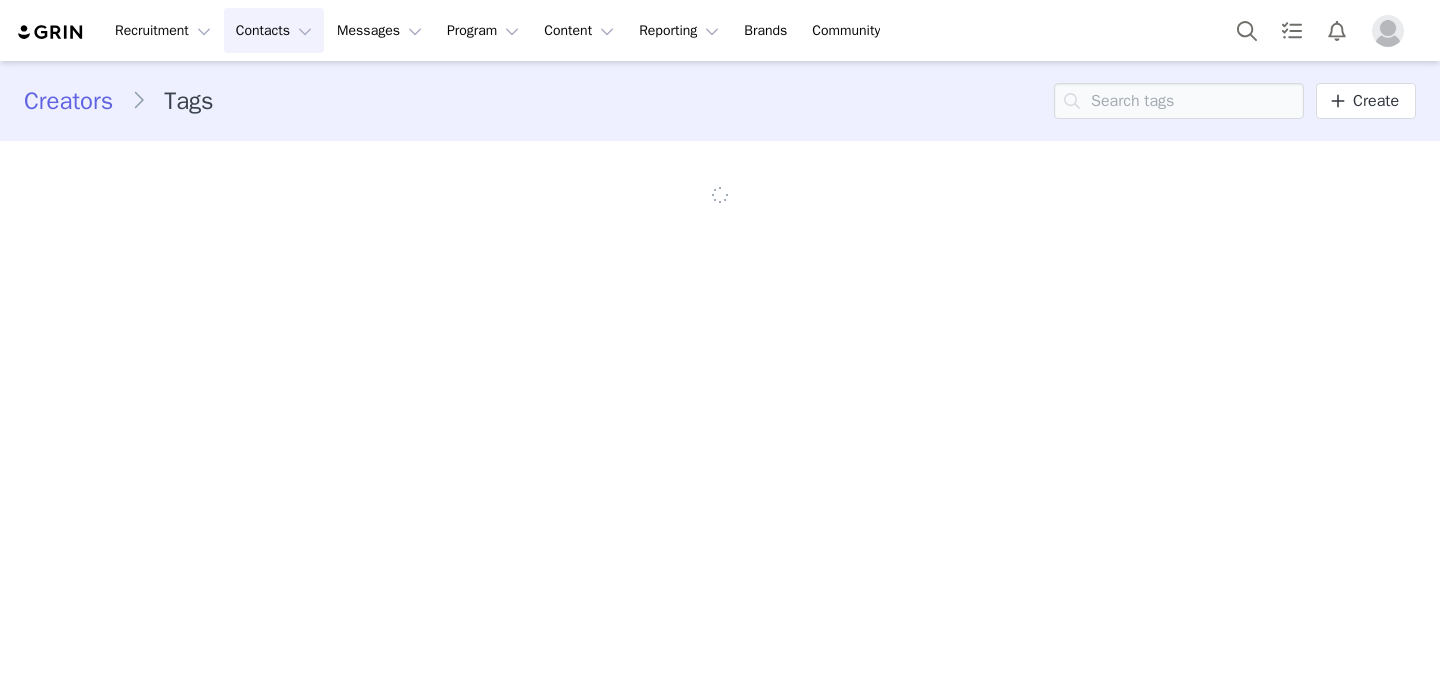 scroll, scrollTop: 0, scrollLeft: 0, axis: both 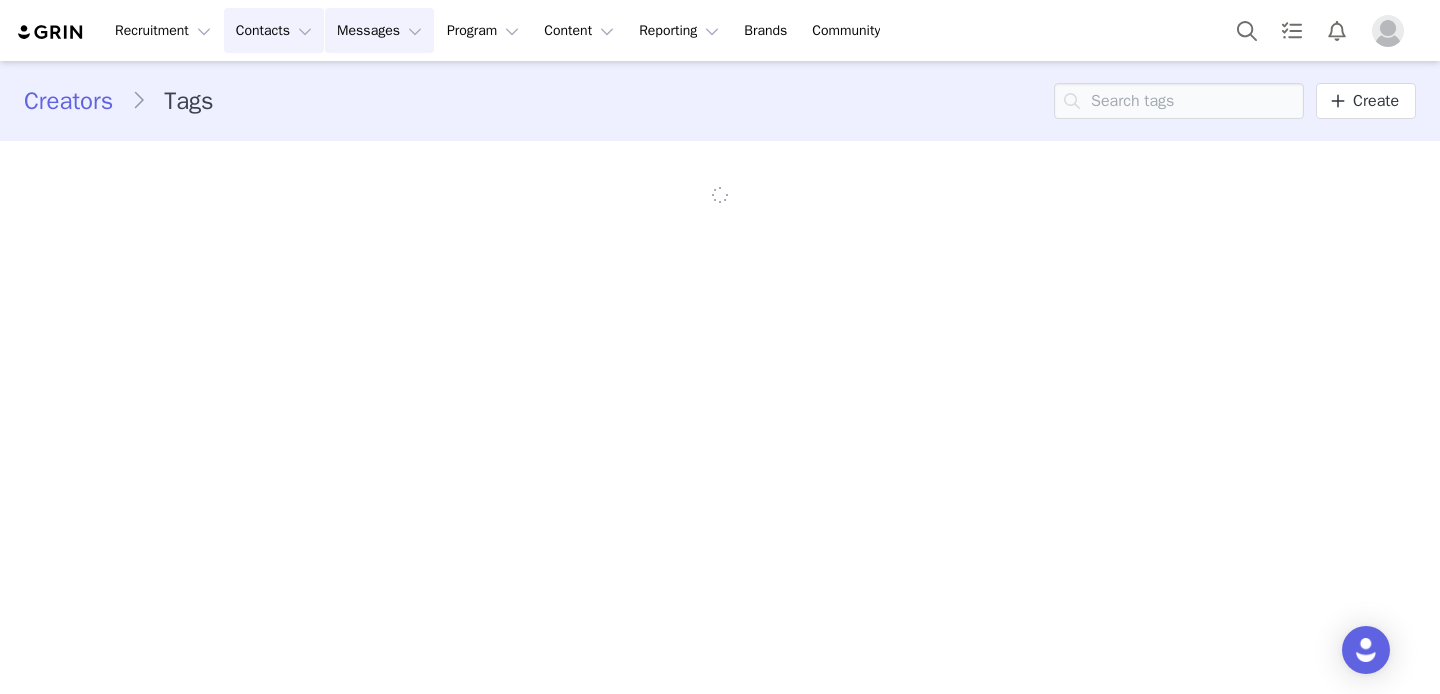 click on "Messages Messages" at bounding box center (379, 30) 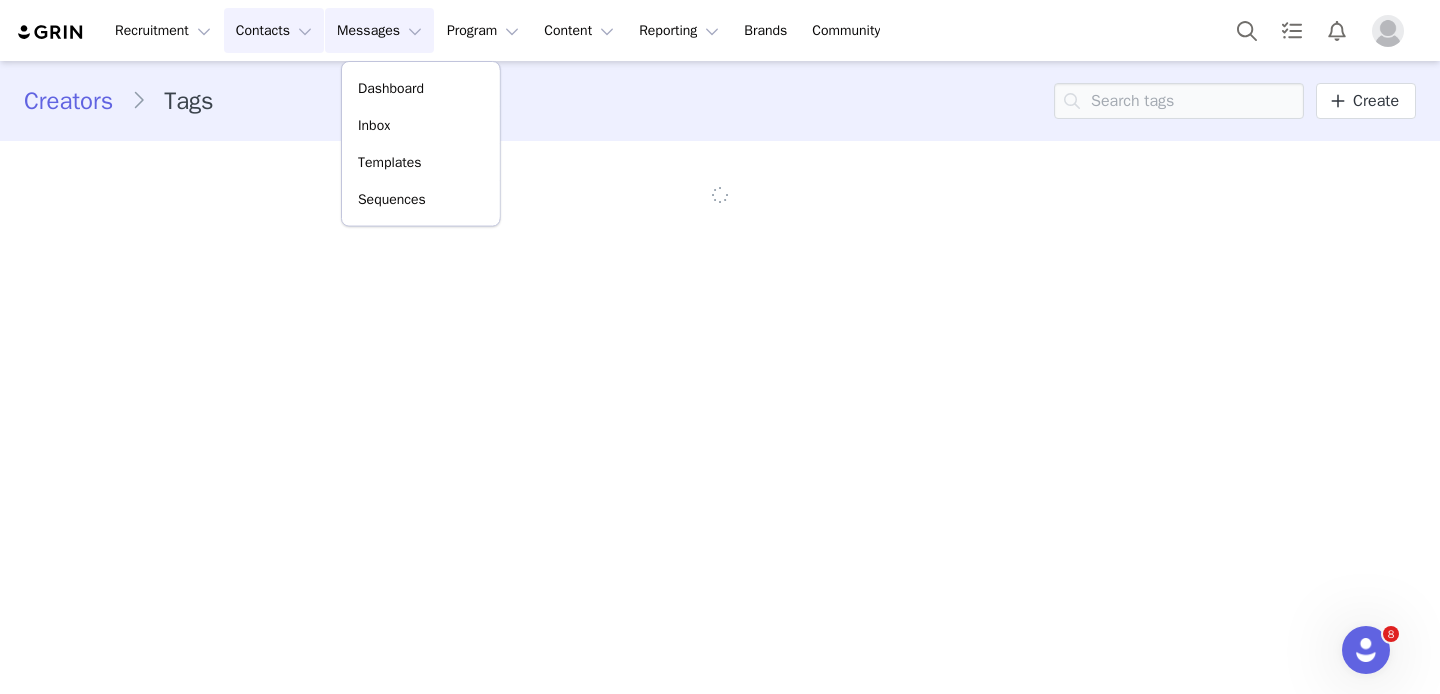 scroll, scrollTop: 0, scrollLeft: 0, axis: both 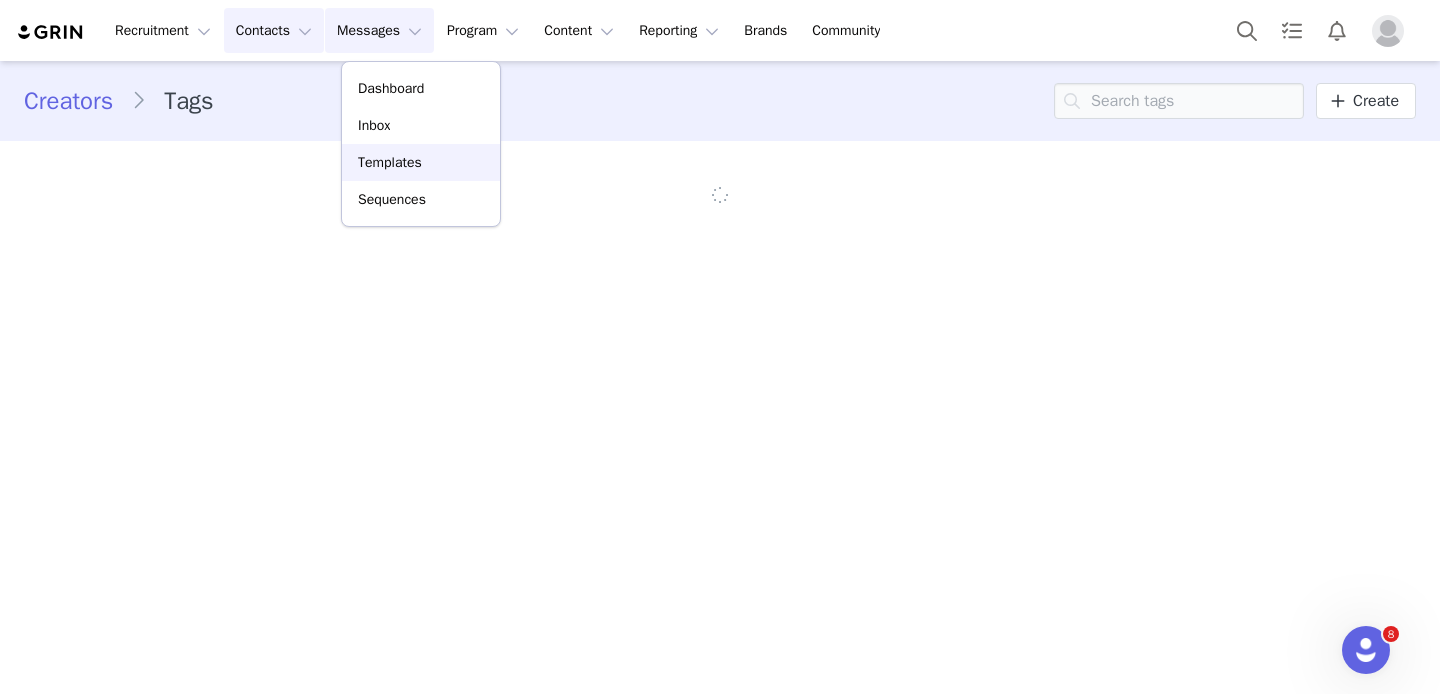 click on "Templates" at bounding box center (421, 162) 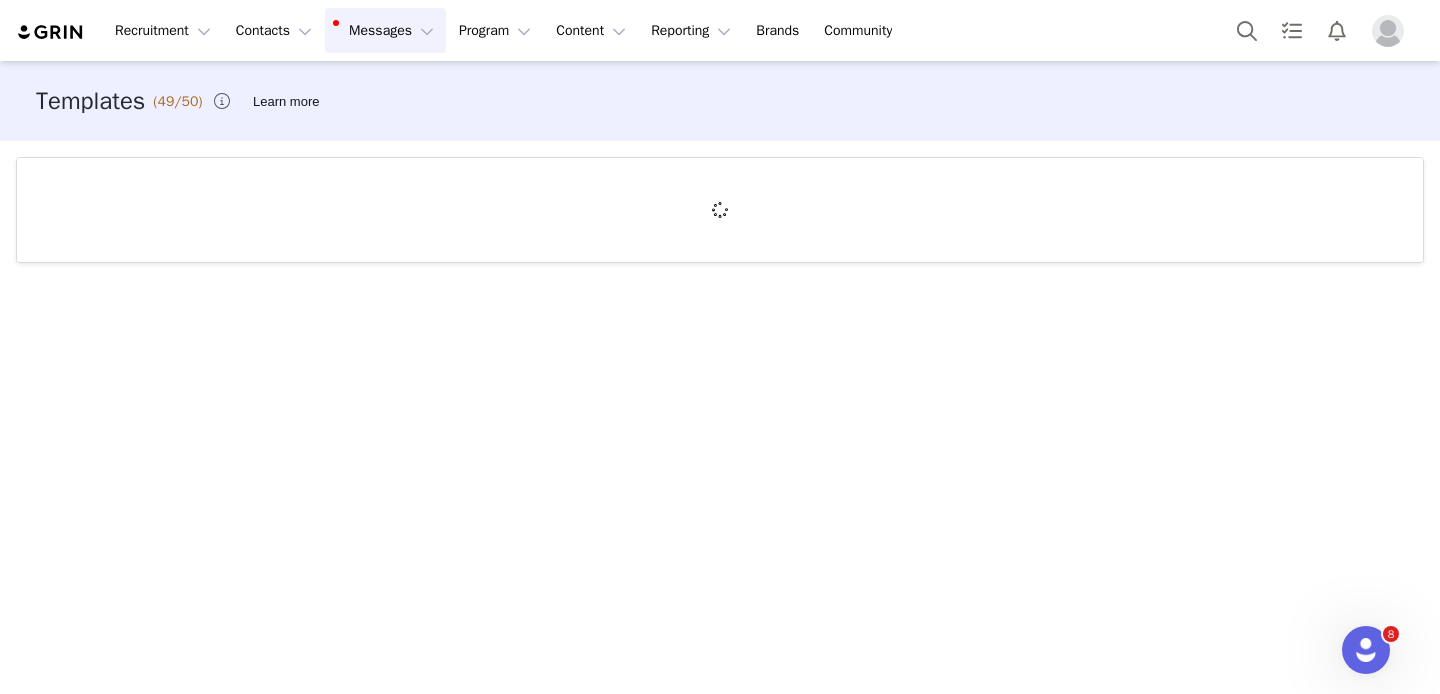 click on "Messages Messages" at bounding box center (385, 30) 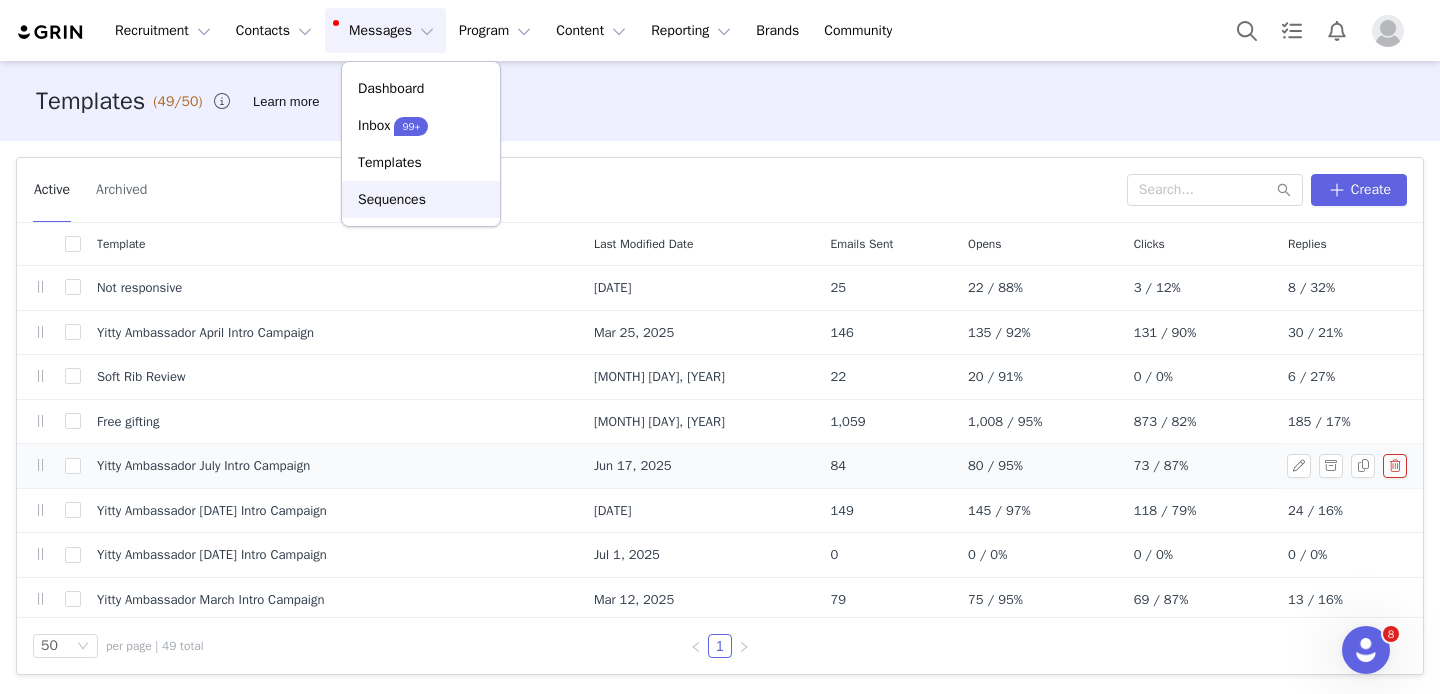 scroll, scrollTop: 158, scrollLeft: 0, axis: vertical 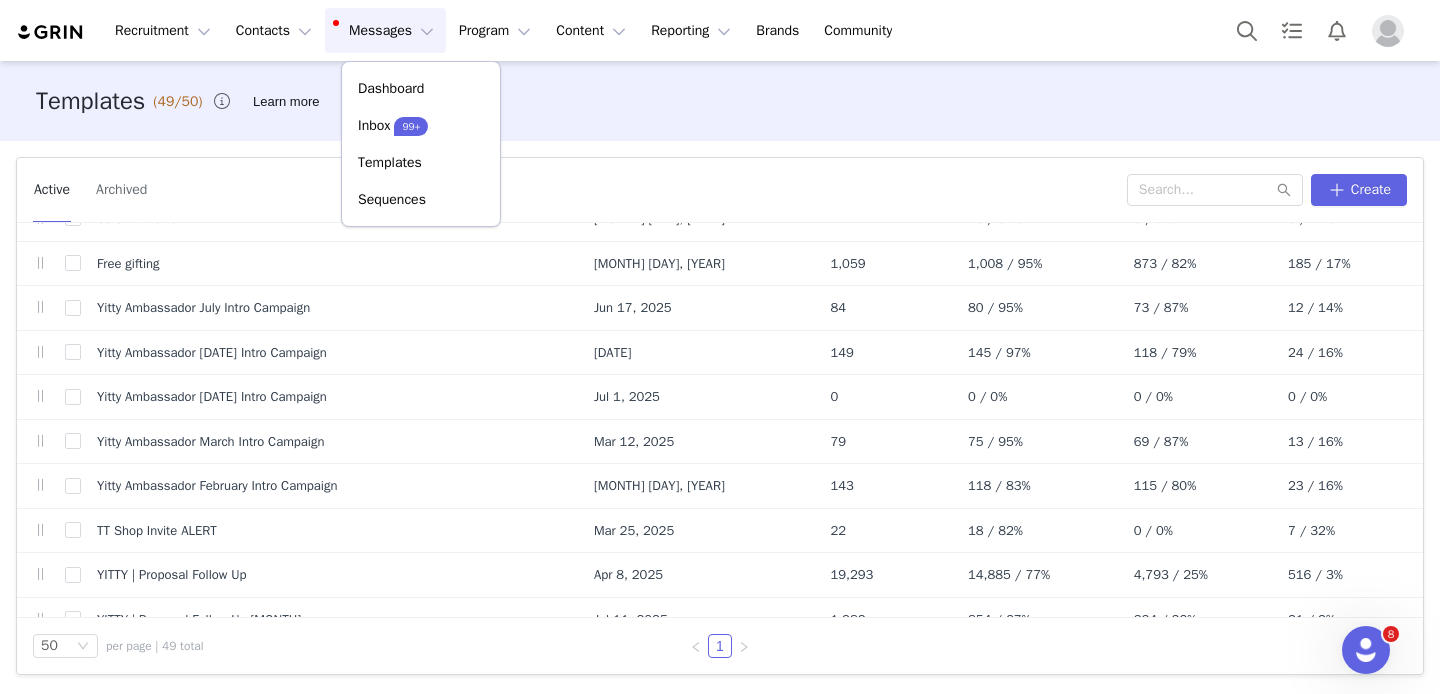 click on "Templates  (49/50)          Learn more" at bounding box center (720, 101) 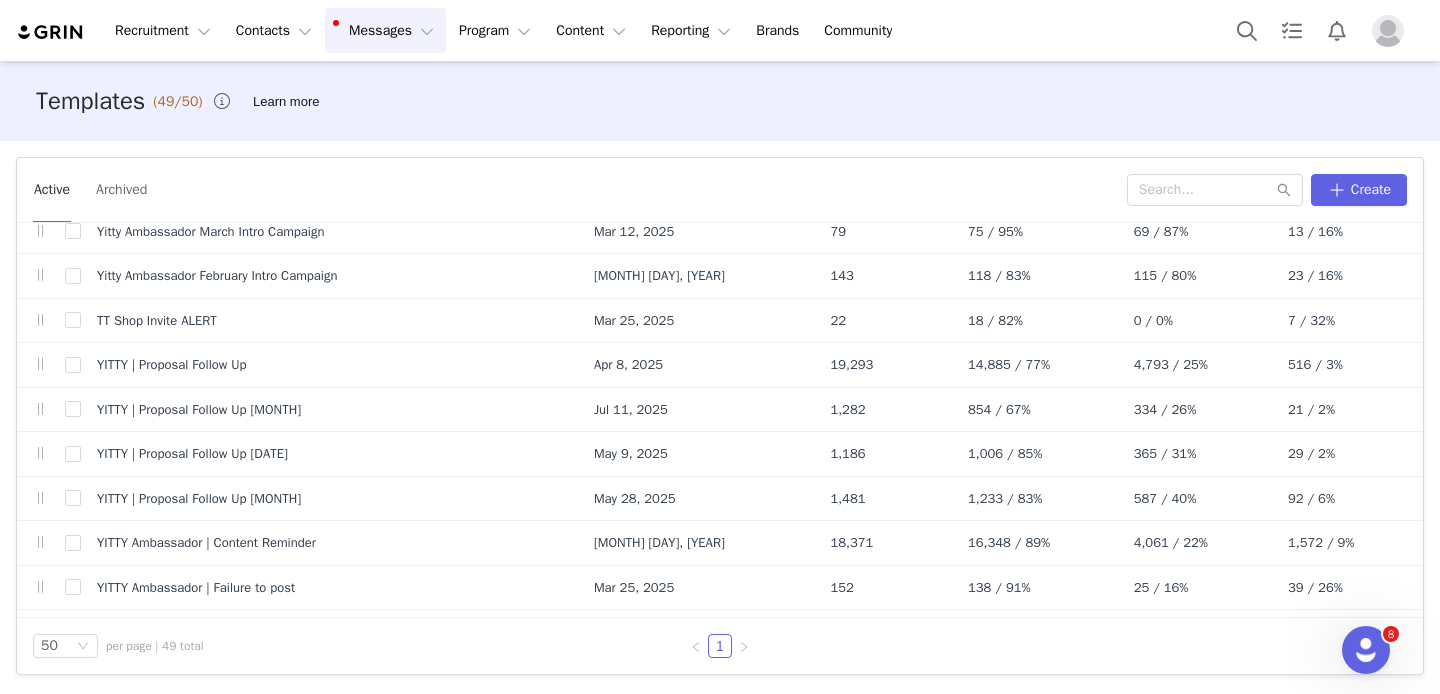 scroll, scrollTop: 0, scrollLeft: 0, axis: both 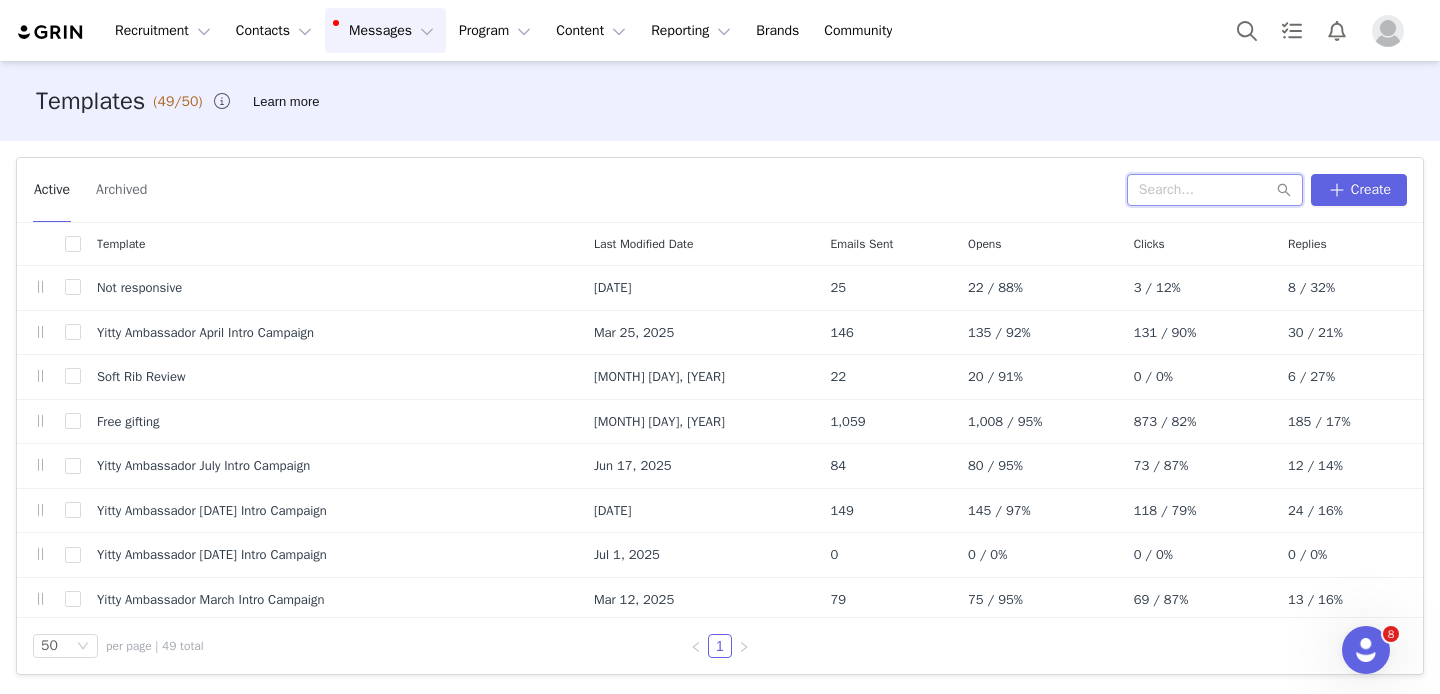 click at bounding box center (1215, 190) 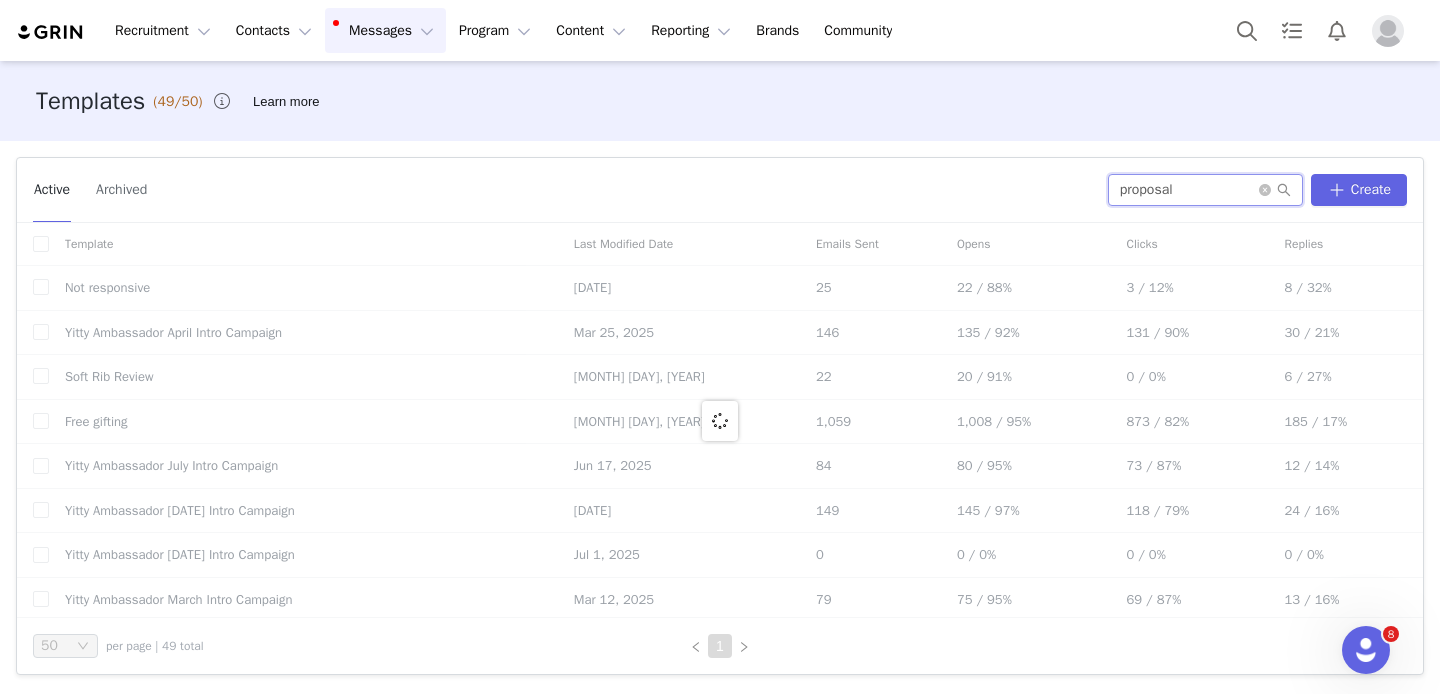 type on "proposal" 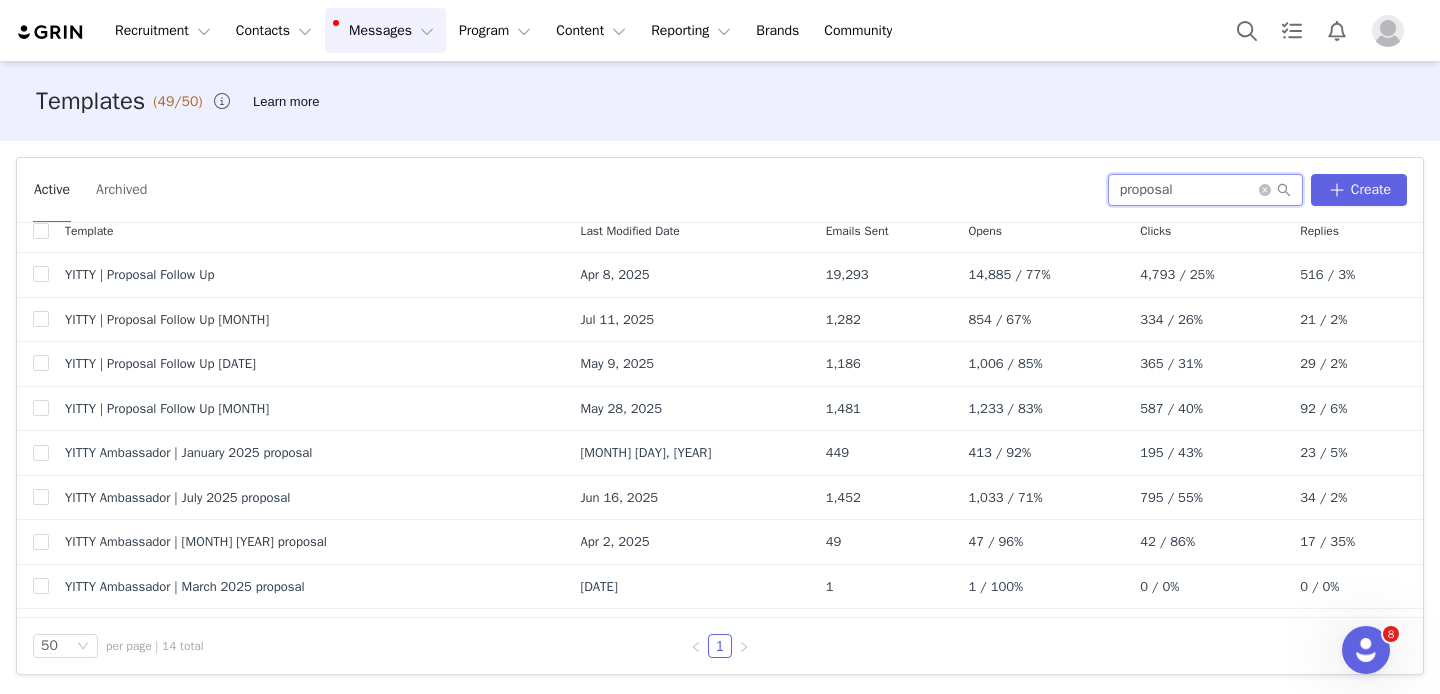 scroll, scrollTop: 0, scrollLeft: 0, axis: both 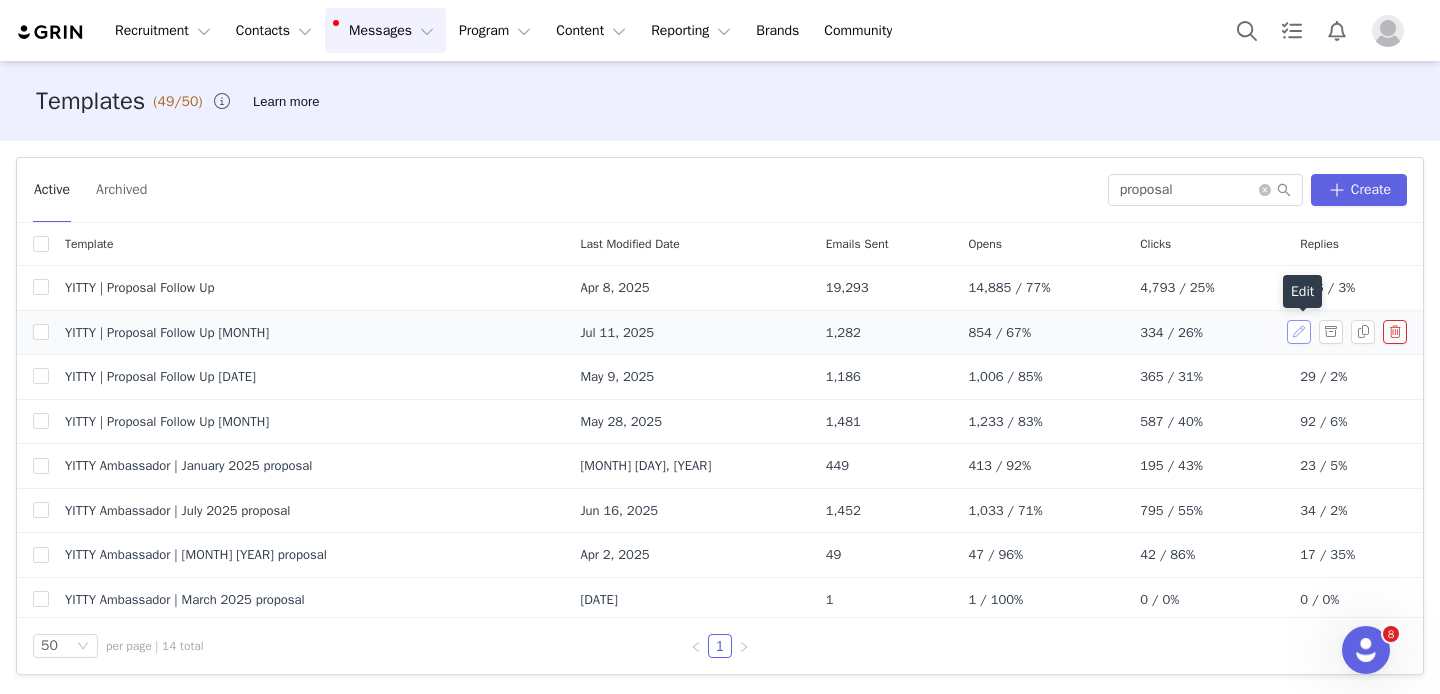 click at bounding box center (1299, 332) 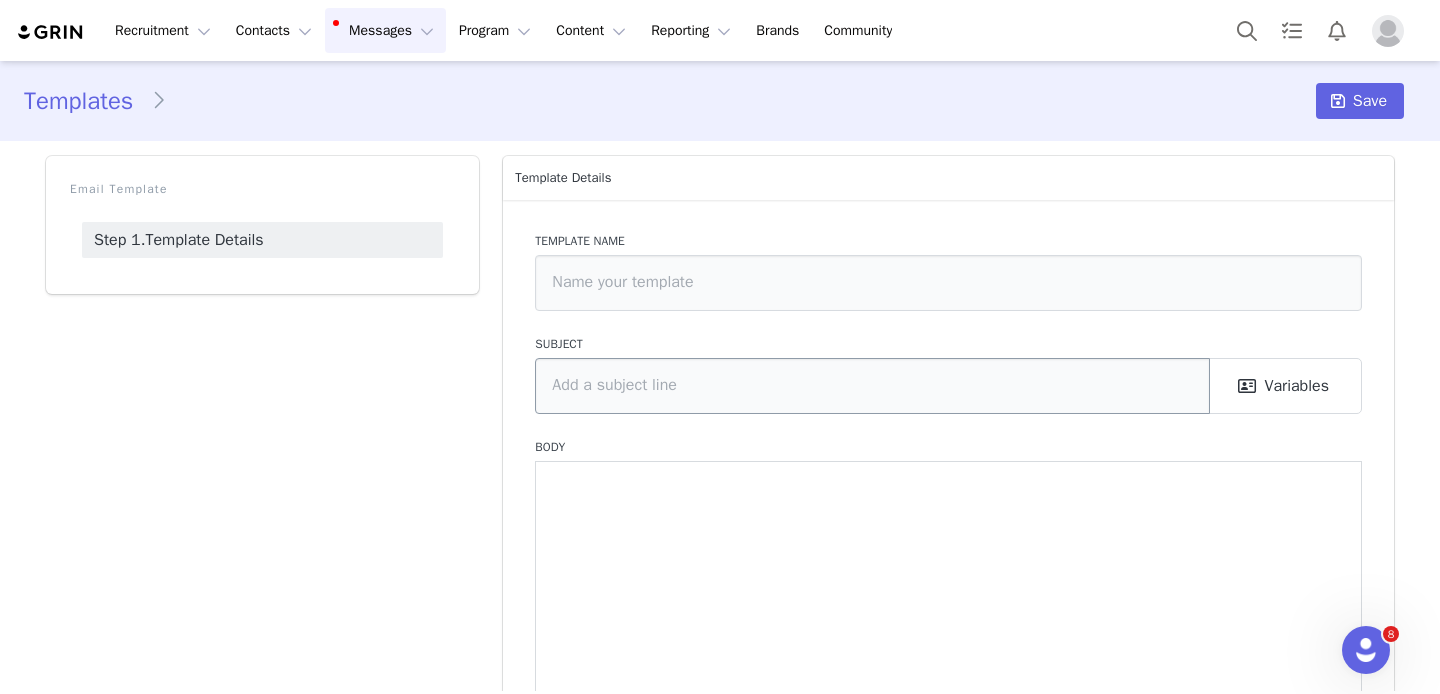 type on "Yitty Ambassador [MONTH] Intro Campaign" 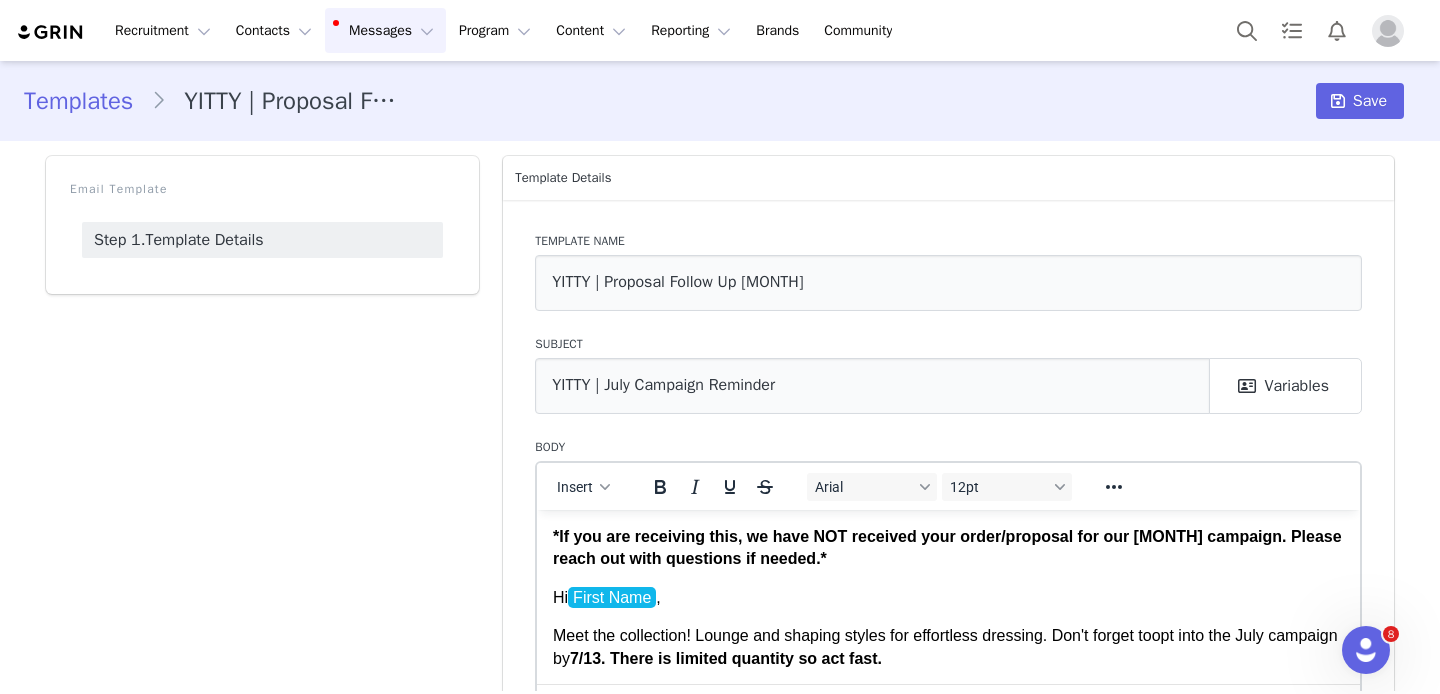 scroll, scrollTop: 0, scrollLeft: 0, axis: both 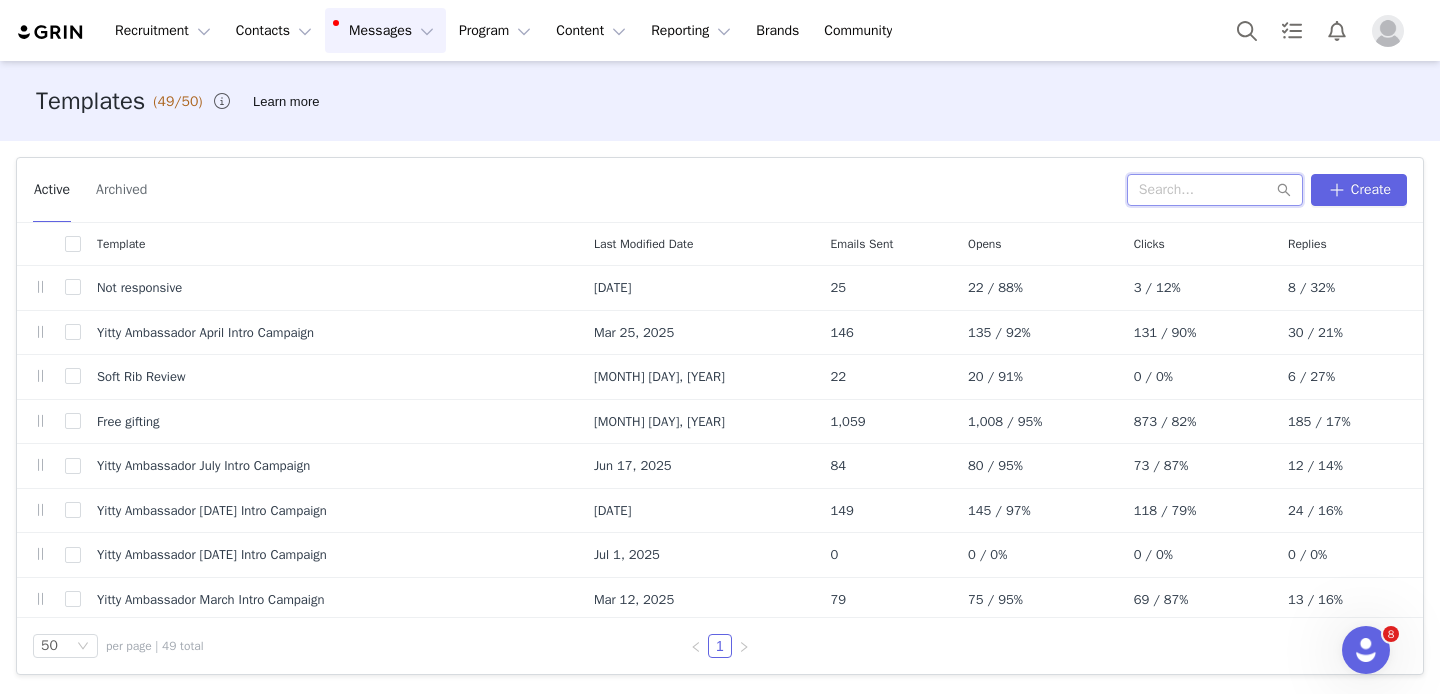 click at bounding box center [1215, 190] 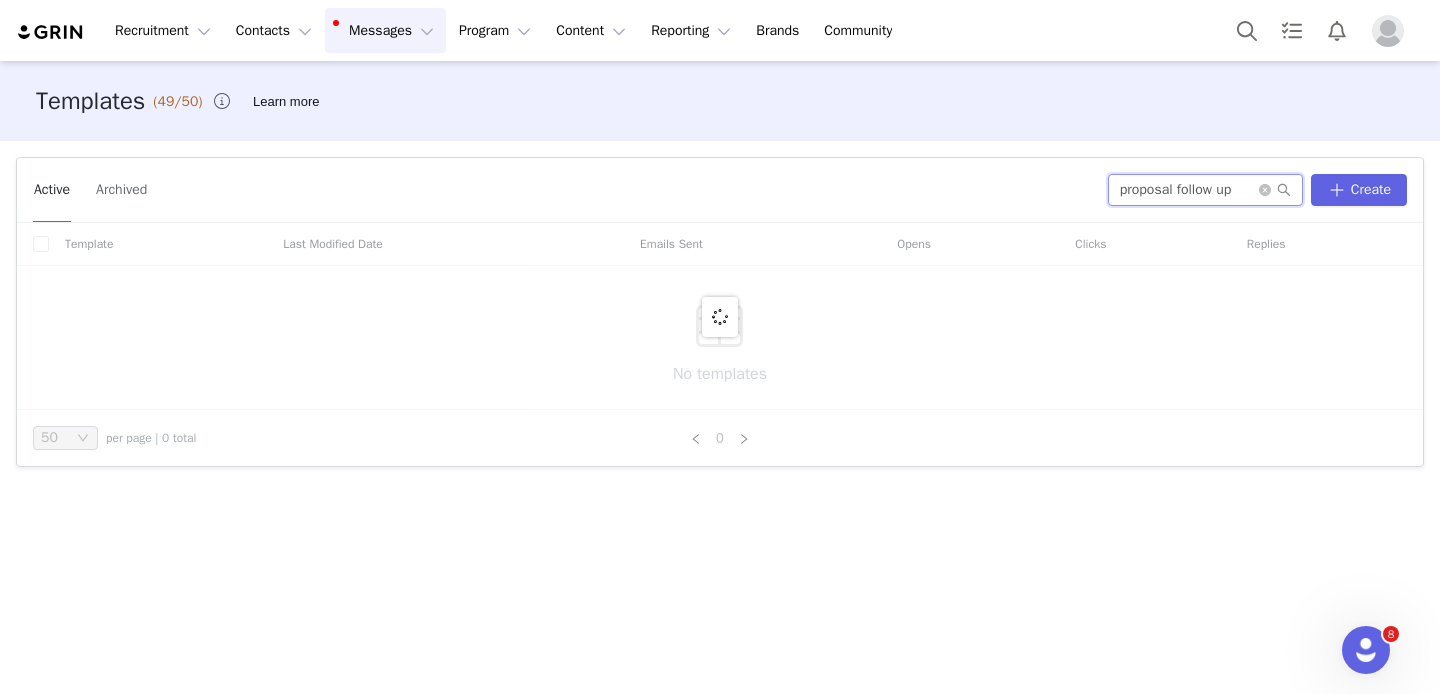 type on "proposal follow up" 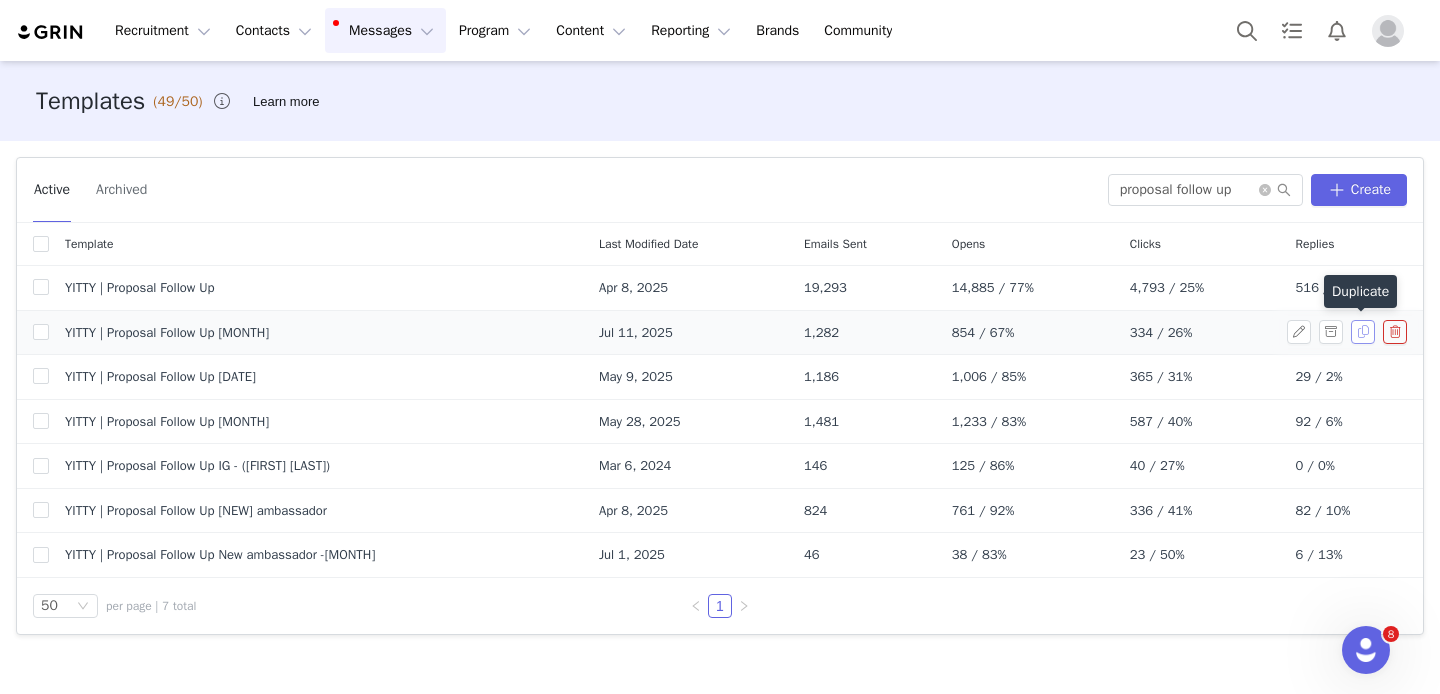 click at bounding box center (1363, 332) 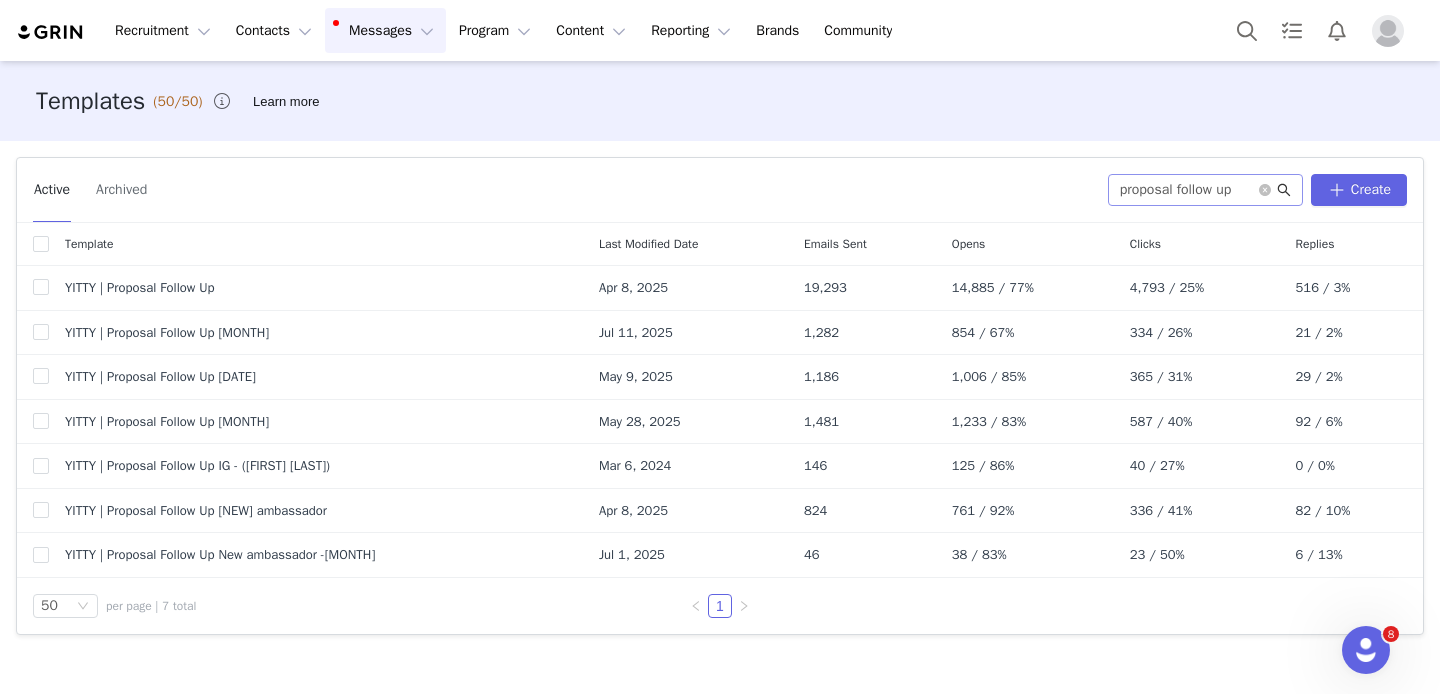 click 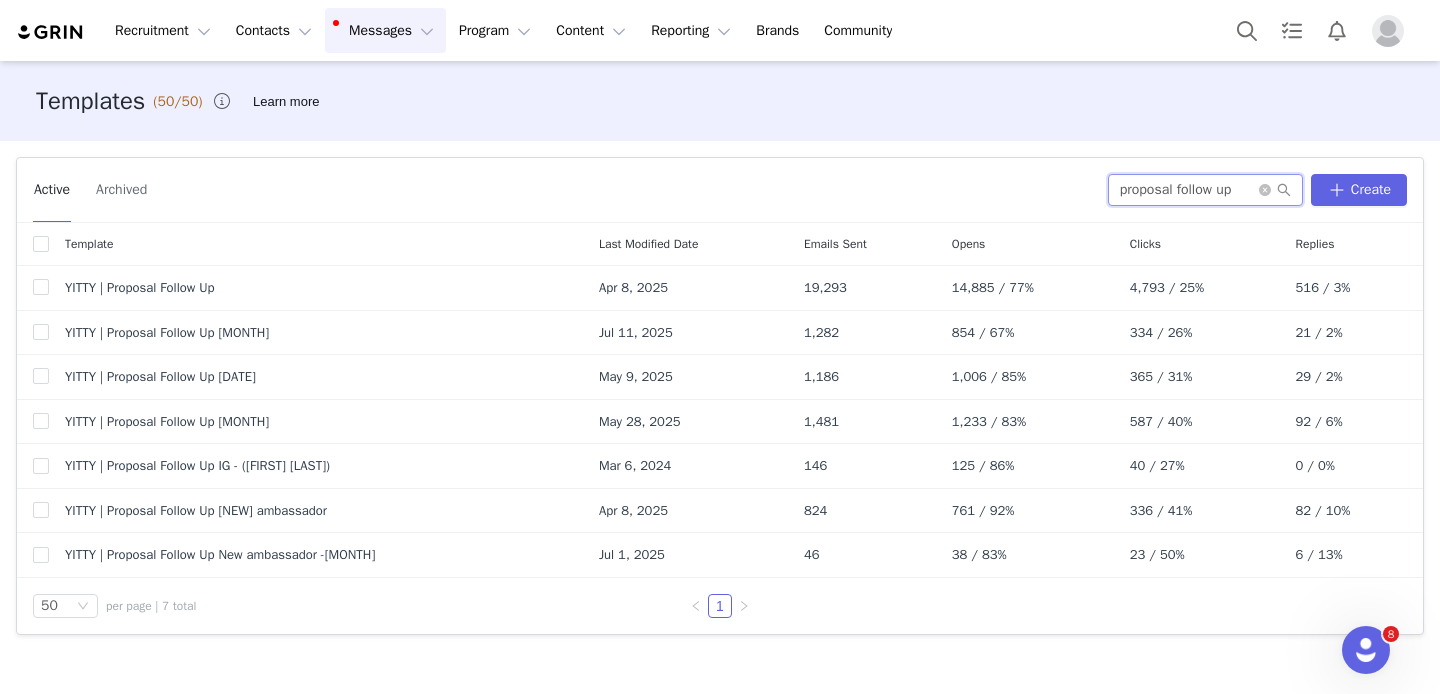 click on "proposal follow up" at bounding box center [1205, 190] 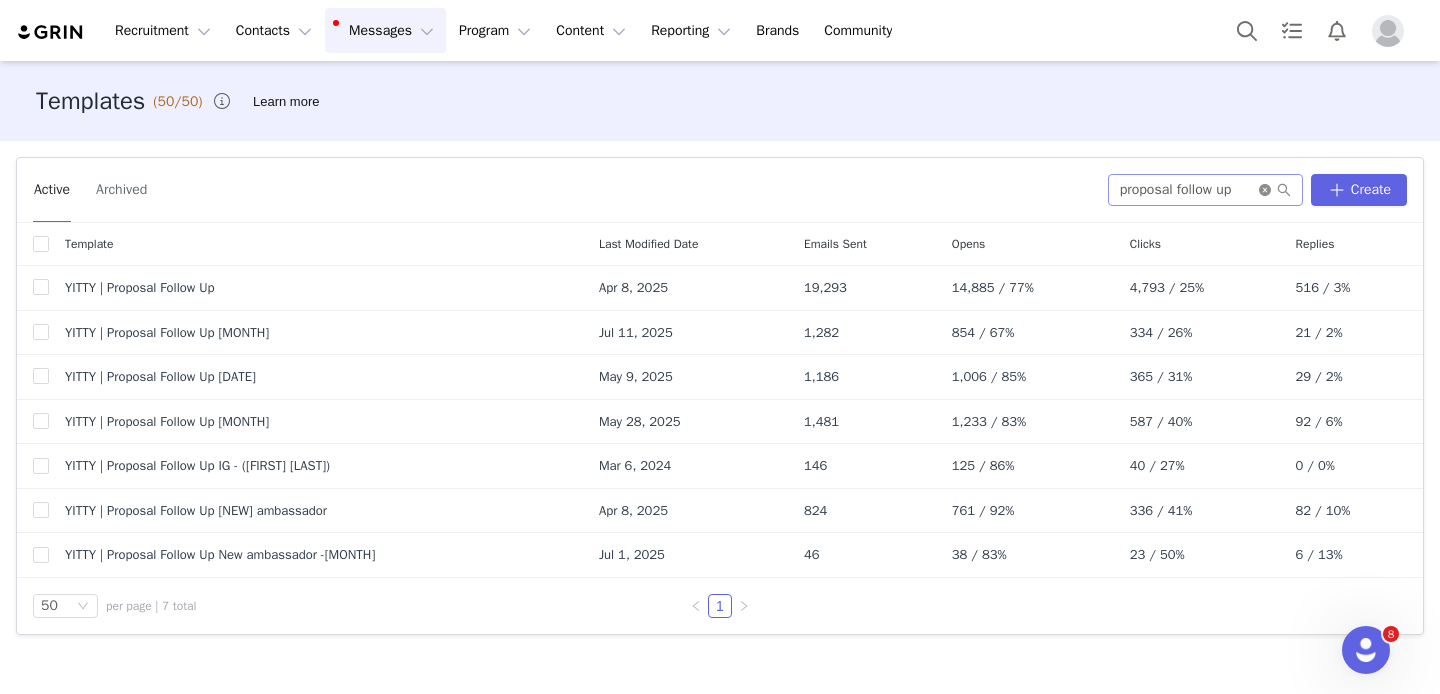 click 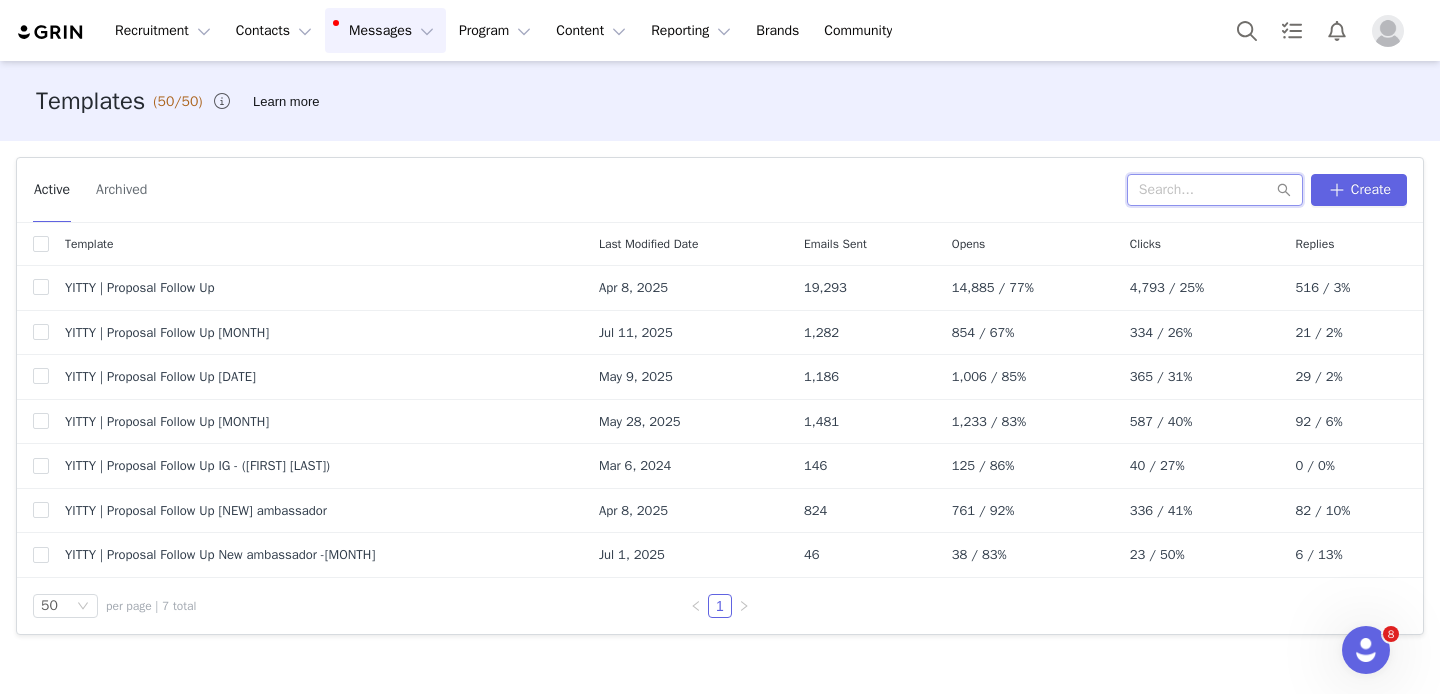 click at bounding box center (1215, 190) 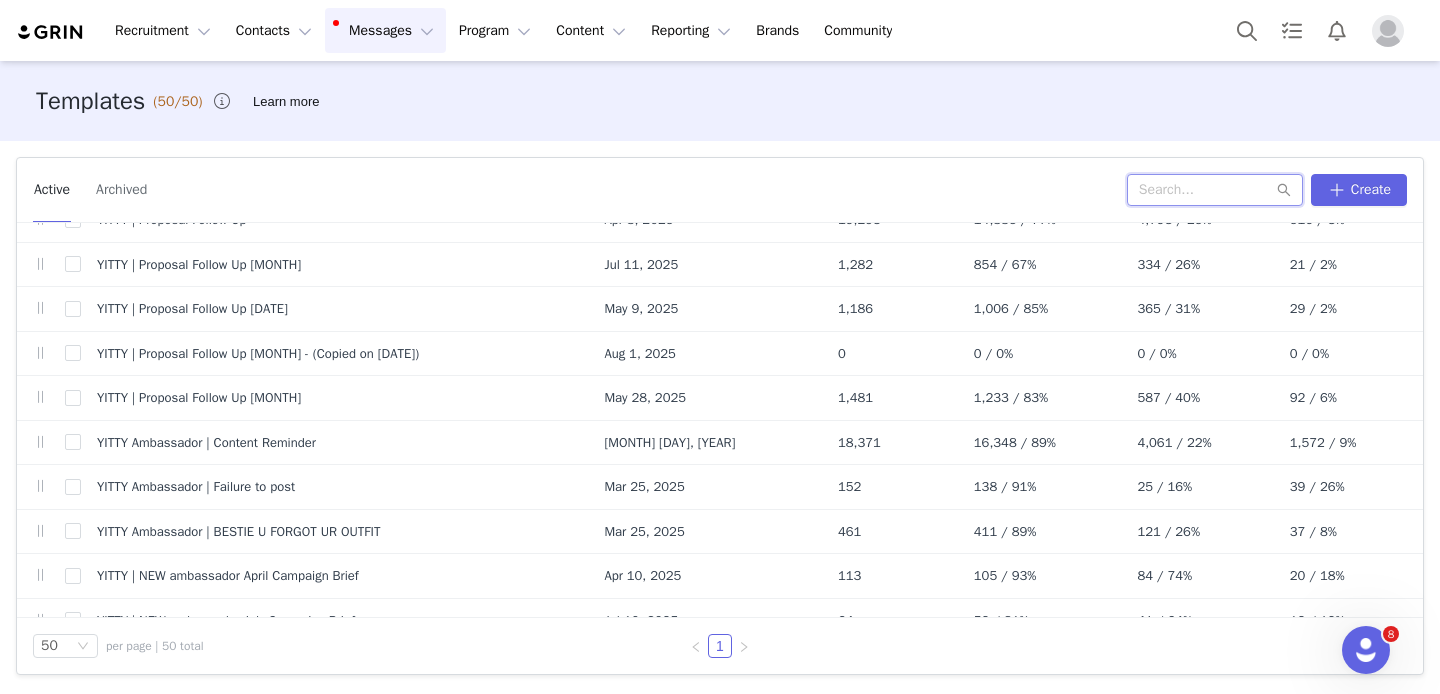 scroll, scrollTop: 534, scrollLeft: 0, axis: vertical 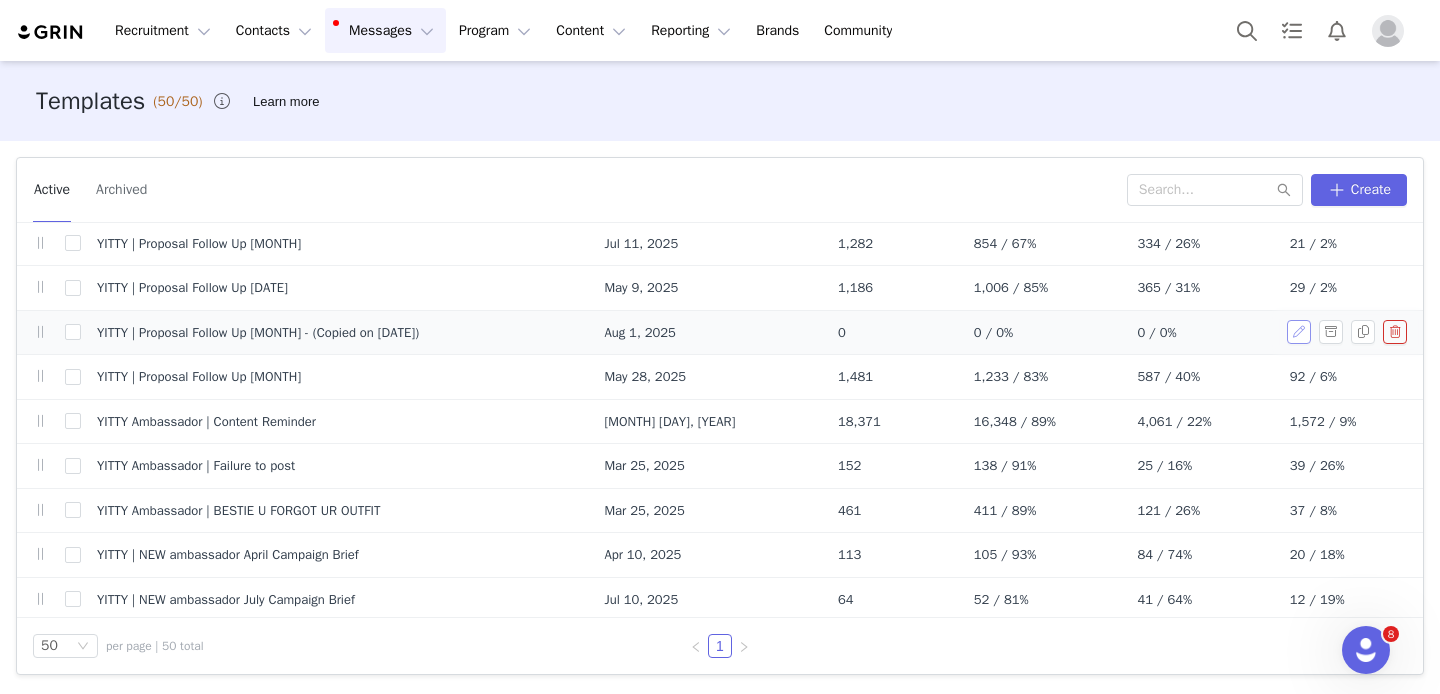 click at bounding box center (1299, 332) 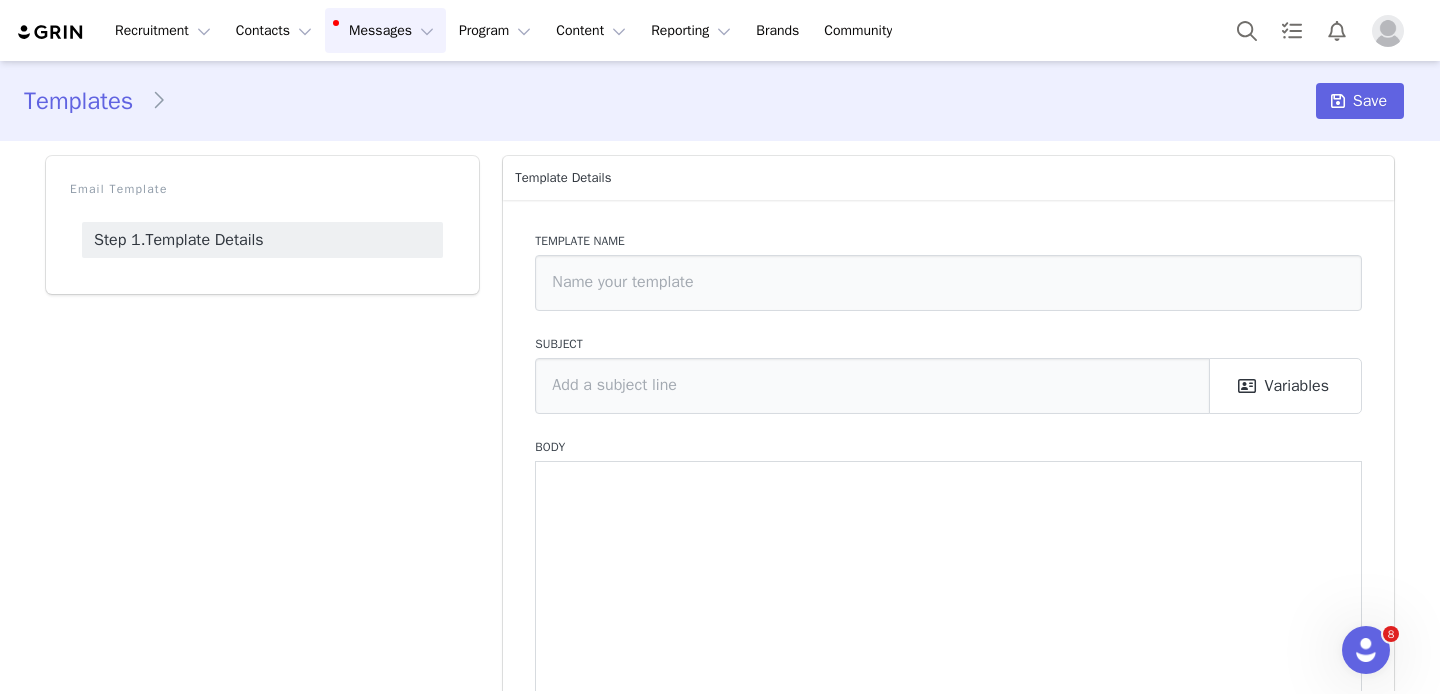 type on "YITTY | Proposal Follow Up July - (Copied on Aug 1, 2025)" 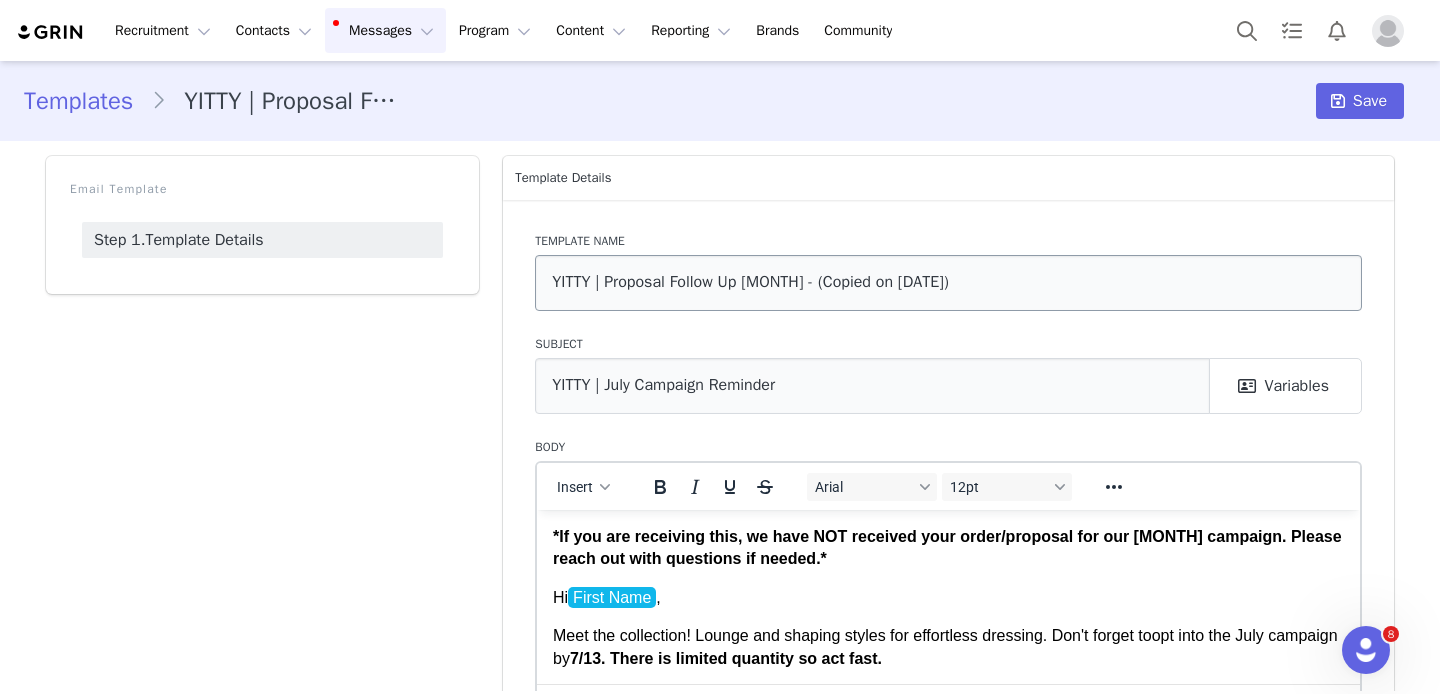 scroll, scrollTop: 0, scrollLeft: 0, axis: both 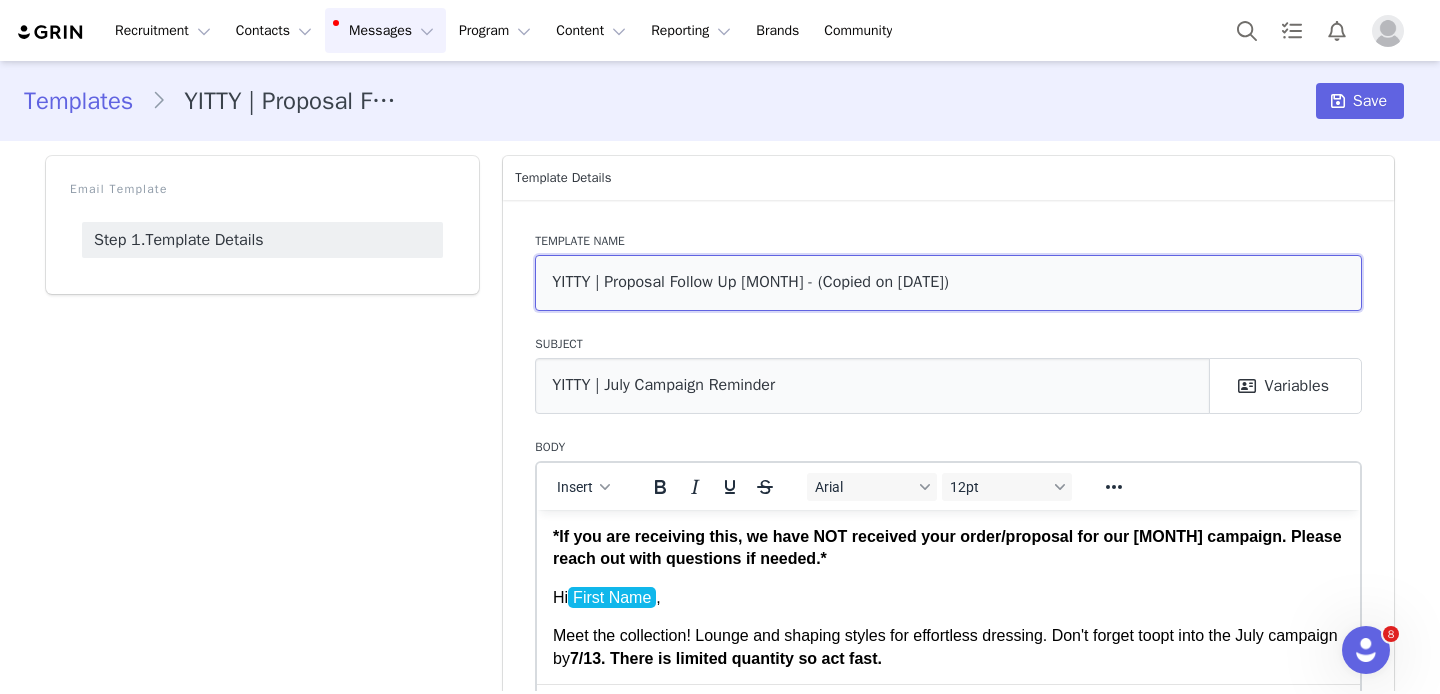 click on "YITTY | Proposal Follow Up July - (Copied on Aug 1, 2025)" at bounding box center [948, 283] 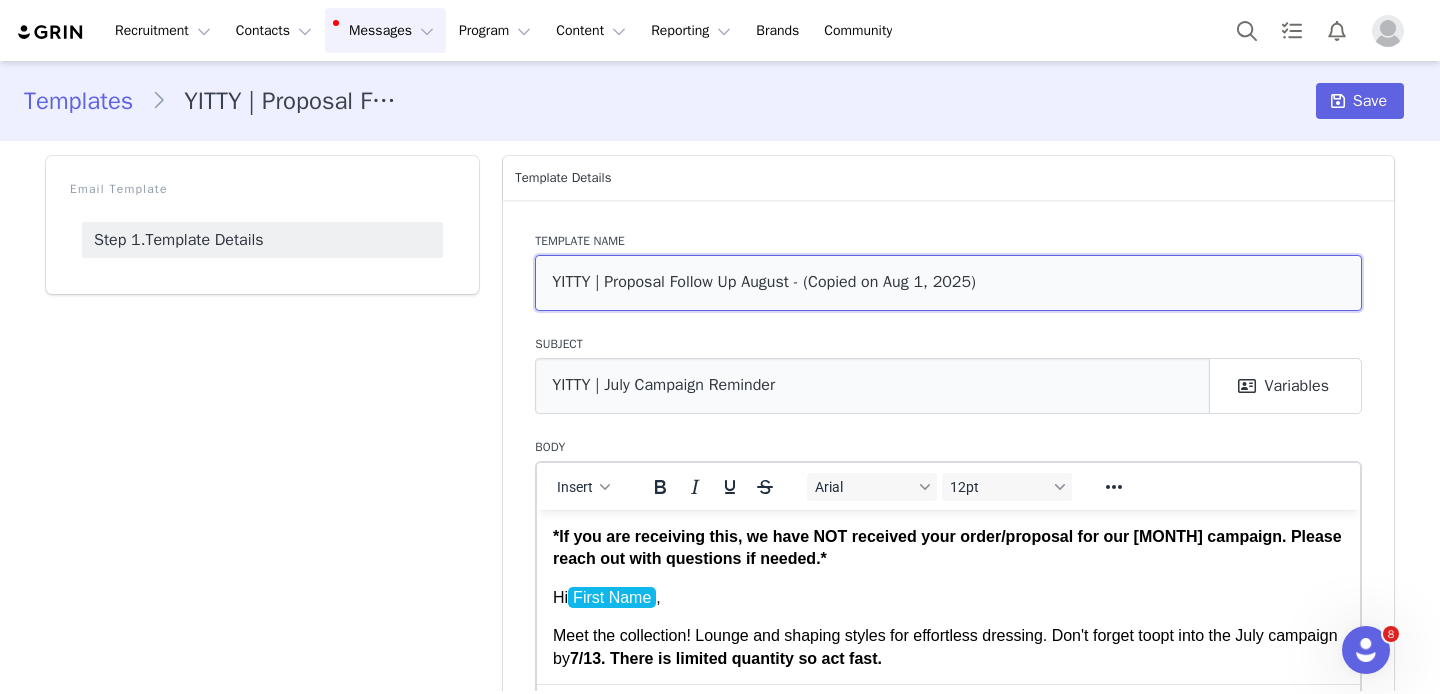 drag, startPoint x: 1008, startPoint y: 287, endPoint x: 822, endPoint y: 283, distance: 186.043 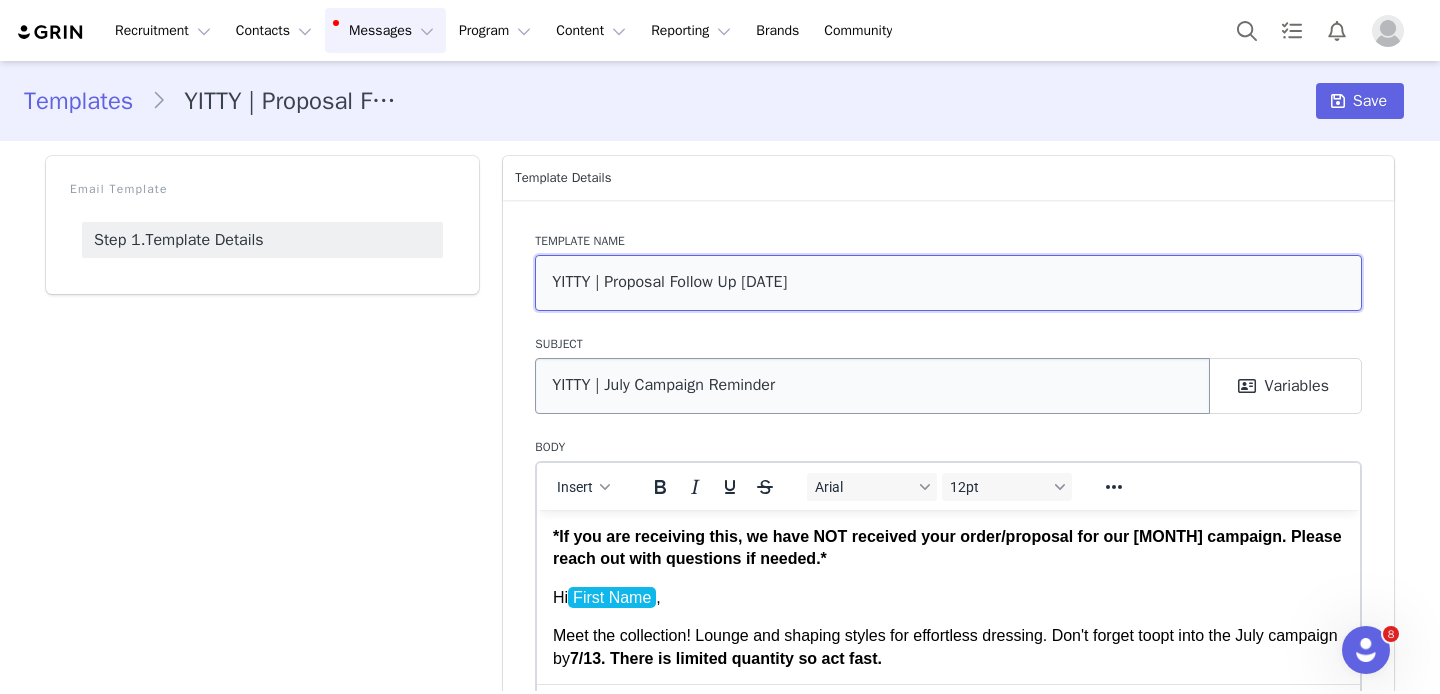 type on "YITTY | Proposal Follow Up August" 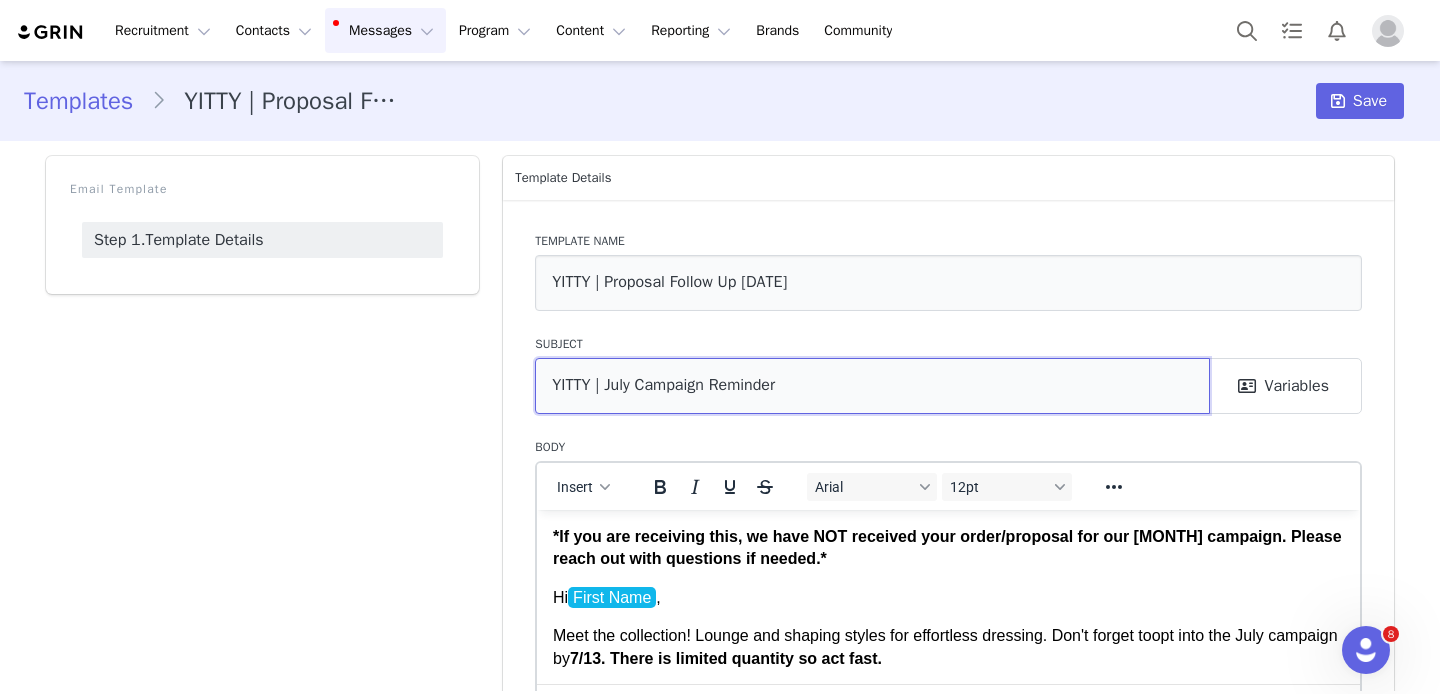 click on "YITTY | July Campaign Reminder" at bounding box center (872, 386) 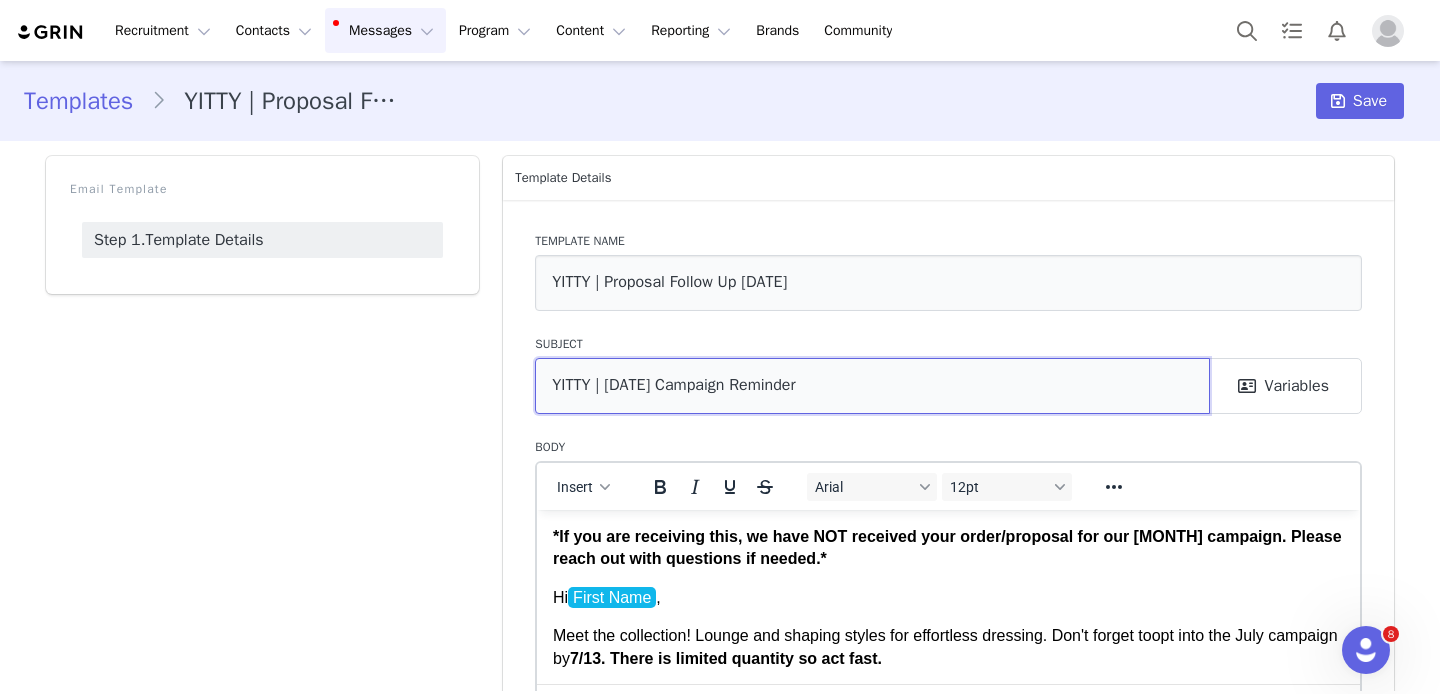 scroll, scrollTop: 125, scrollLeft: 0, axis: vertical 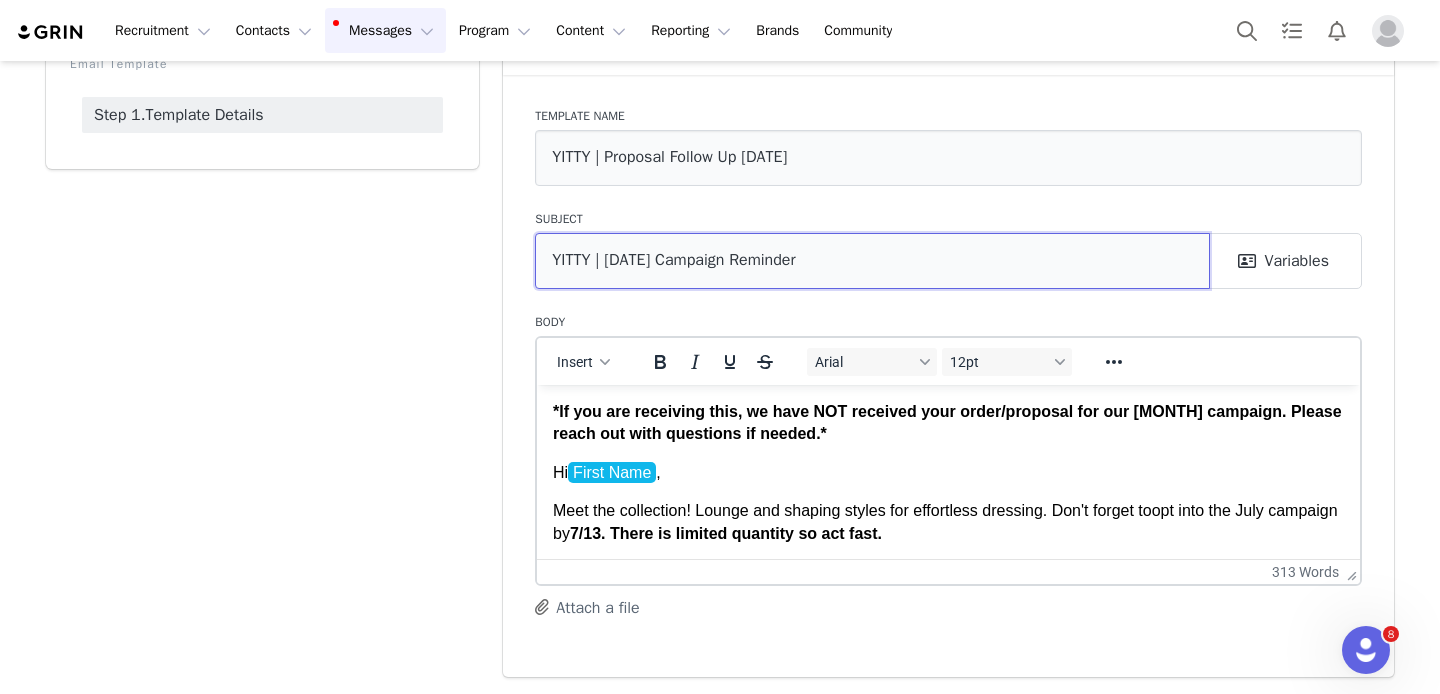 type on "YITTY | August Campaign Reminder" 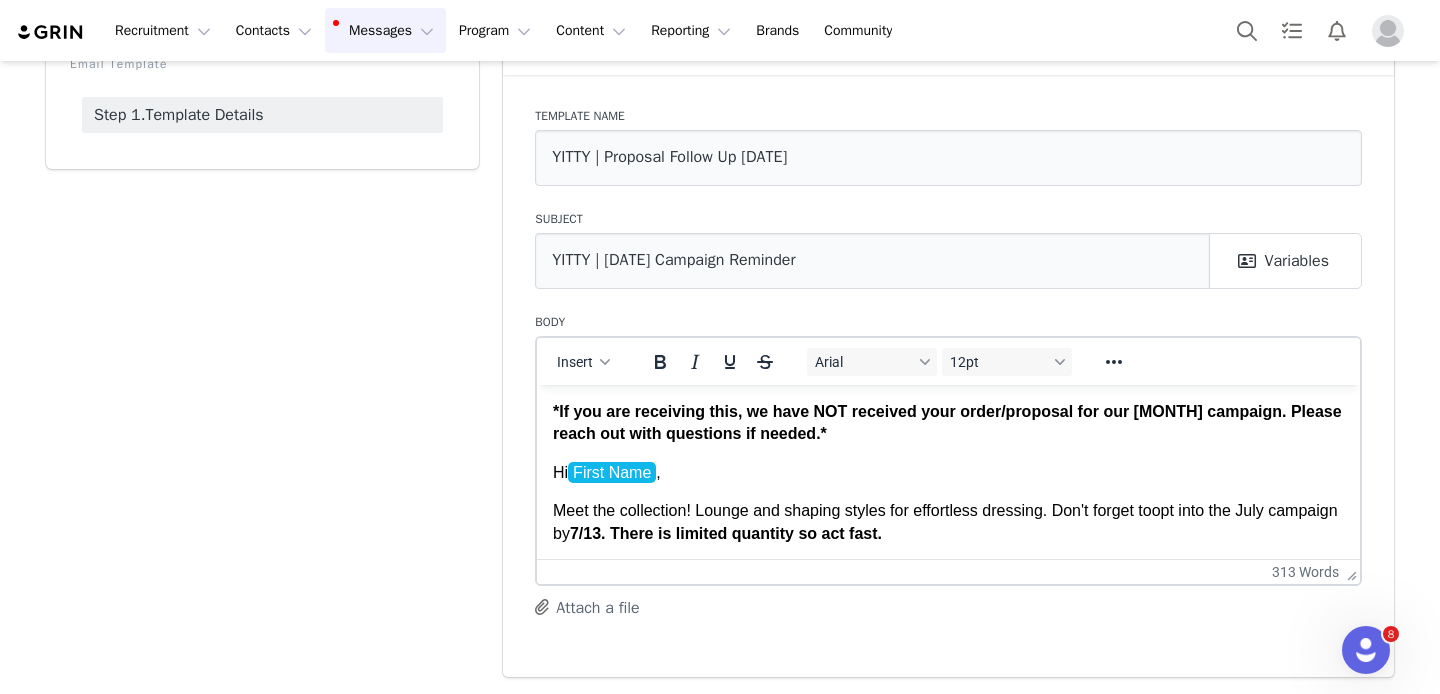 click on "*If you are receiving this, we have NOT received your order/proposal for our July campaign. Please reach out with questions if needed.*" at bounding box center (947, 421) 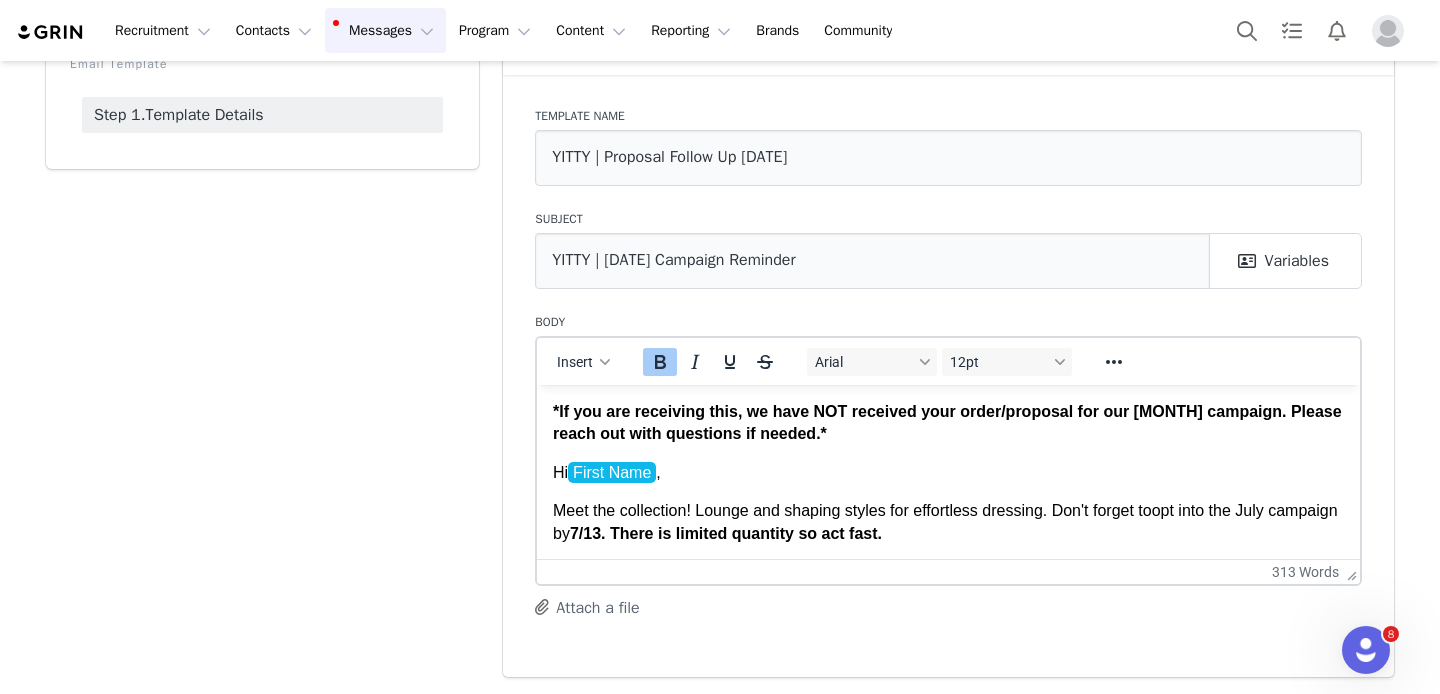 type 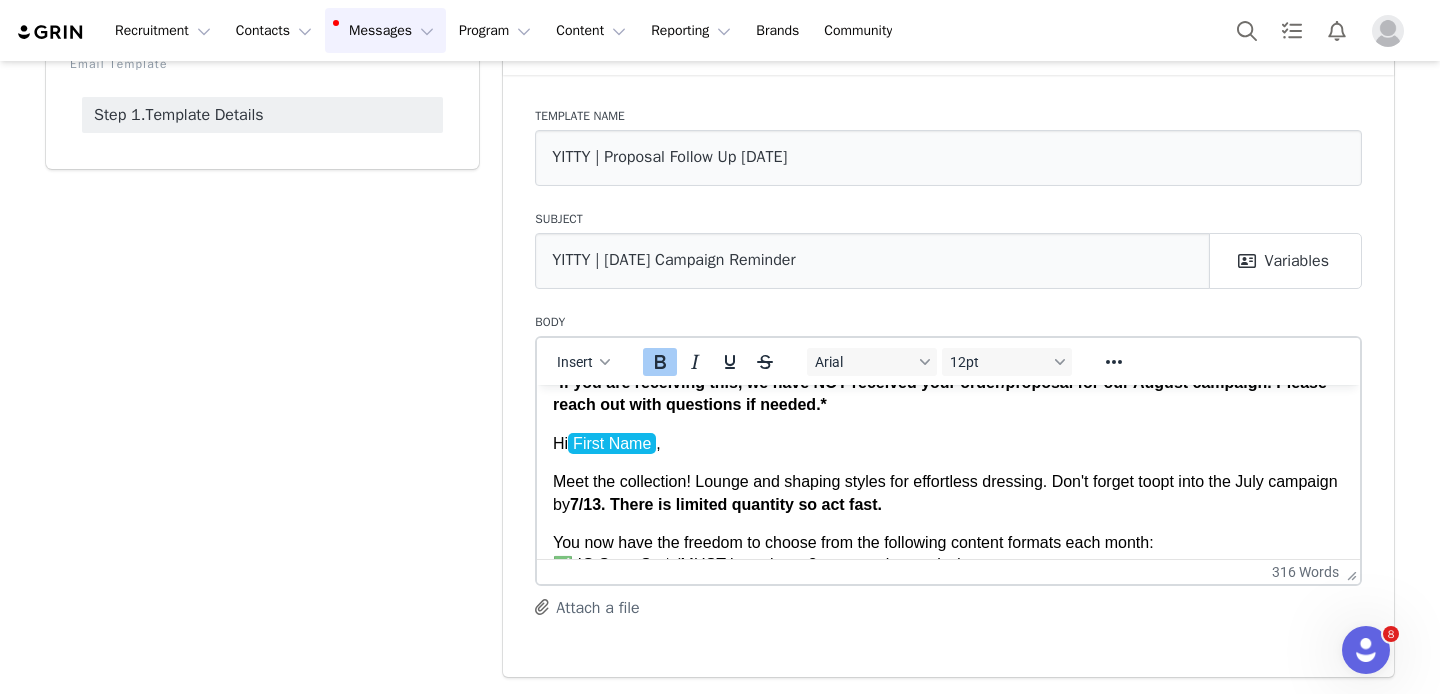 scroll, scrollTop: 34, scrollLeft: 0, axis: vertical 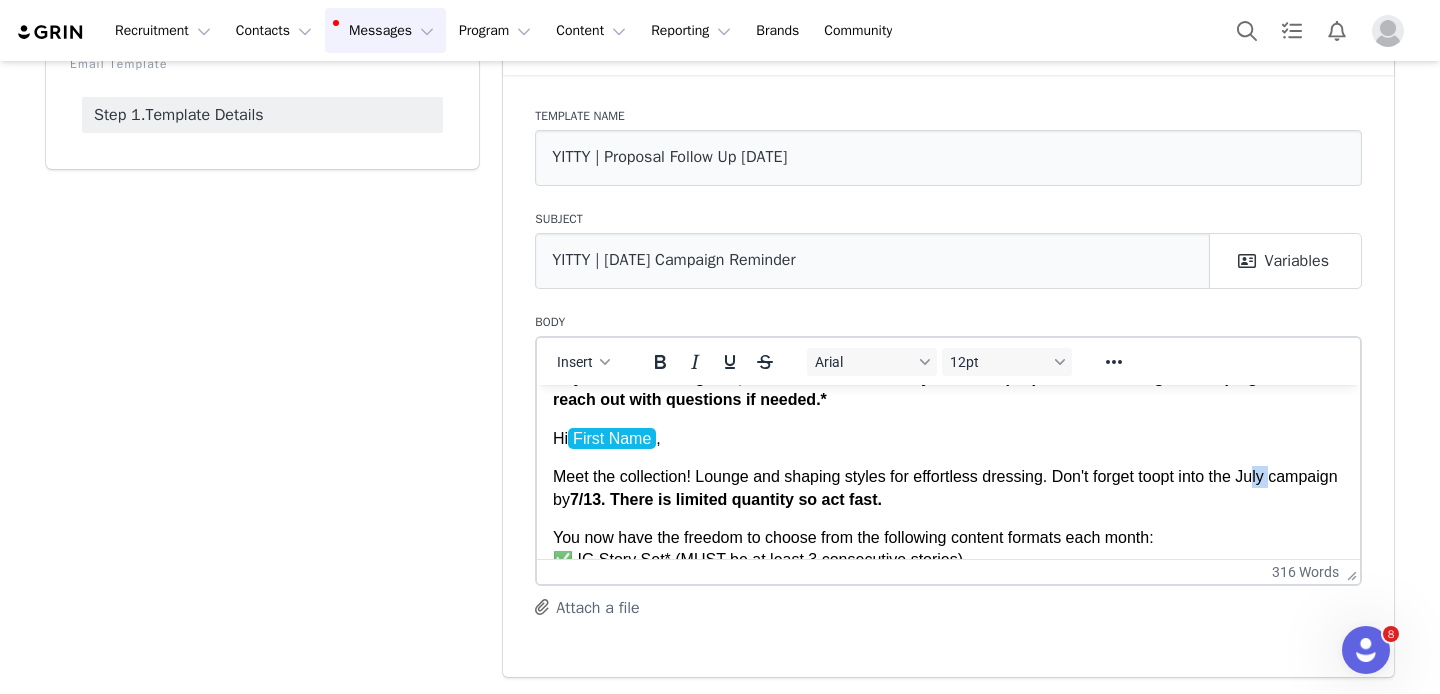 drag, startPoint x: 1290, startPoint y: 479, endPoint x: 1264, endPoint y: 481, distance: 26.076809 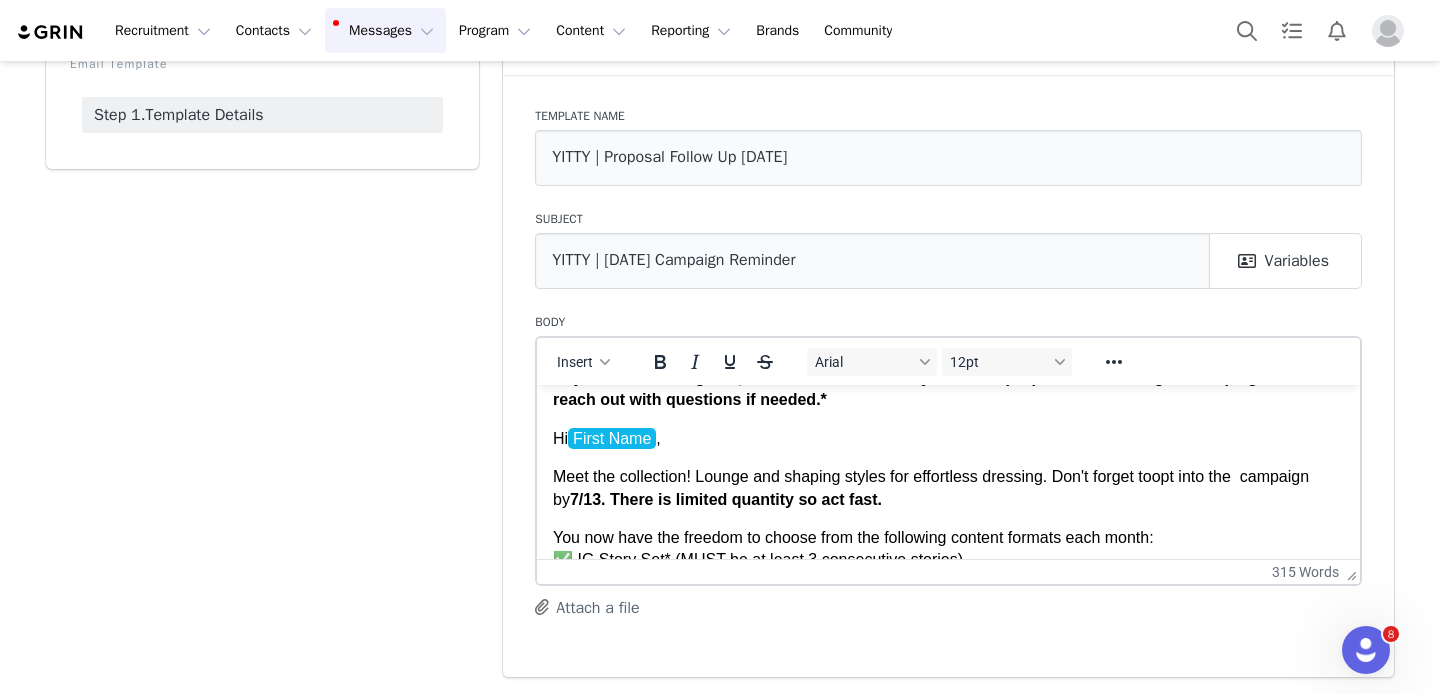 click on "Meet the collection! Lounge and shaping styles for effortless dressing. Don't forget to  opt into the  campaign by  7/13. There is limited quantity so act fast." at bounding box center [948, 487] 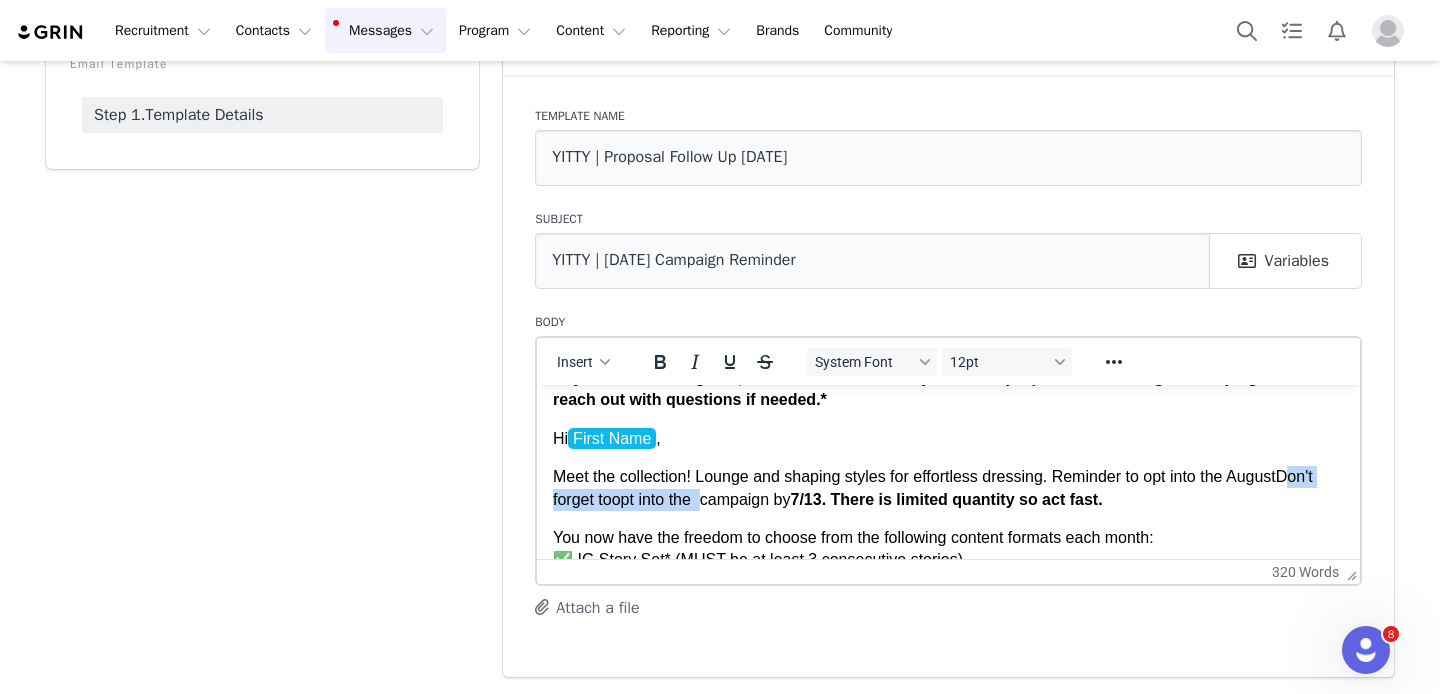 drag, startPoint x: 704, startPoint y: 499, endPoint x: 1304, endPoint y: 474, distance: 600.5206 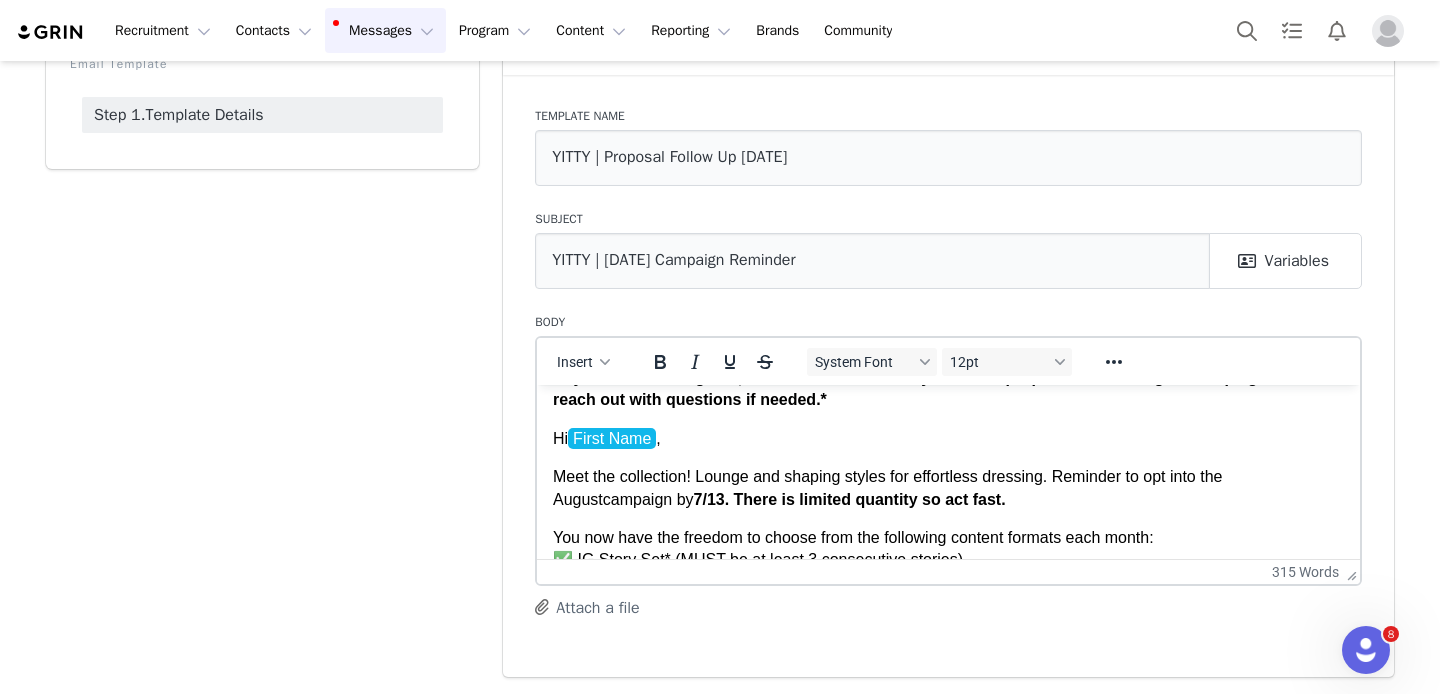 click on "7/13. There is limited quantity so act fast." at bounding box center [850, 498] 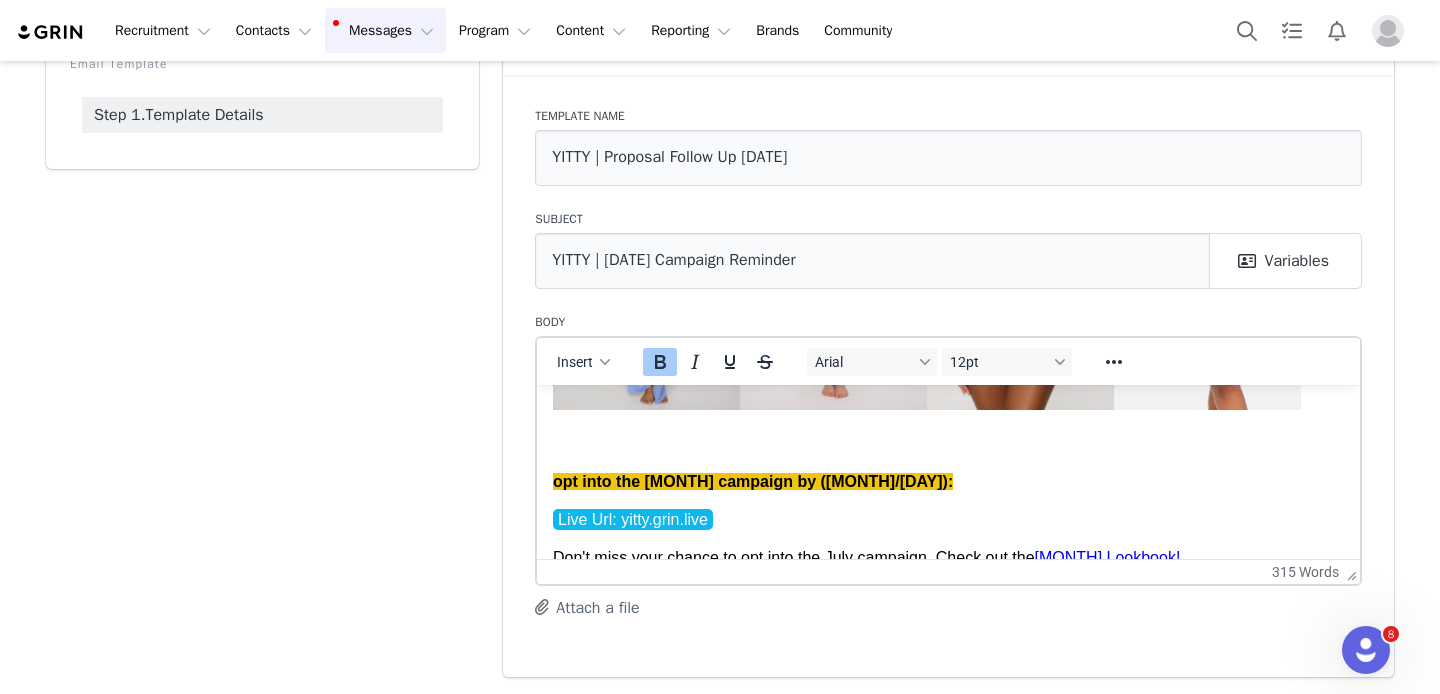 scroll, scrollTop: 714, scrollLeft: 0, axis: vertical 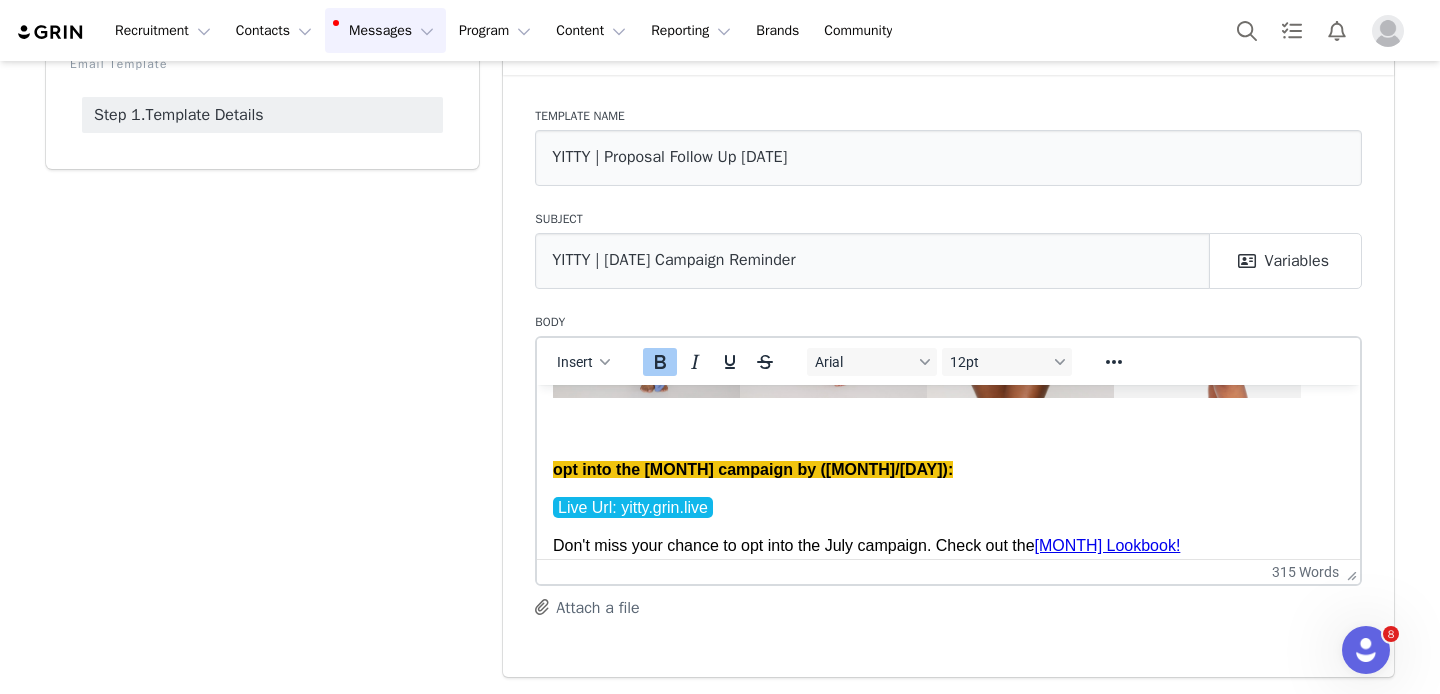 click on "Opt in and submit your order at this link by (7/13):" at bounding box center [753, 468] 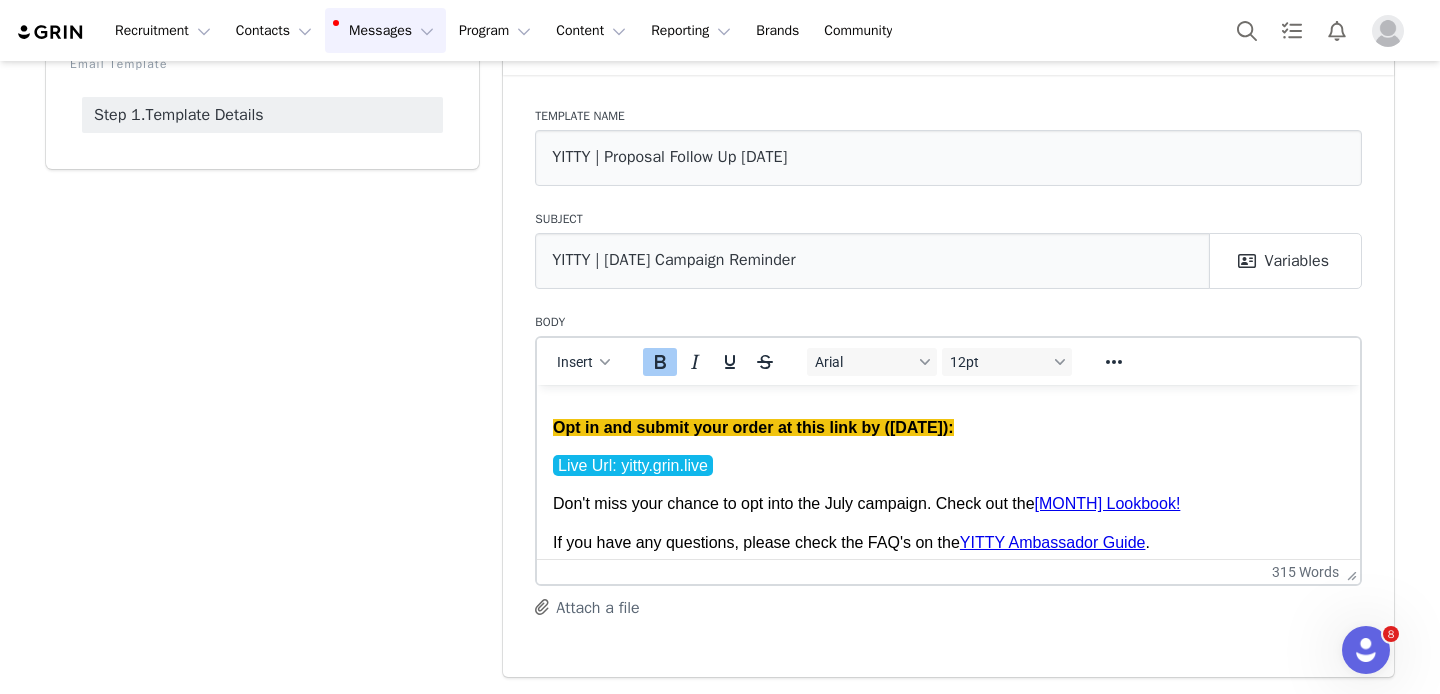 scroll, scrollTop: 758, scrollLeft: 0, axis: vertical 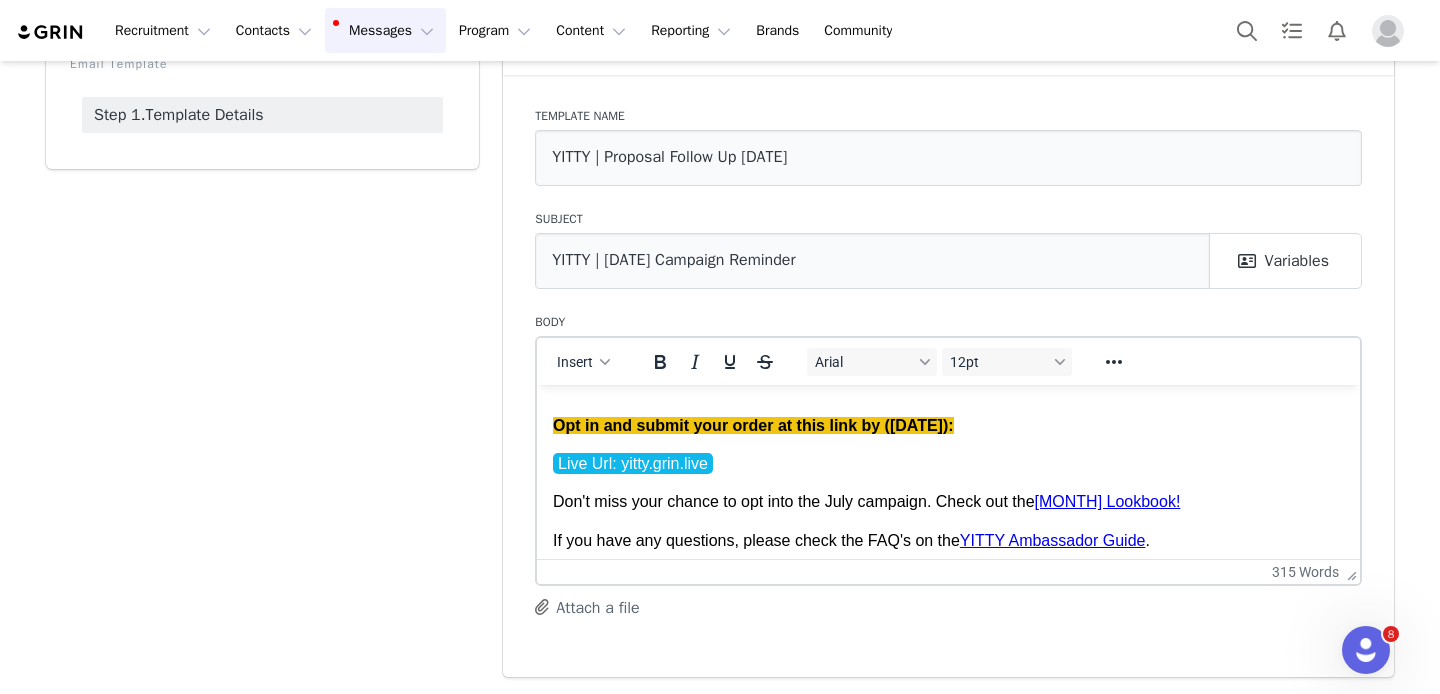 click on "July Lookbook!" at bounding box center [1108, 500] 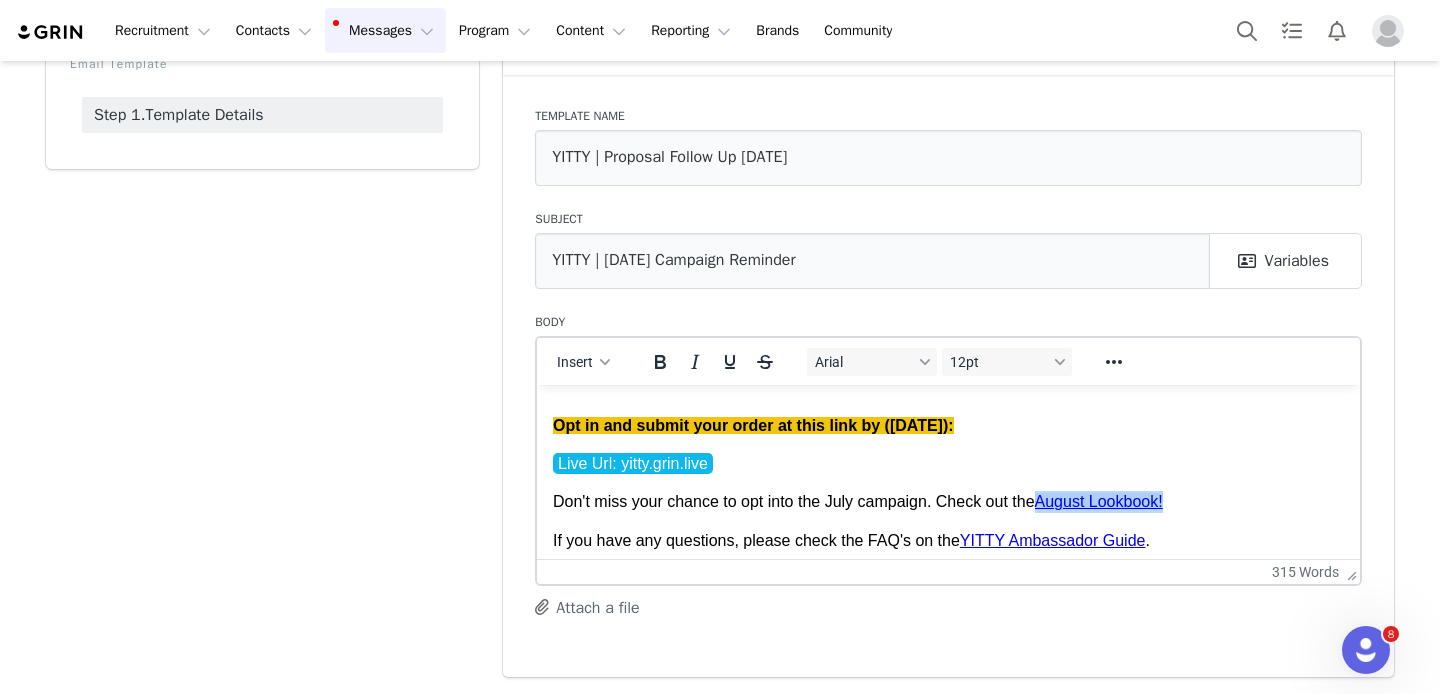 drag, startPoint x: 1173, startPoint y: 504, endPoint x: 1042, endPoint y: 504, distance: 131 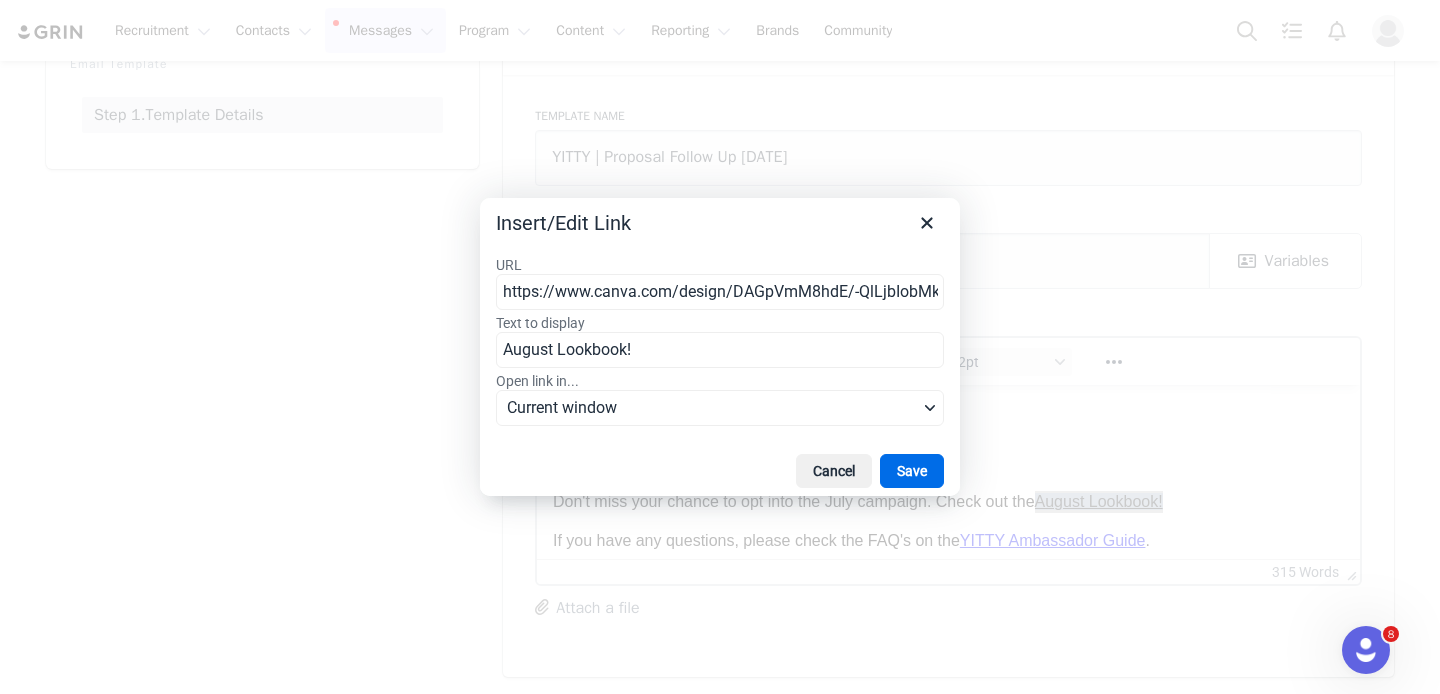 scroll, scrollTop: 0, scrollLeft: 139, axis: horizontal 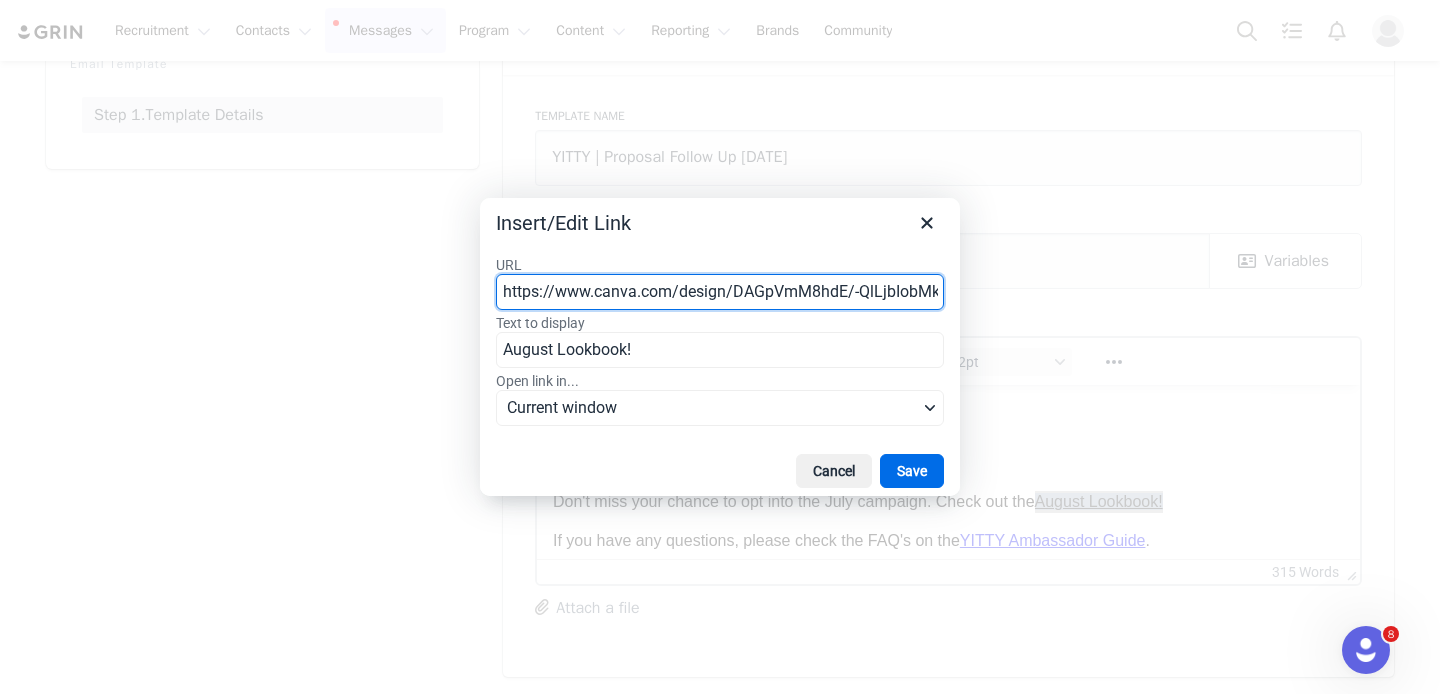 click on "https://www.canva.com/design/DAGpVmM8hdE/-QlLjbIobMkGRSyyjOHTQg/edit" at bounding box center (720, 292) 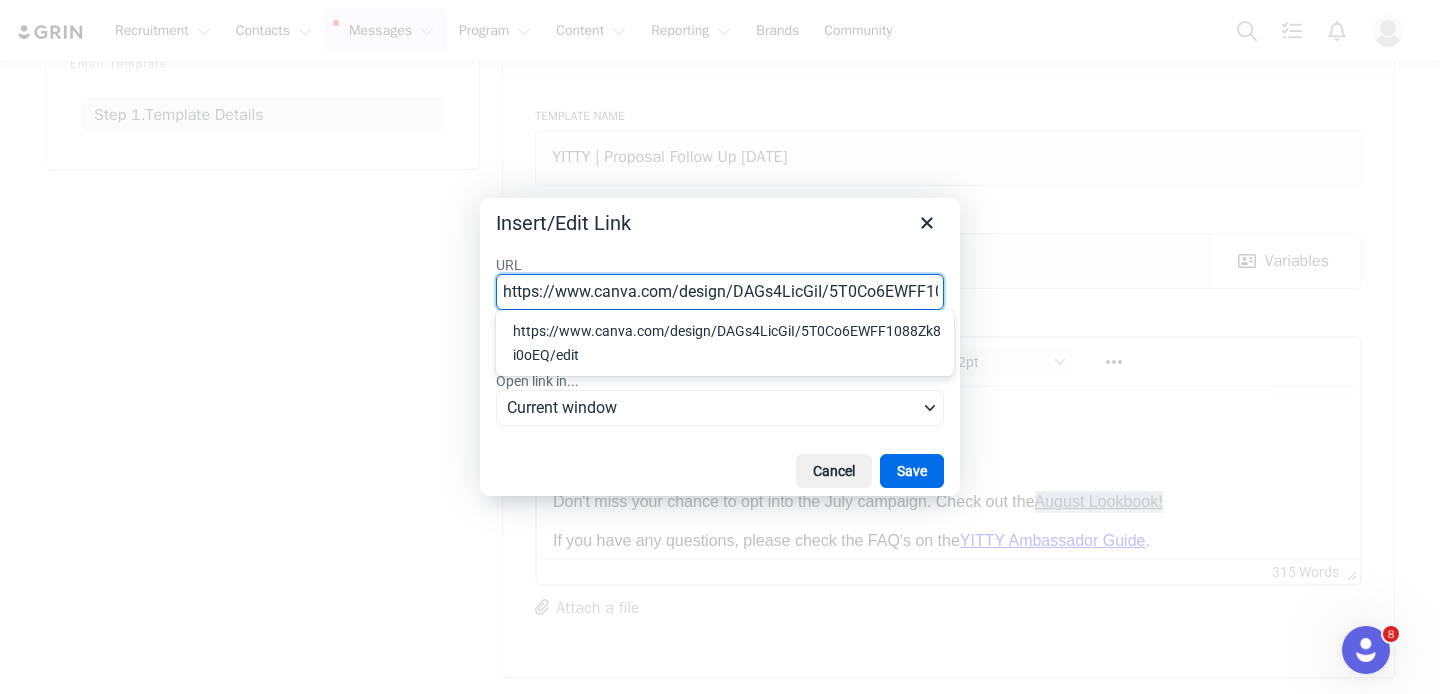 scroll, scrollTop: 0, scrollLeft: 127, axis: horizontal 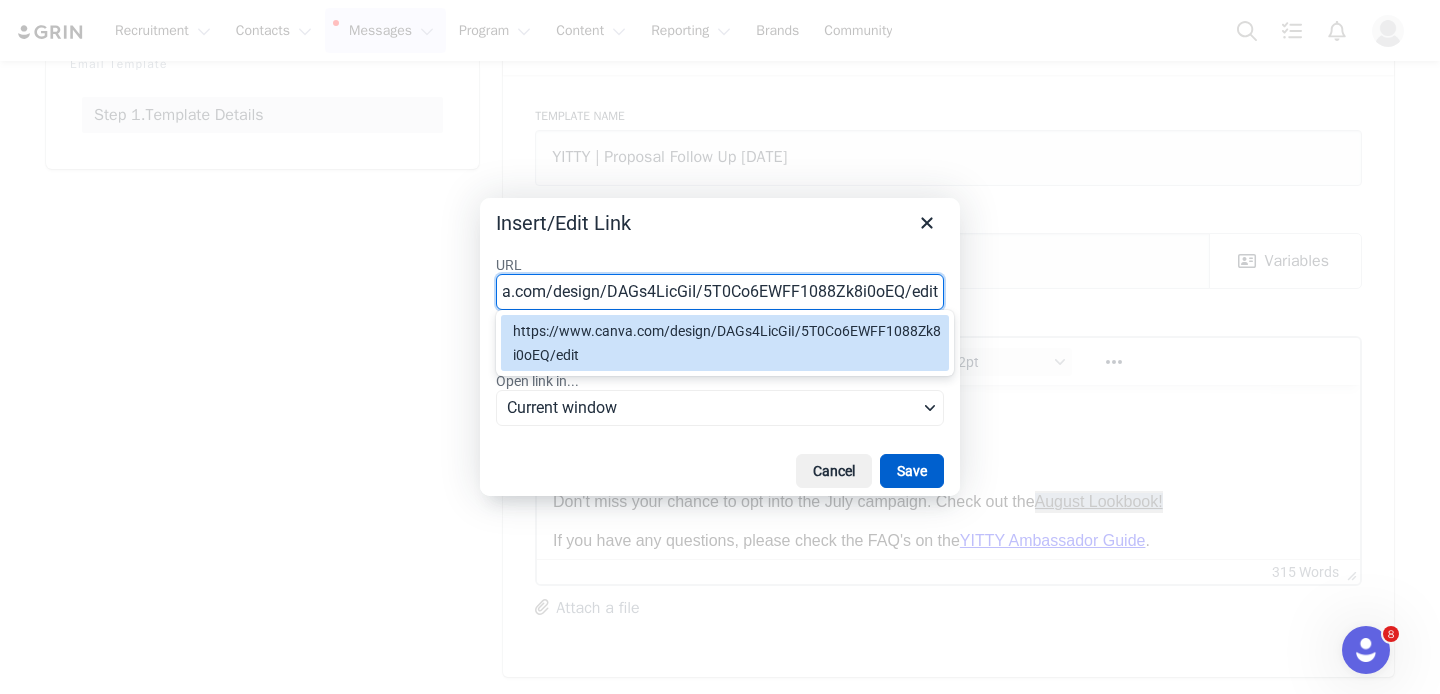 click on "Save" at bounding box center (912, 471) 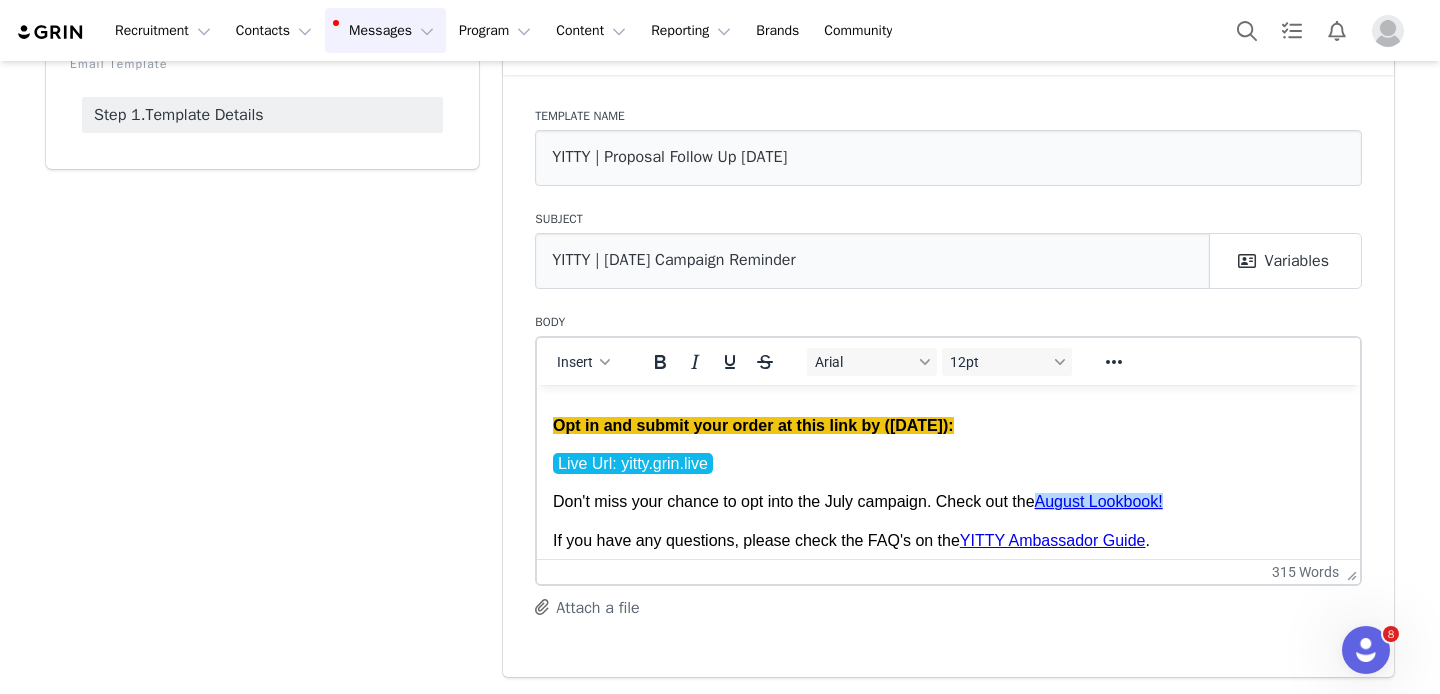 click on "*If you are receiving this, we have NOT received your order/proposal for our August campaign. Please reach out with questions if needed.* Hi  First Name , Meet the collection! Lounge and shaping styles for effortless dressing. Reminder to opt into the August  campaign by  8/13. There is limited quantity so act fast.  You now have the freedom to choose from the following content formats each month: ✅ IG Story Set* (MUST be at least 3 consecutive stories) ✅ IG In-Feed Post or Reel ✅ TikTok Video (make sure to tag products on TTS if you don’t already) ✅ YouTube Video/Short All our posting guidelines still apply and we will be continuing to closely monitor the completion and quality of content in the program to ensure that consistency and ambassador standards are upheld. Content that does not follow guidelines will be flagged and ambassador may not be eligible for following campaign. Please note:  All ambassadors will receive one outfit only.  Smooth all over! ☁️ Live Url: yitty.grin.live   .  xx" at bounding box center (948, 391) 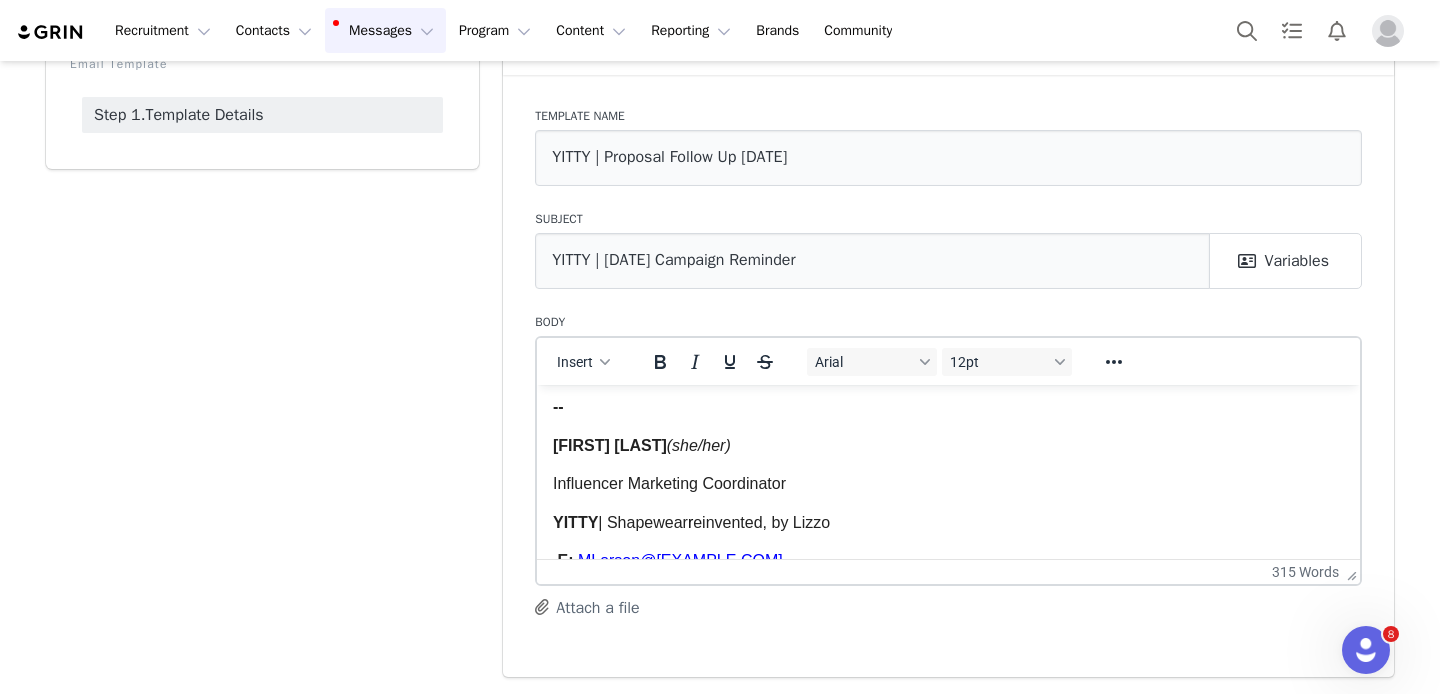 scroll, scrollTop: 1009, scrollLeft: 0, axis: vertical 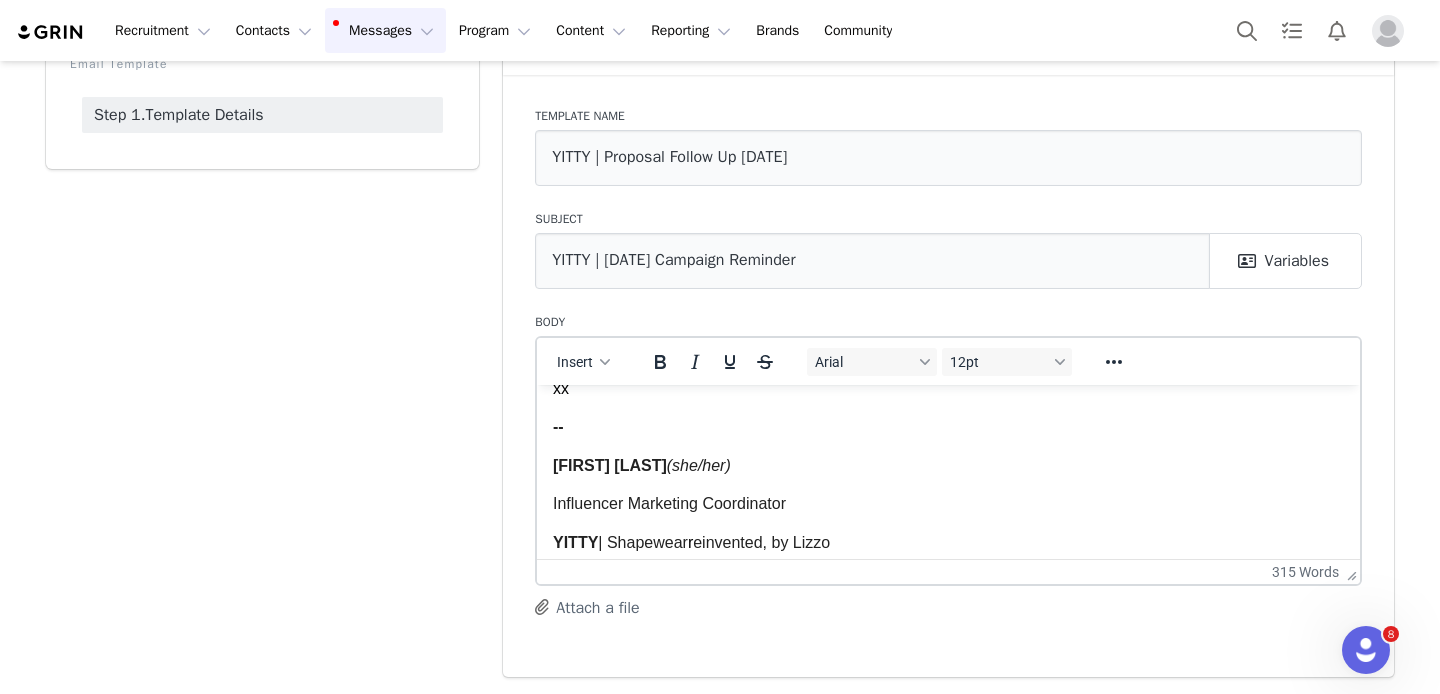 click on "[FIRST] [LAST]" at bounding box center (610, 464) 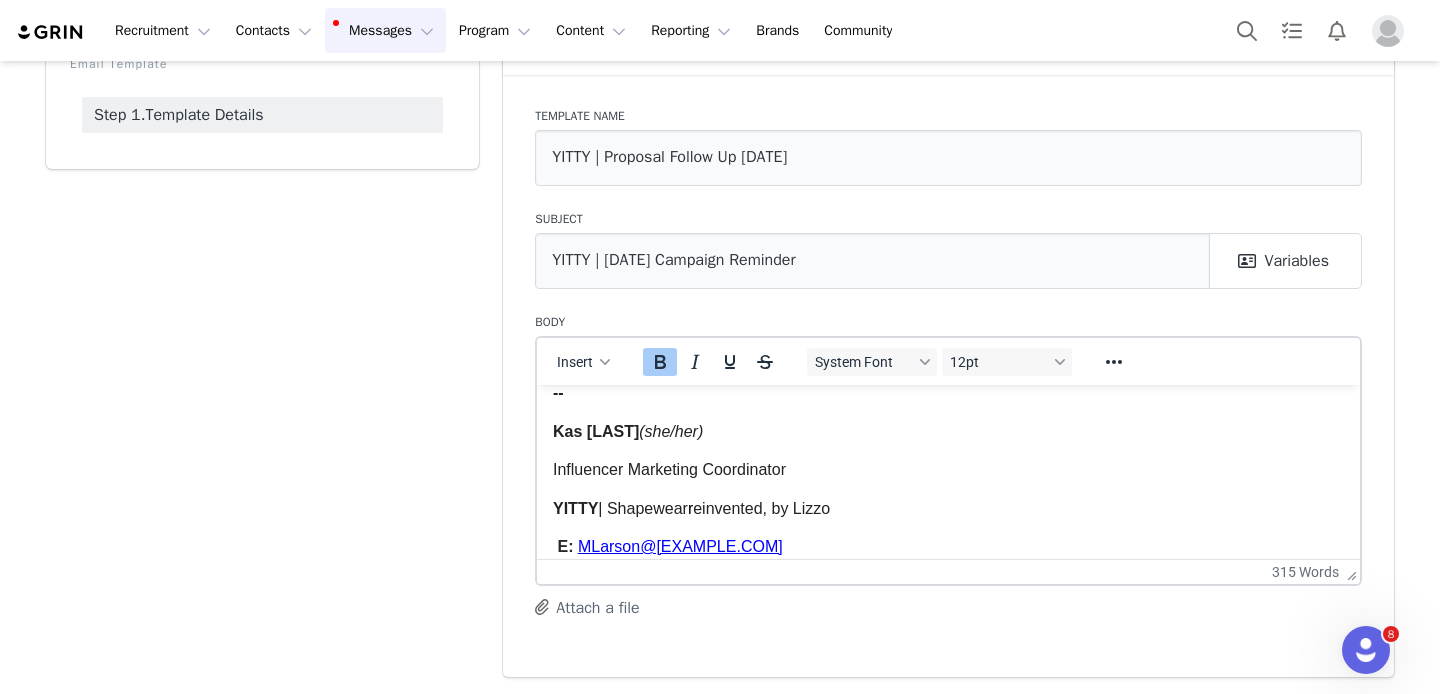 scroll, scrollTop: 1081, scrollLeft: 0, axis: vertical 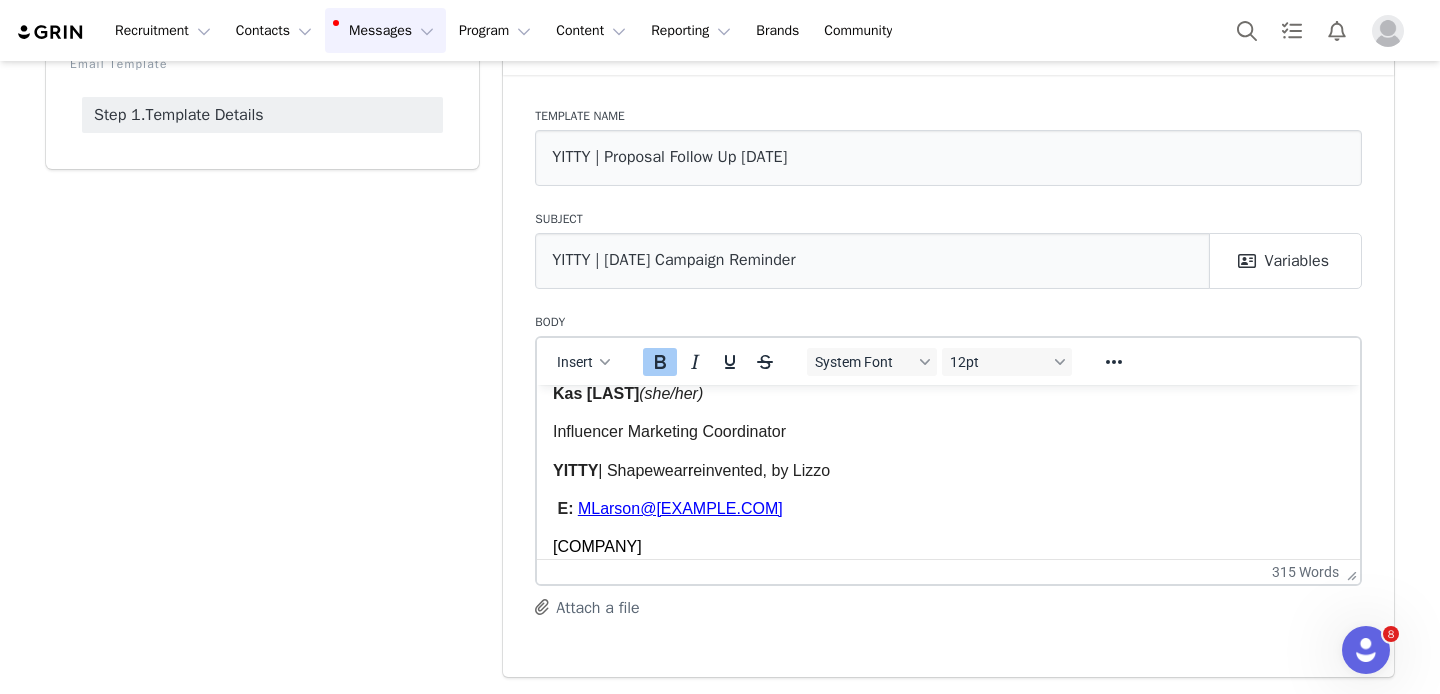 click on "MLarson@fabletics.com" at bounding box center (680, 507) 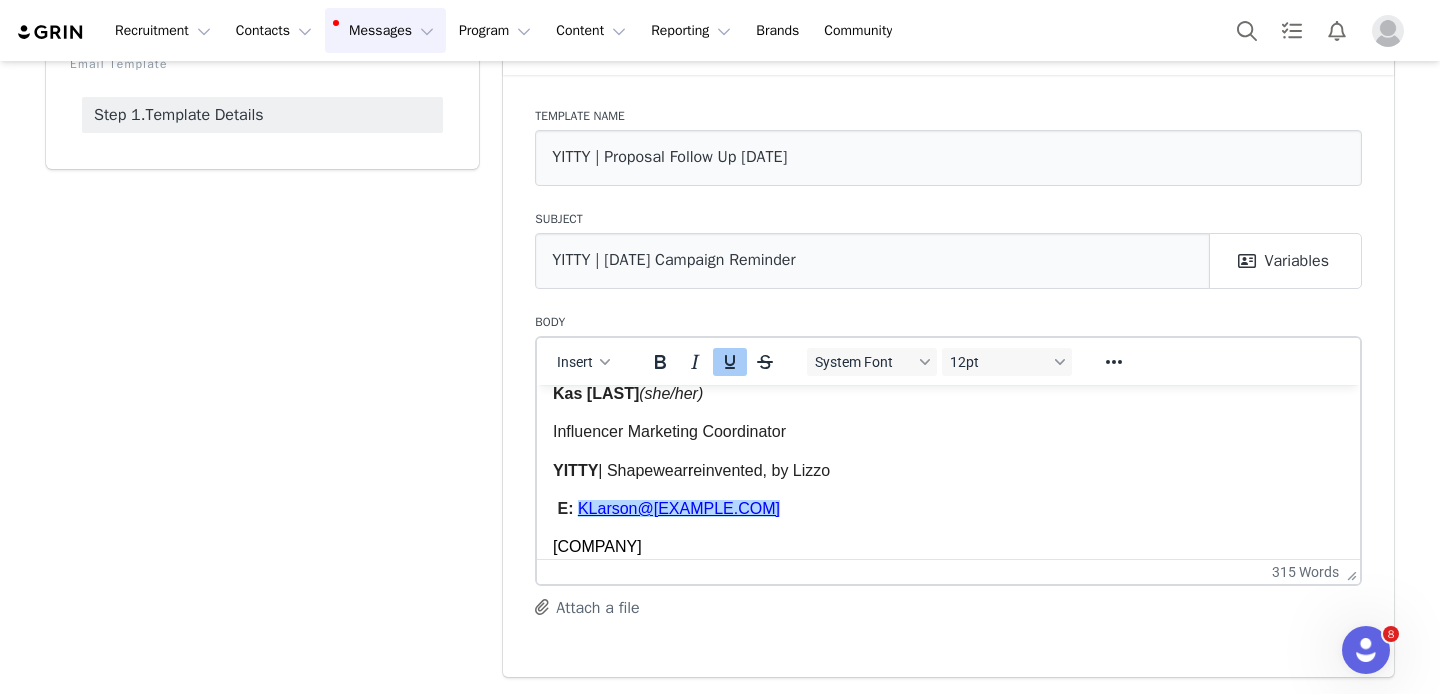 click on "KLarson@fabletics.com" at bounding box center (679, 507) 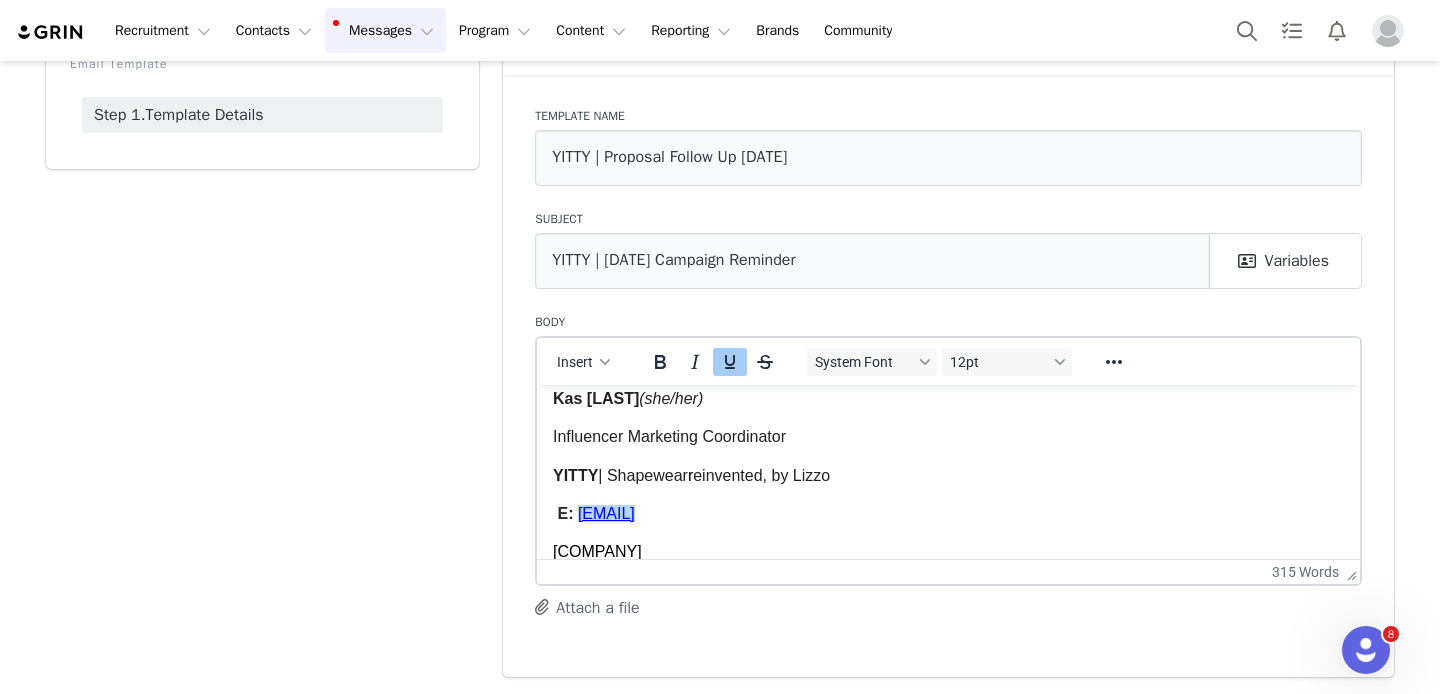 scroll, scrollTop: 1103, scrollLeft: 0, axis: vertical 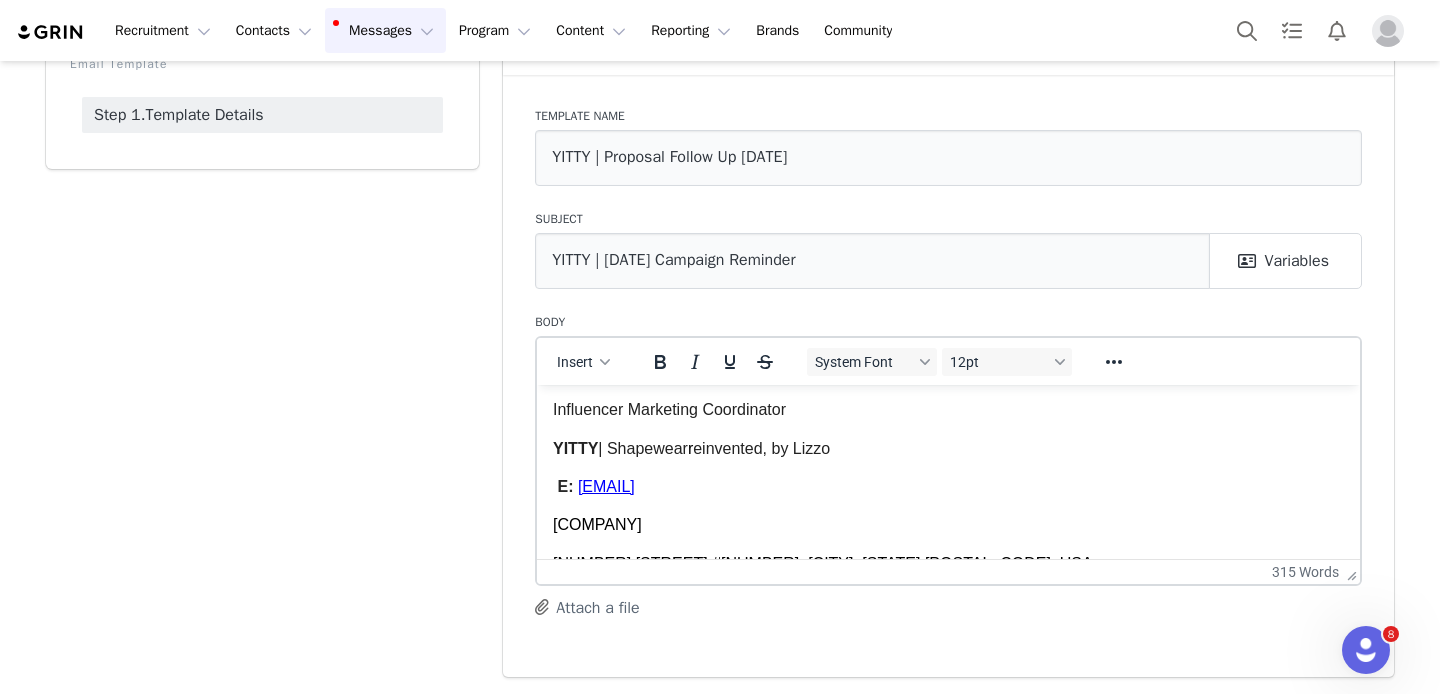 drag, startPoint x: 851, startPoint y: 452, endPoint x: 612, endPoint y: 454, distance: 239.00836 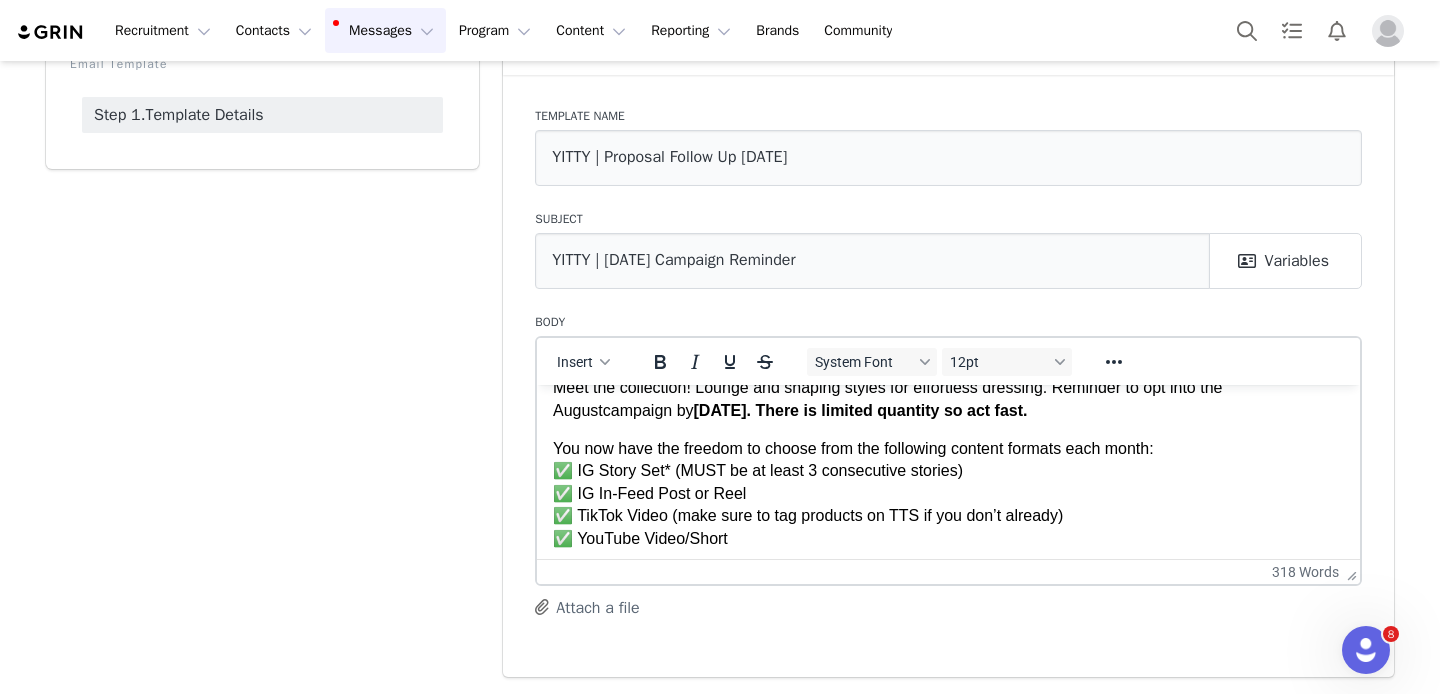 scroll, scrollTop: 0, scrollLeft: 0, axis: both 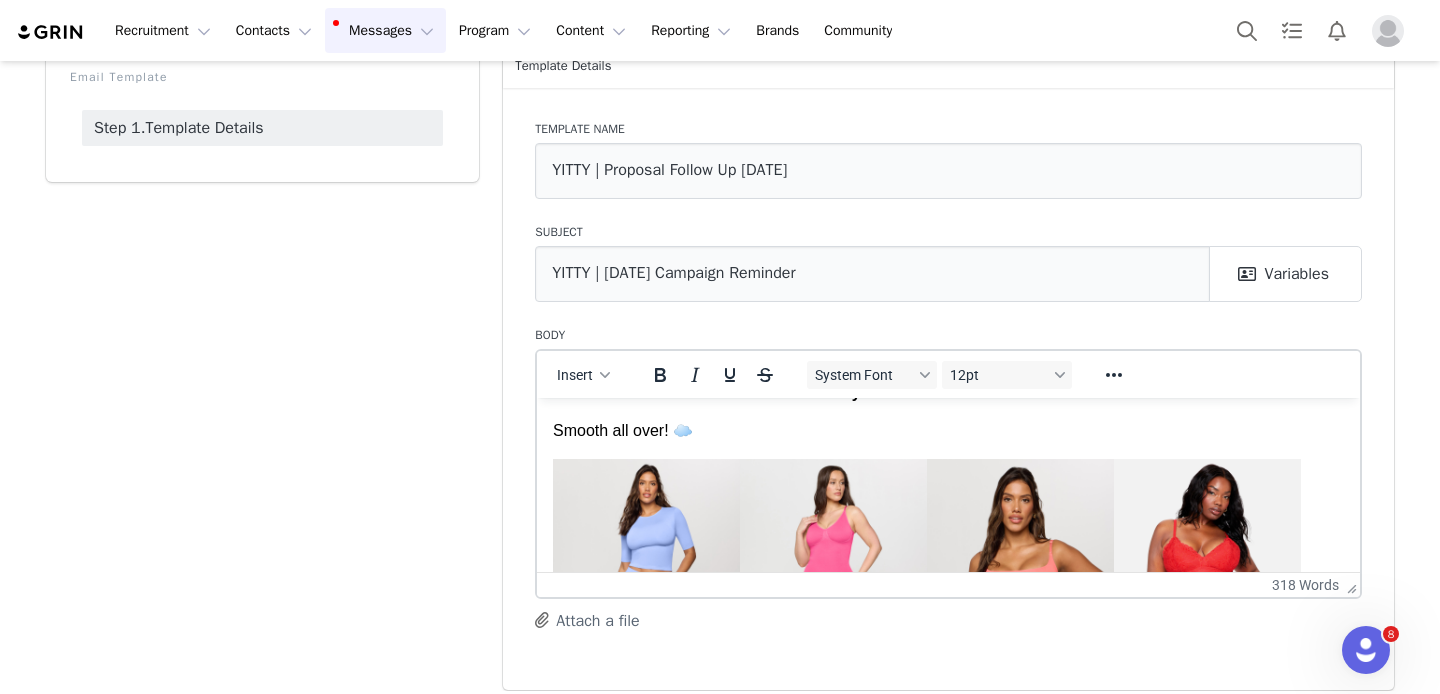 click on "Smooth all over! ☁️" at bounding box center [623, 429] 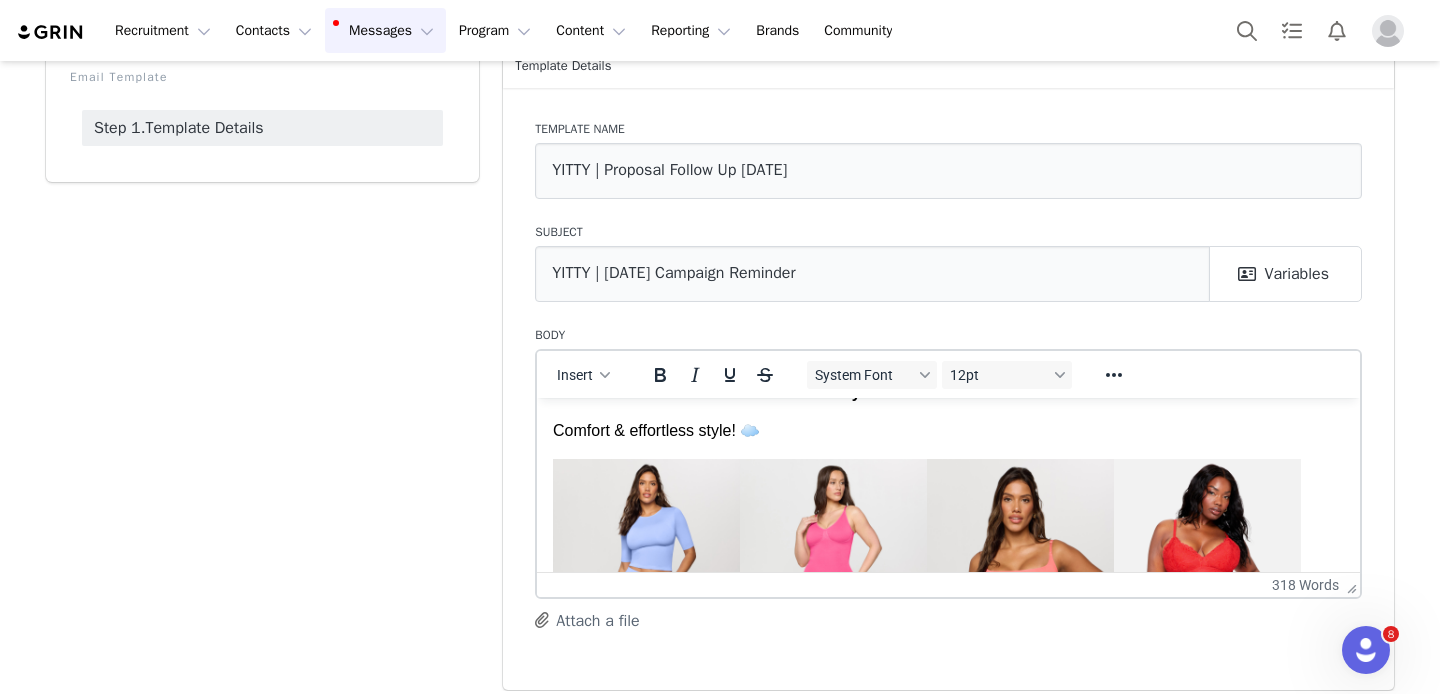 click on "Comfort & effortless style! ☁️" at bounding box center (948, 430) 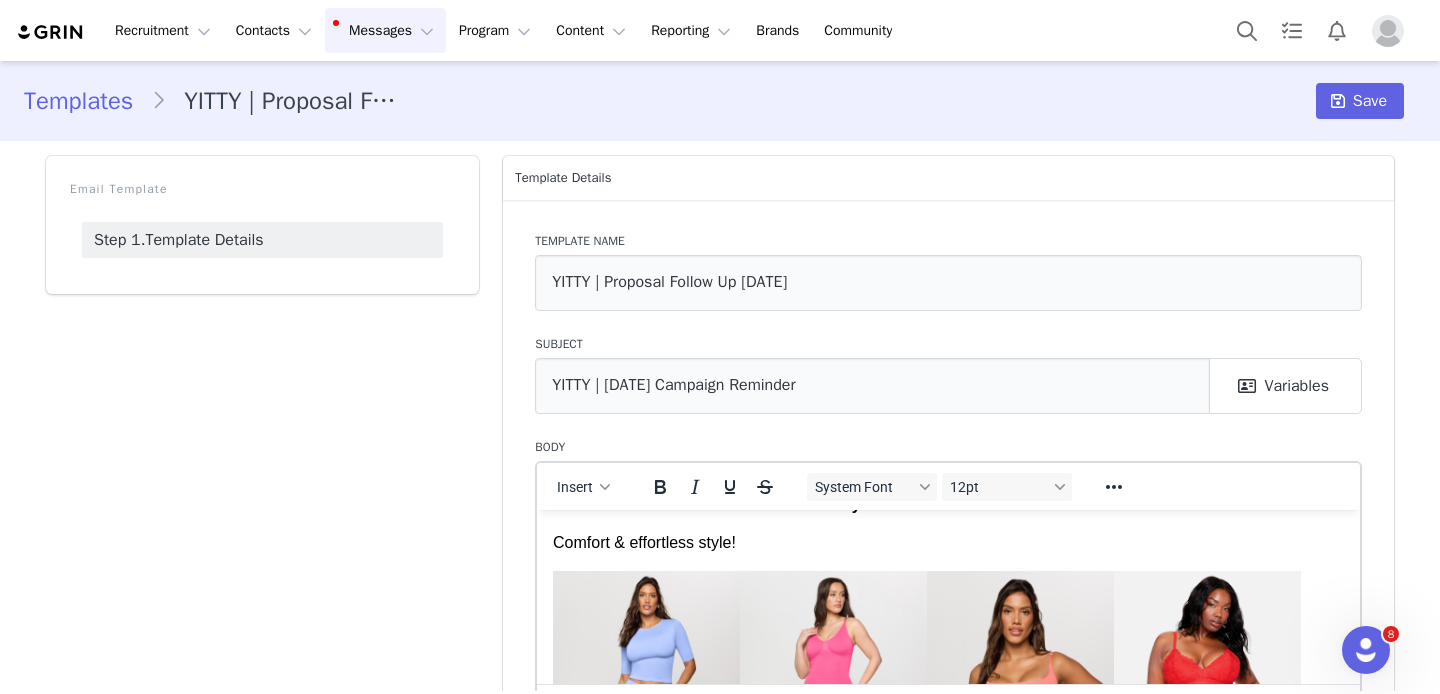 scroll, scrollTop: 125, scrollLeft: 0, axis: vertical 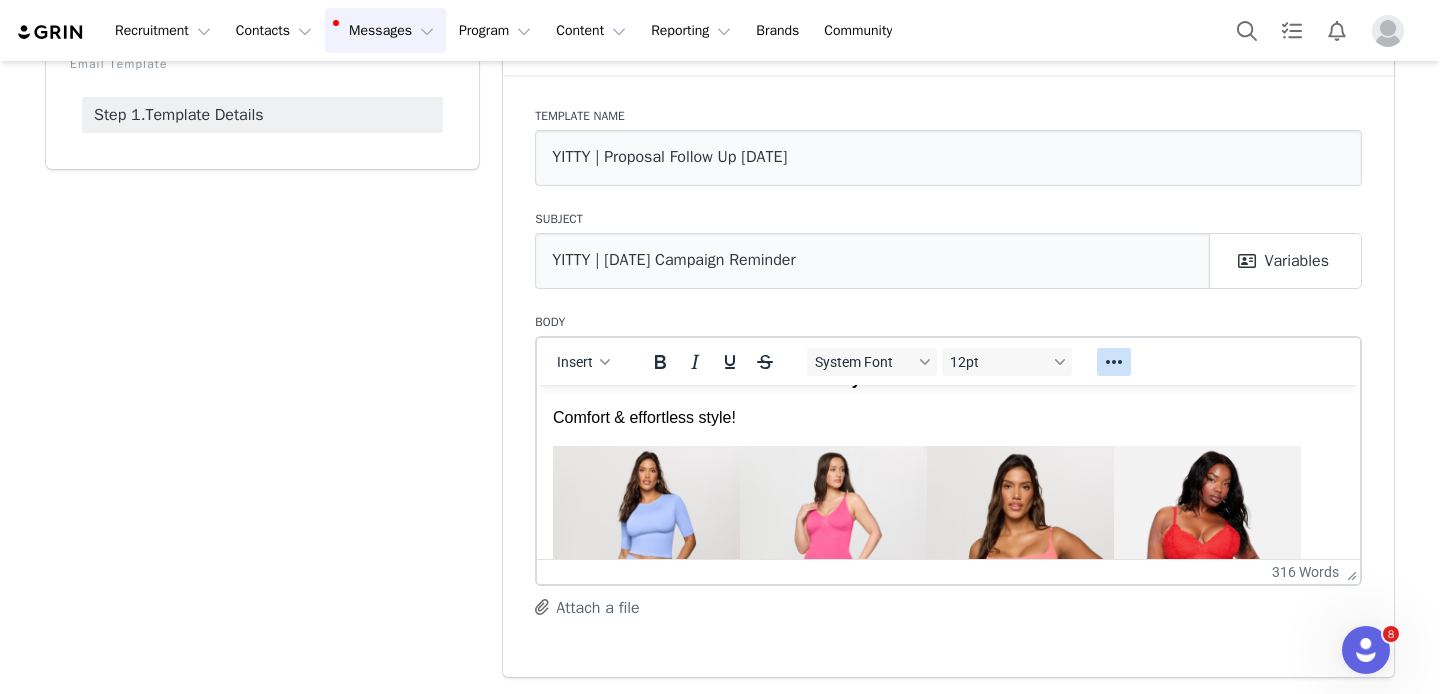 click at bounding box center (1114, 362) 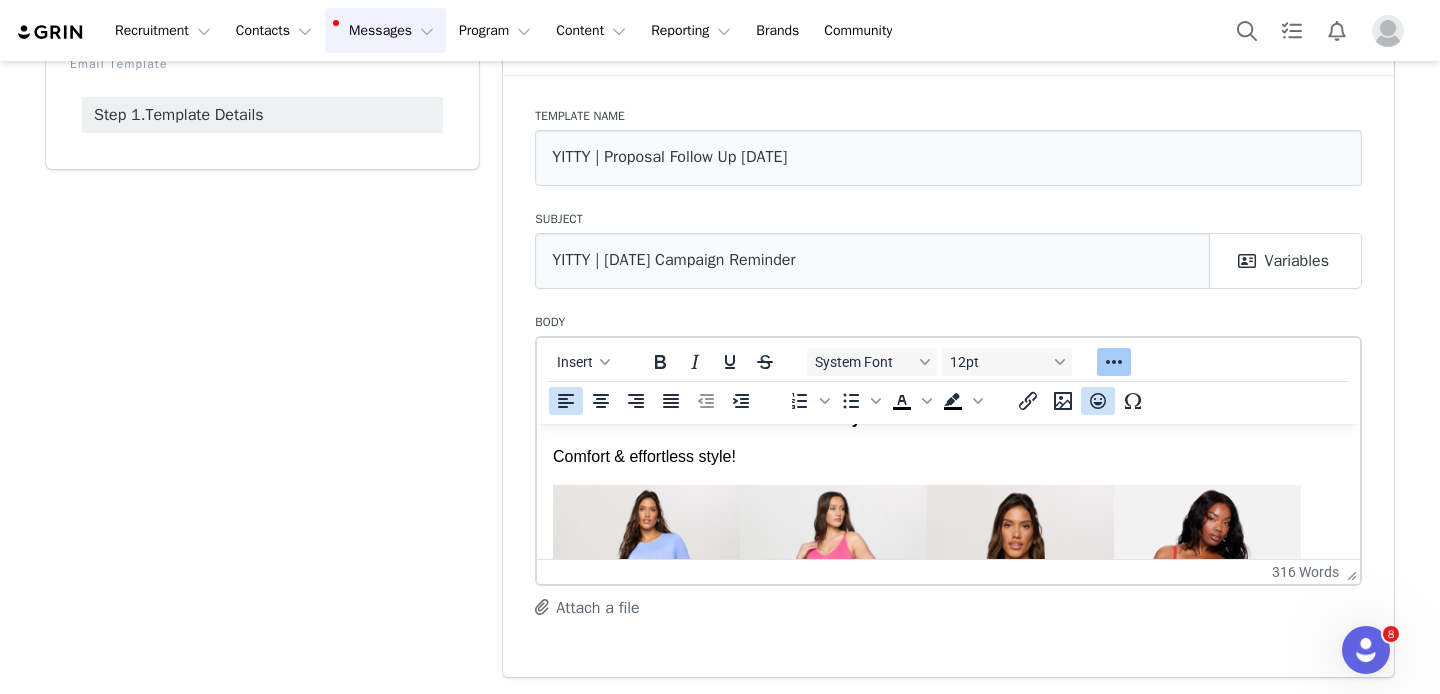 click 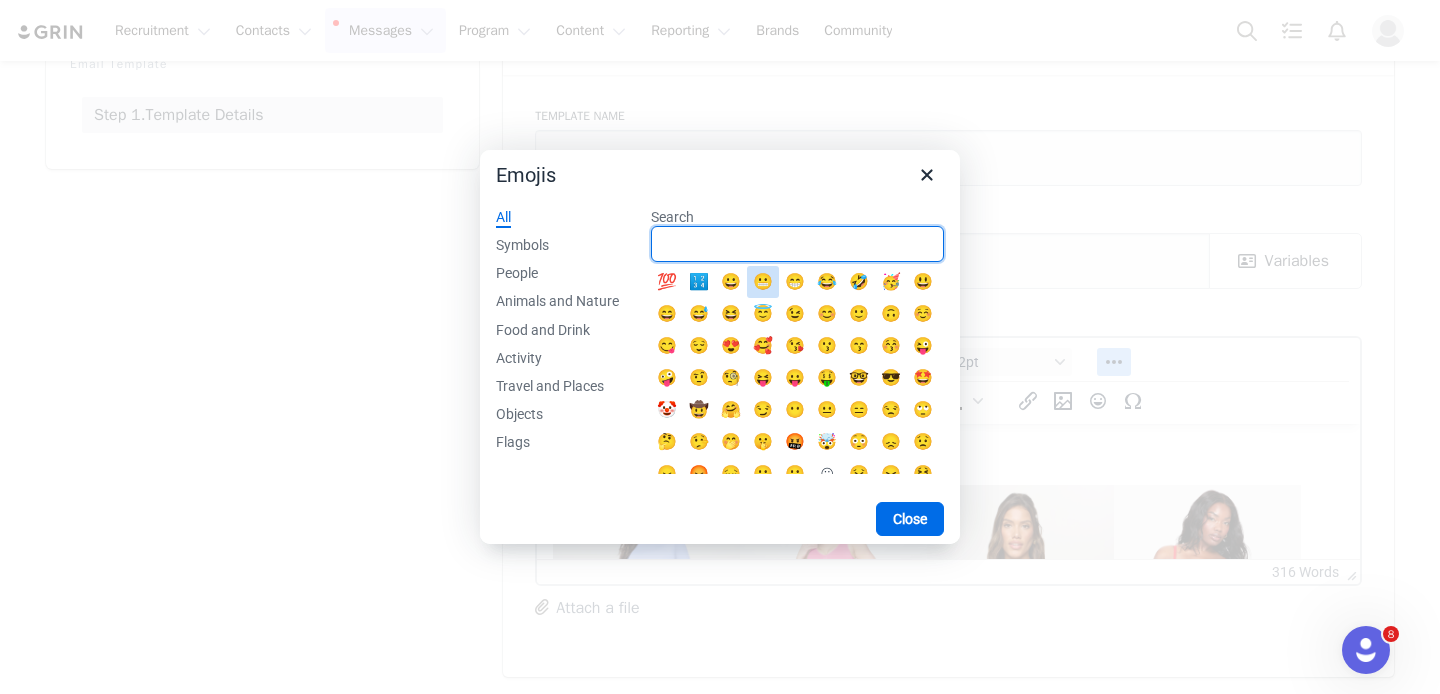 click on "Search" at bounding box center (797, 244) 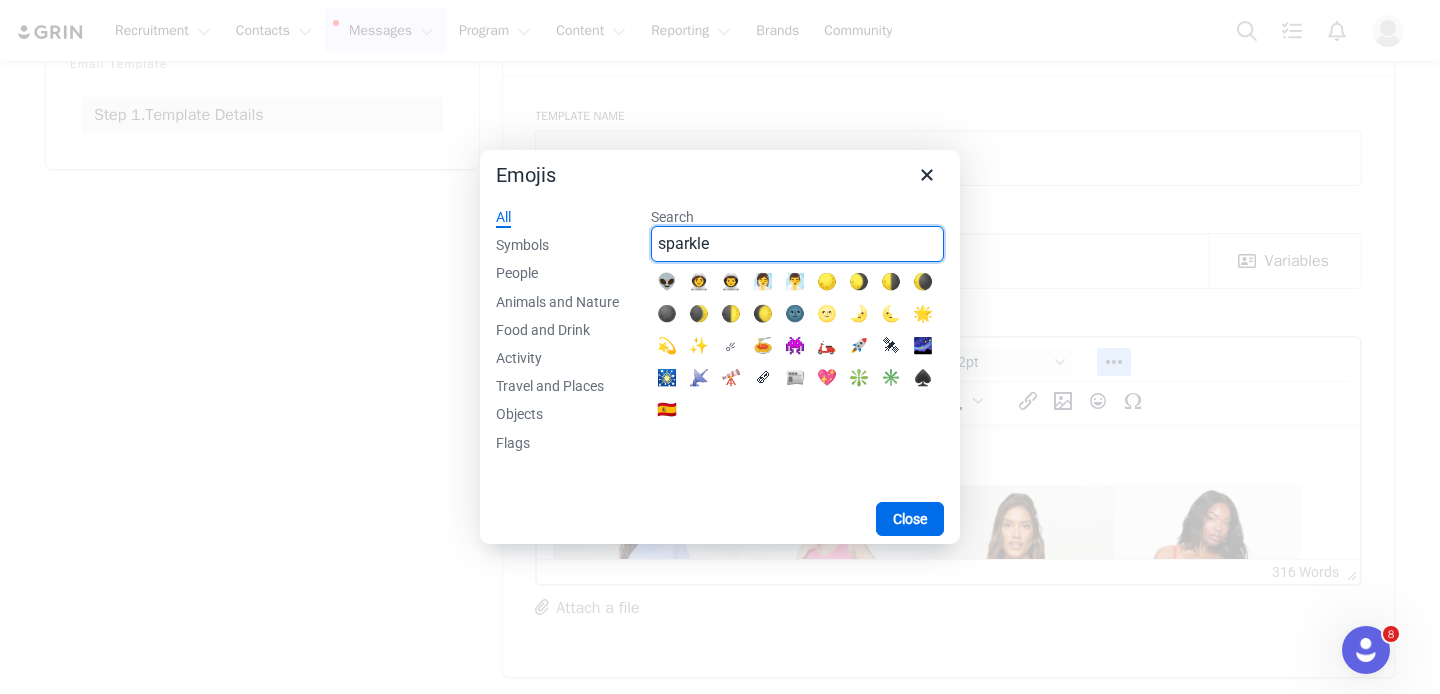 type on "sparkle" 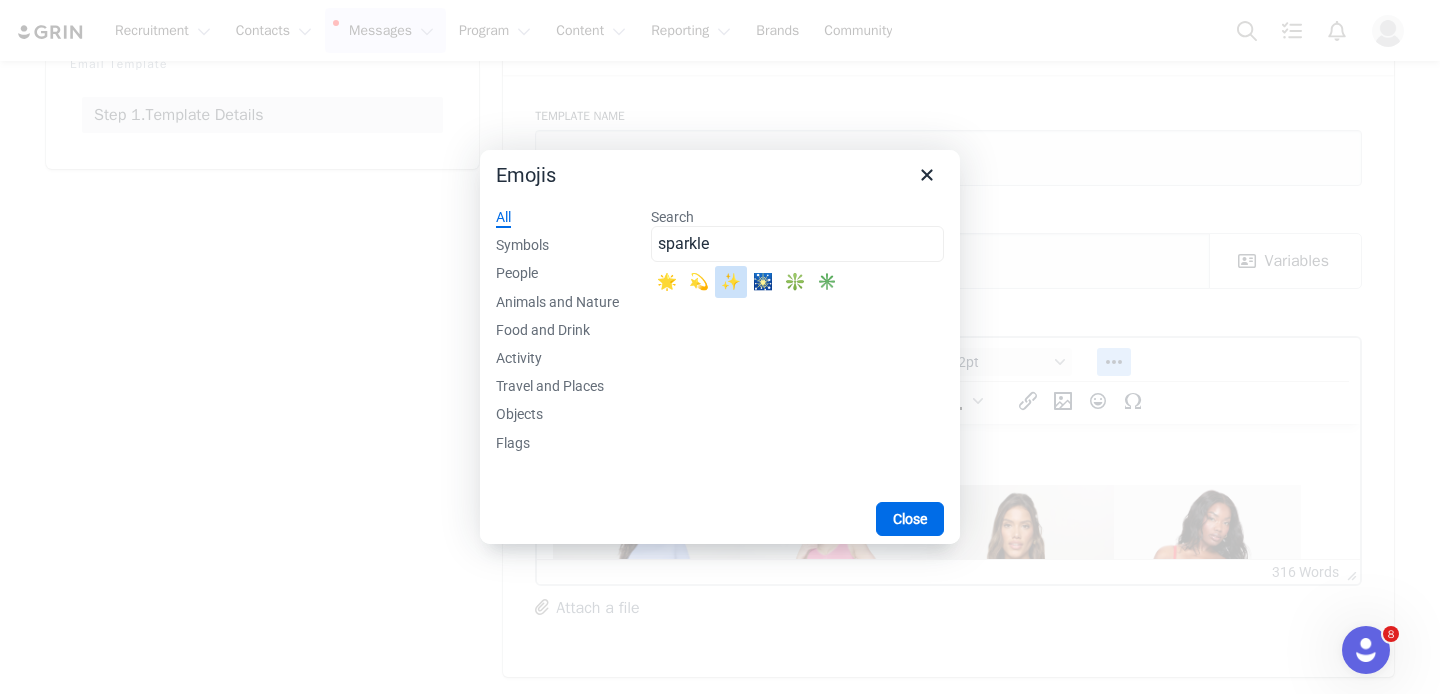 click on "✨" at bounding box center [731, 282] 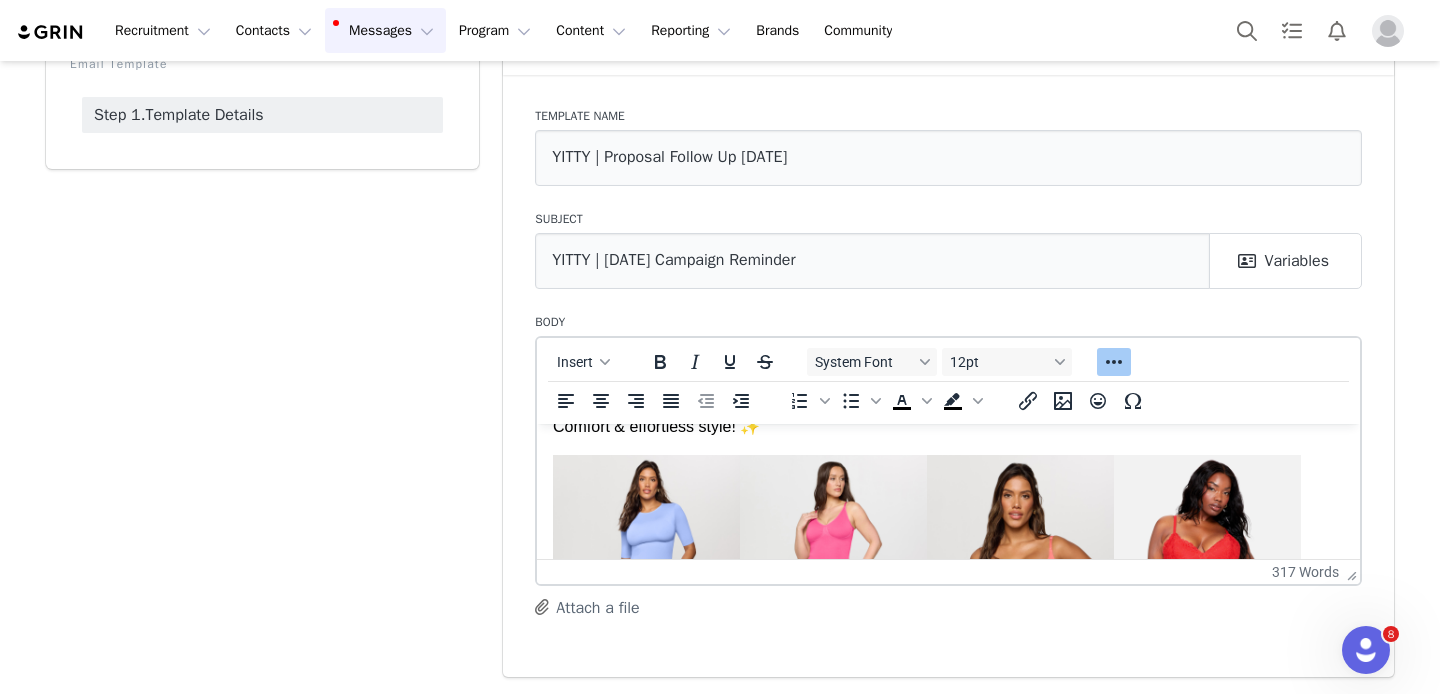 scroll, scrollTop: 438, scrollLeft: 0, axis: vertical 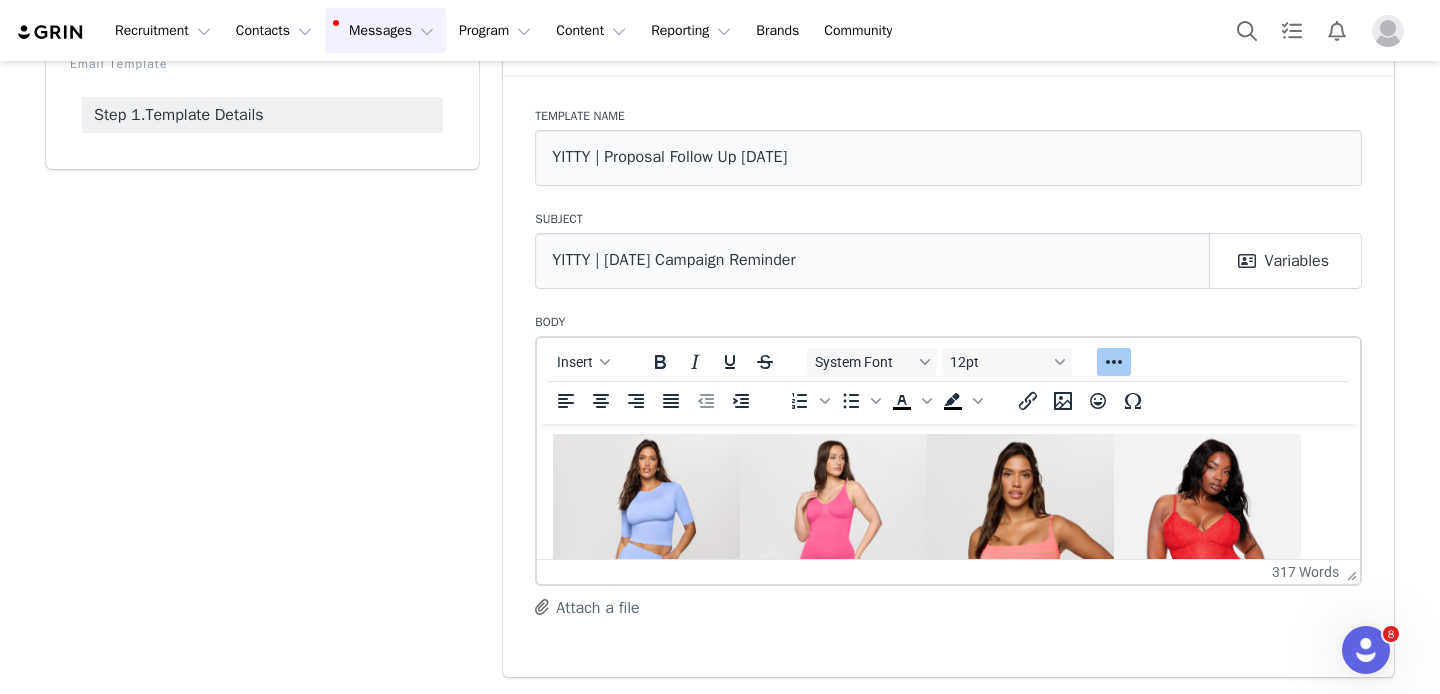 click at bounding box center (646, 572) 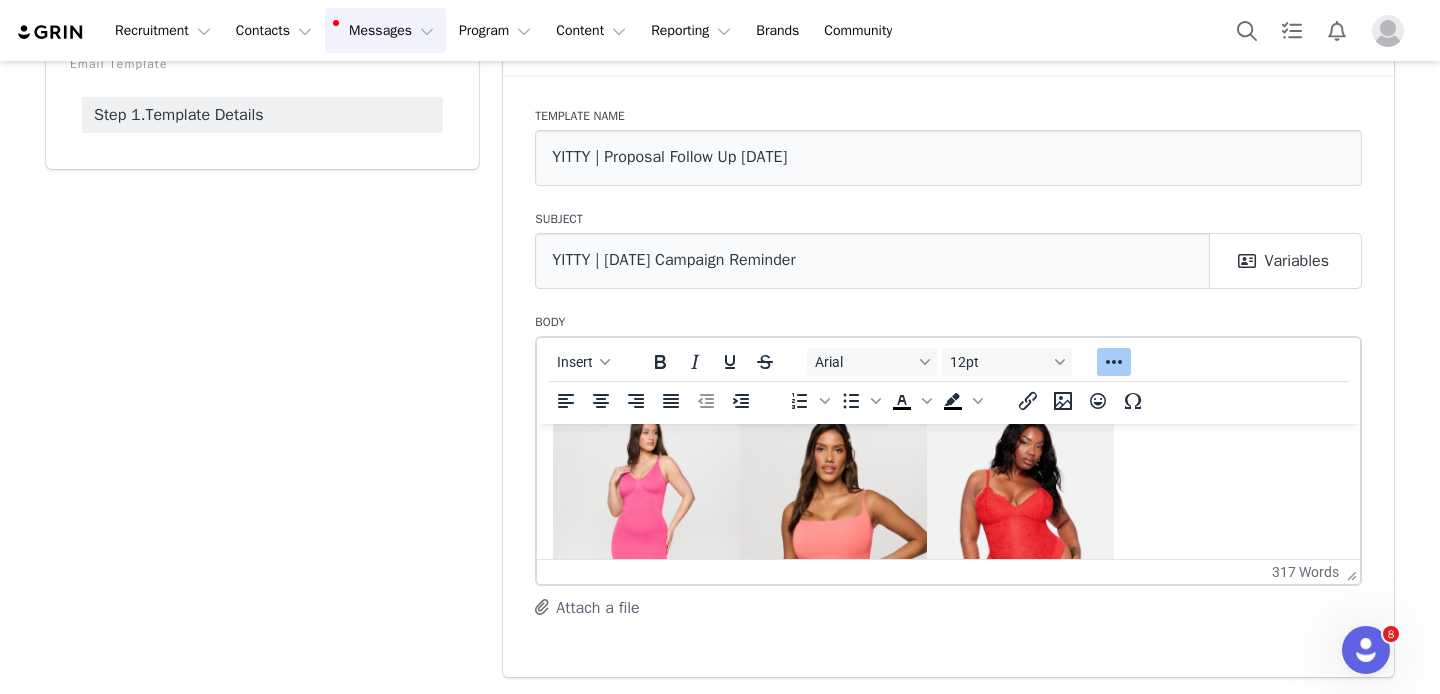 click at bounding box center (646, 547) 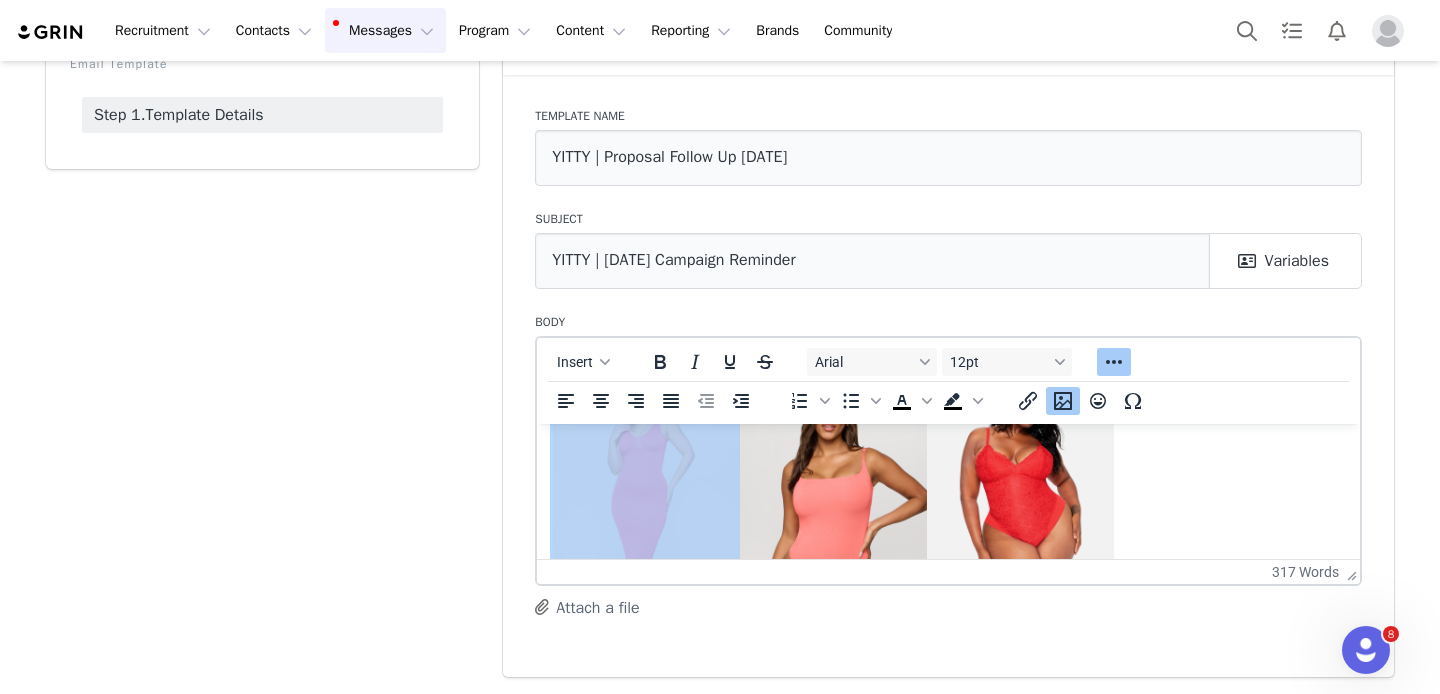 scroll, scrollTop: 1715, scrollLeft: 0, axis: vertical 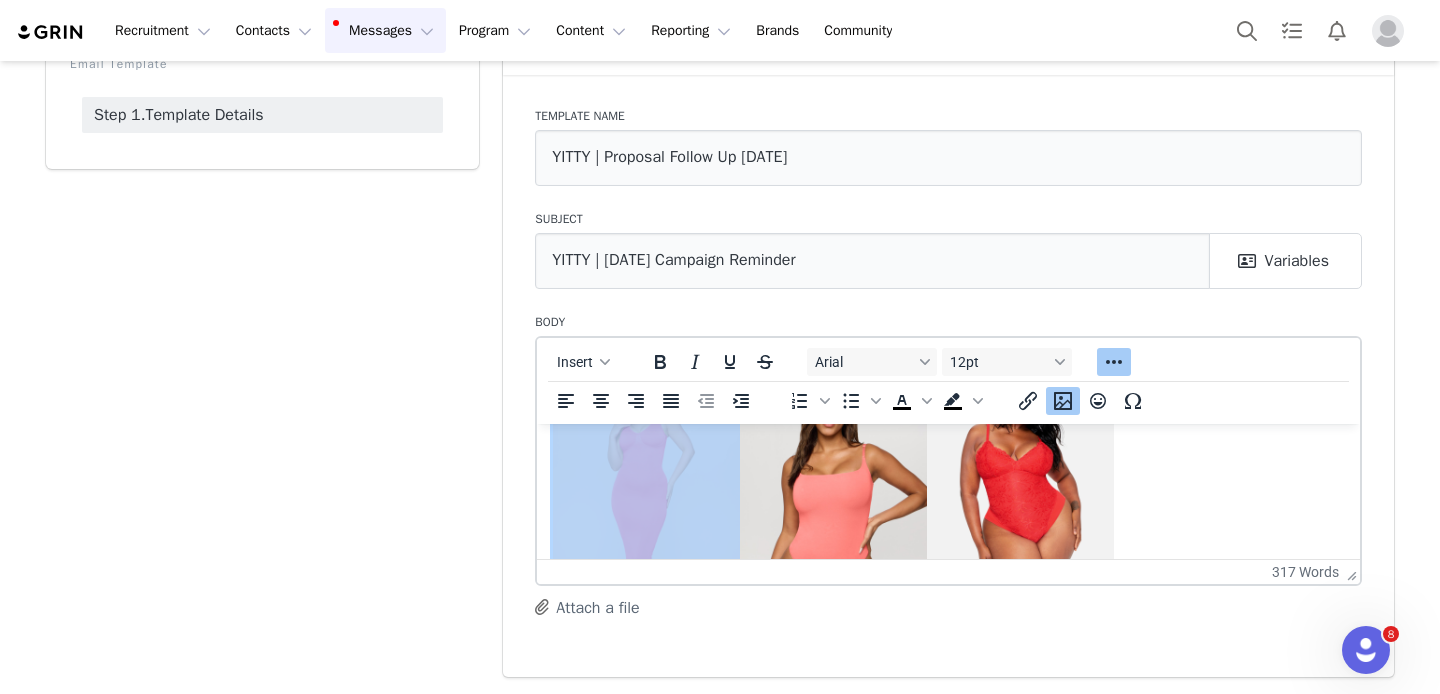 click 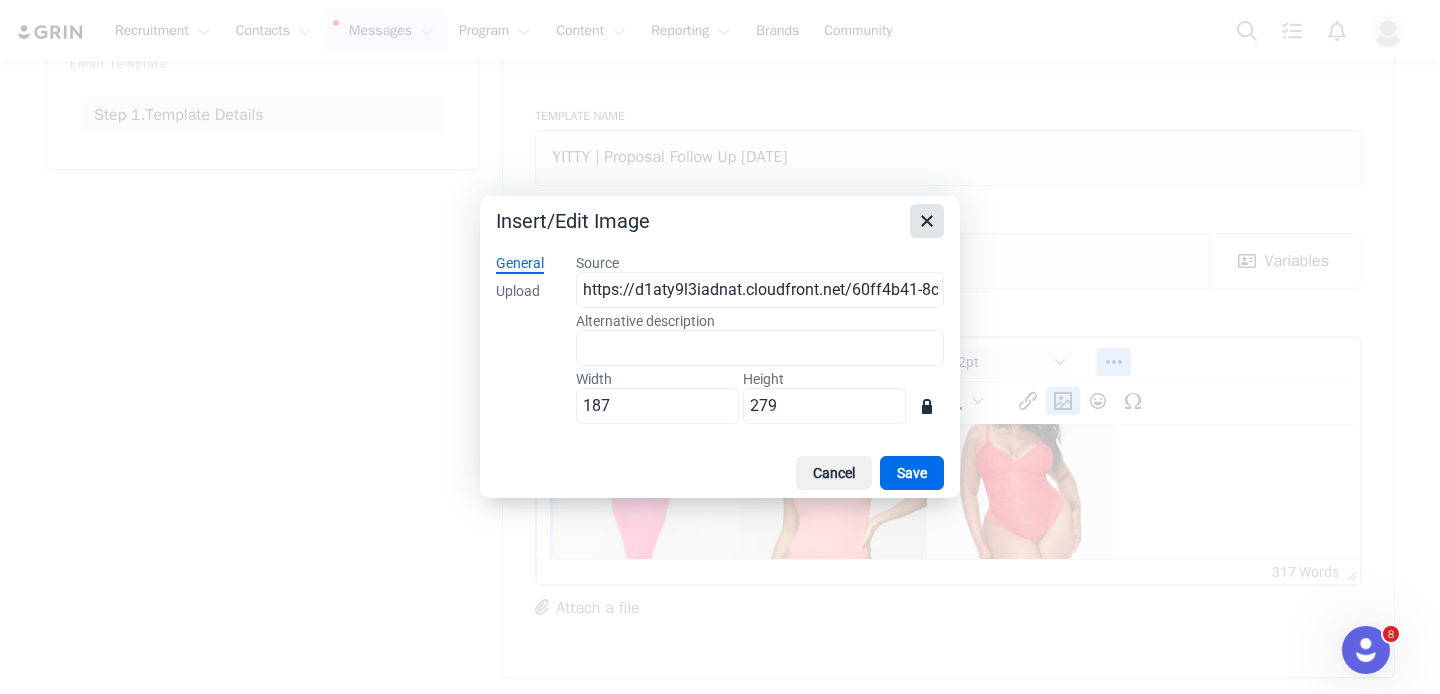 click 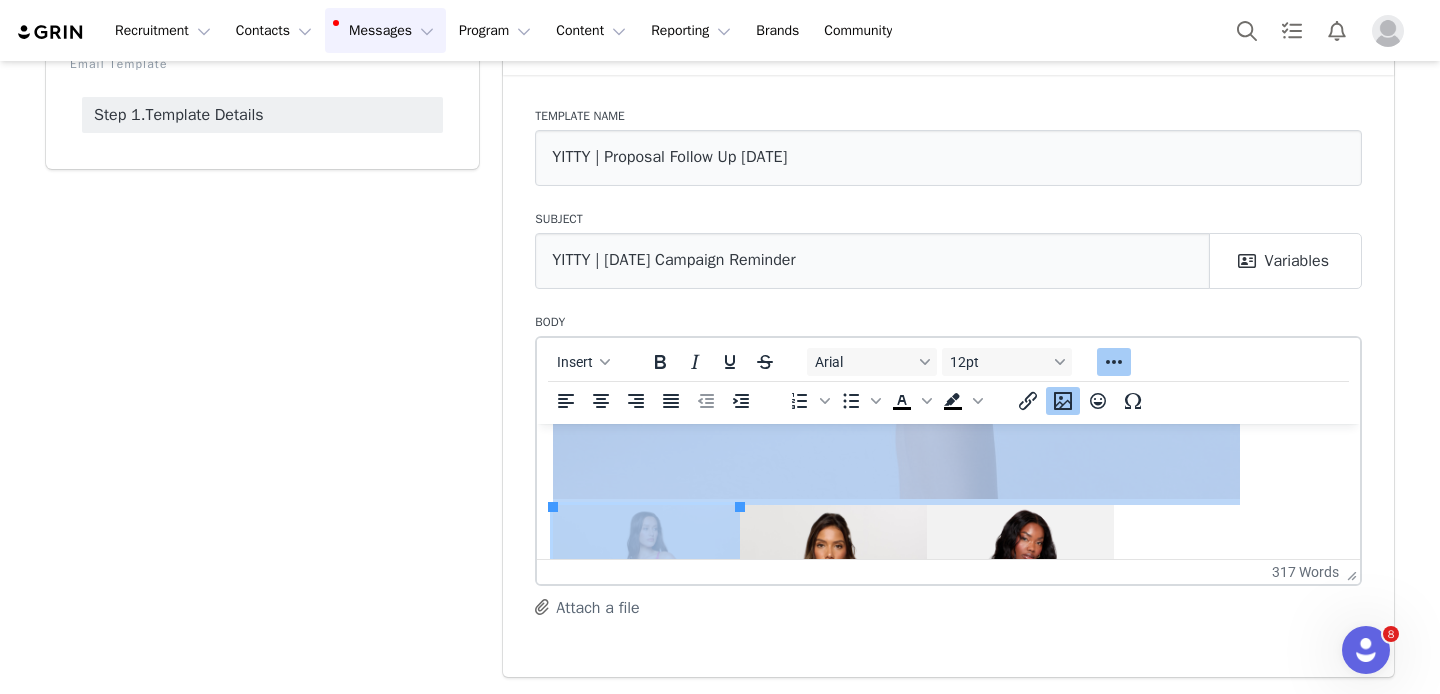 scroll, scrollTop: 1547, scrollLeft: 0, axis: vertical 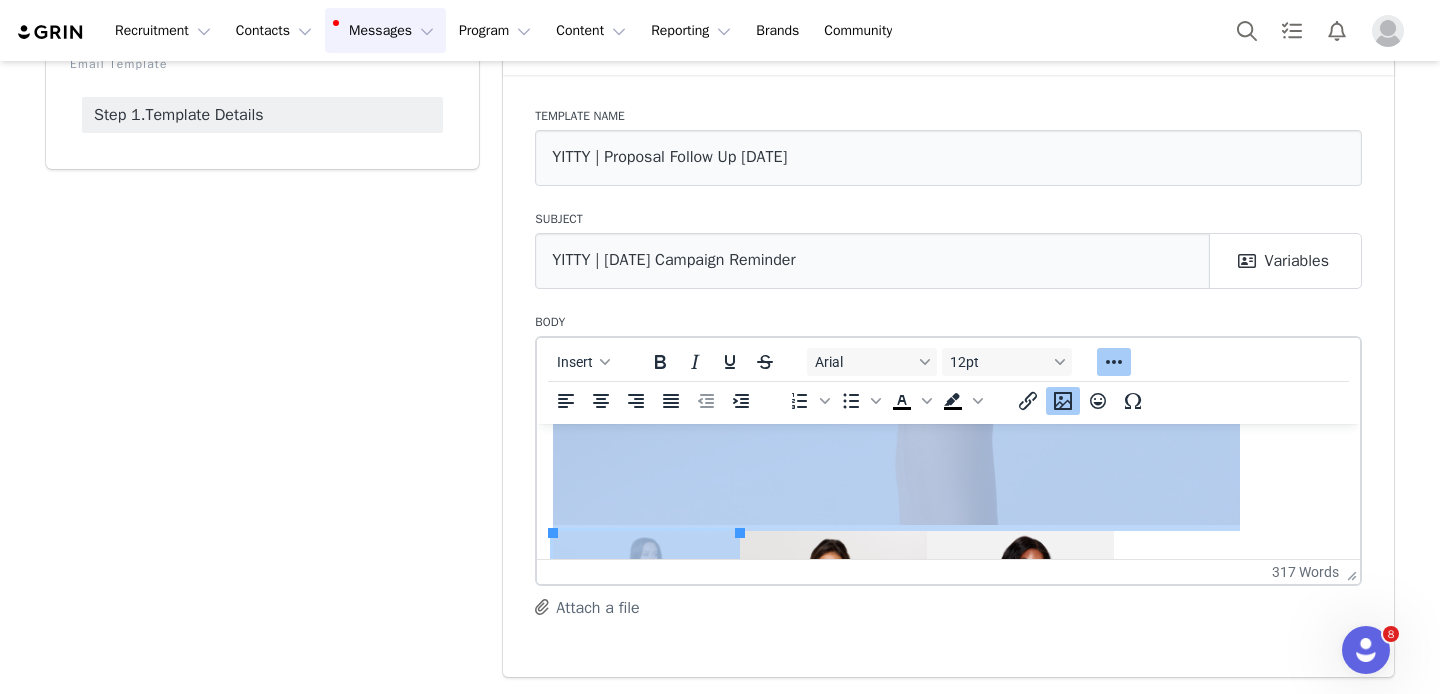 click at bounding box center [896, -76] 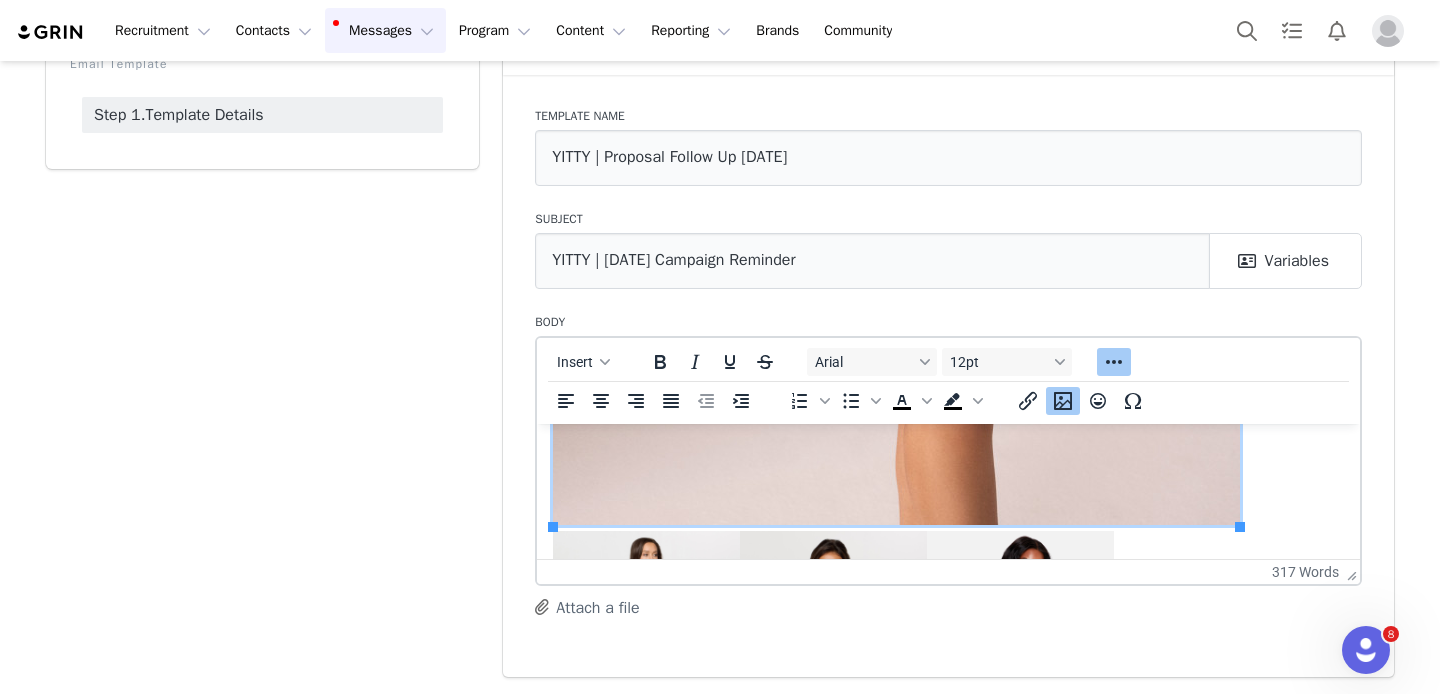 click 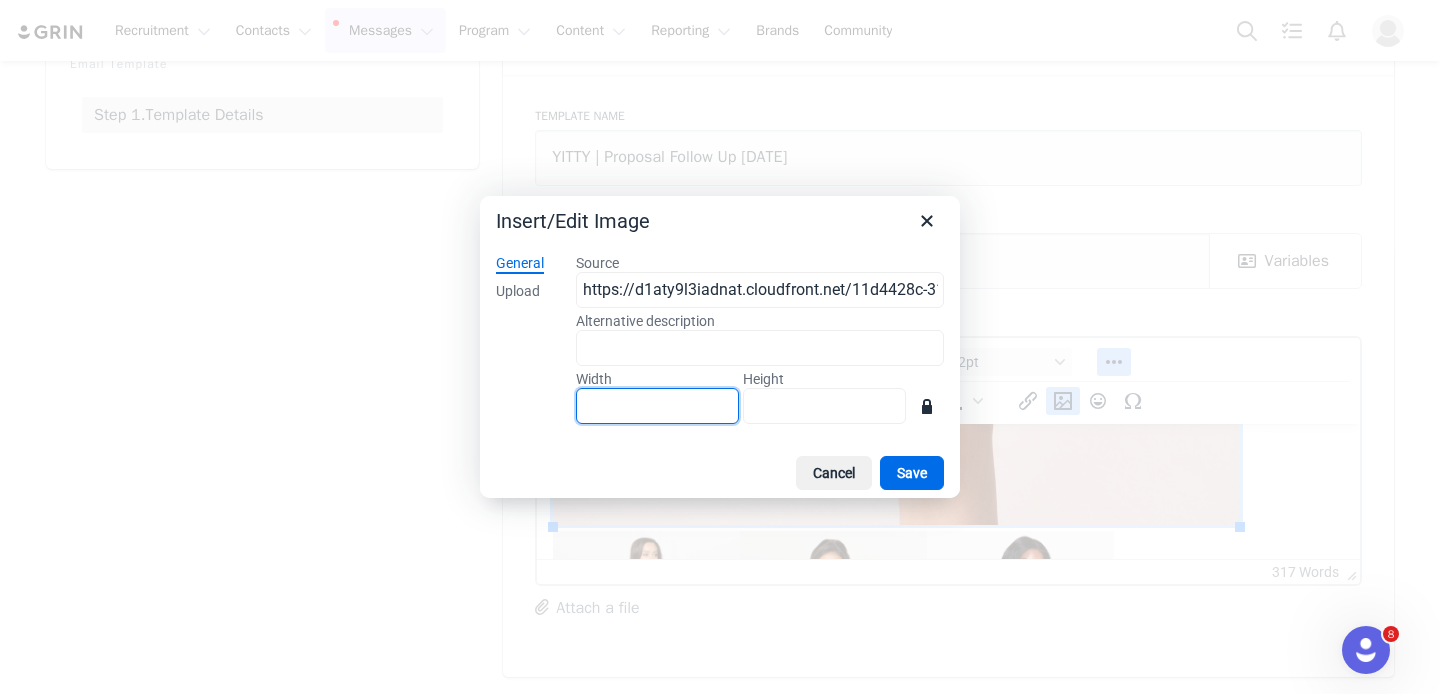 click on "Width" at bounding box center [657, 406] 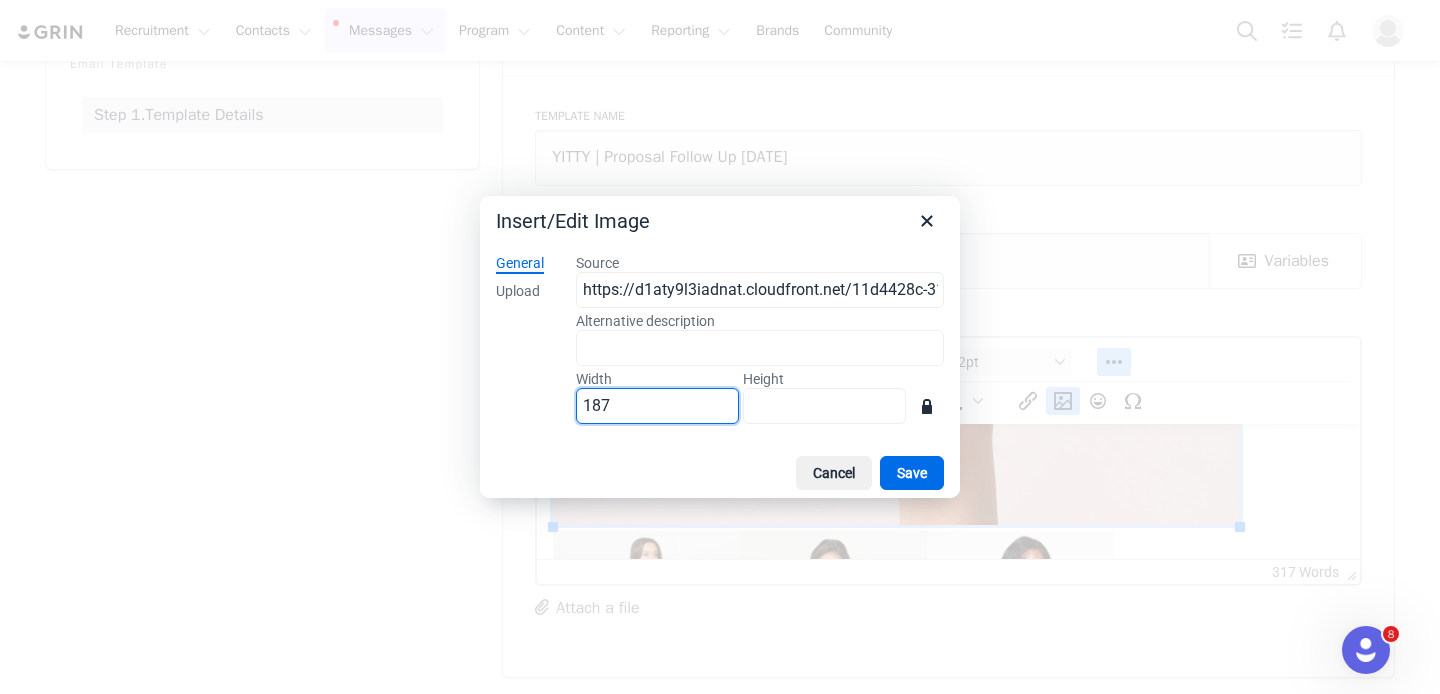 type on "187" 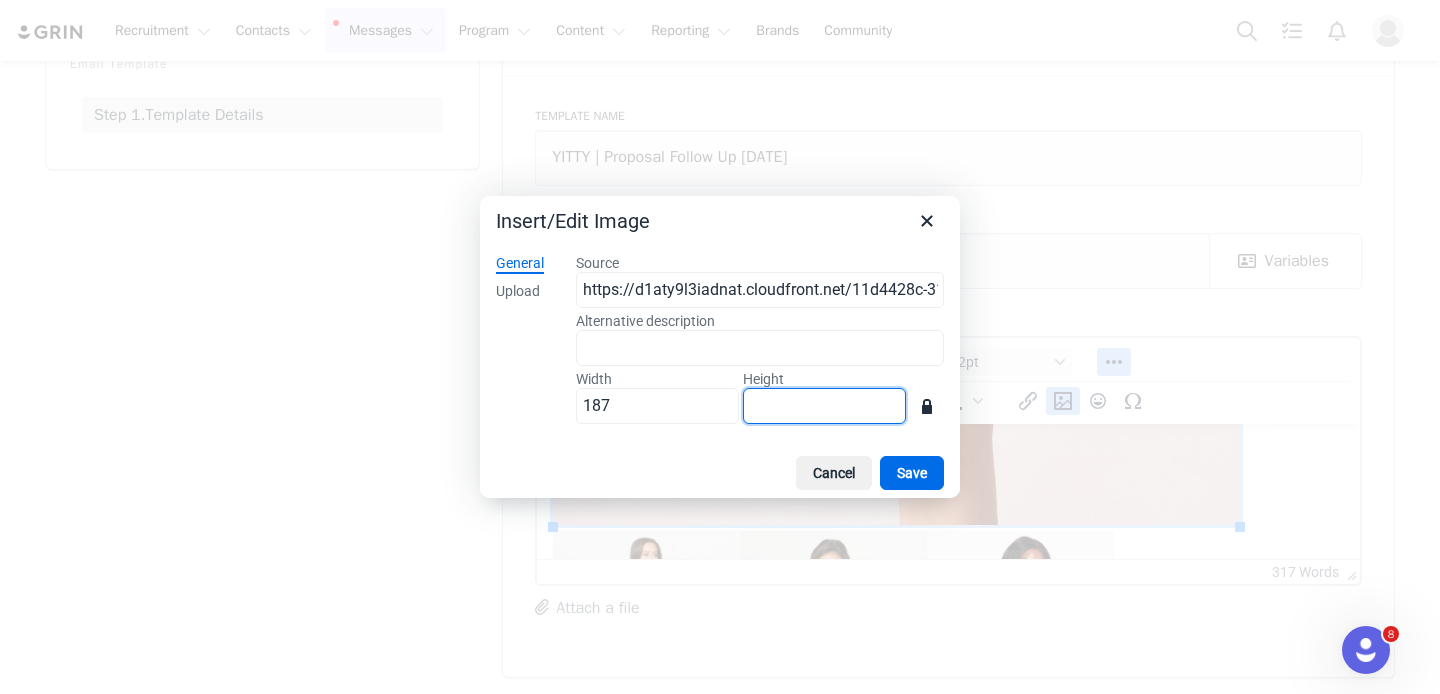 click on "Height" at bounding box center [824, 406] 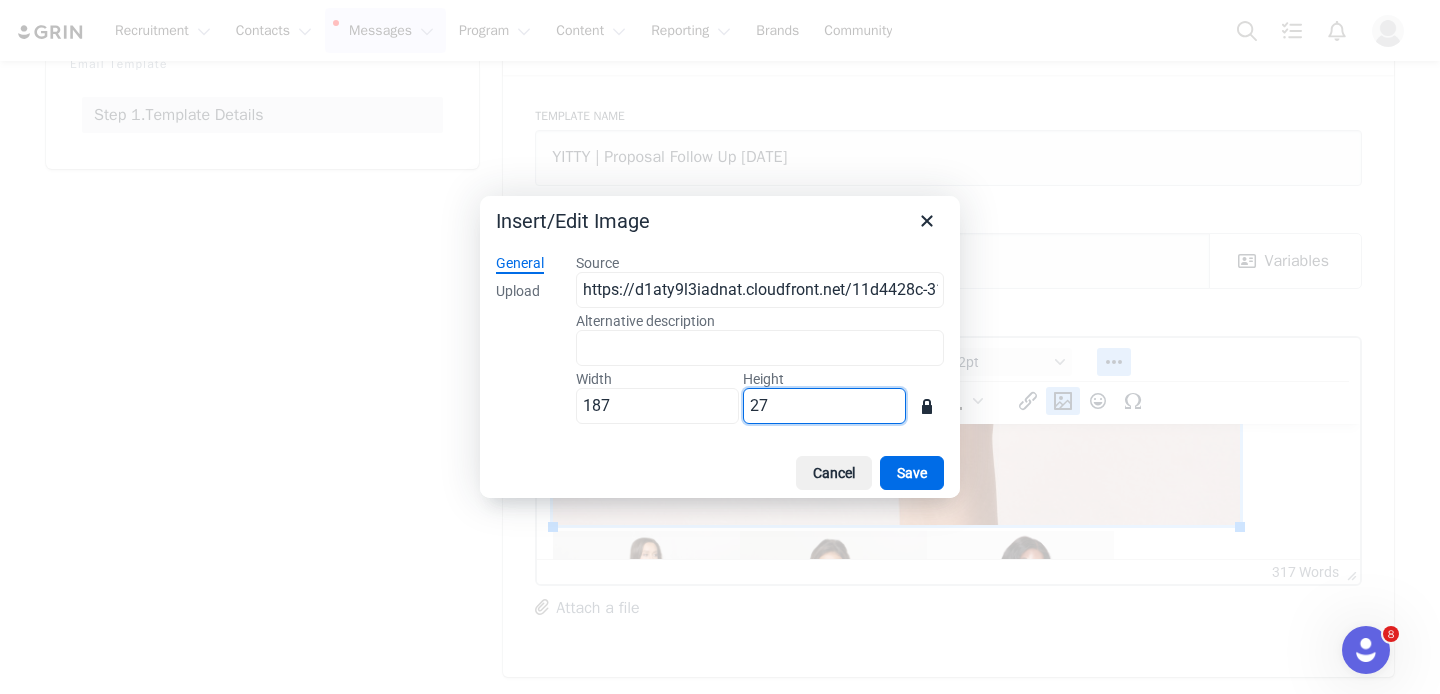 type on "279" 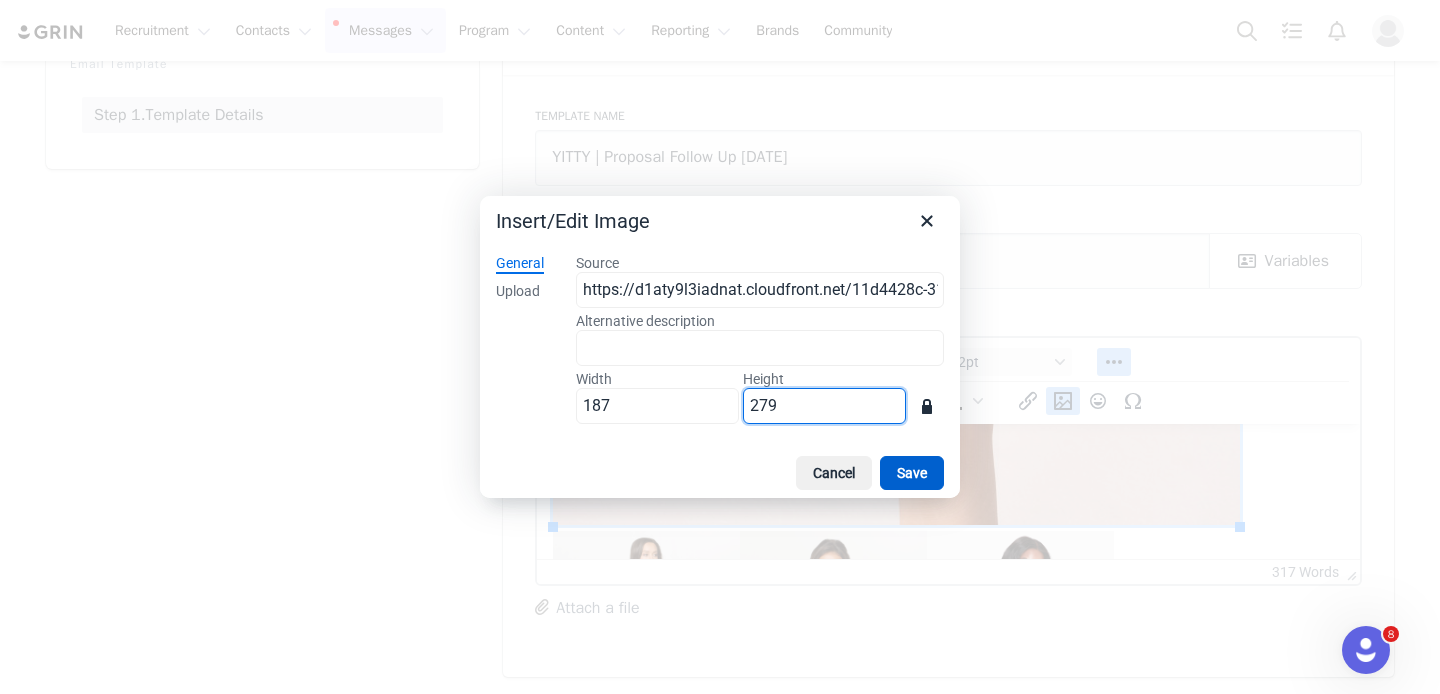 click on "Save" at bounding box center [912, 473] 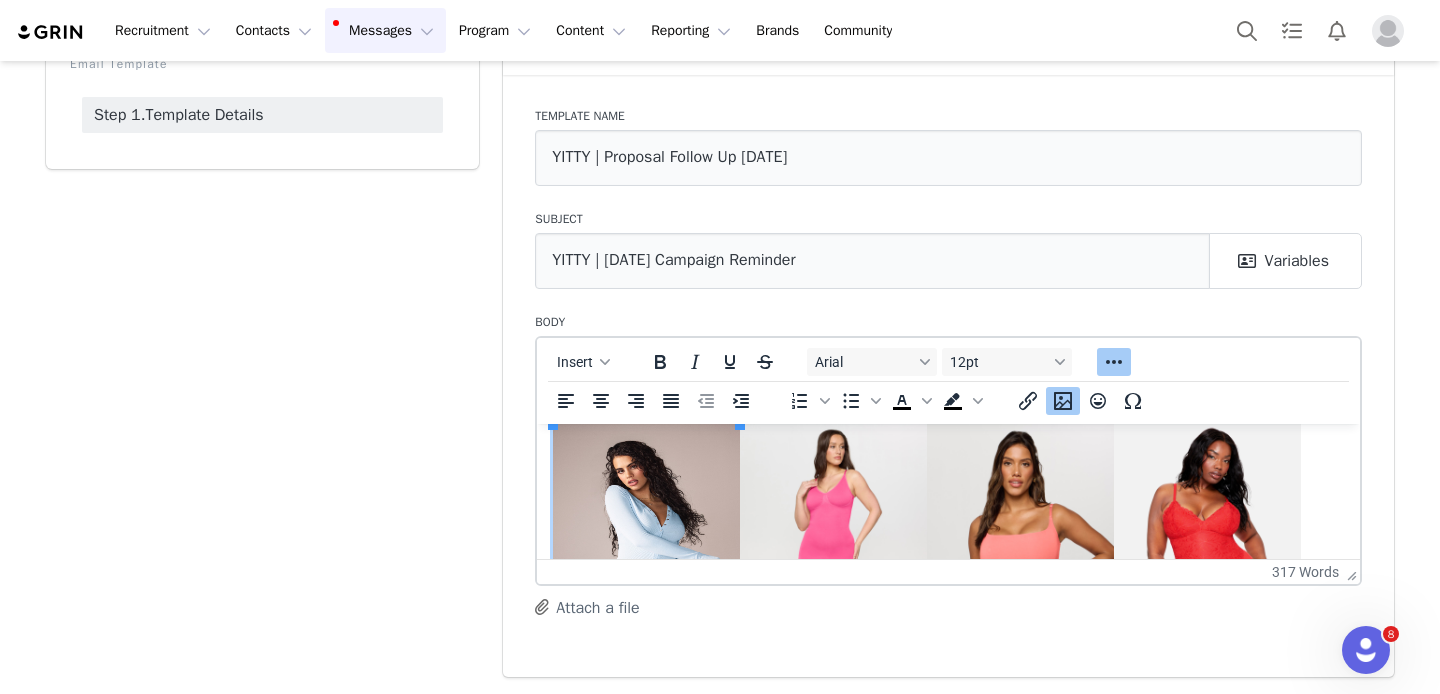 scroll, scrollTop: 456, scrollLeft: 0, axis: vertical 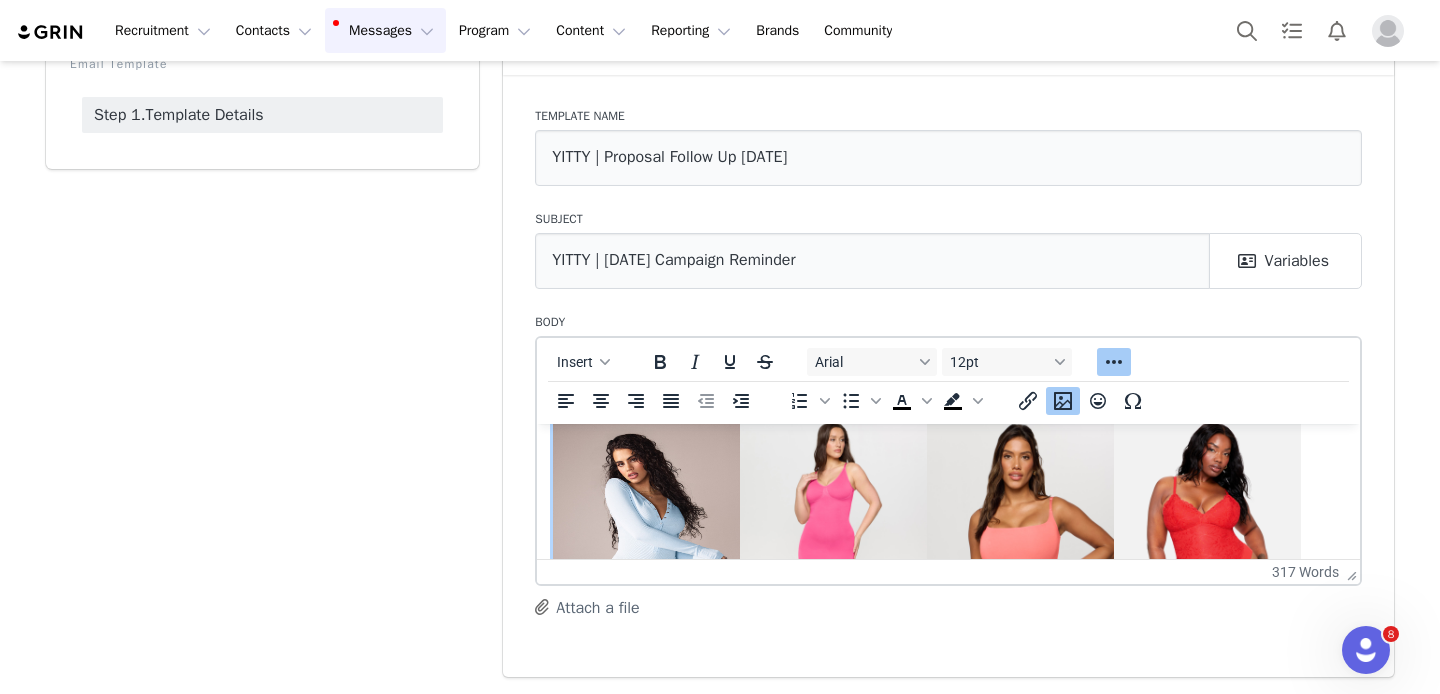 click at bounding box center [833, 554] 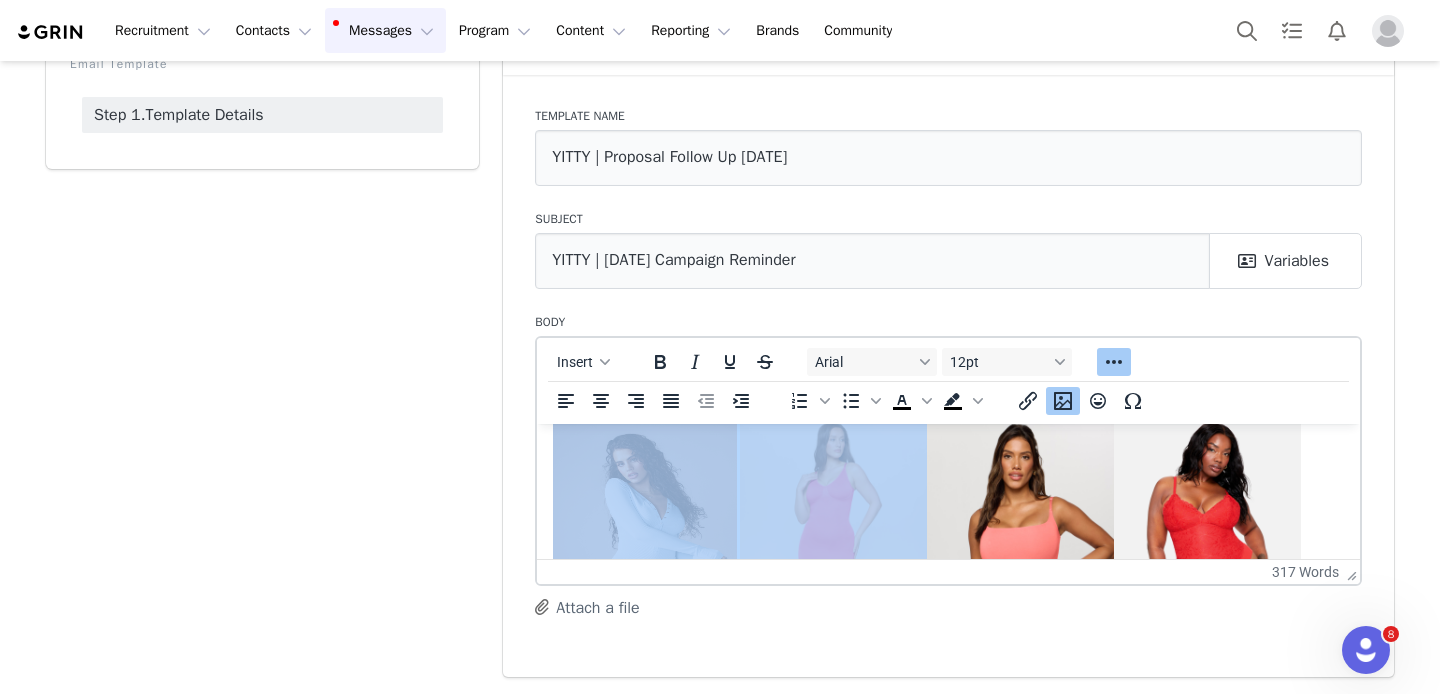 click at bounding box center [646, 554] 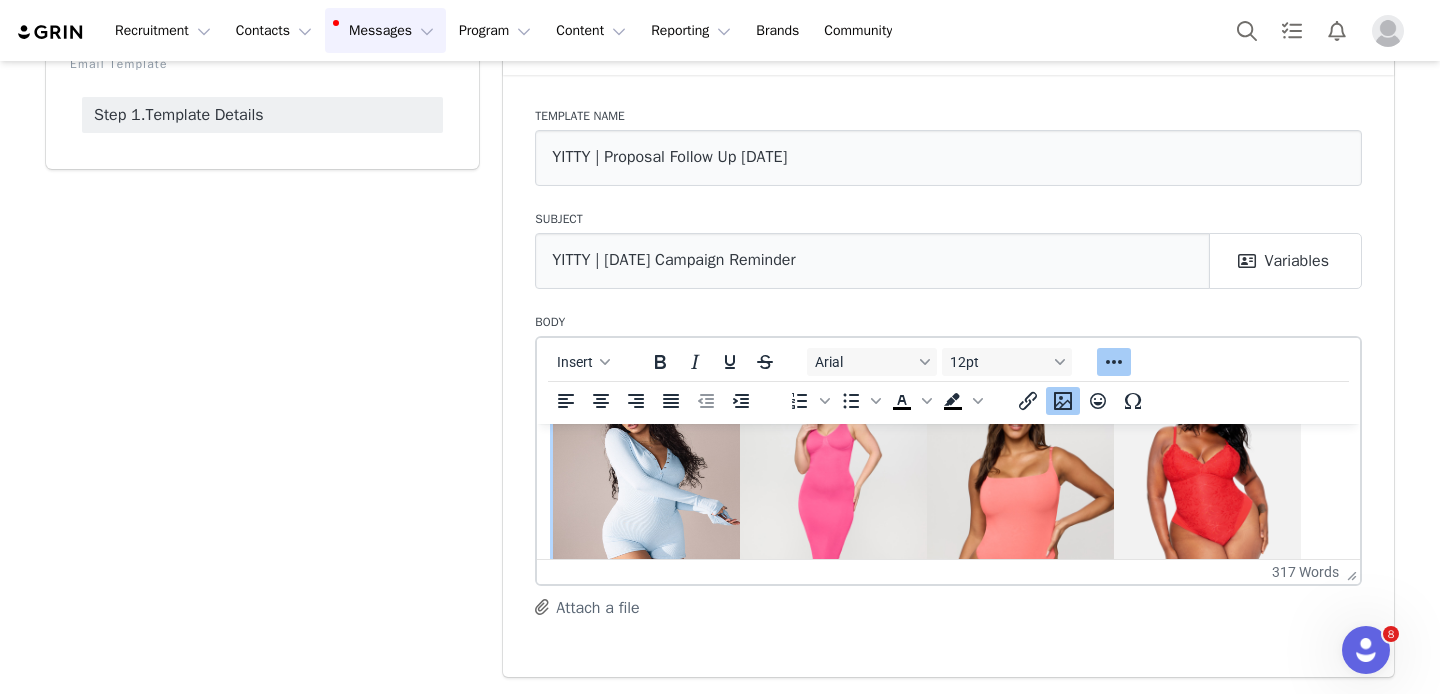 scroll, scrollTop: 444, scrollLeft: 0, axis: vertical 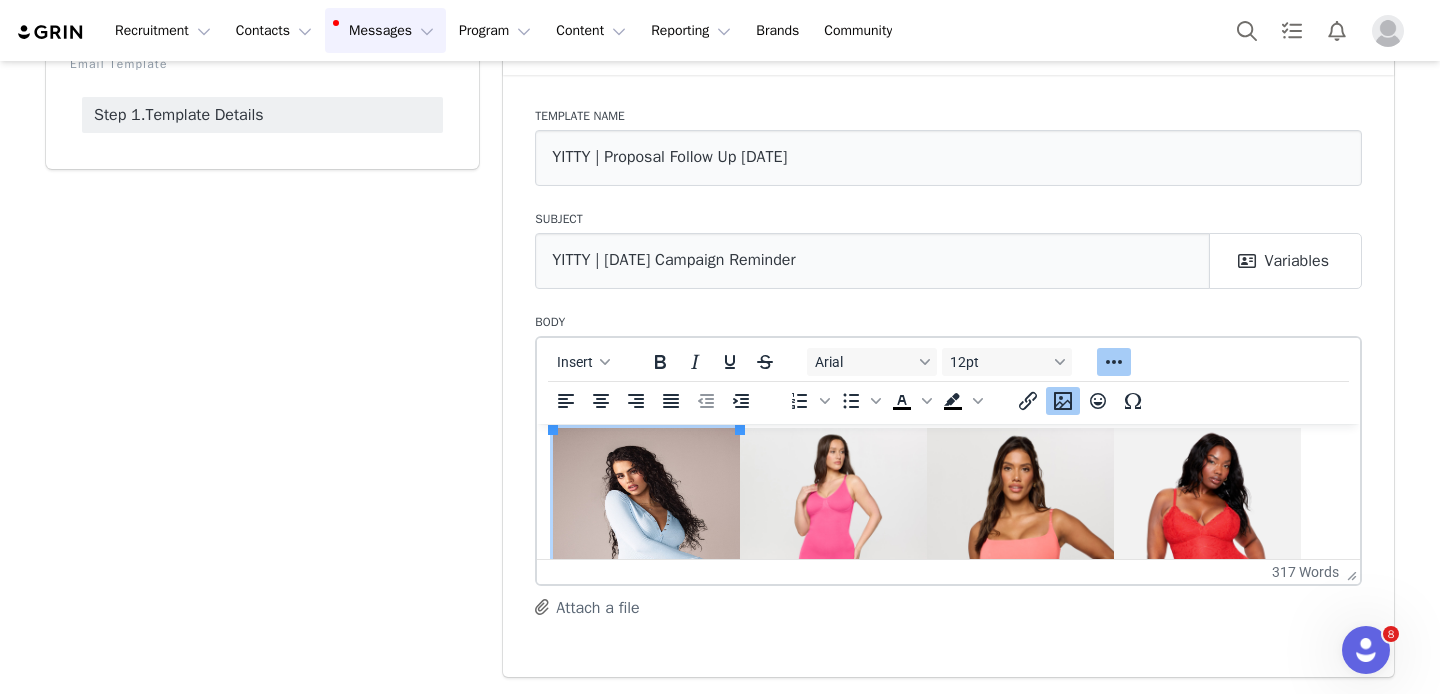 click at bounding box center (1063, 401) 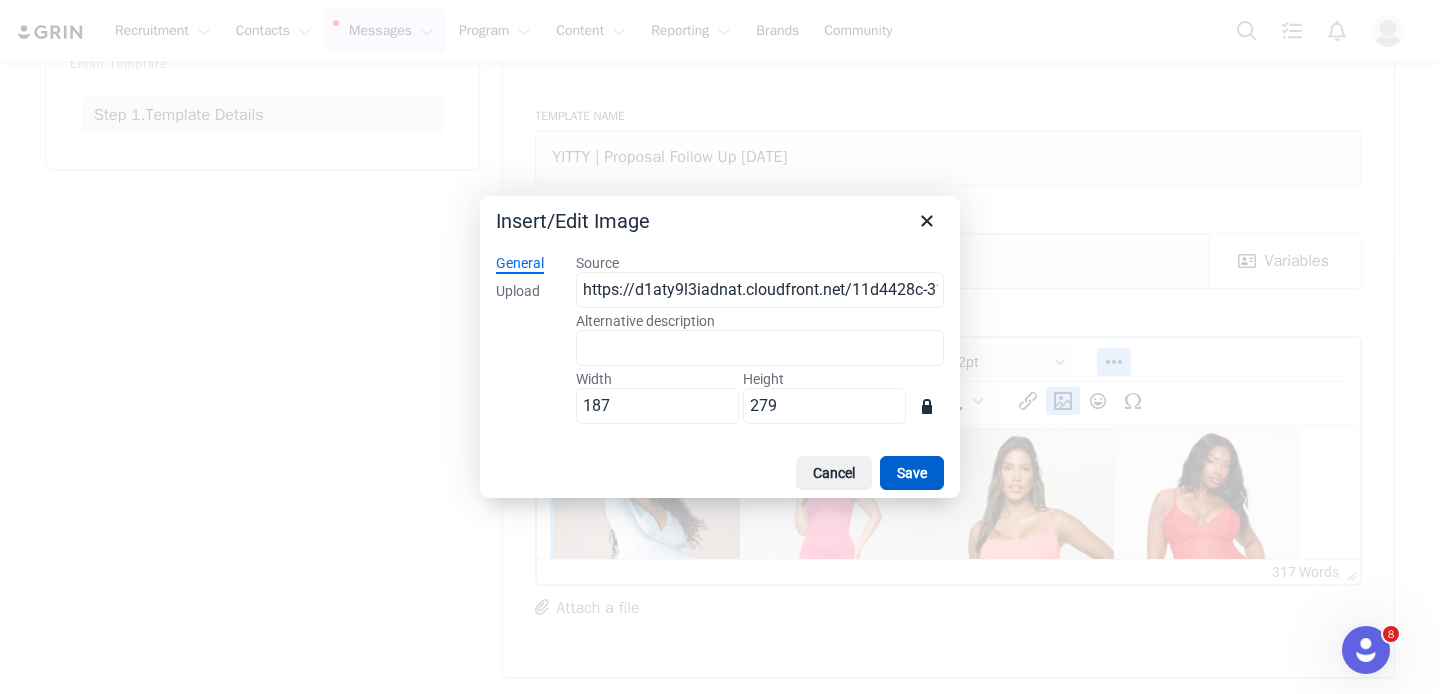 click on "Save" at bounding box center [912, 473] 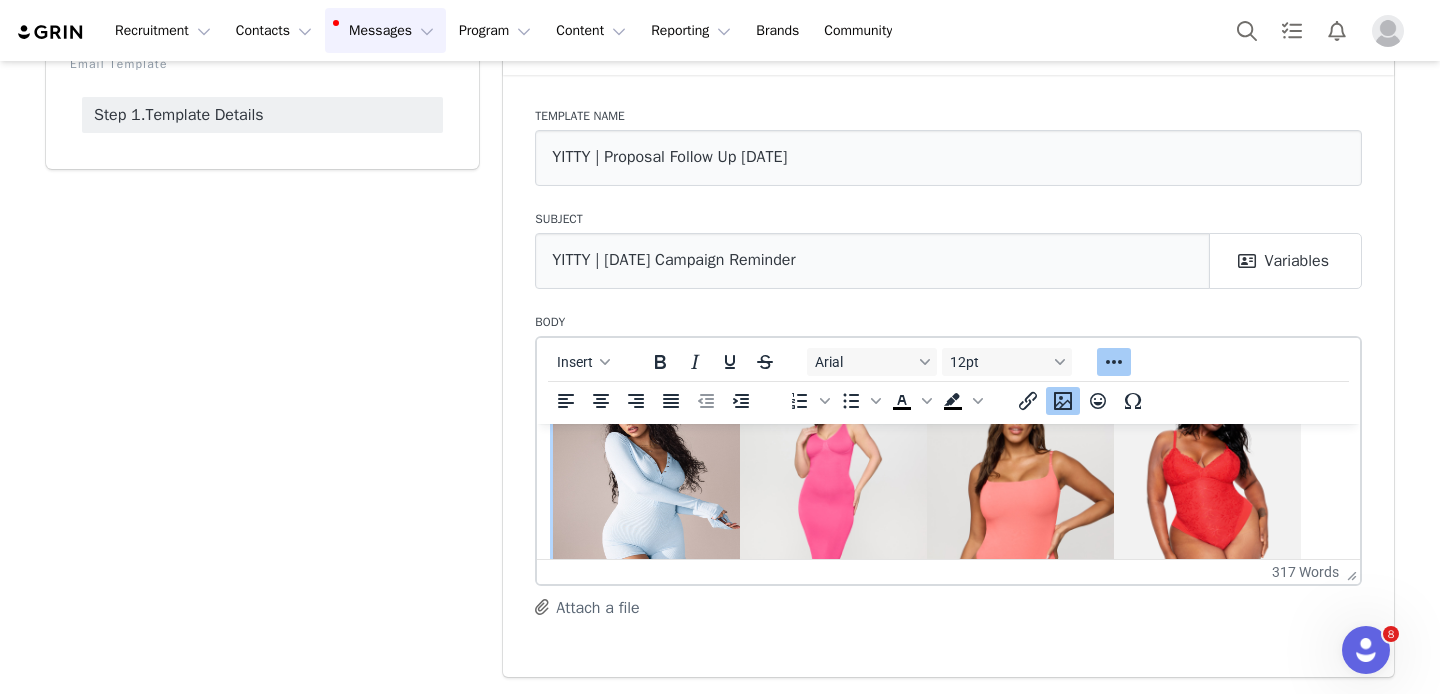 scroll, scrollTop: 442, scrollLeft: 0, axis: vertical 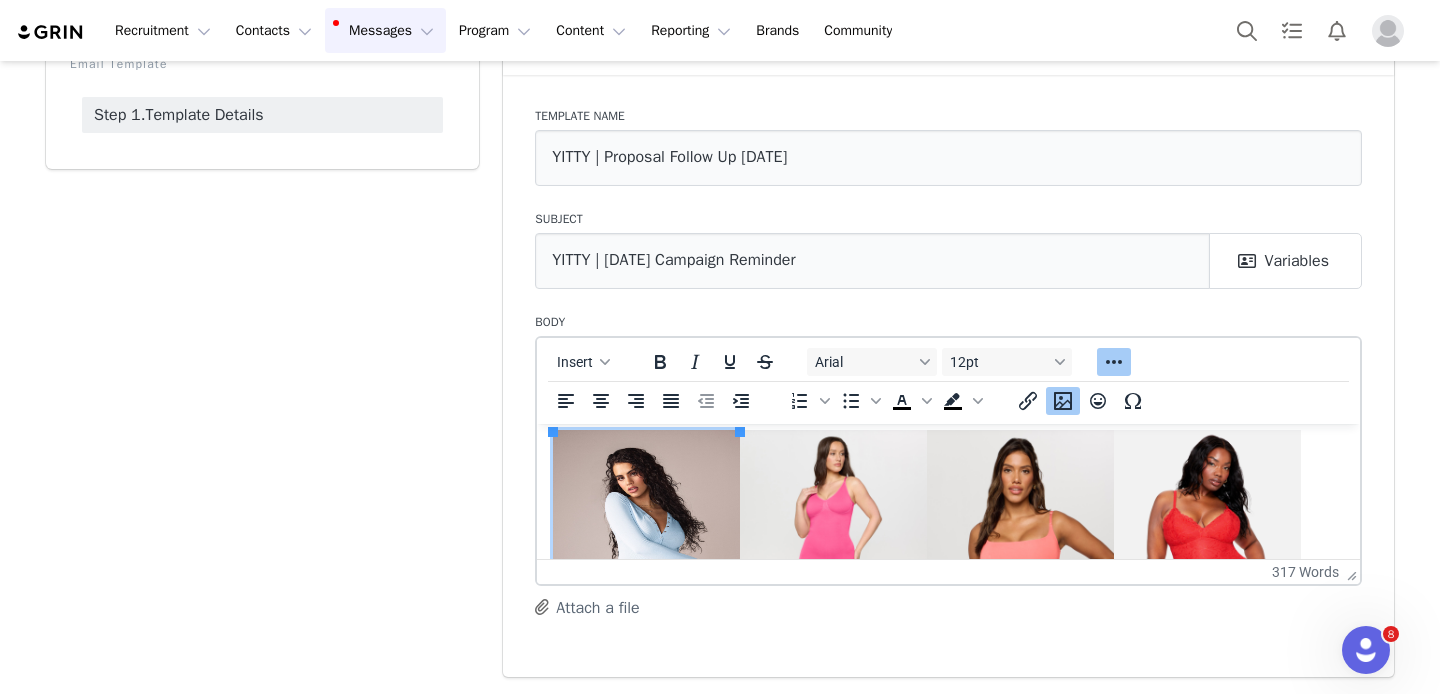 click at bounding box center [646, 568] 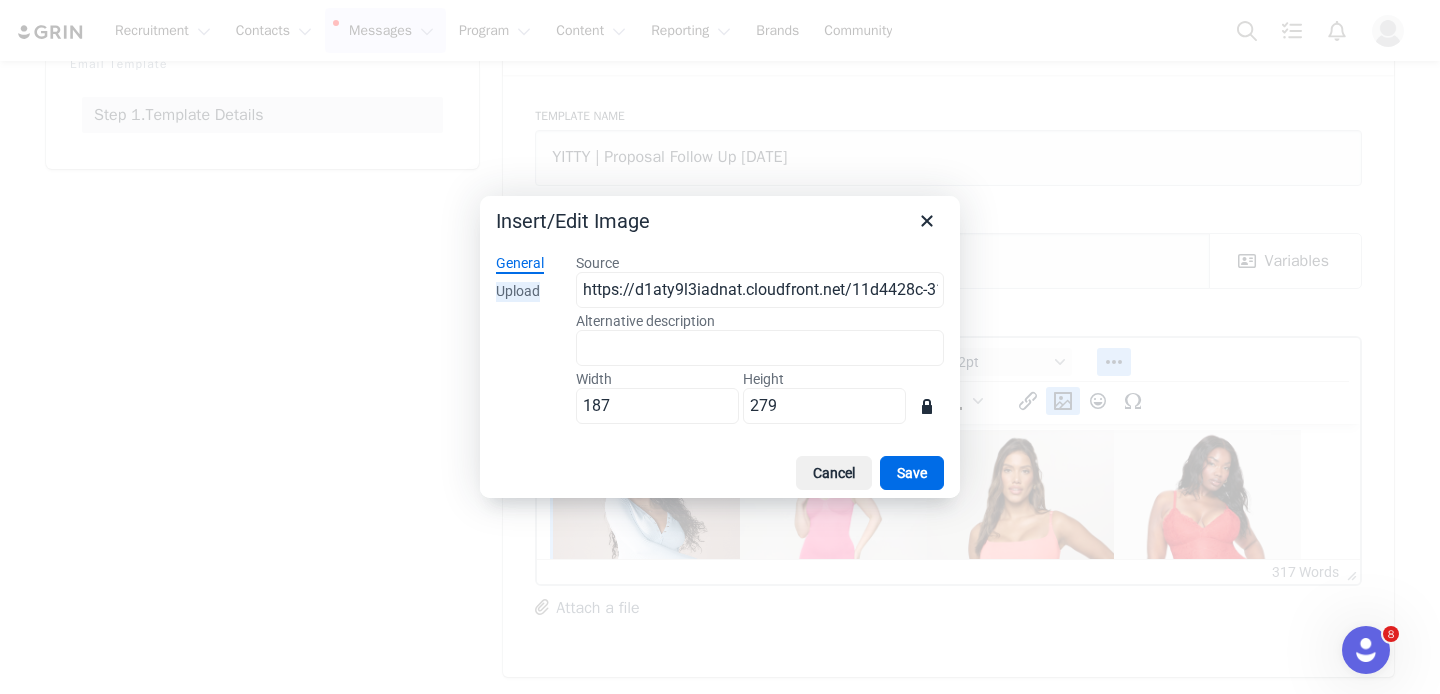 click on "Upload" at bounding box center (518, 292) 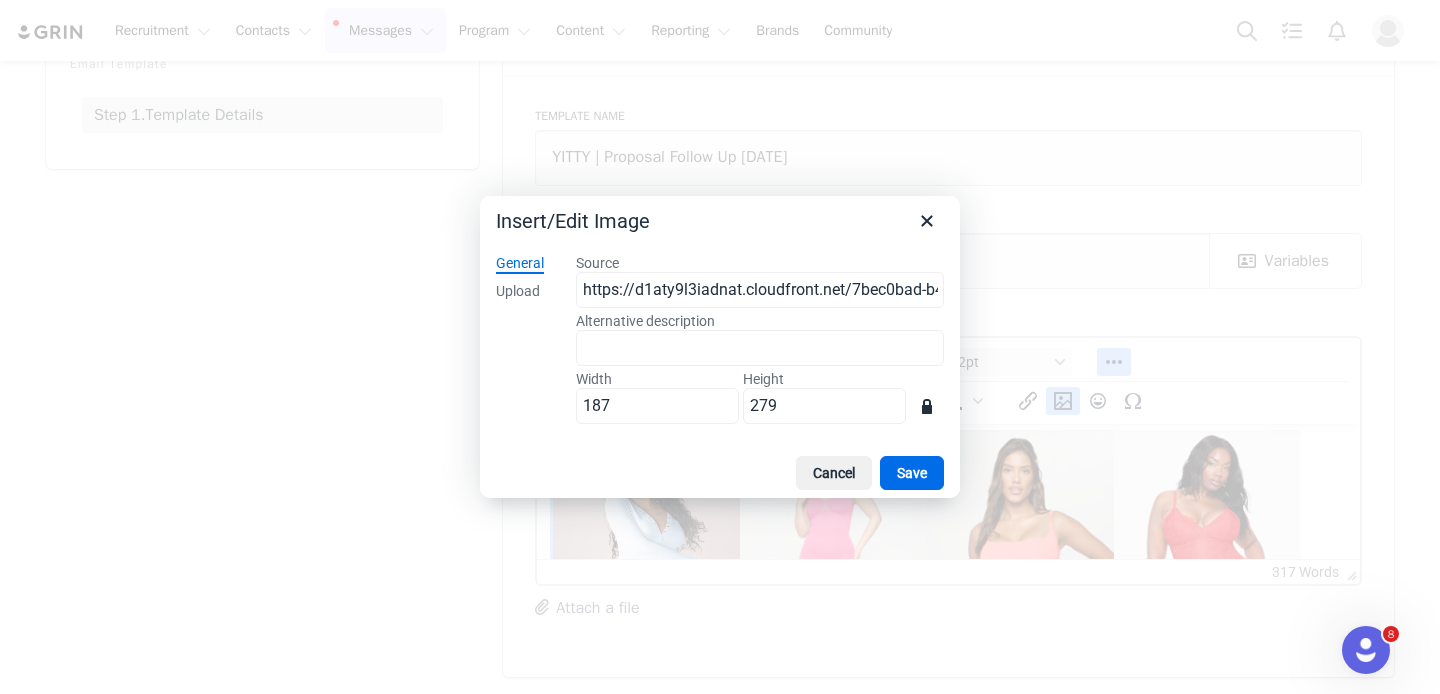 type on "687" 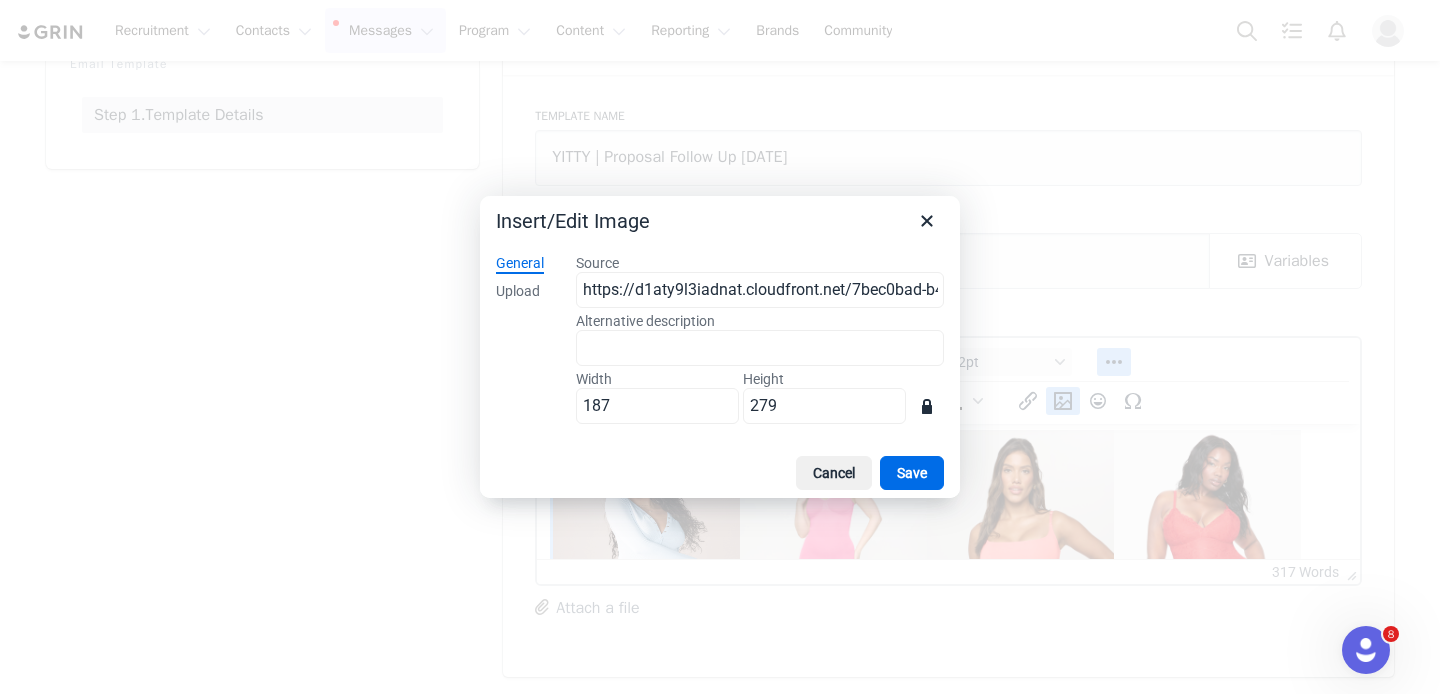 type on "1200" 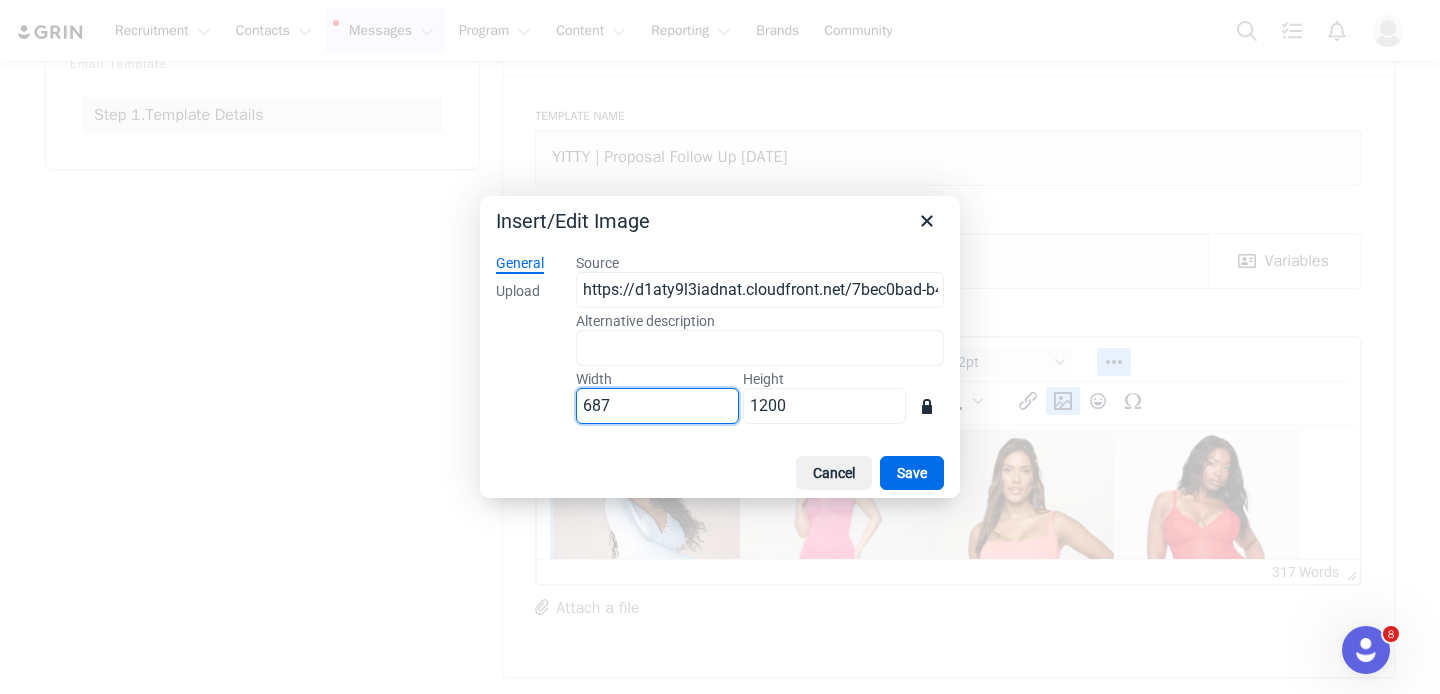 click on "687" at bounding box center (657, 406) 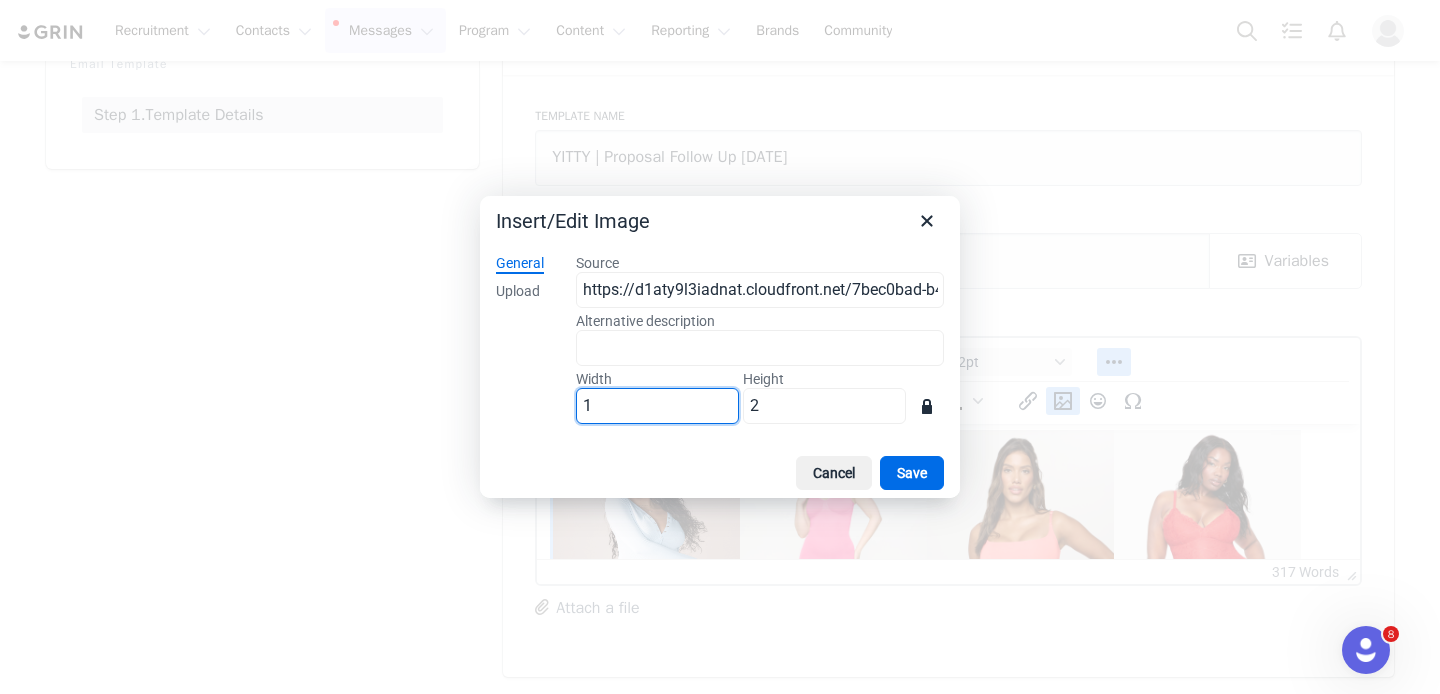 type on "18" 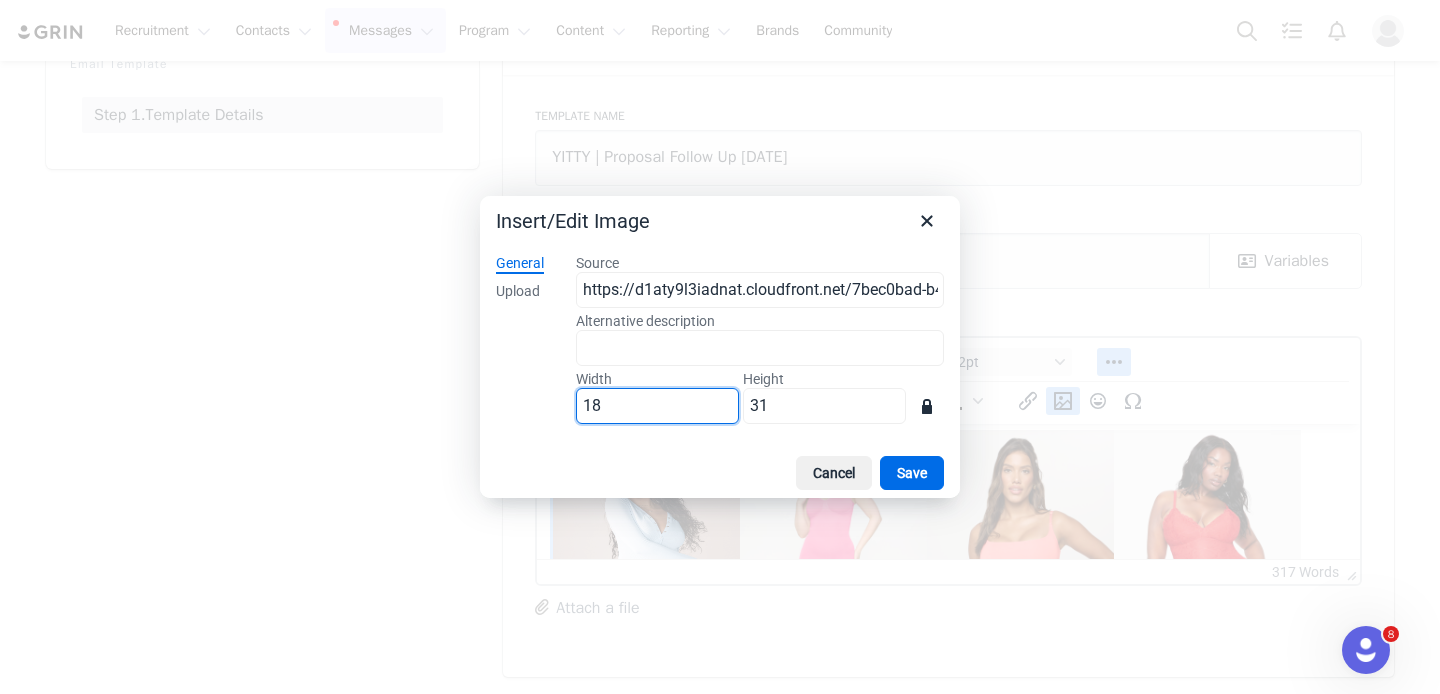 type on "187" 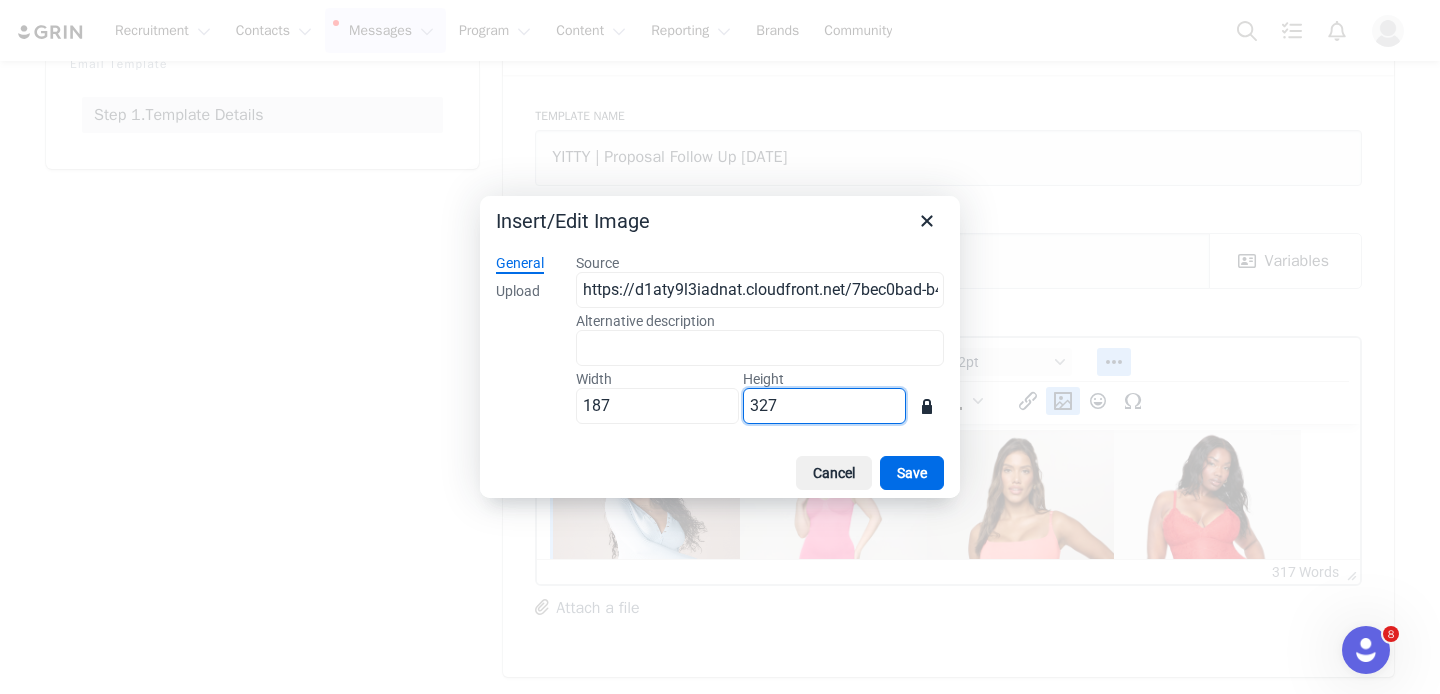 click on "327" at bounding box center (824, 406) 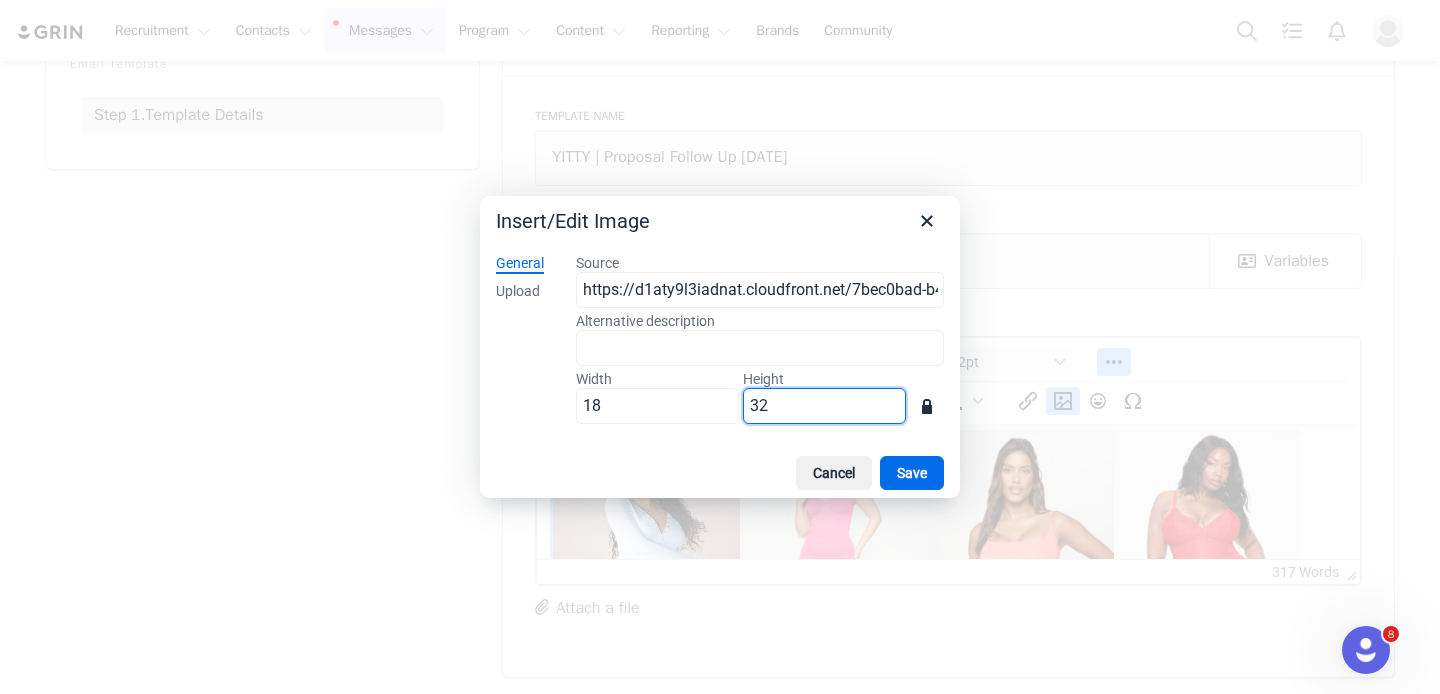 type on "2" 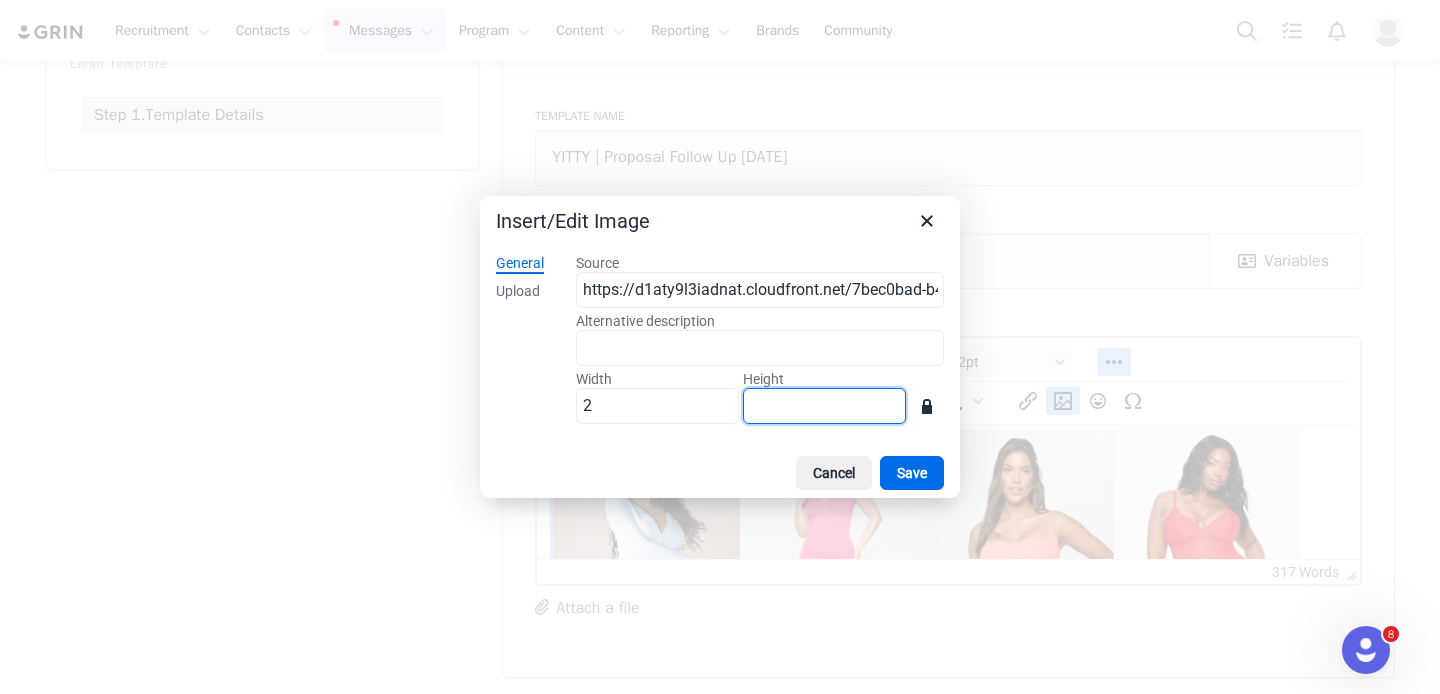 type 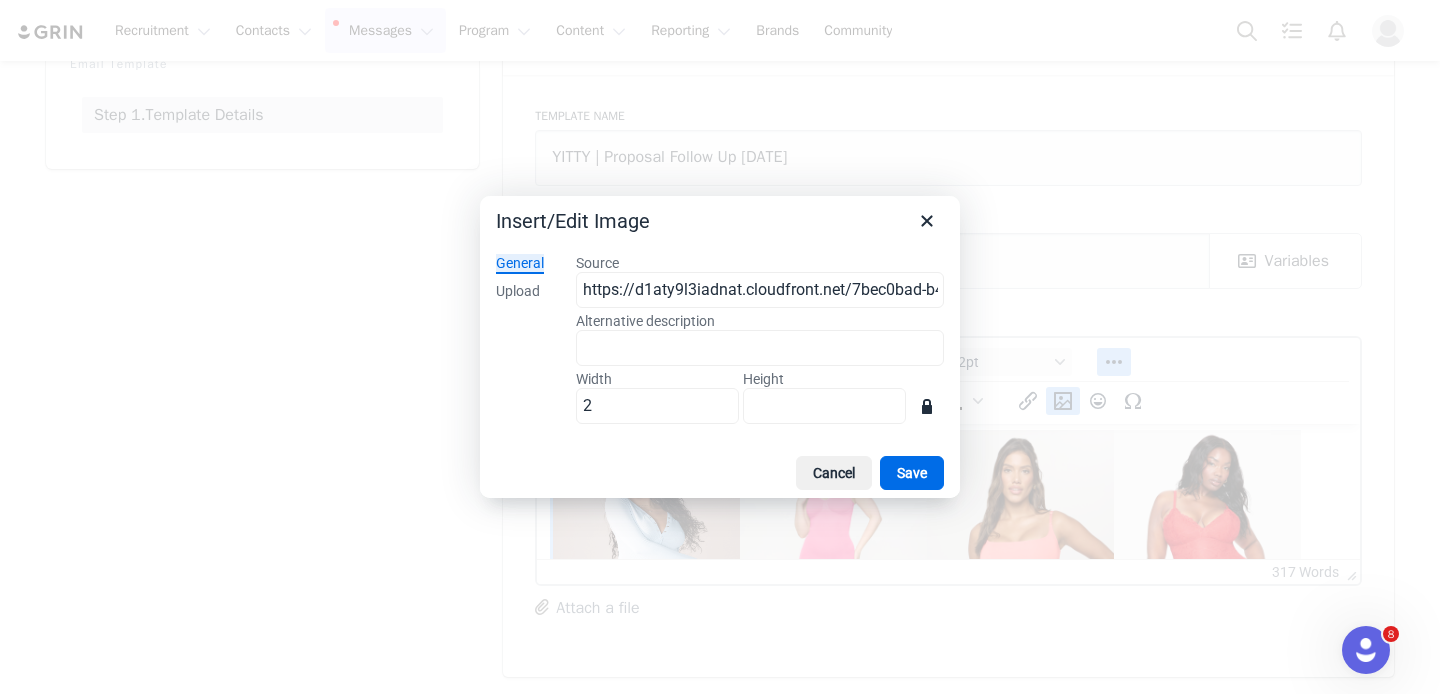 click on "Source https://d1aty9l3iadnat.cloudfront.net/7bec0bad-b4a2-4de8-a087-76cf5c449a44.jpg Alternative description Width 2 Height" at bounding box center [760, 343] 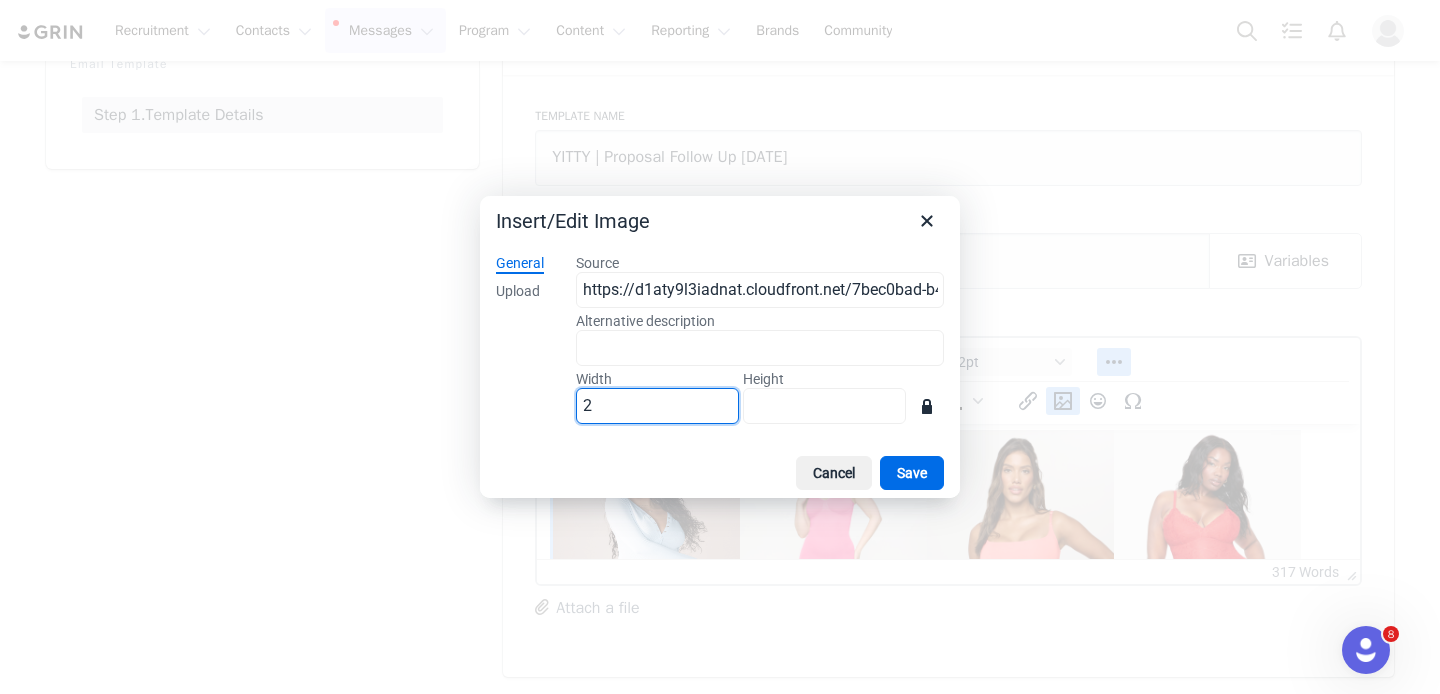 click on "2" at bounding box center (657, 406) 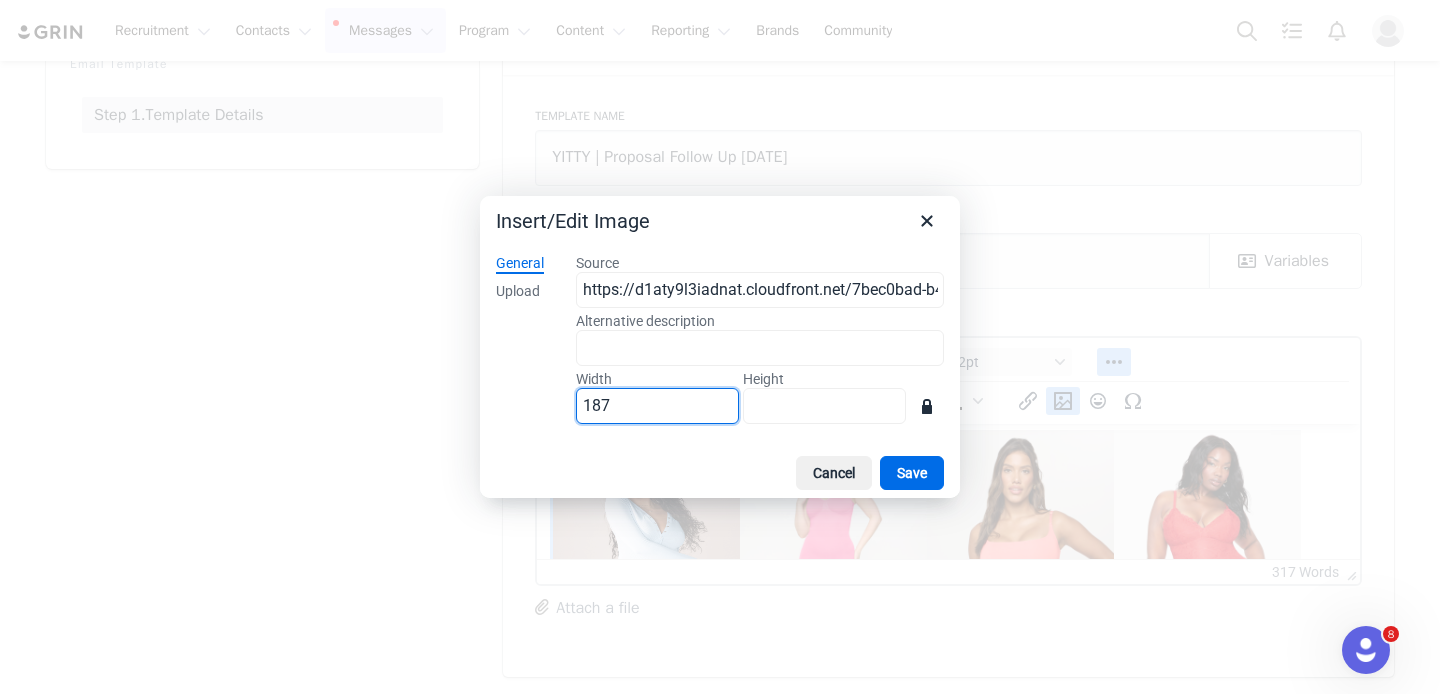type on "187" 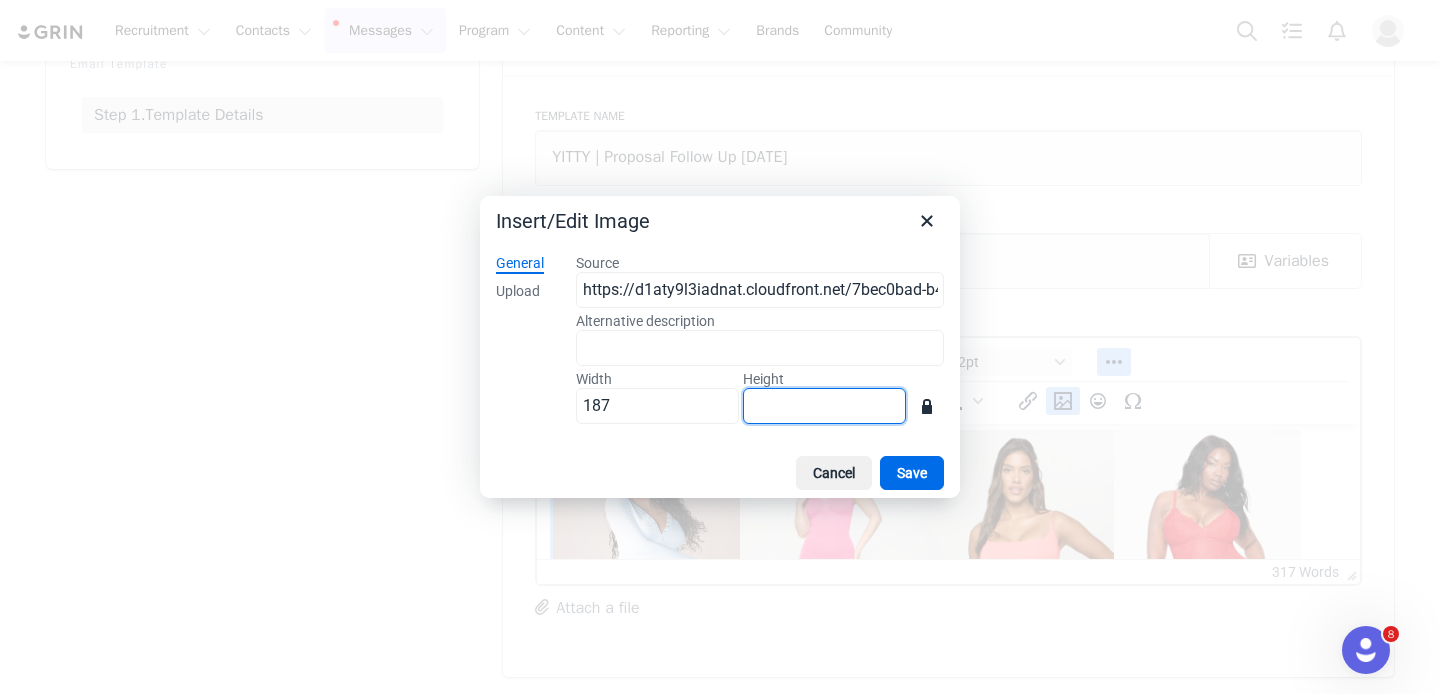 click on "Height" at bounding box center (824, 406) 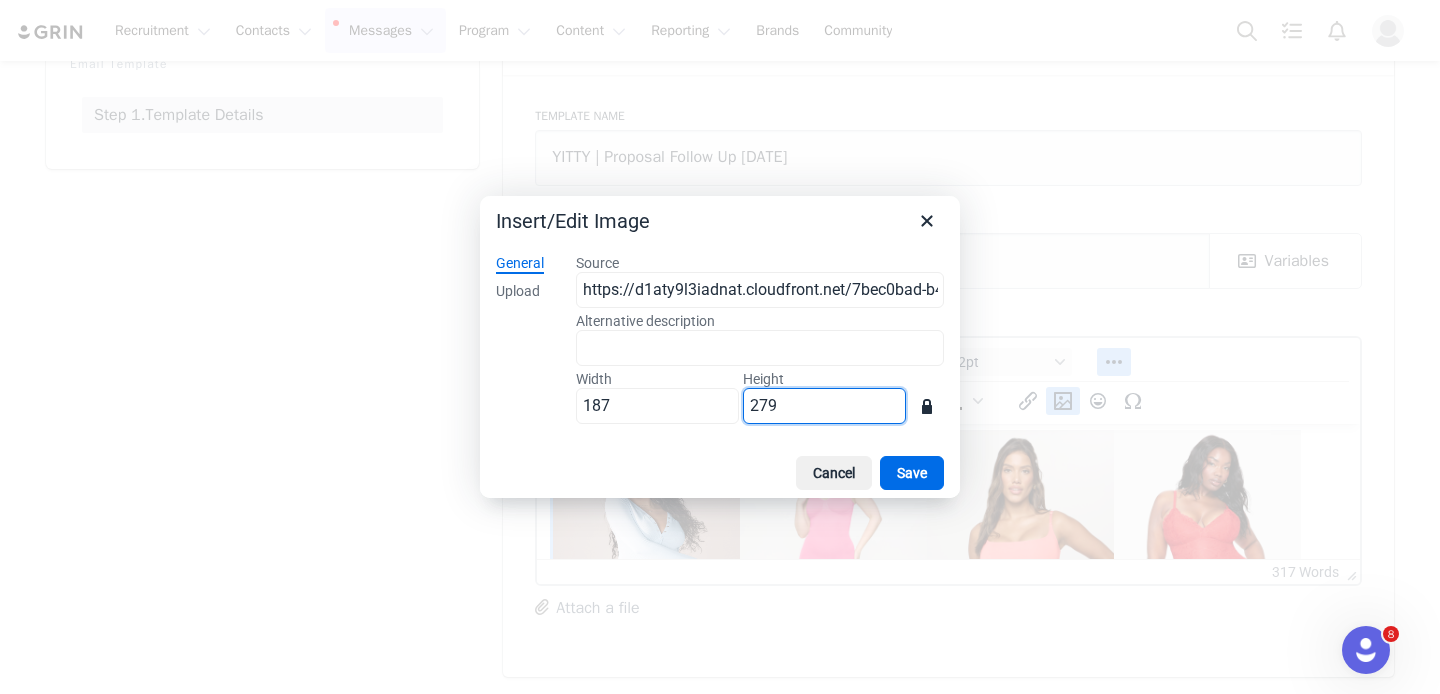 type on "279" 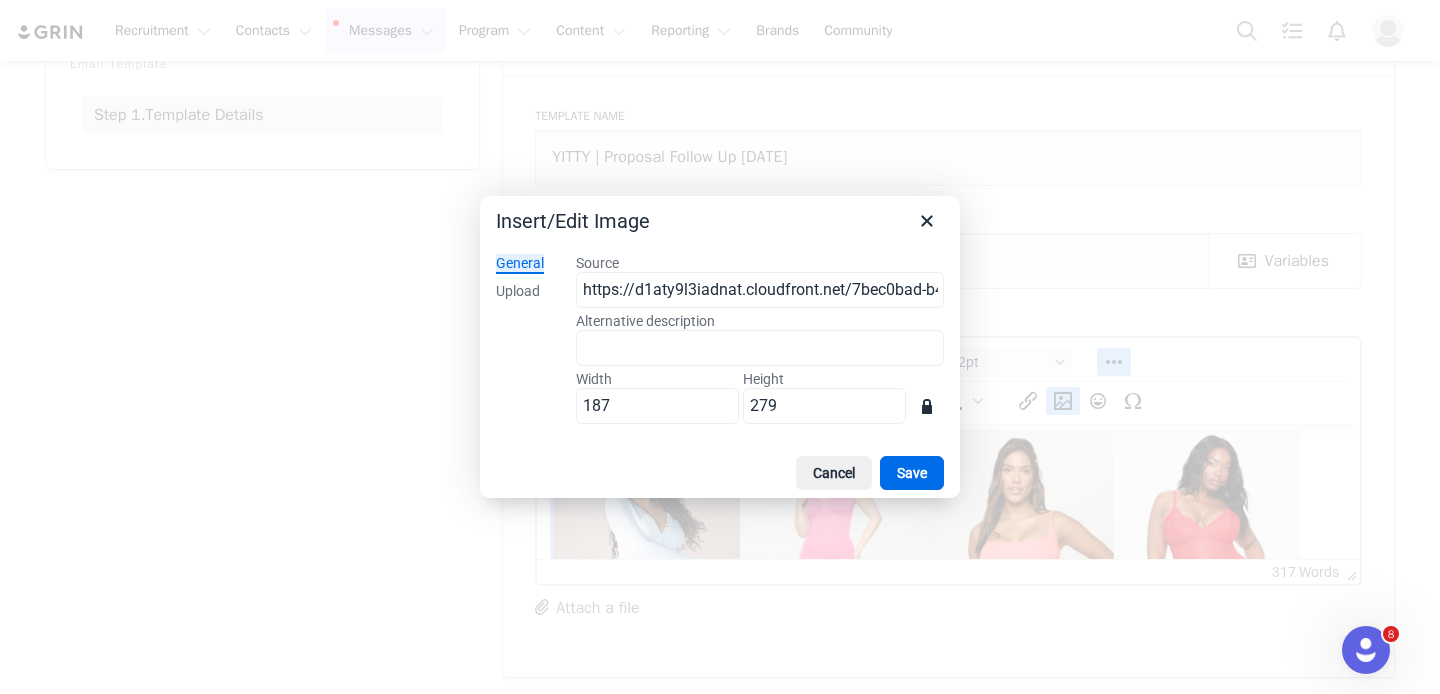 click on "Cancel Save" at bounding box center (720, 473) 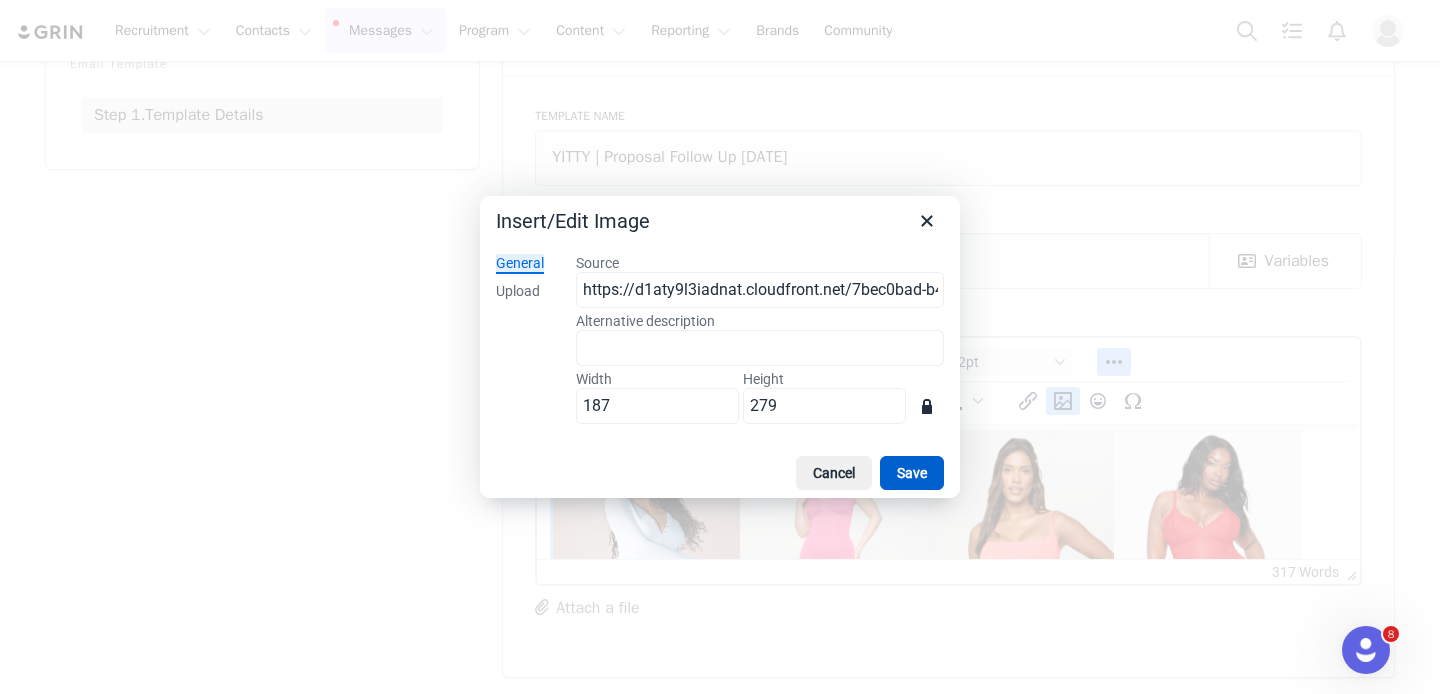 click on "Save" at bounding box center (912, 473) 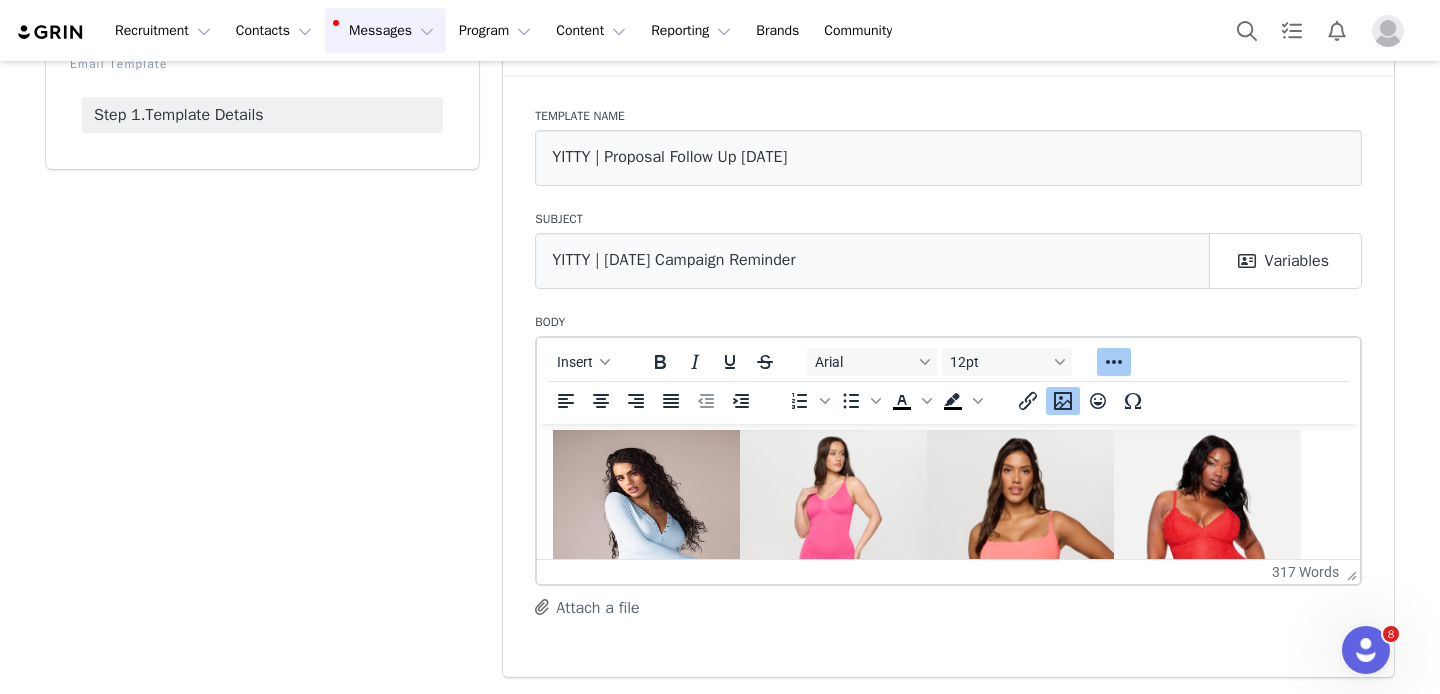 click on "Email Template Step 1.  Template Details" at bounding box center (262, 354) 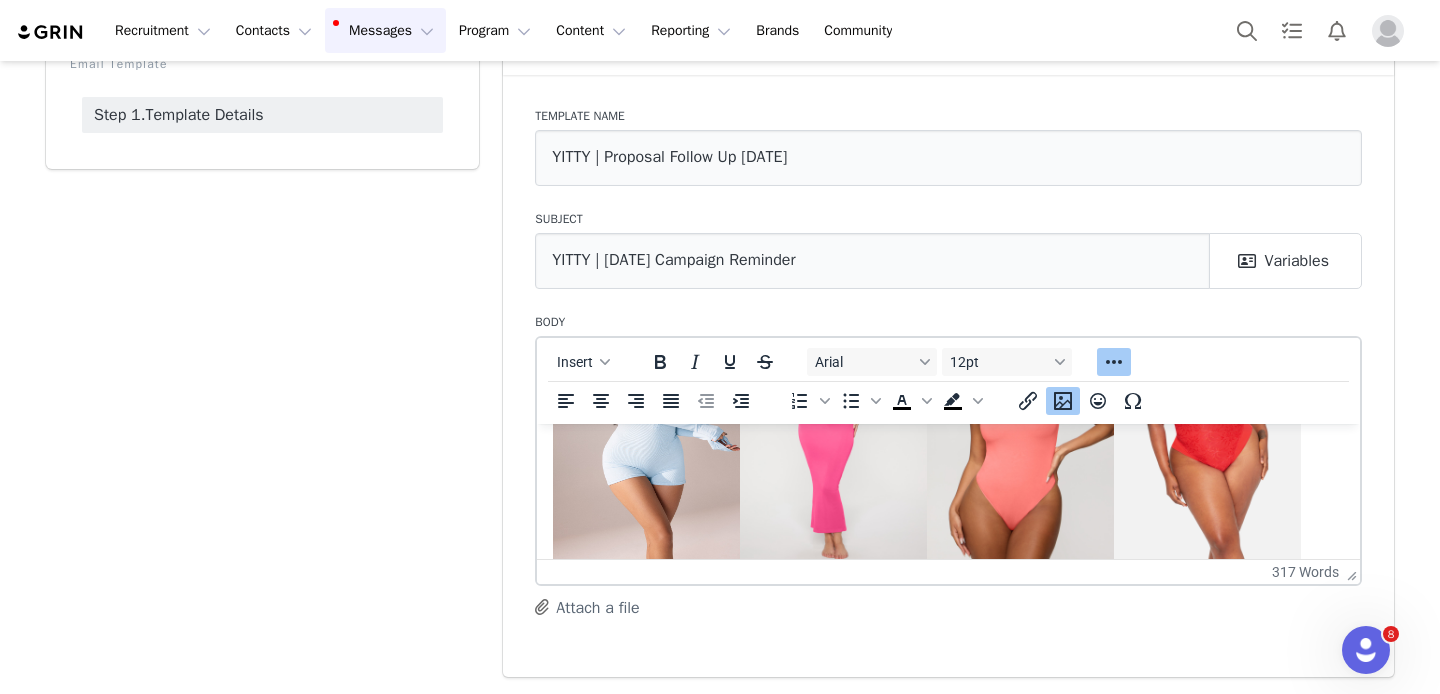 scroll, scrollTop: 585, scrollLeft: 0, axis: vertical 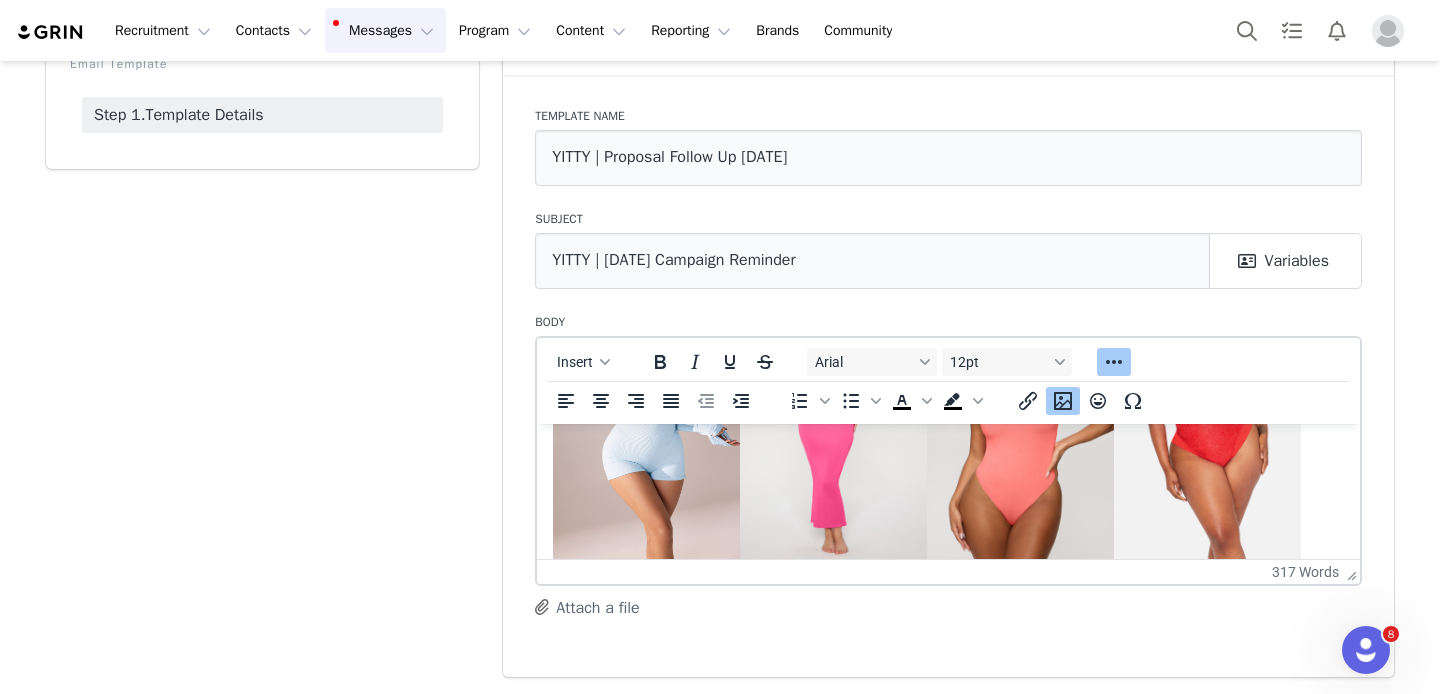 click at bounding box center [833, 425] 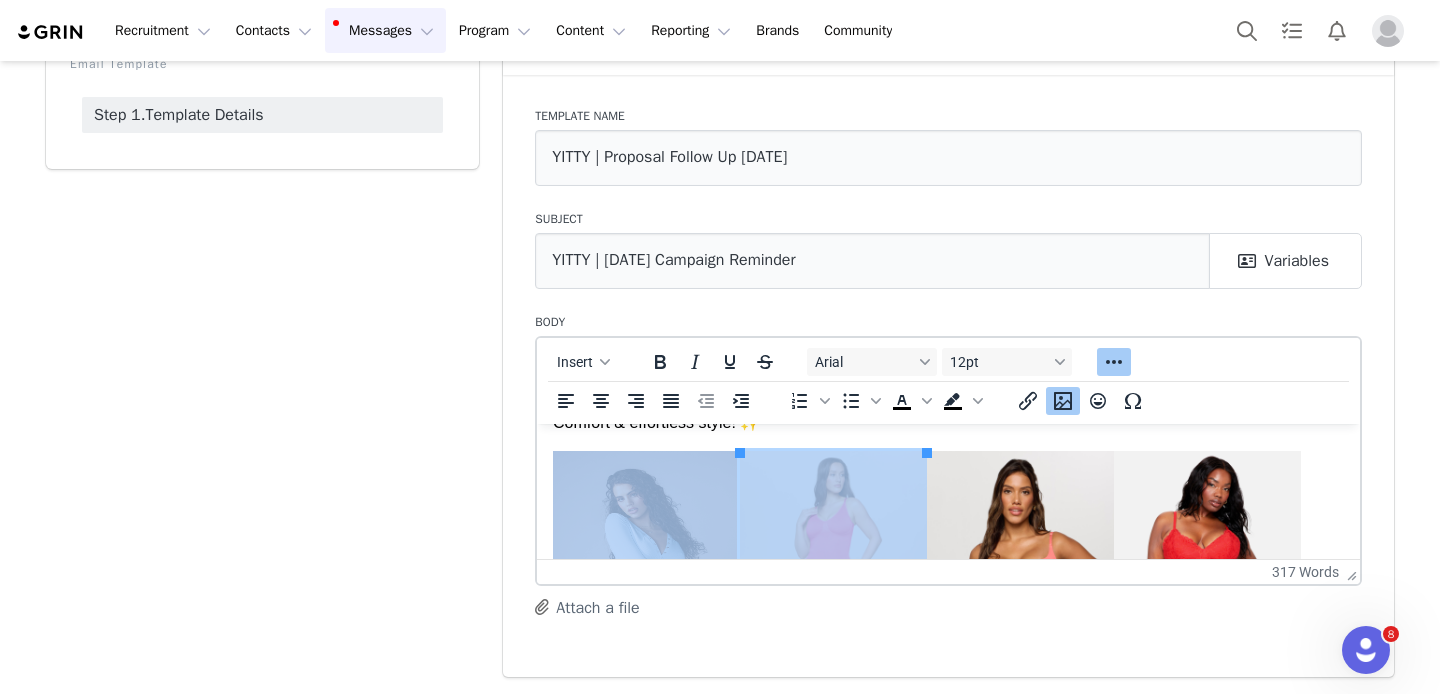 scroll, scrollTop: 458, scrollLeft: 0, axis: vertical 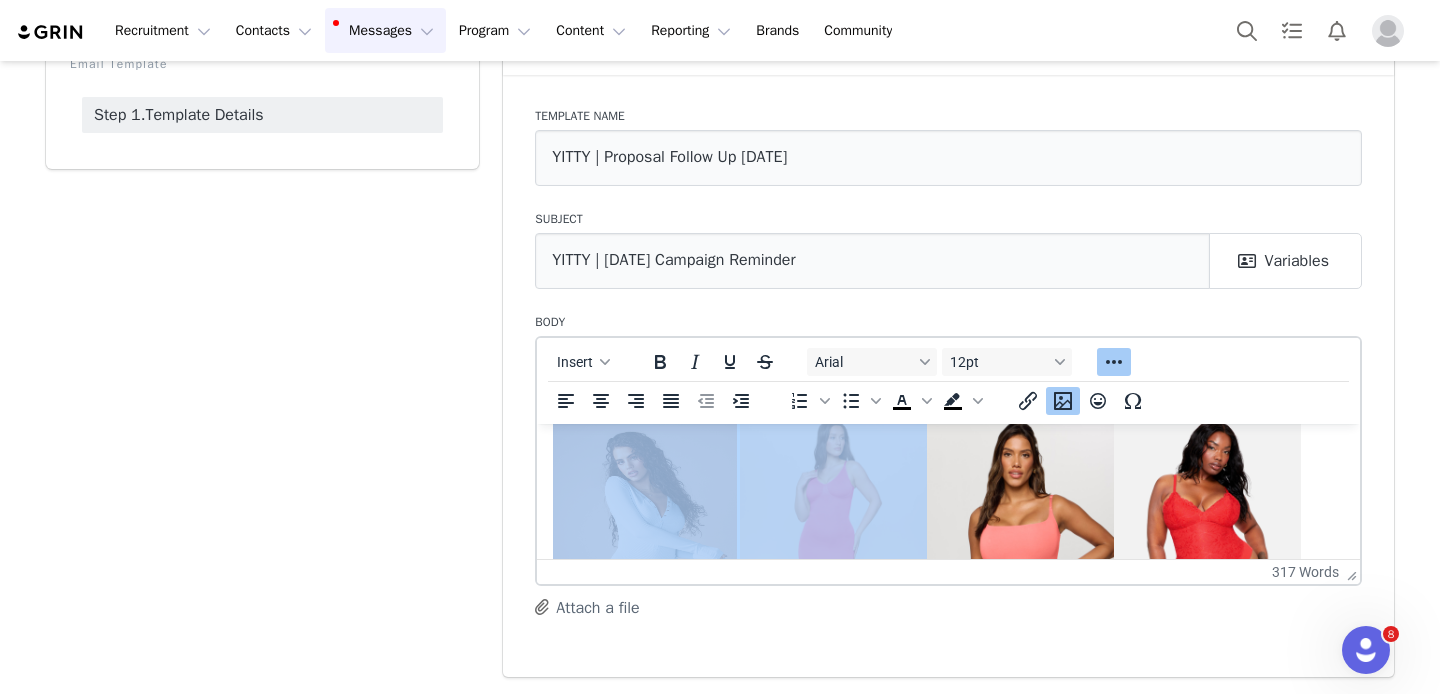 click at bounding box center [833, 552] 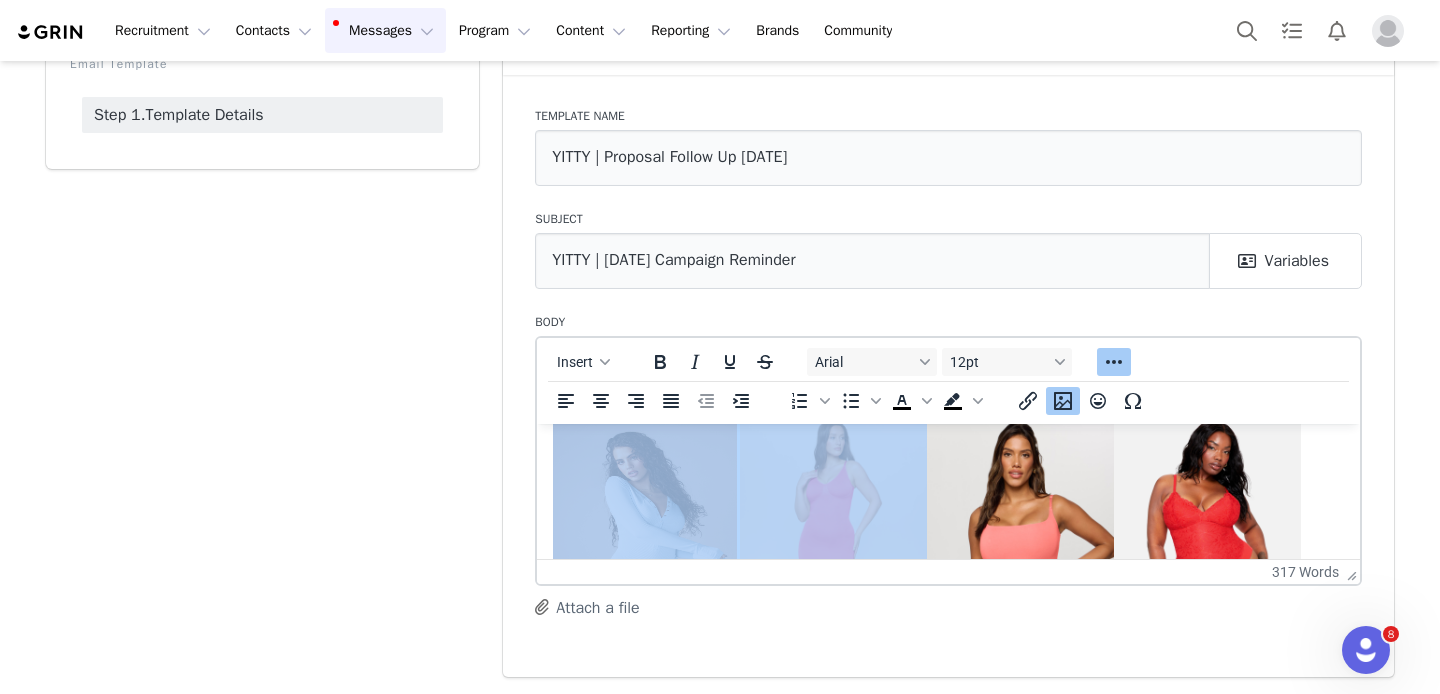 scroll, scrollTop: 762, scrollLeft: 0, axis: vertical 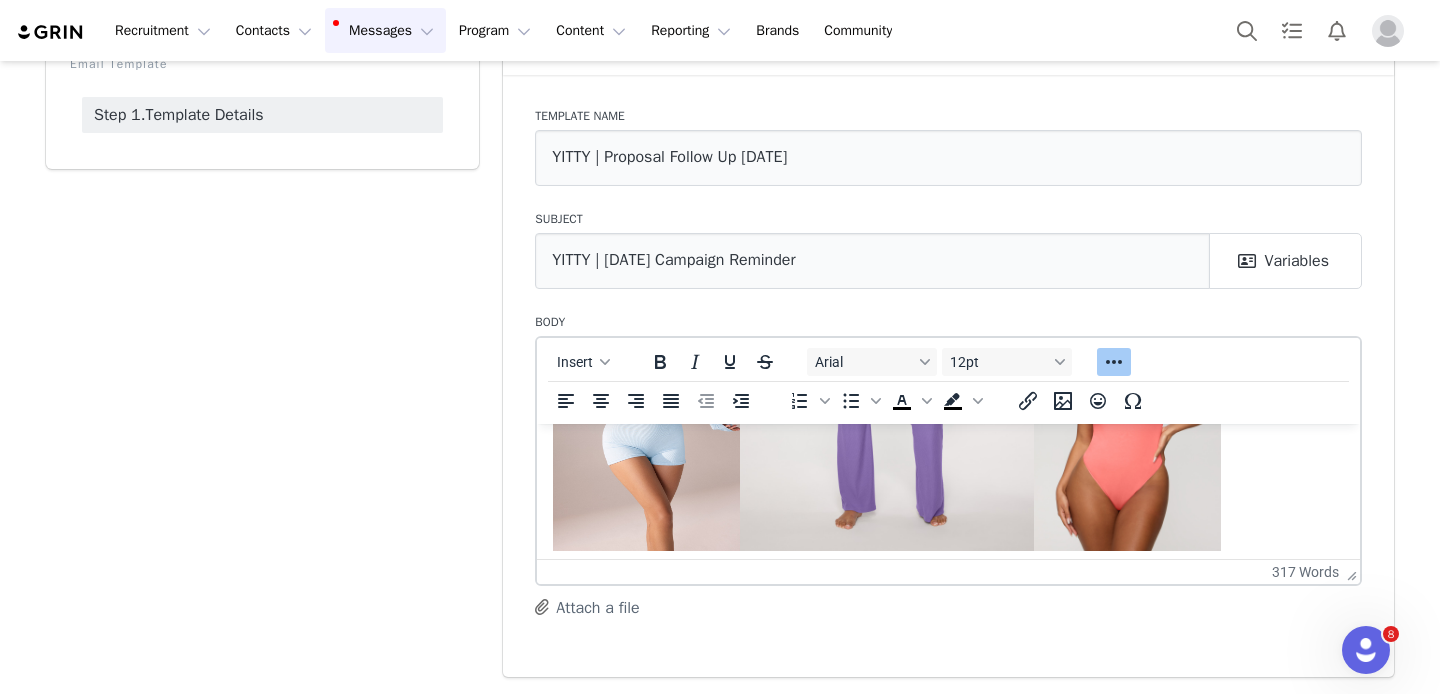click at bounding box center [887, 329] 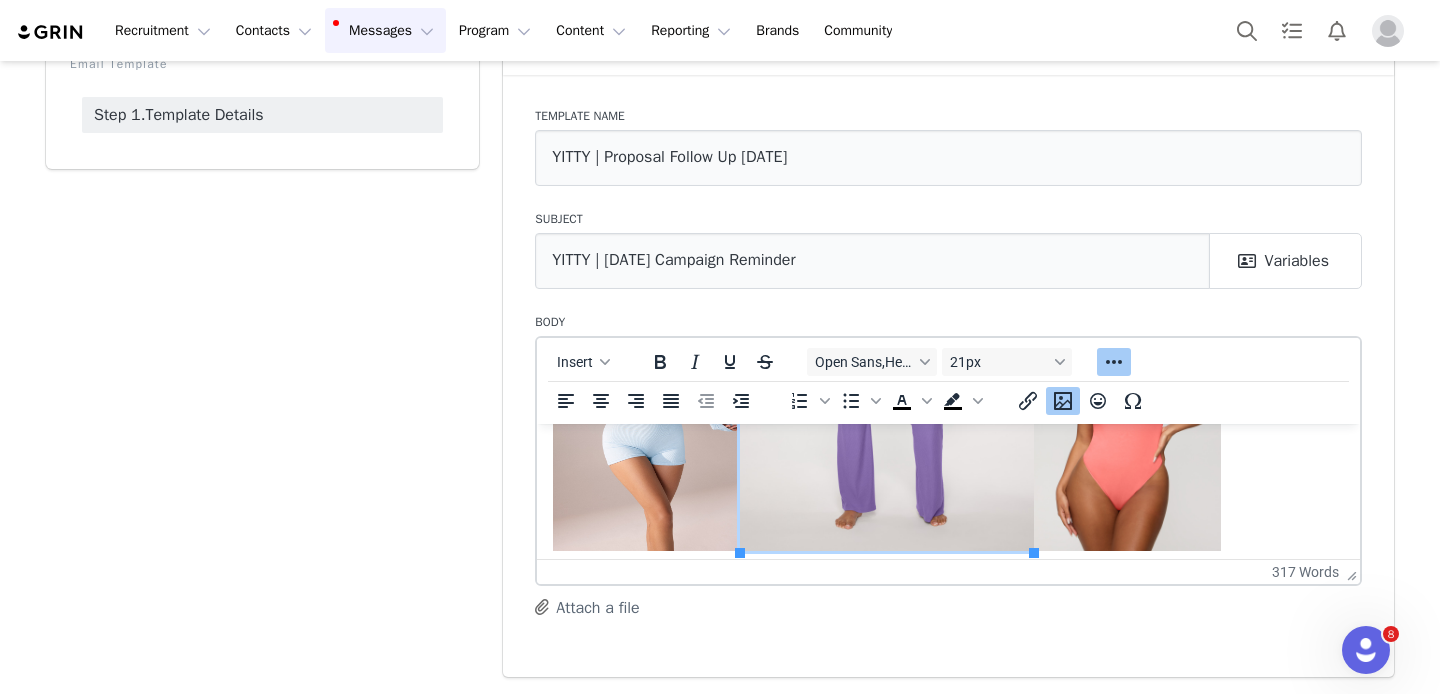 click 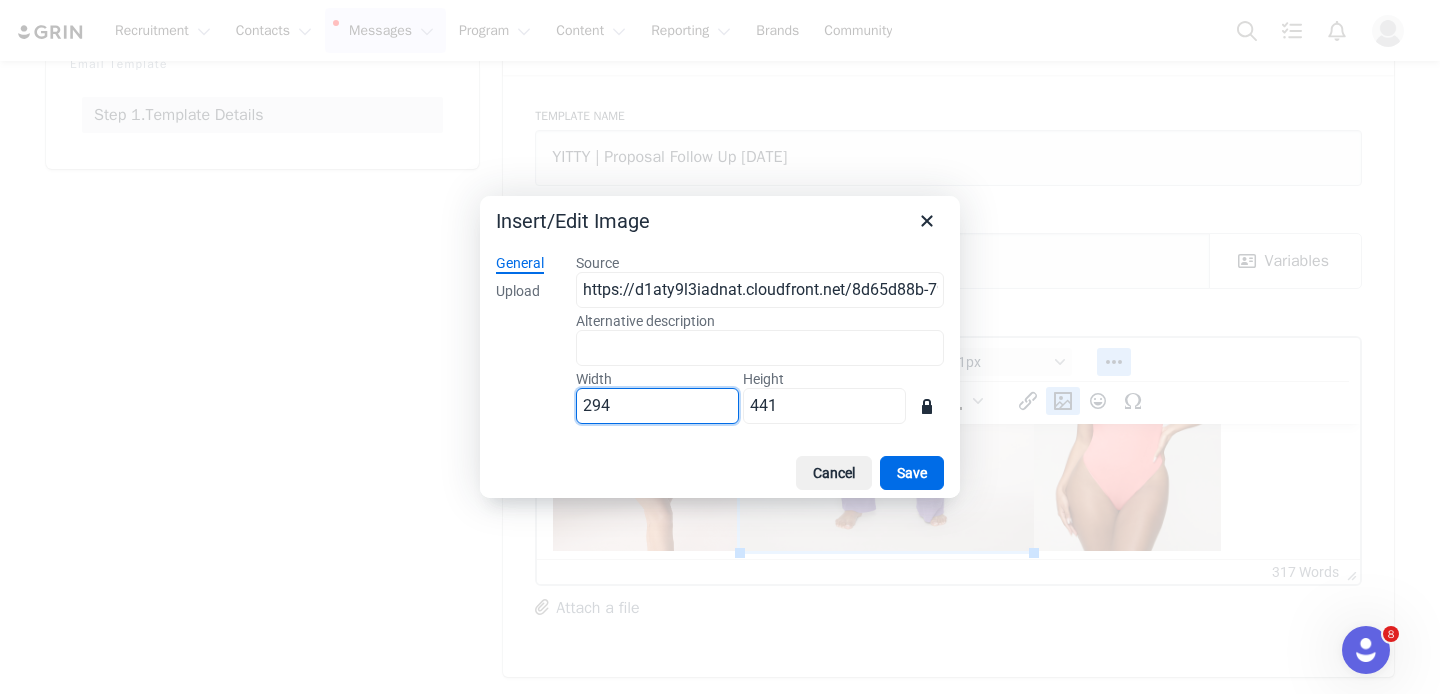 click on "294" at bounding box center (657, 406) 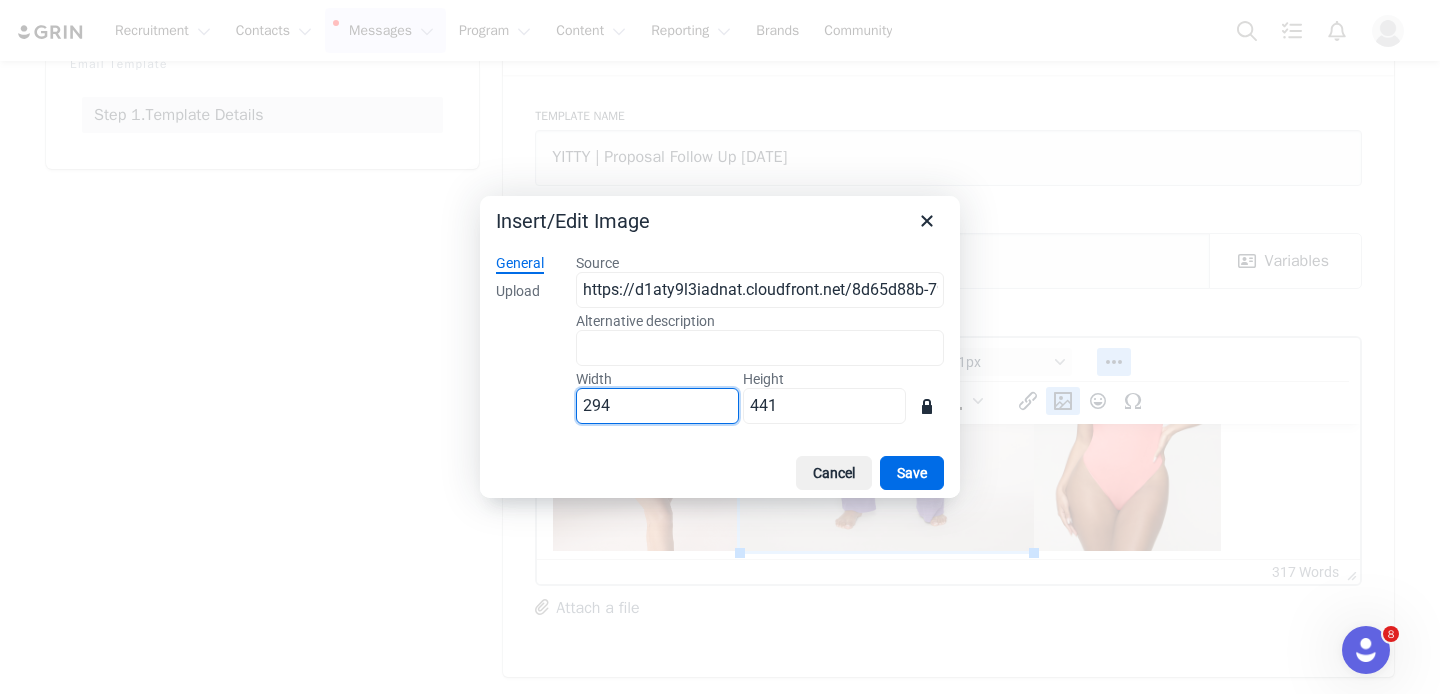 click on "294" at bounding box center (657, 406) 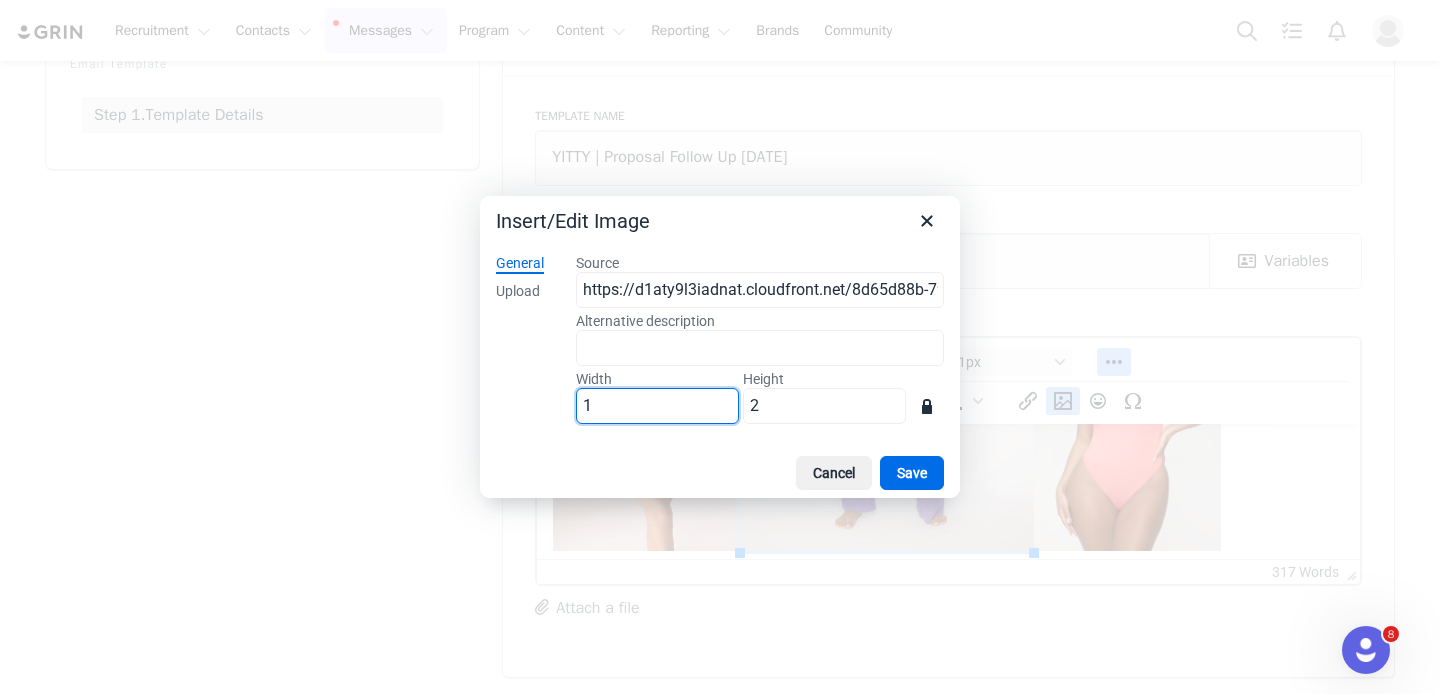 type on "18" 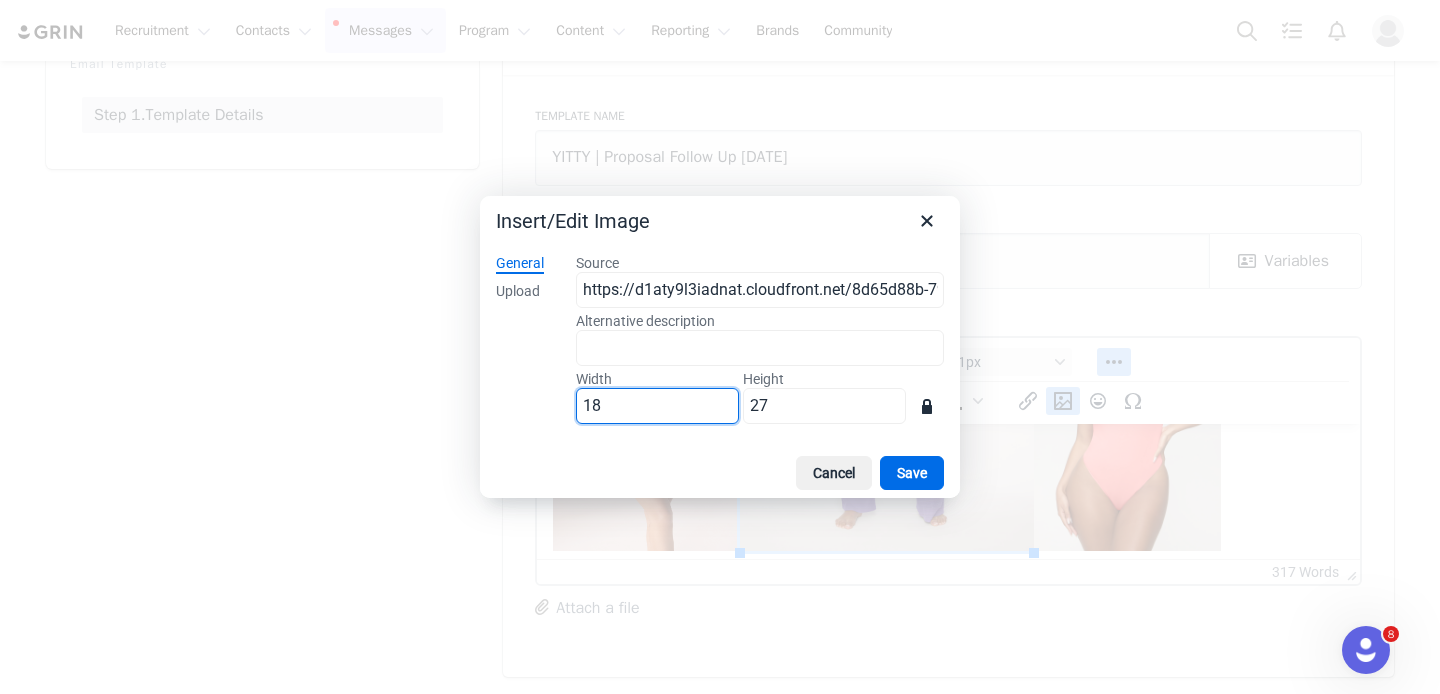 type on "187" 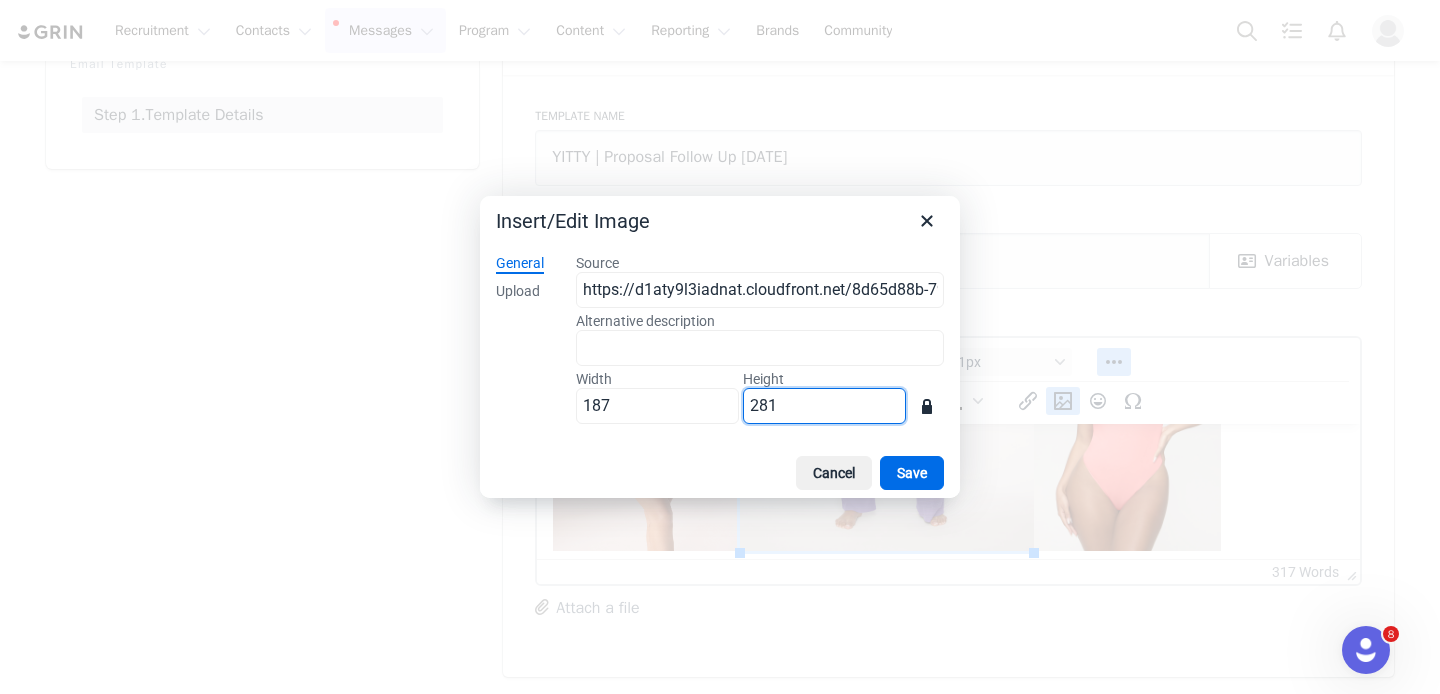 click on "281" at bounding box center (824, 406) 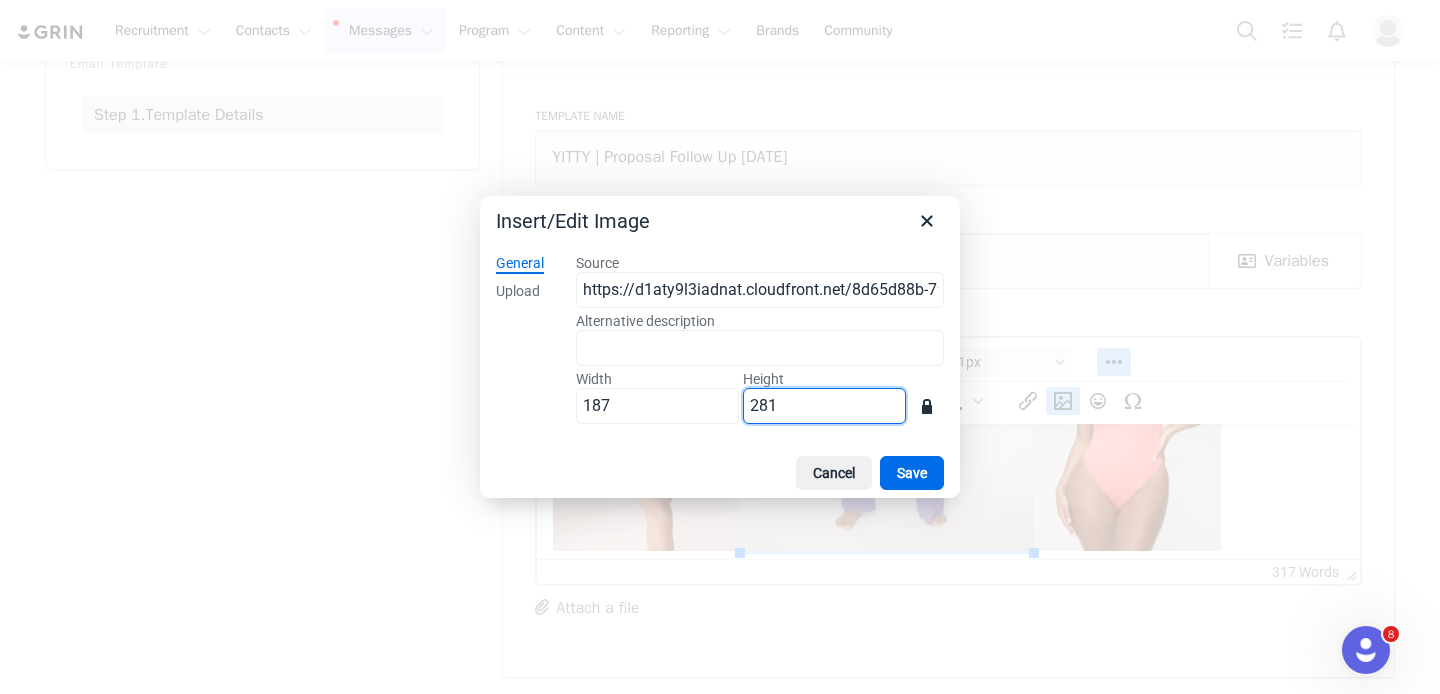 type on "19" 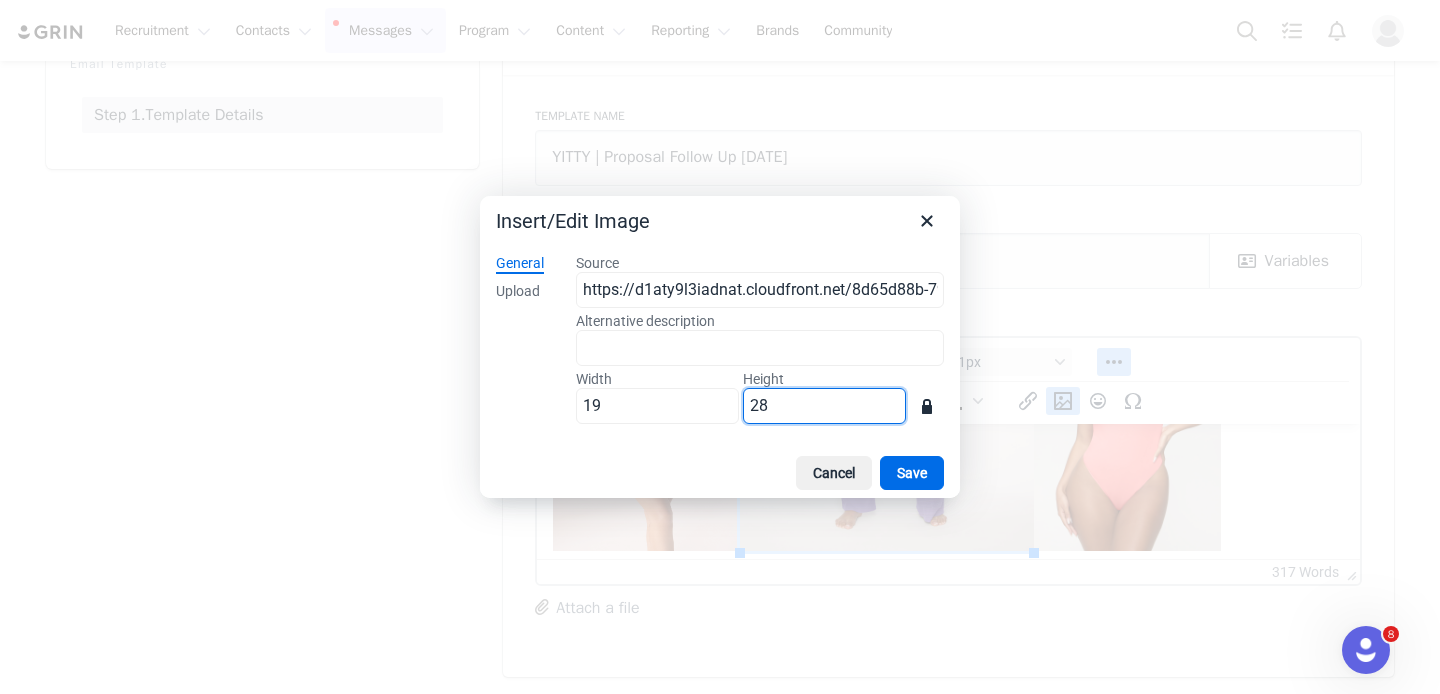 type on "1" 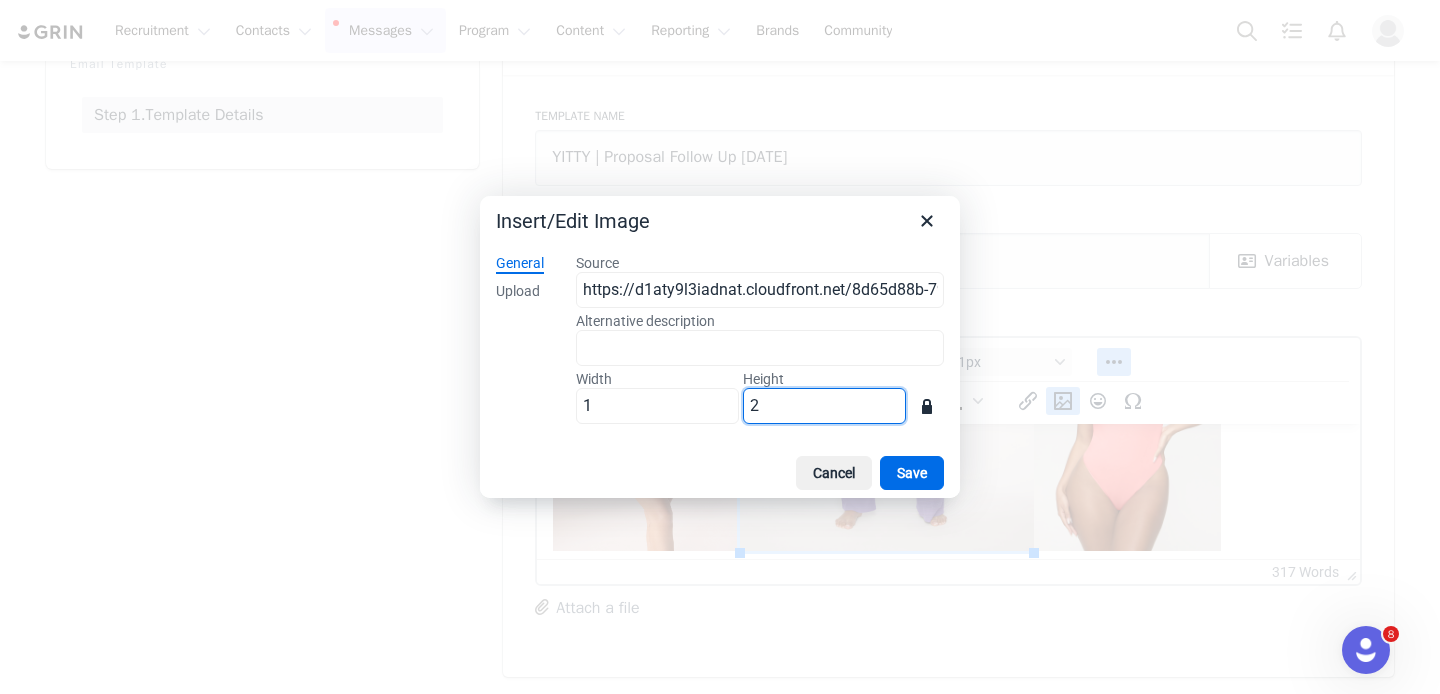 type on "2" 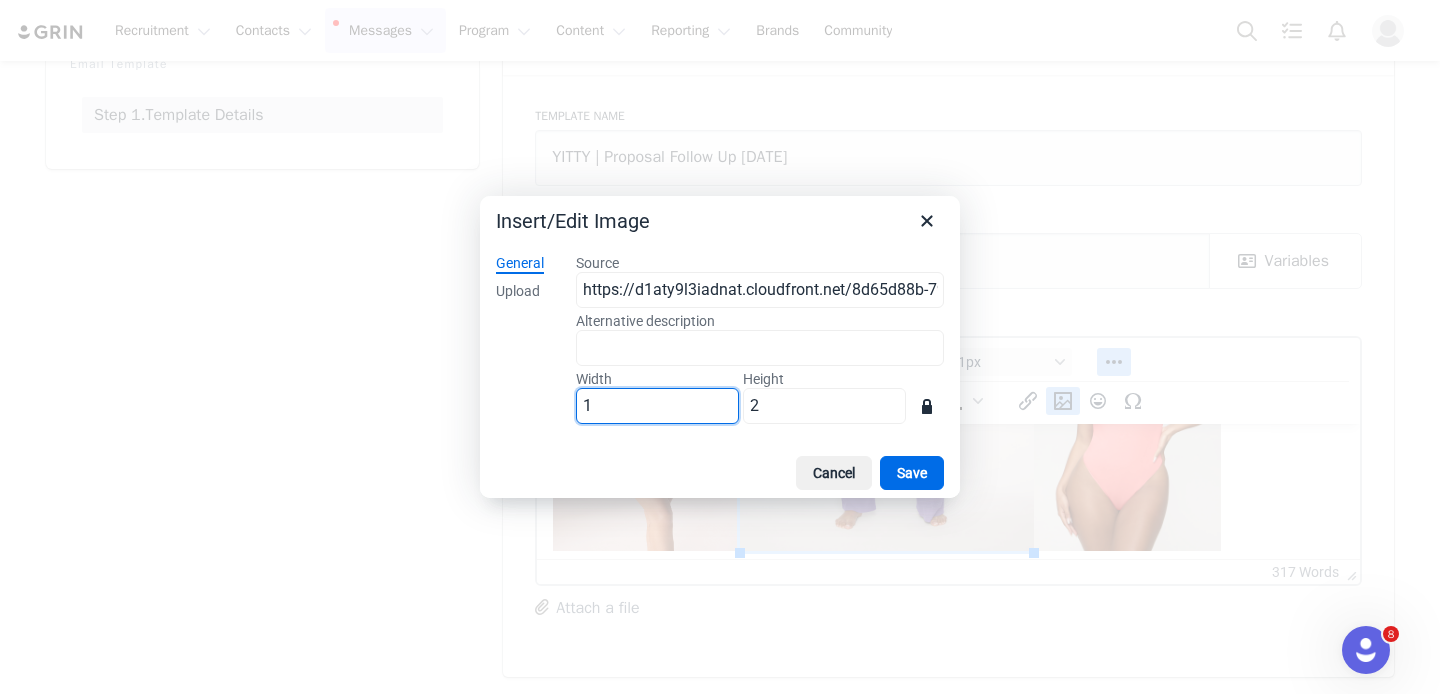 click on "1" at bounding box center [657, 406] 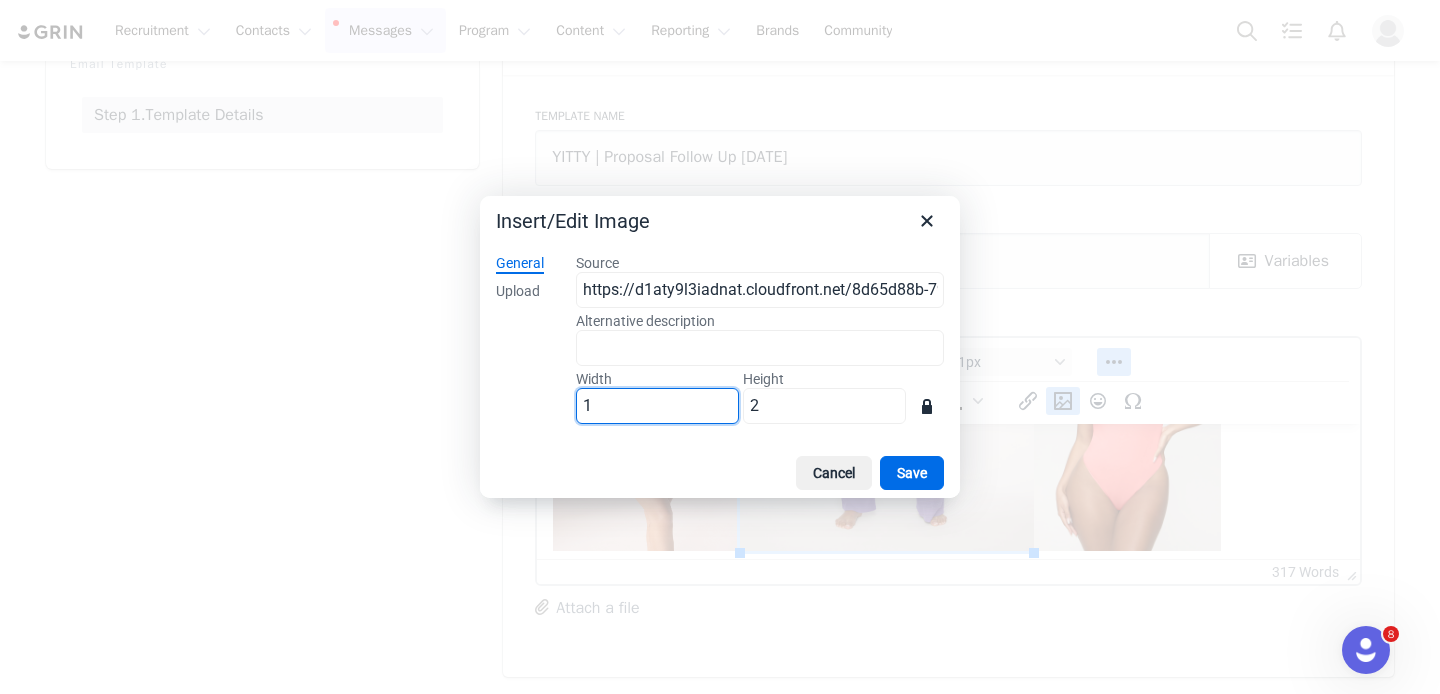 type on "18" 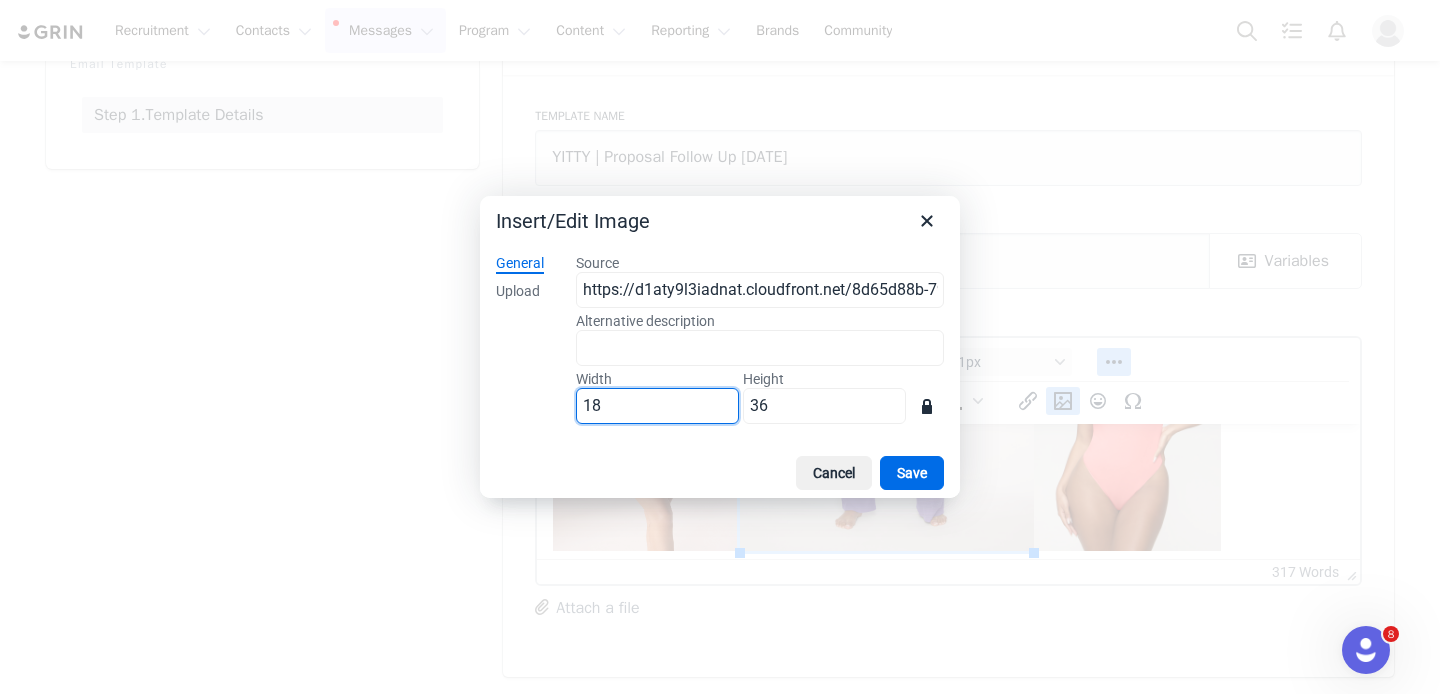 type on "187" 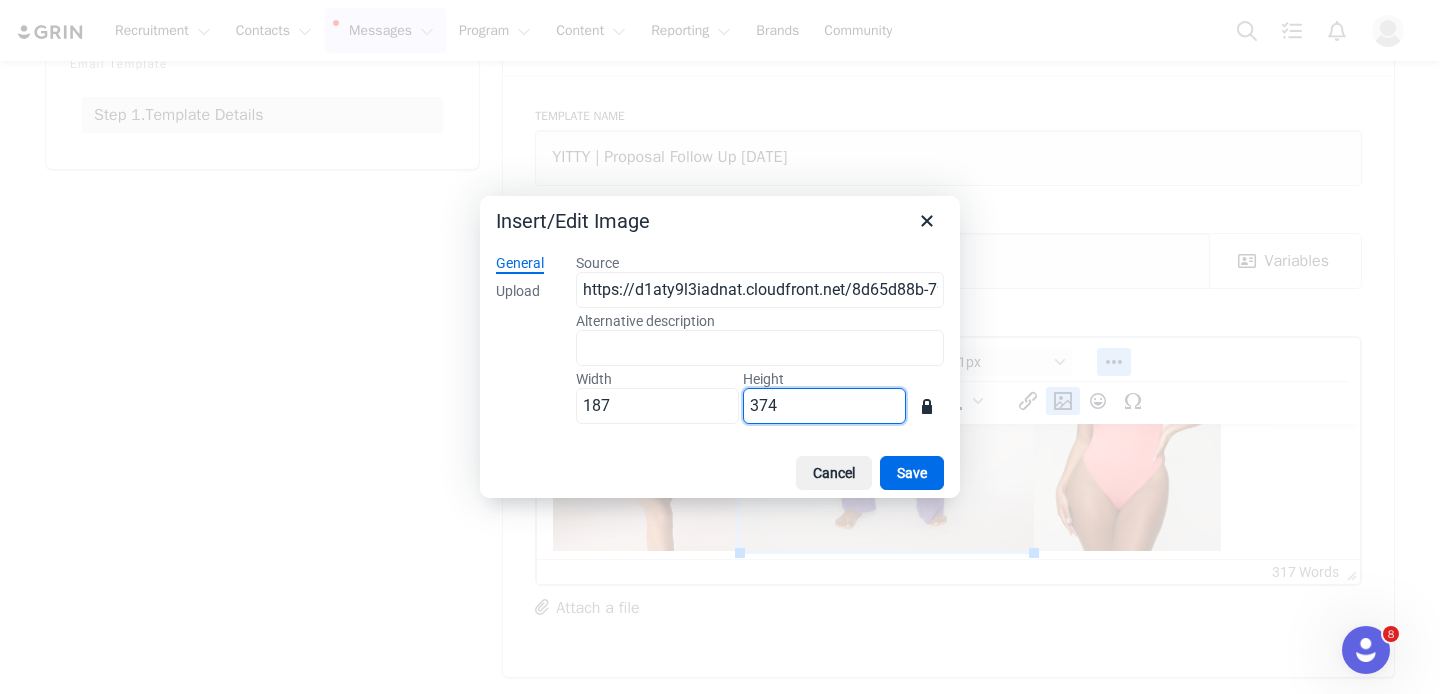 click on "374" at bounding box center (824, 406) 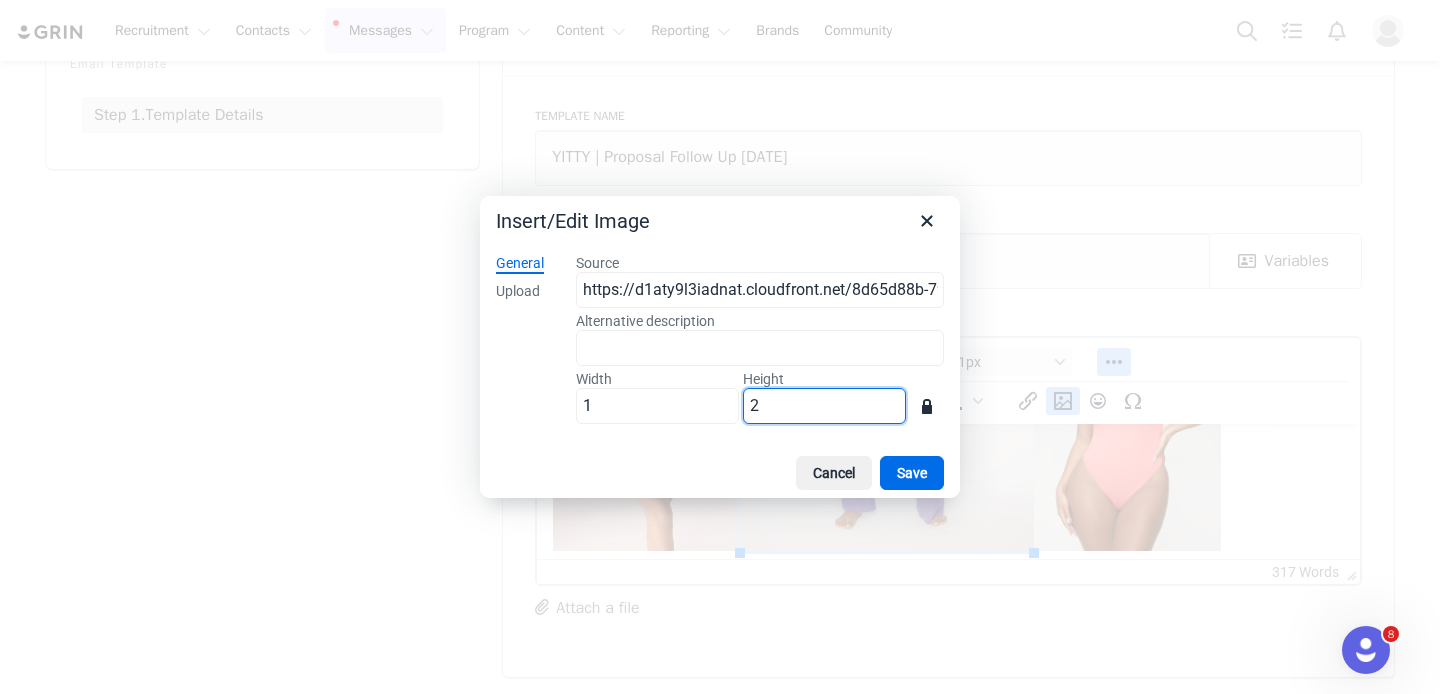 type on "14" 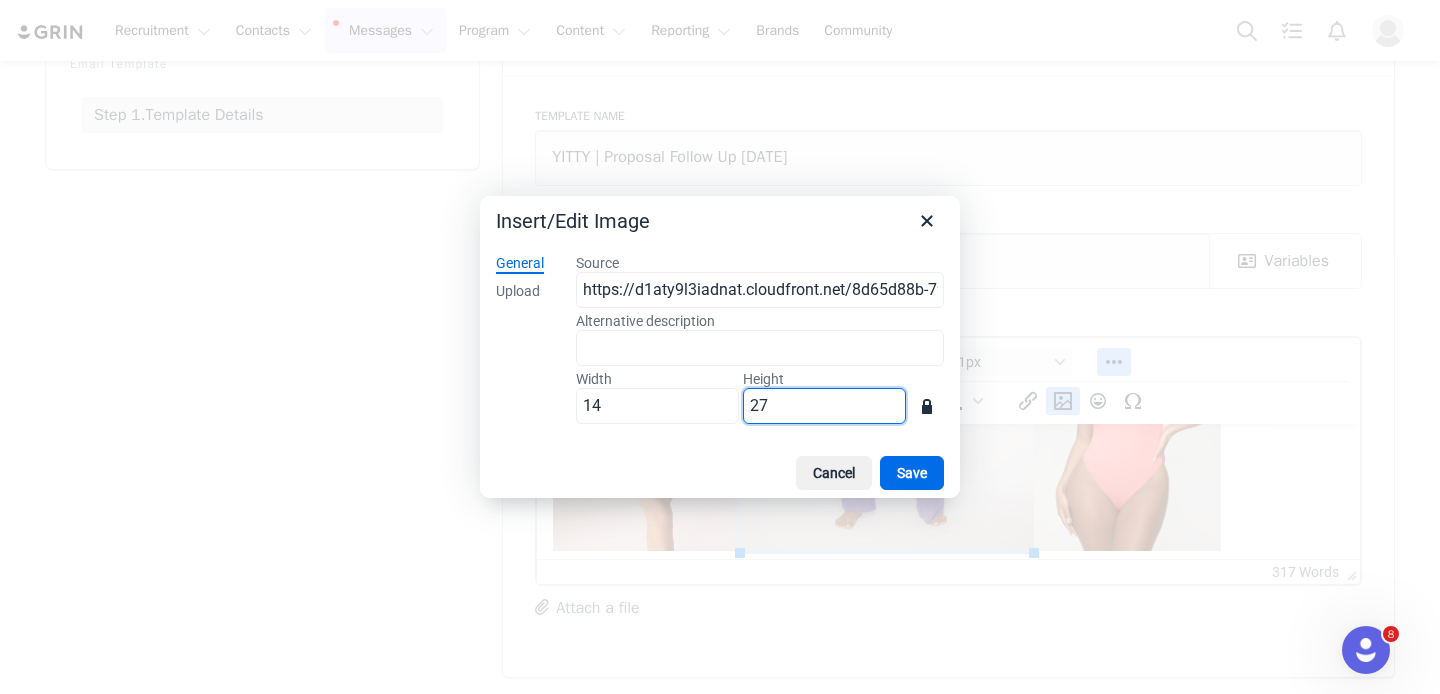 type on "140" 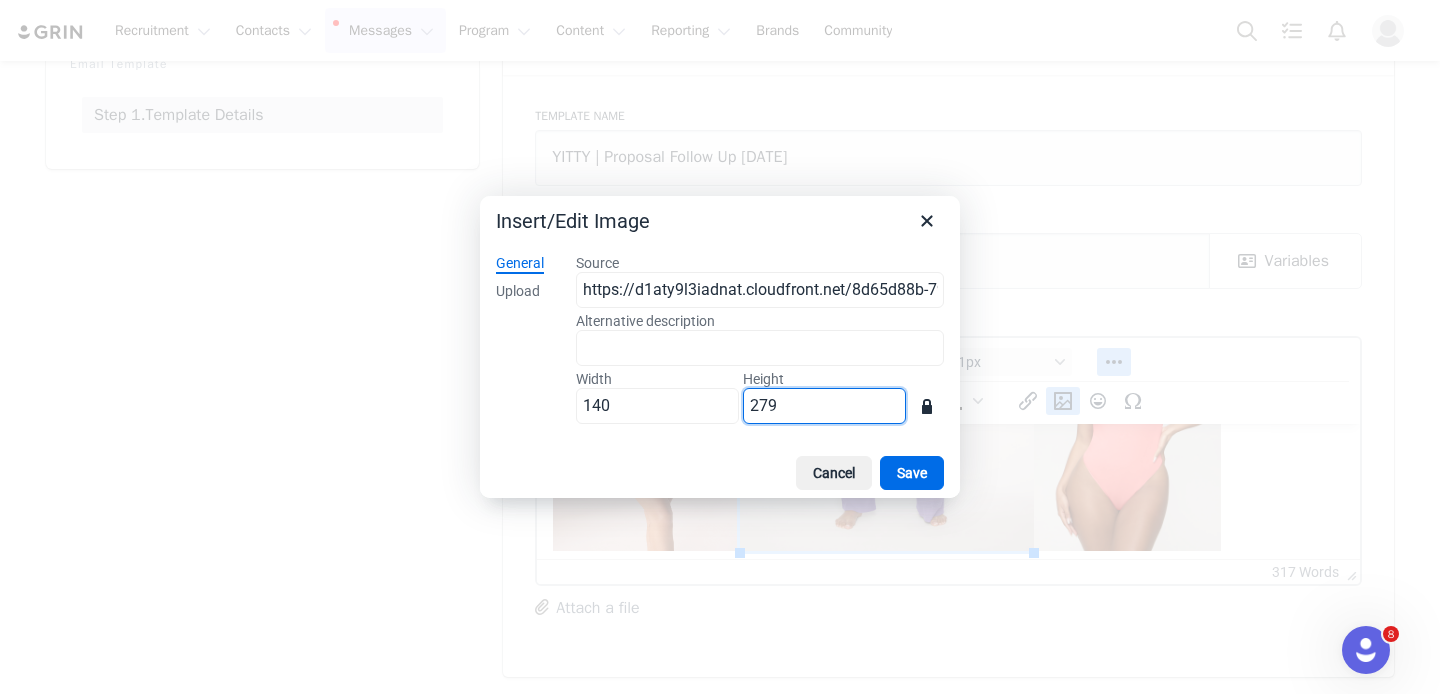 type on "279" 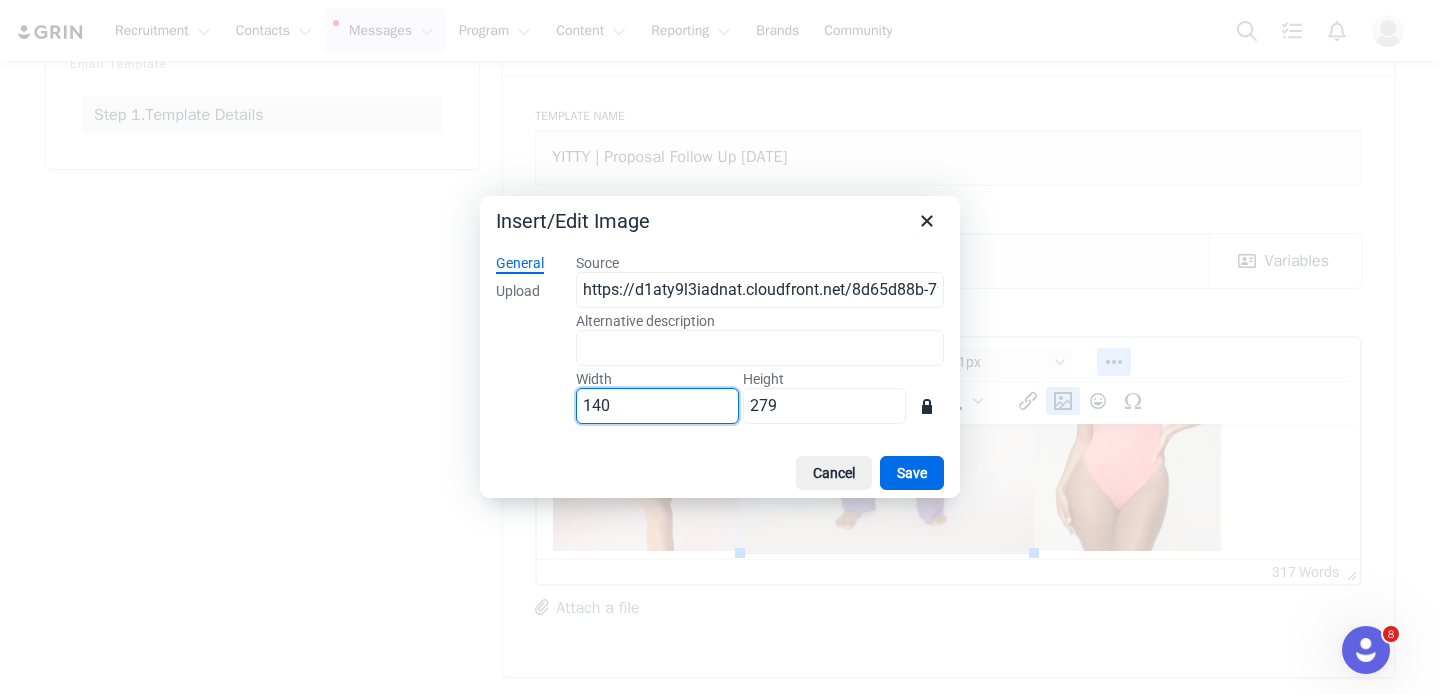 click on "140" at bounding box center (657, 406) 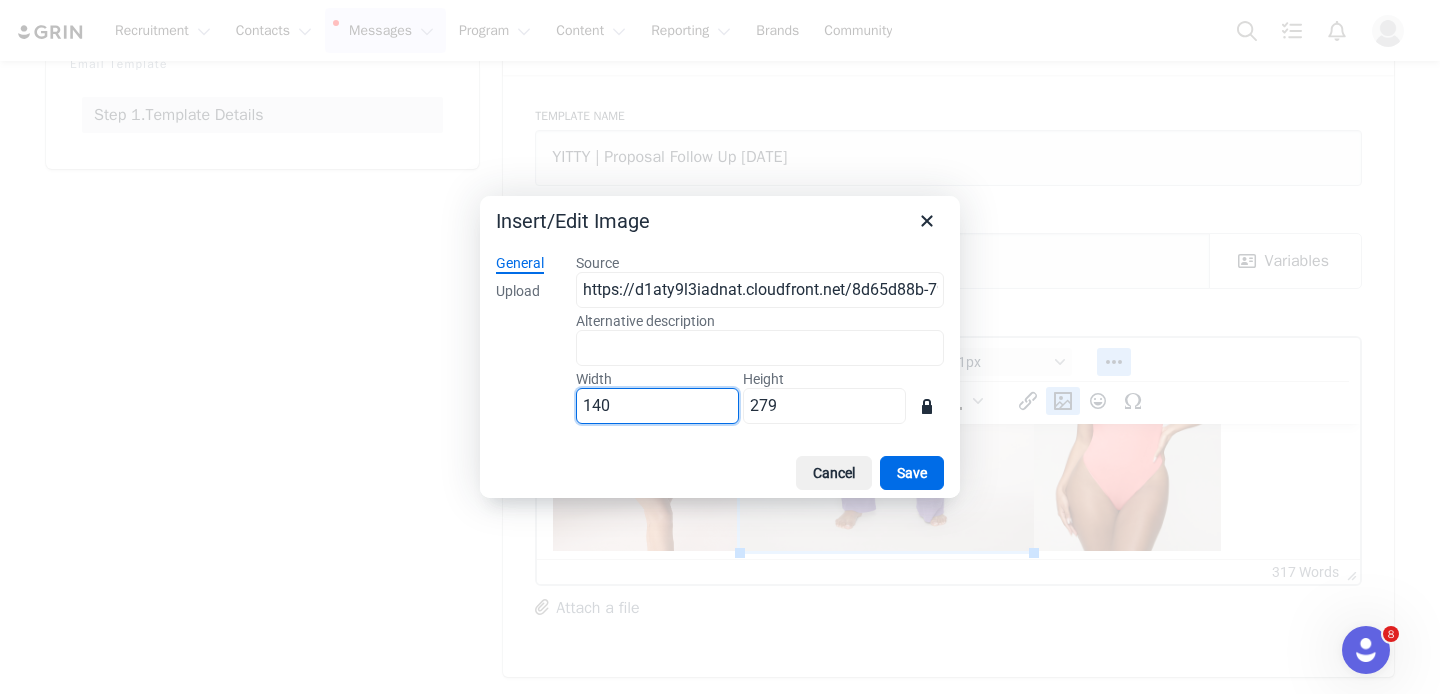 click on "140" at bounding box center (657, 406) 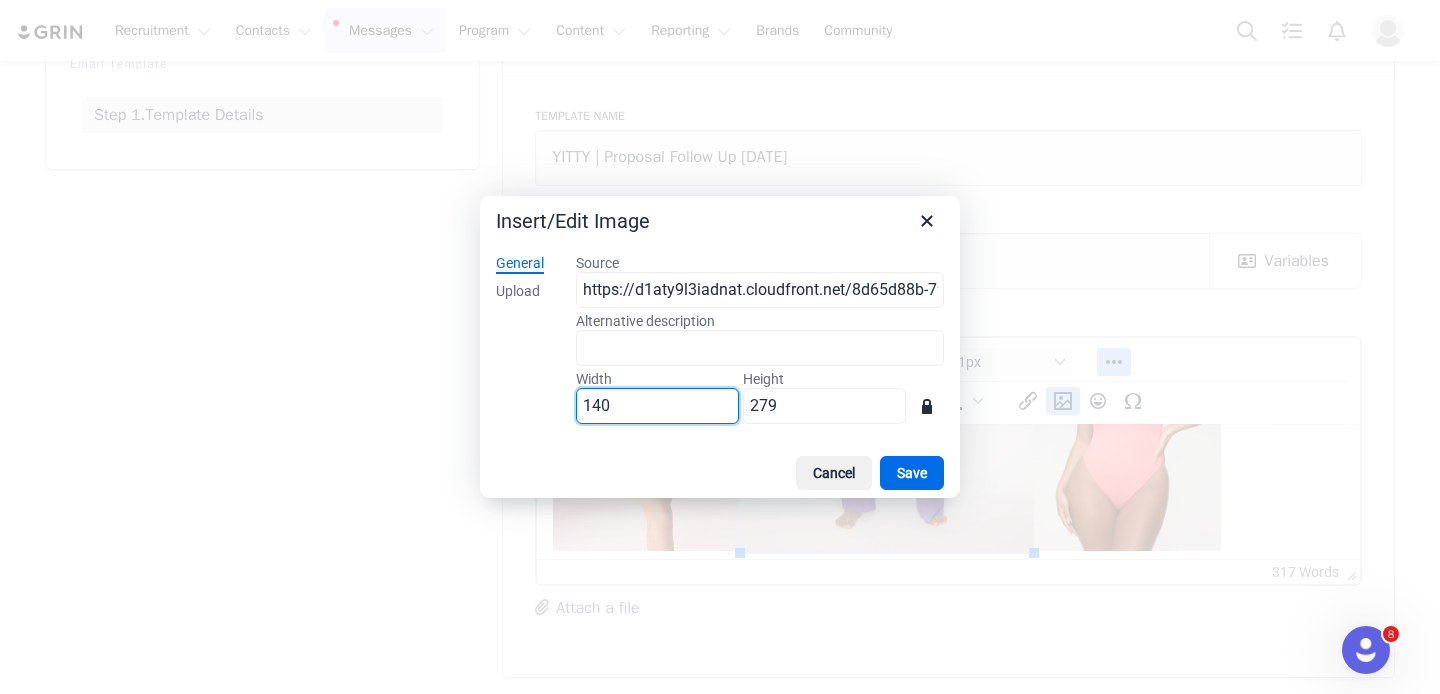 type on "1" 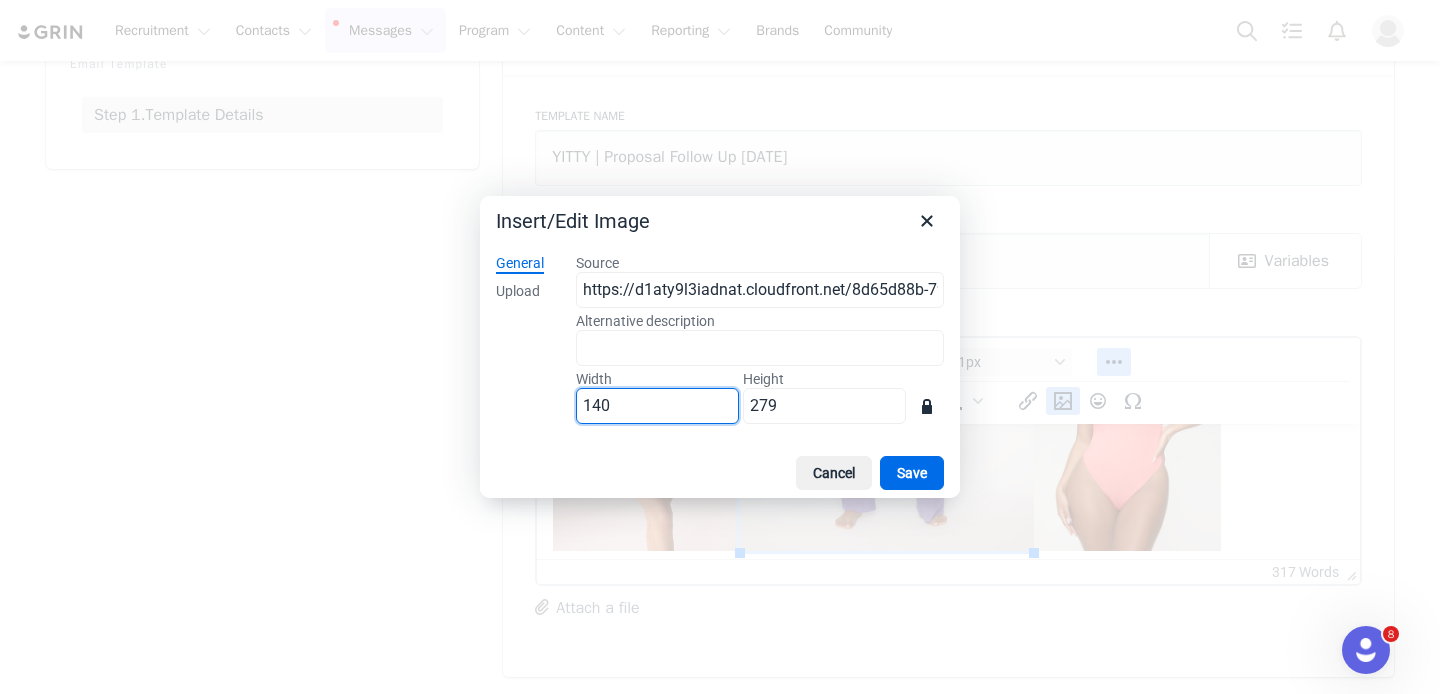 type on "2" 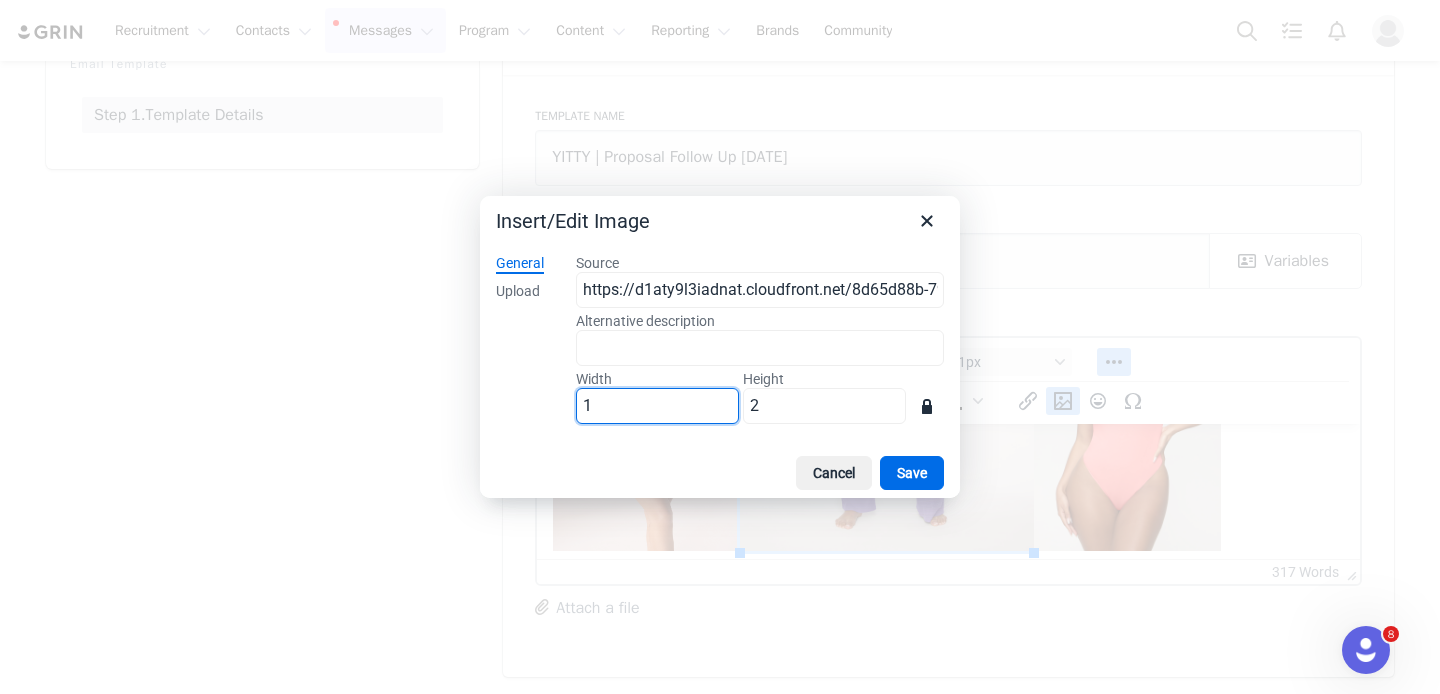 type on "18" 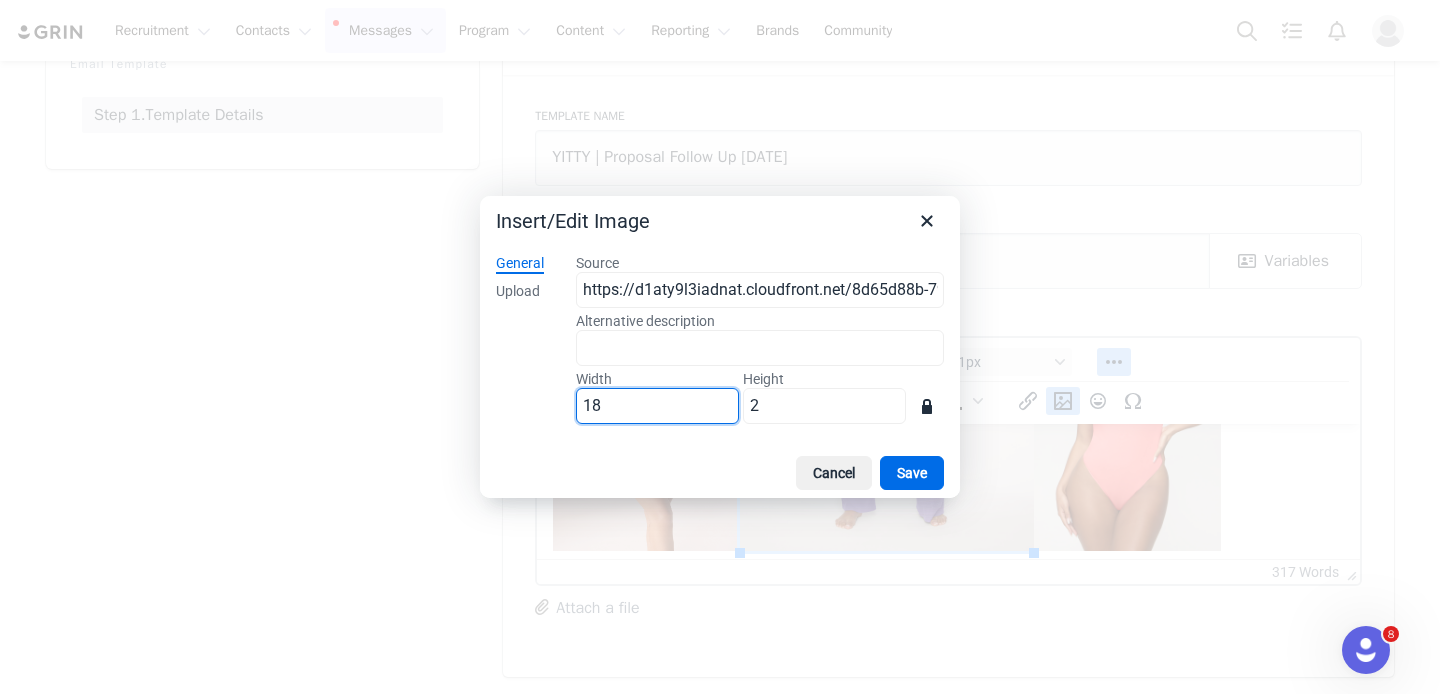 type on "36" 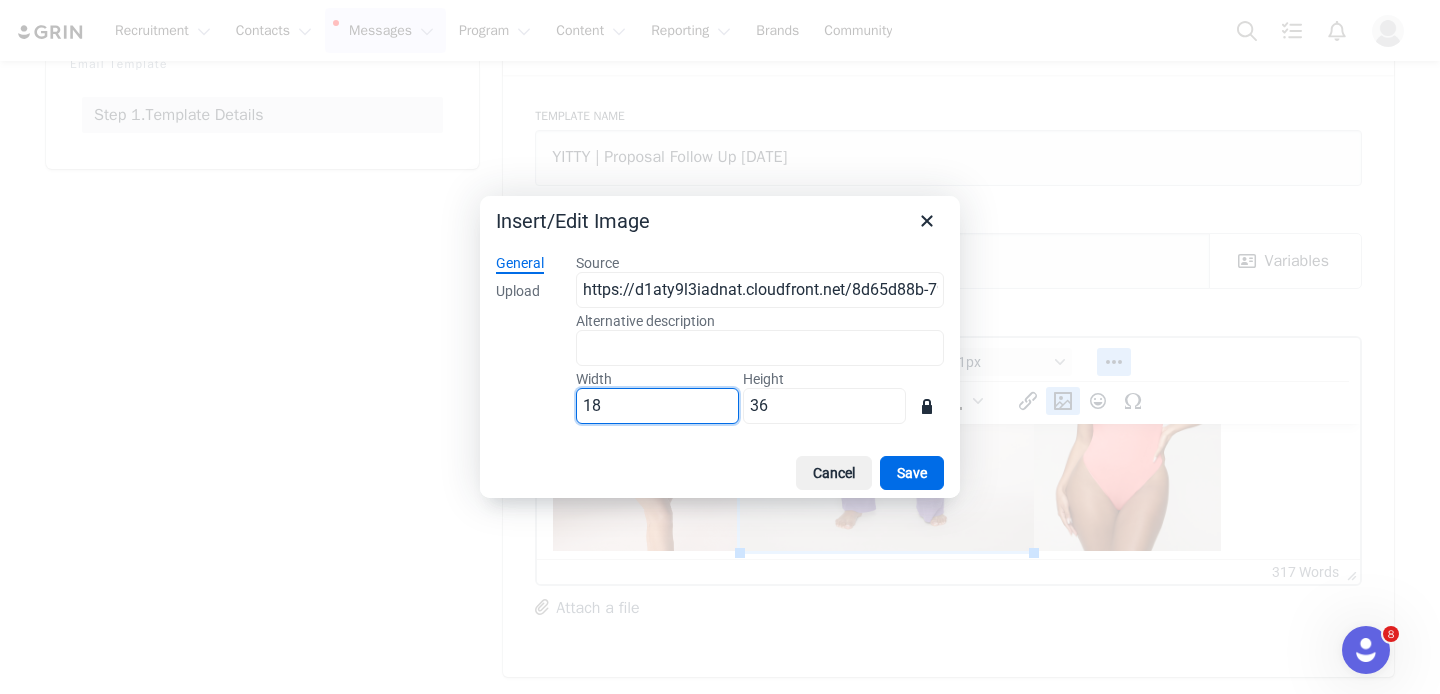 type on "187" 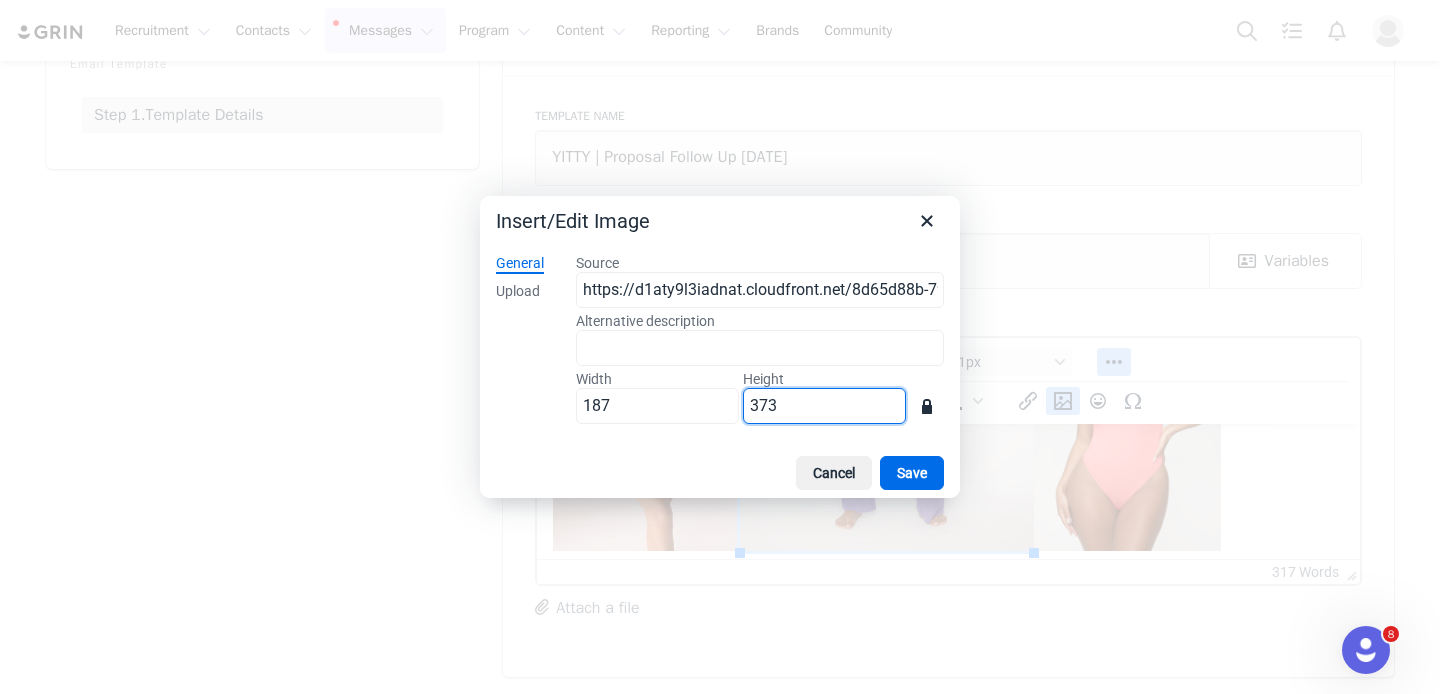 click on "373" at bounding box center (824, 406) 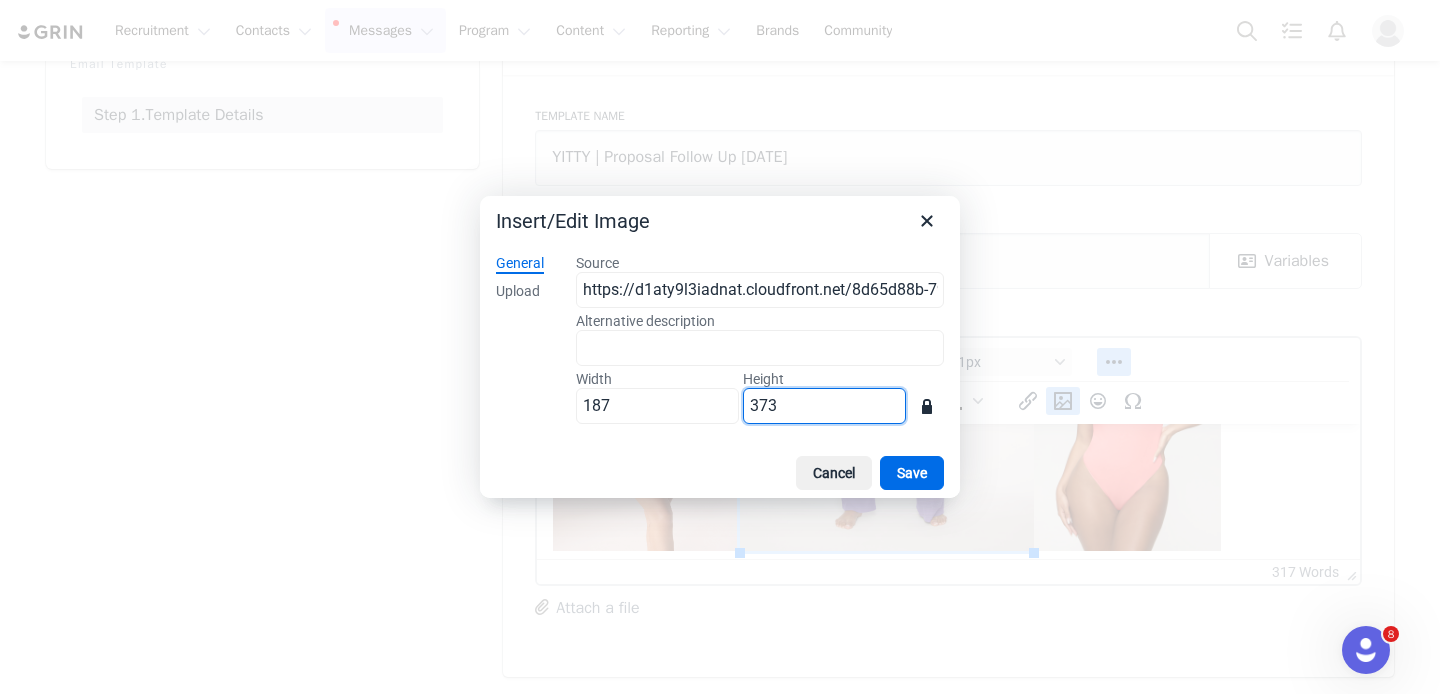 click on "373" at bounding box center (824, 406) 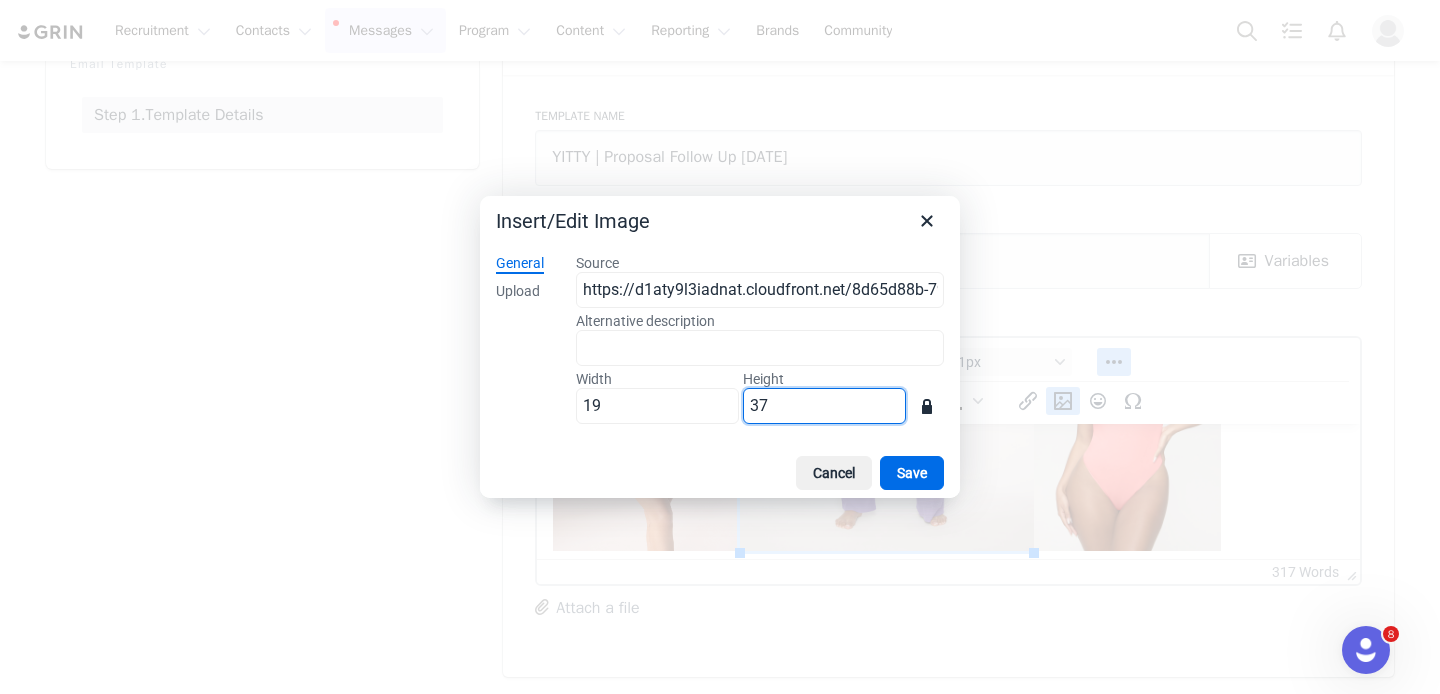 type on "2" 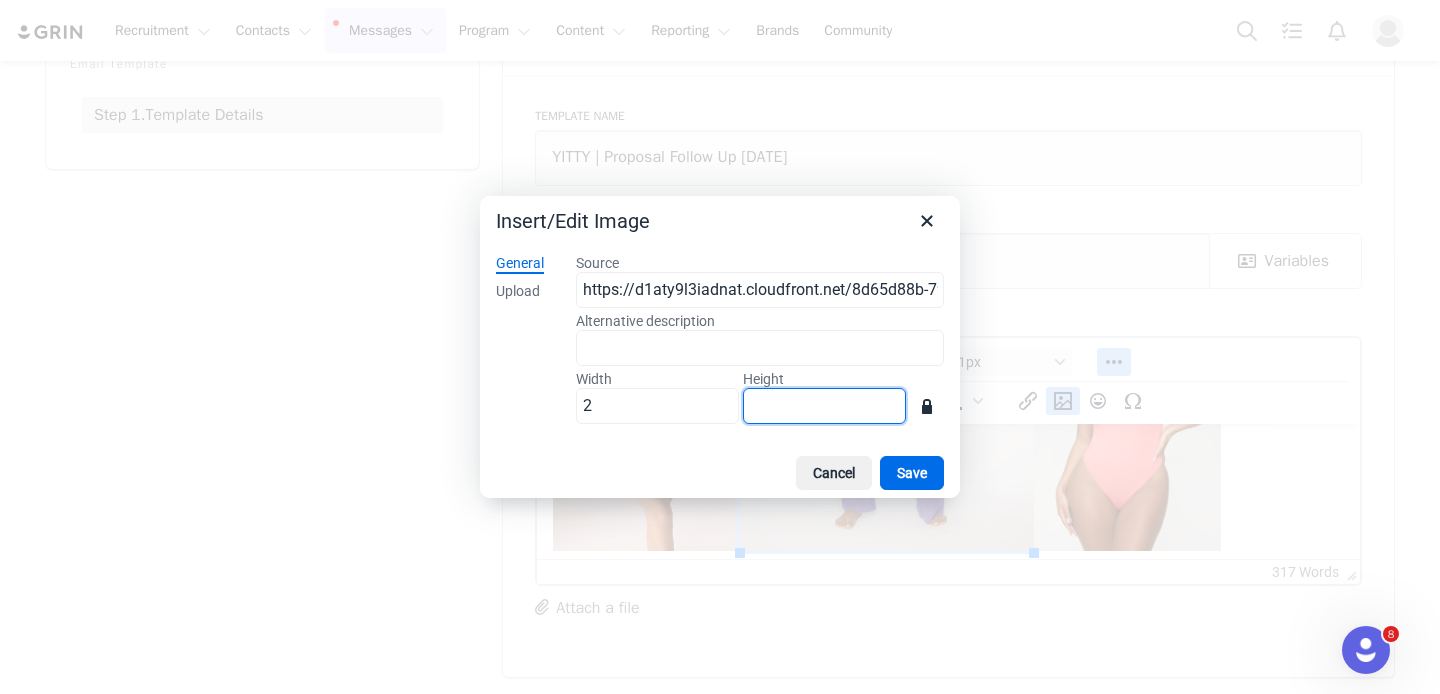 type 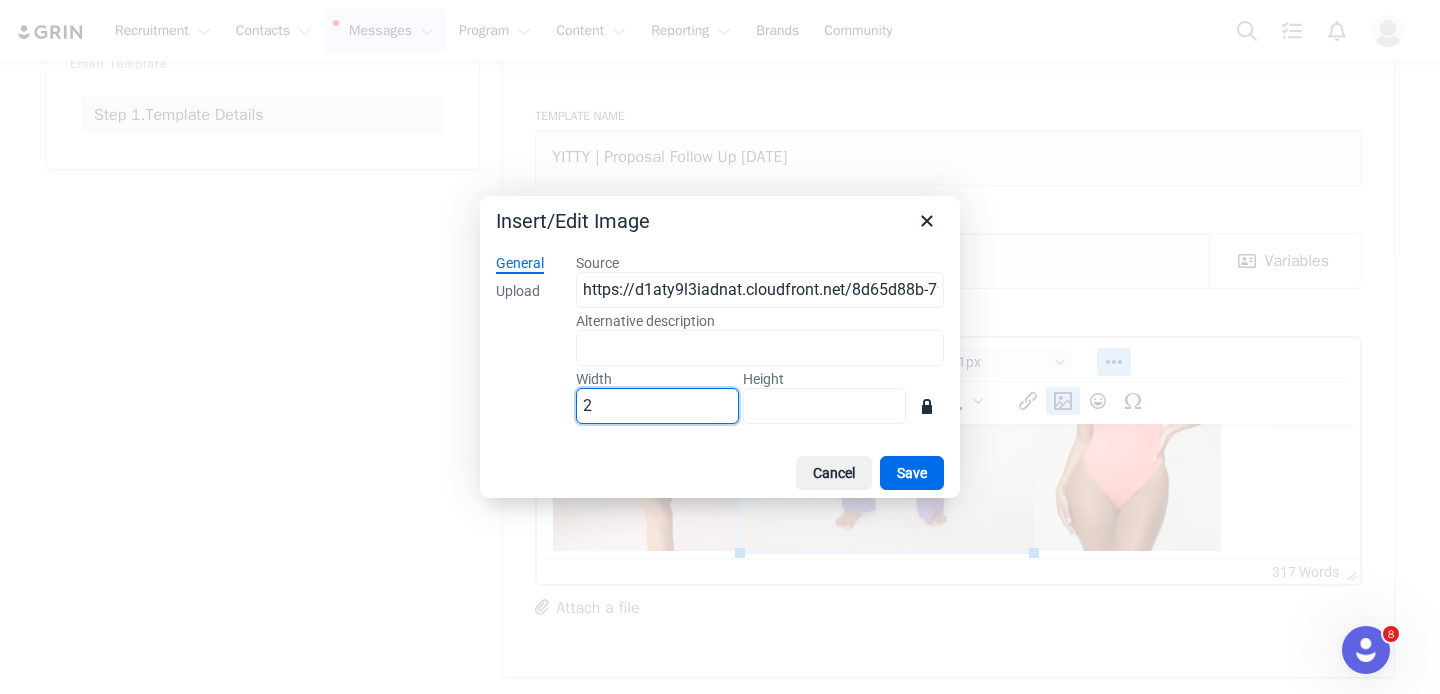 click on "2" at bounding box center (657, 406) 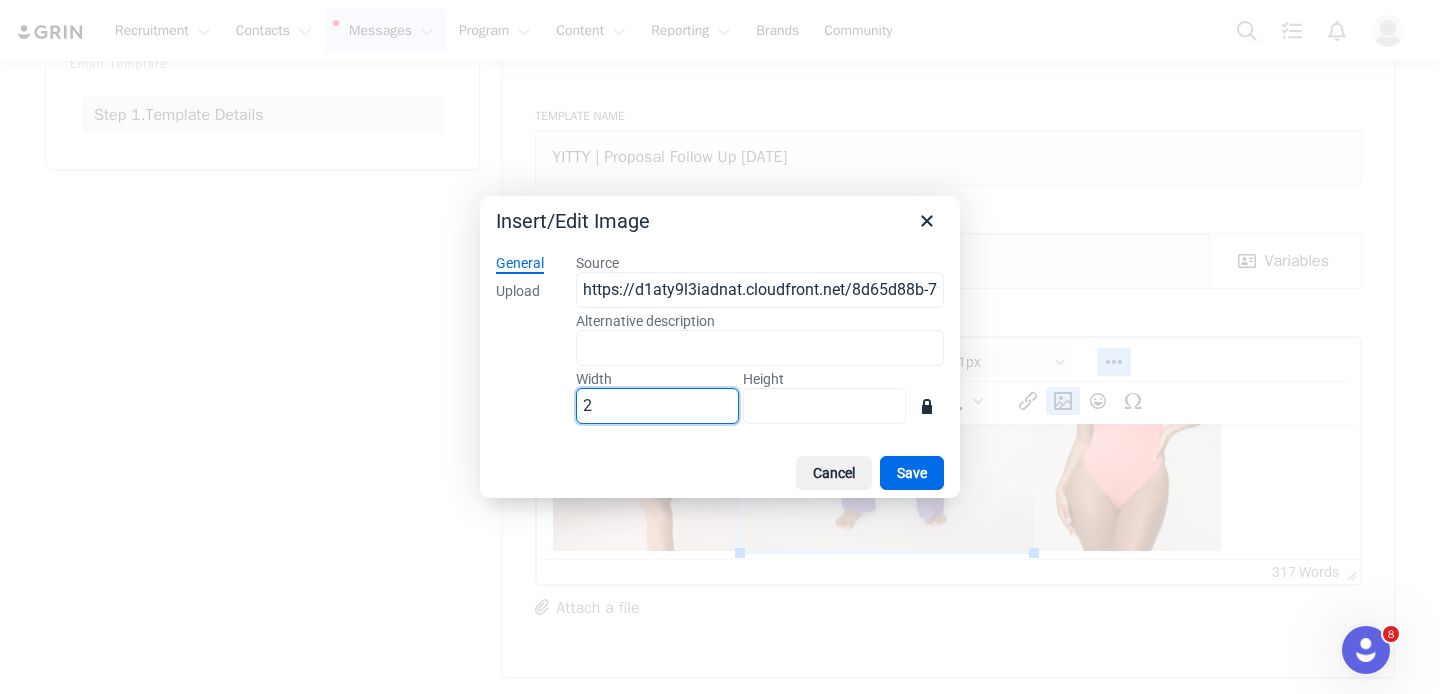 click on "2" at bounding box center [657, 406] 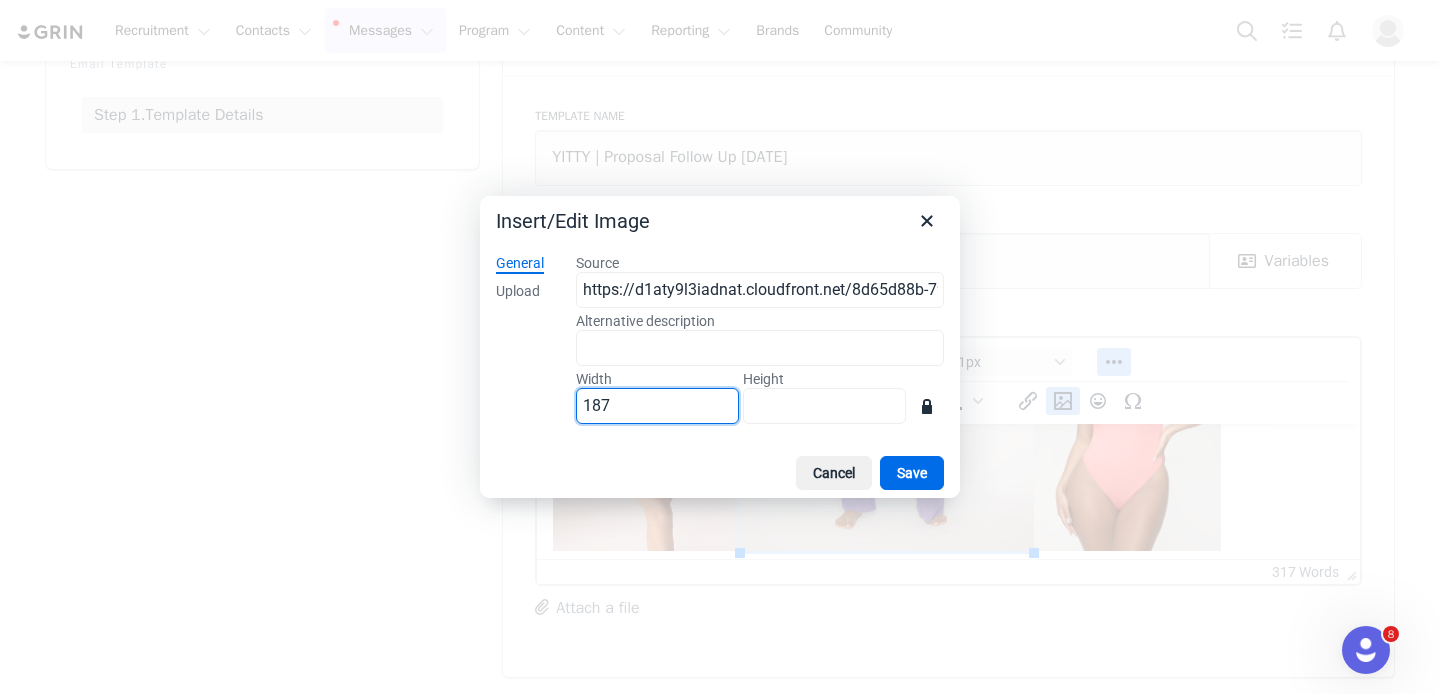 type on "187" 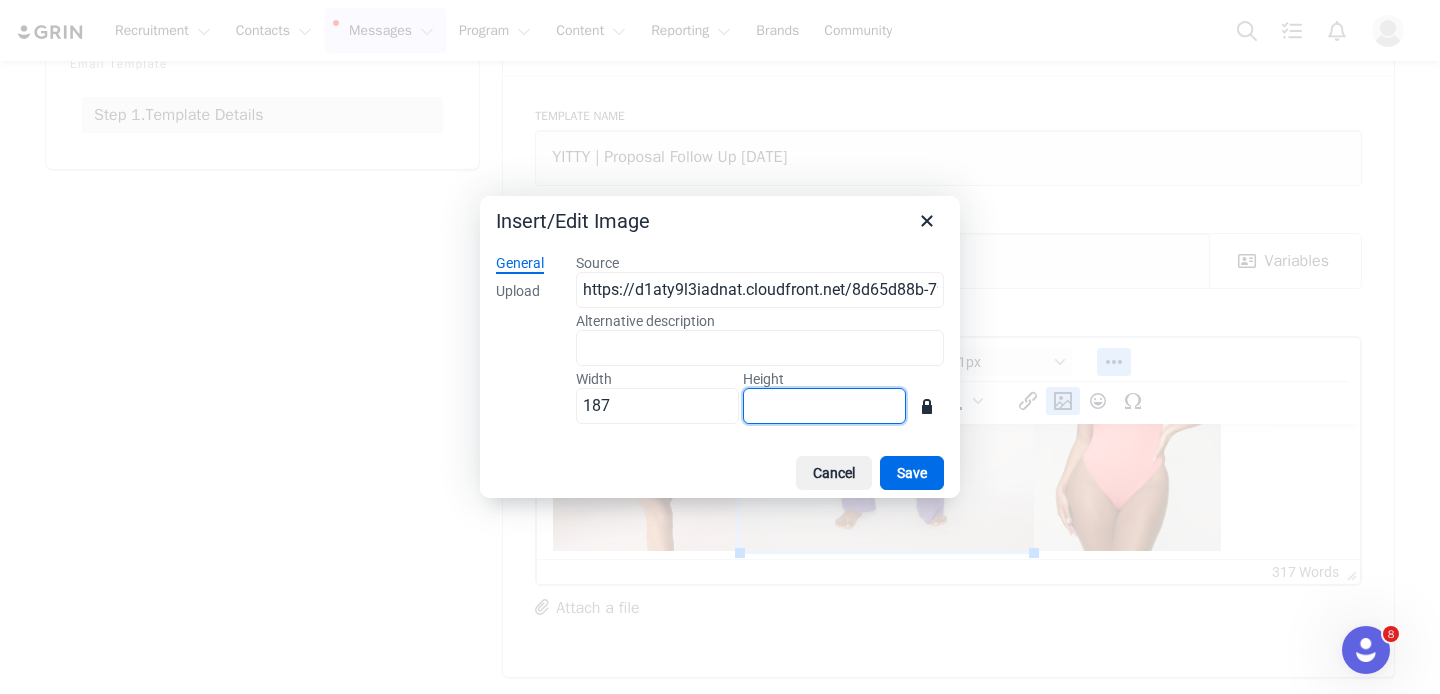 click on "Height" at bounding box center [824, 406] 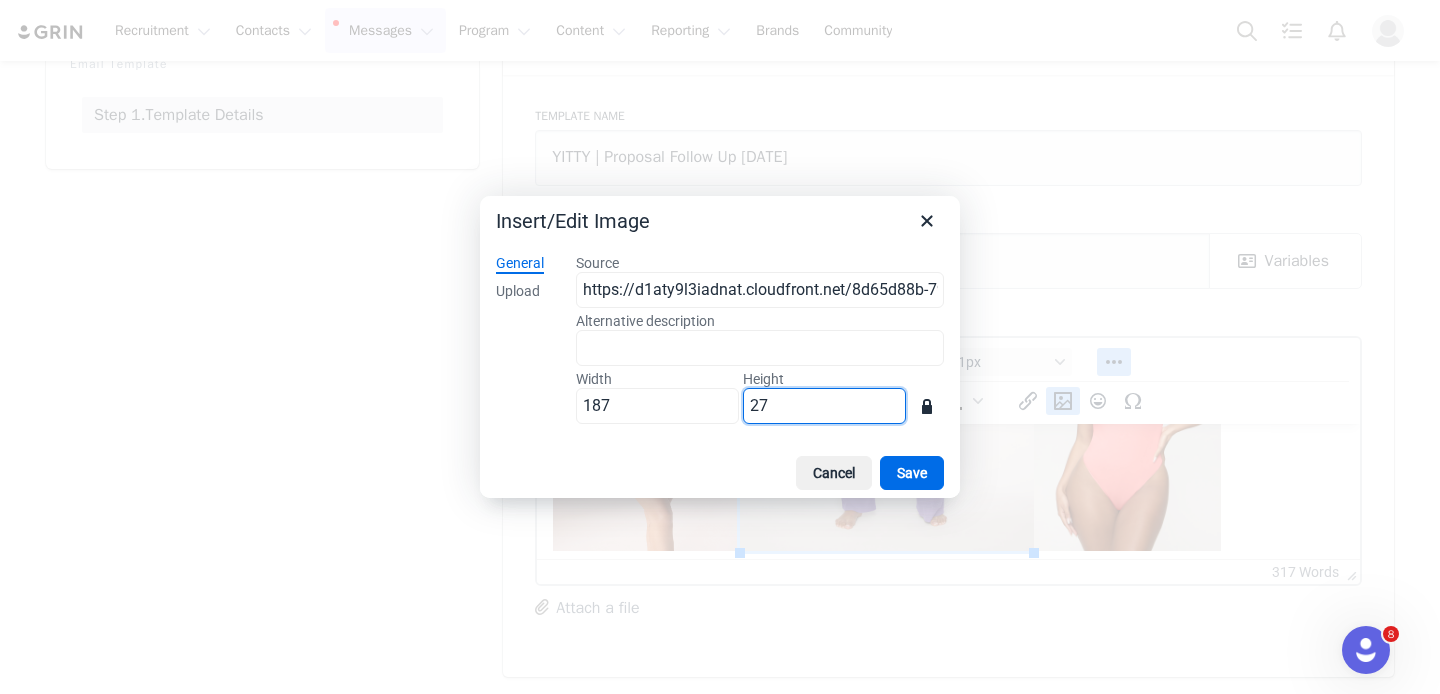 type on "279" 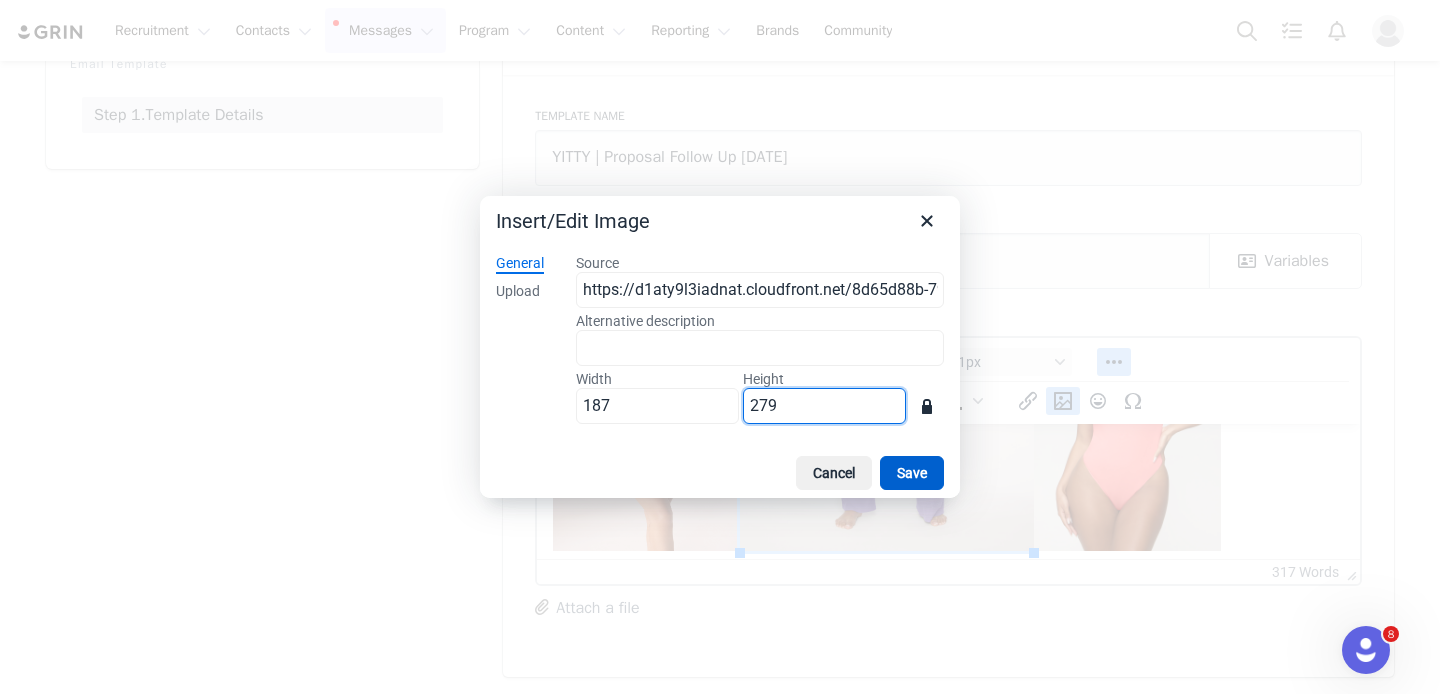 click on "Save" at bounding box center [912, 473] 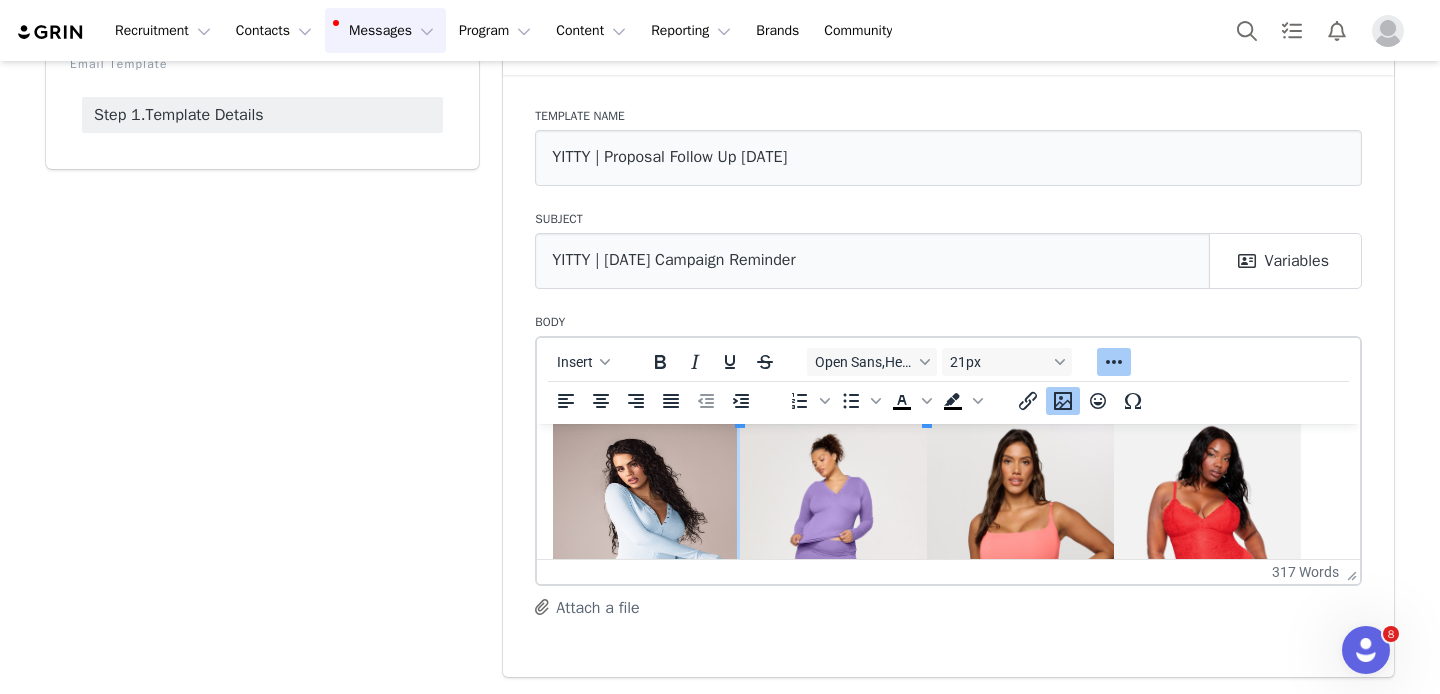 click at bounding box center (1020, 559) 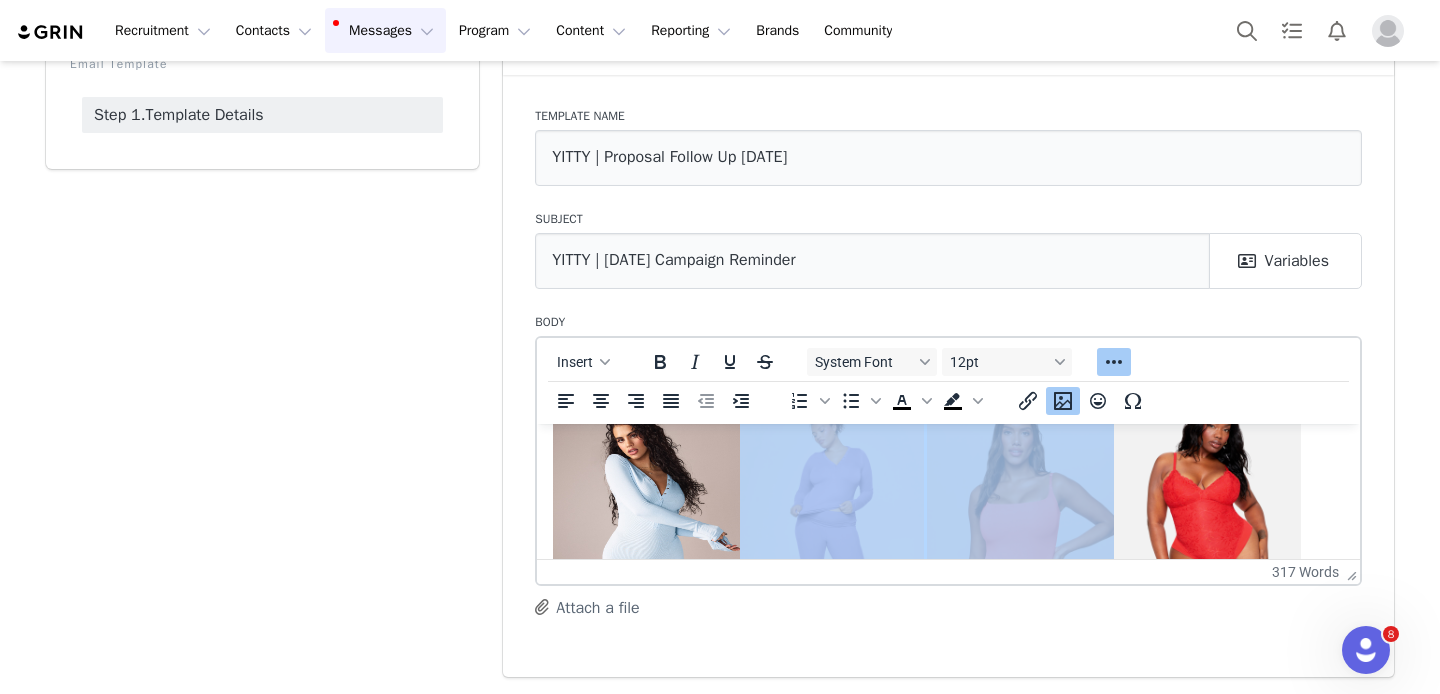 scroll, scrollTop: 471, scrollLeft: 0, axis: vertical 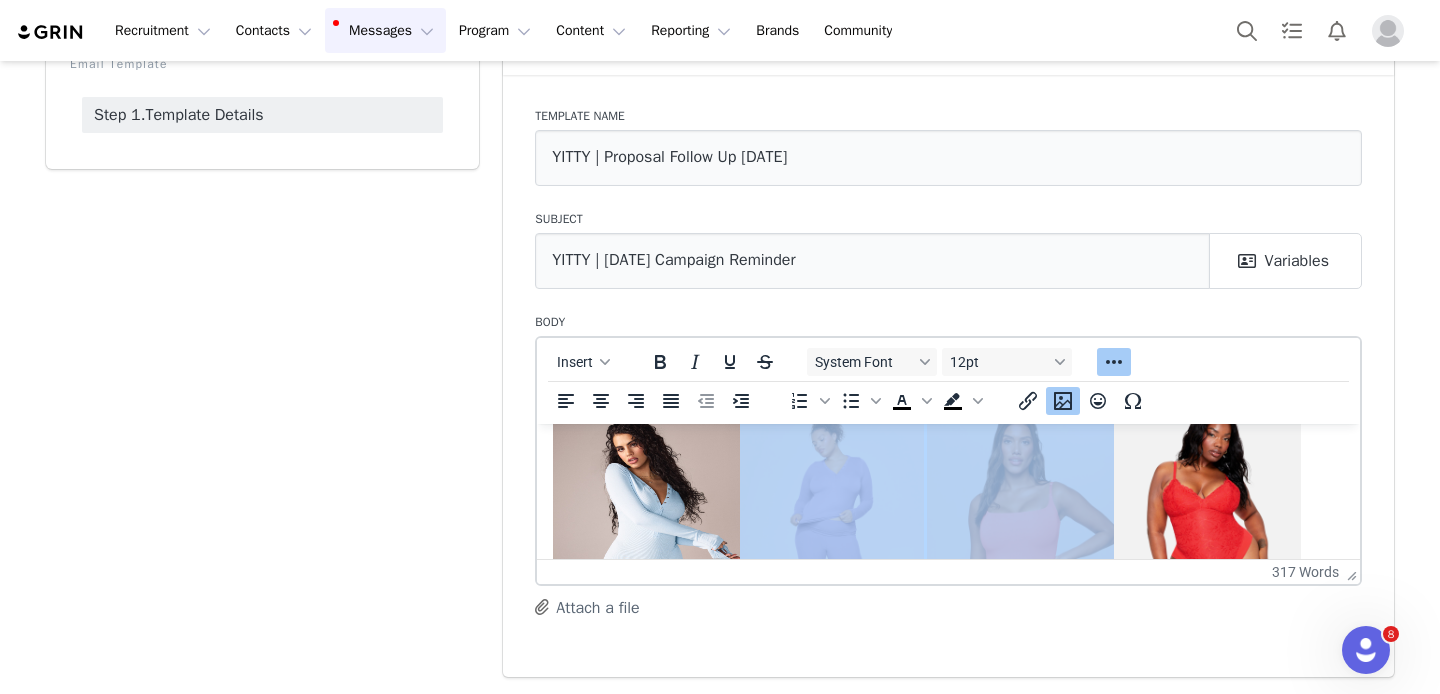 click at bounding box center [1020, 539] 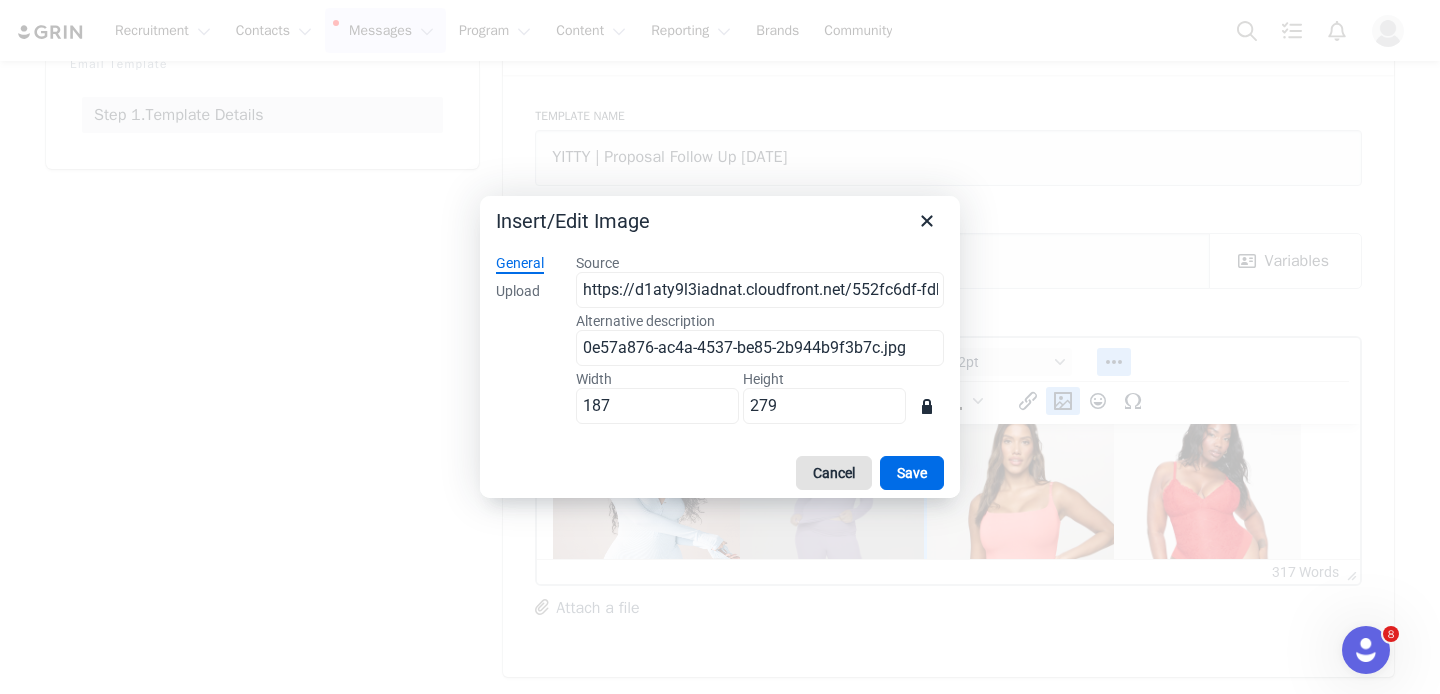 click on "Cancel" at bounding box center (834, 473) 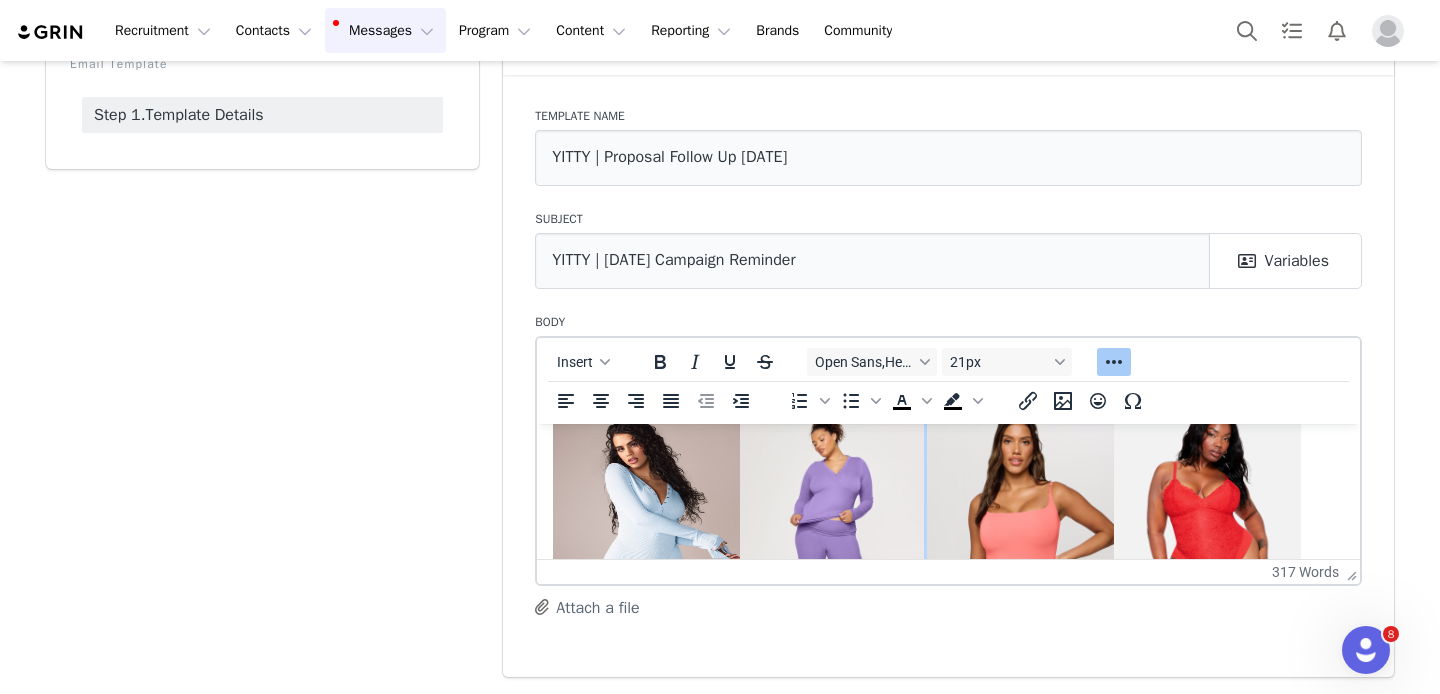 scroll, scrollTop: 905, scrollLeft: 0, axis: vertical 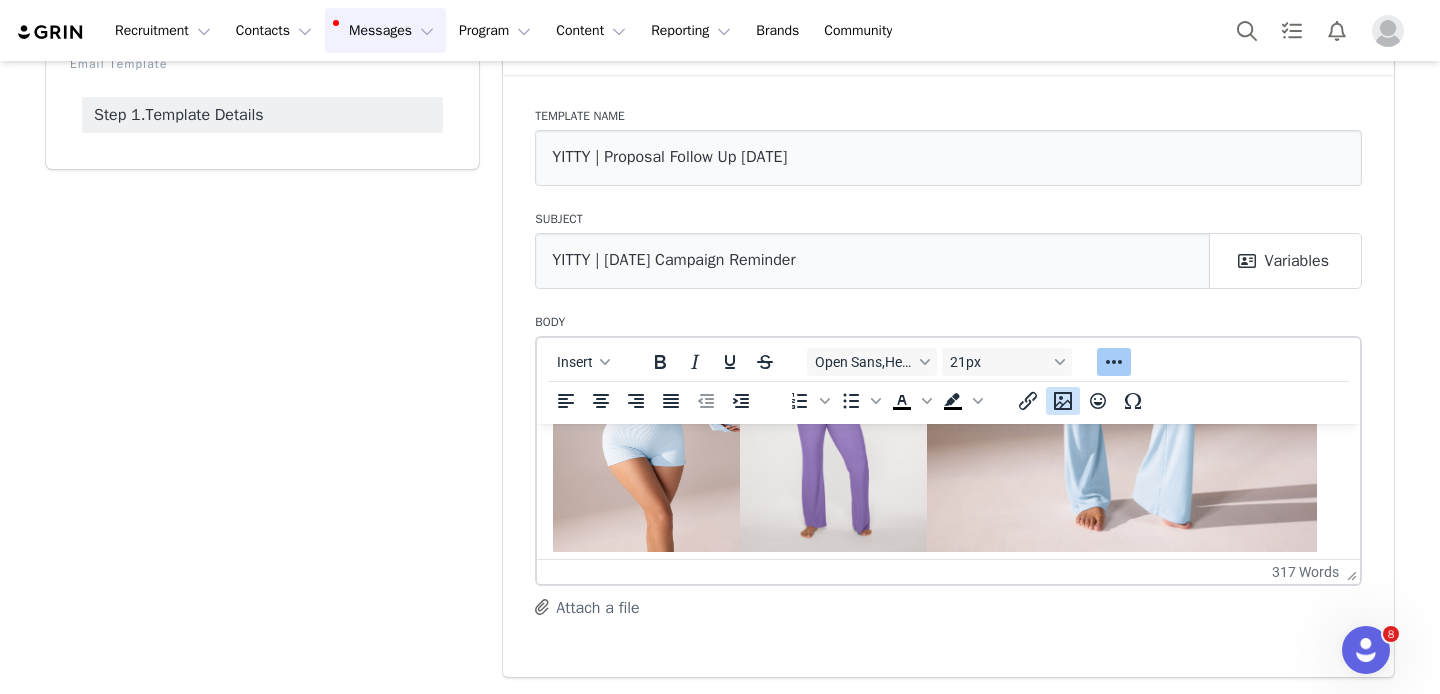 click 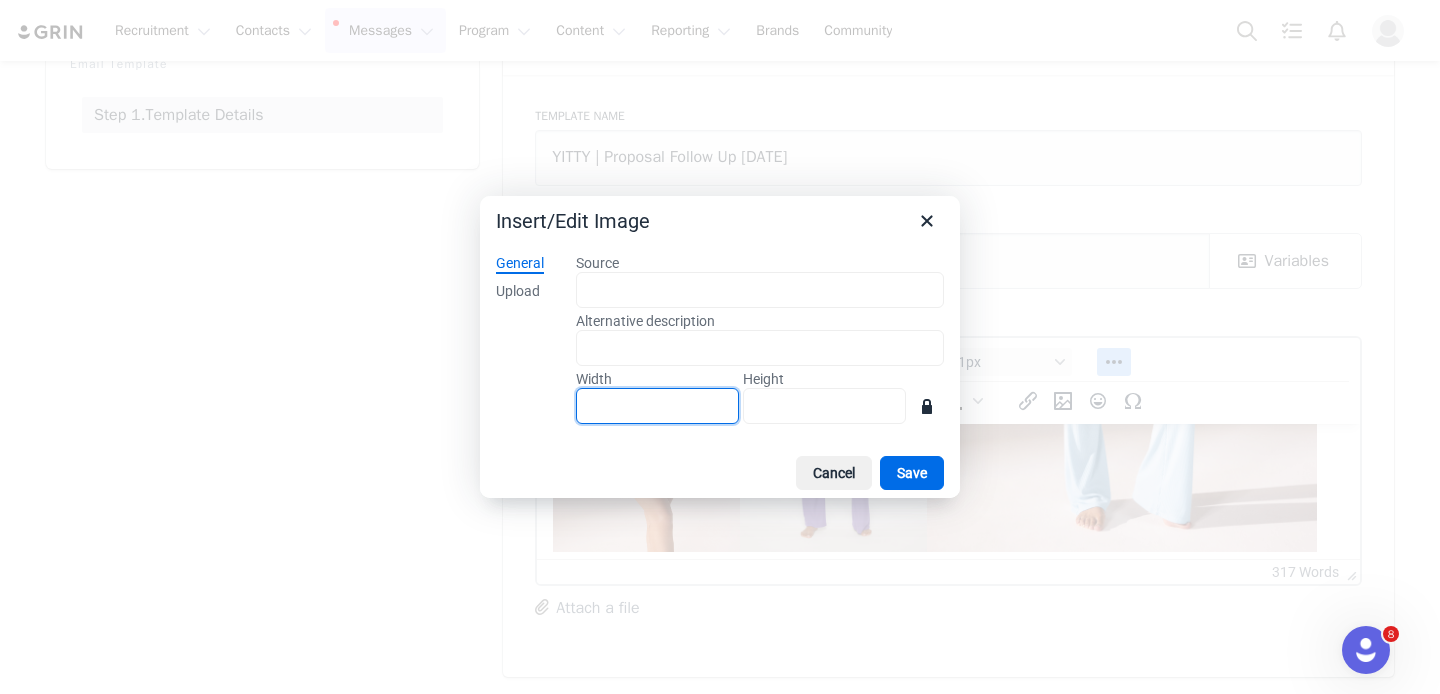 click on "Width" at bounding box center [657, 406] 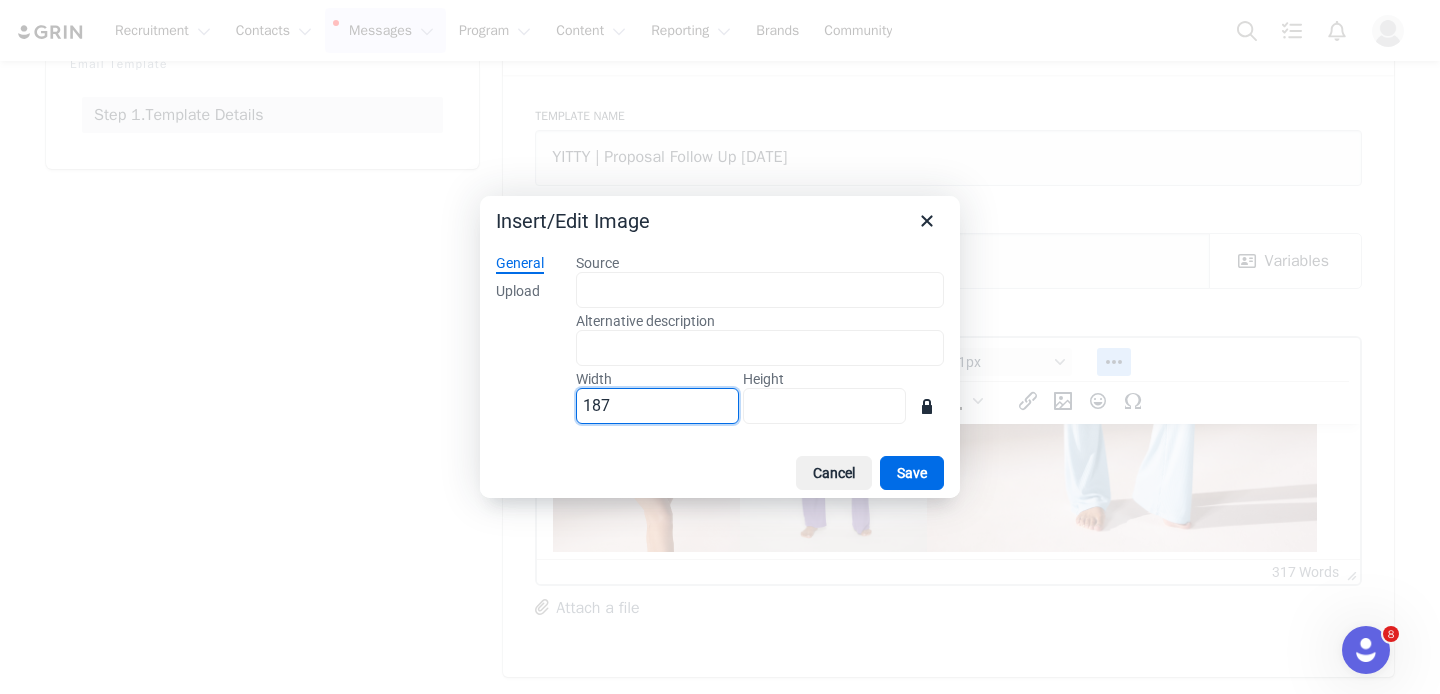 type on "187" 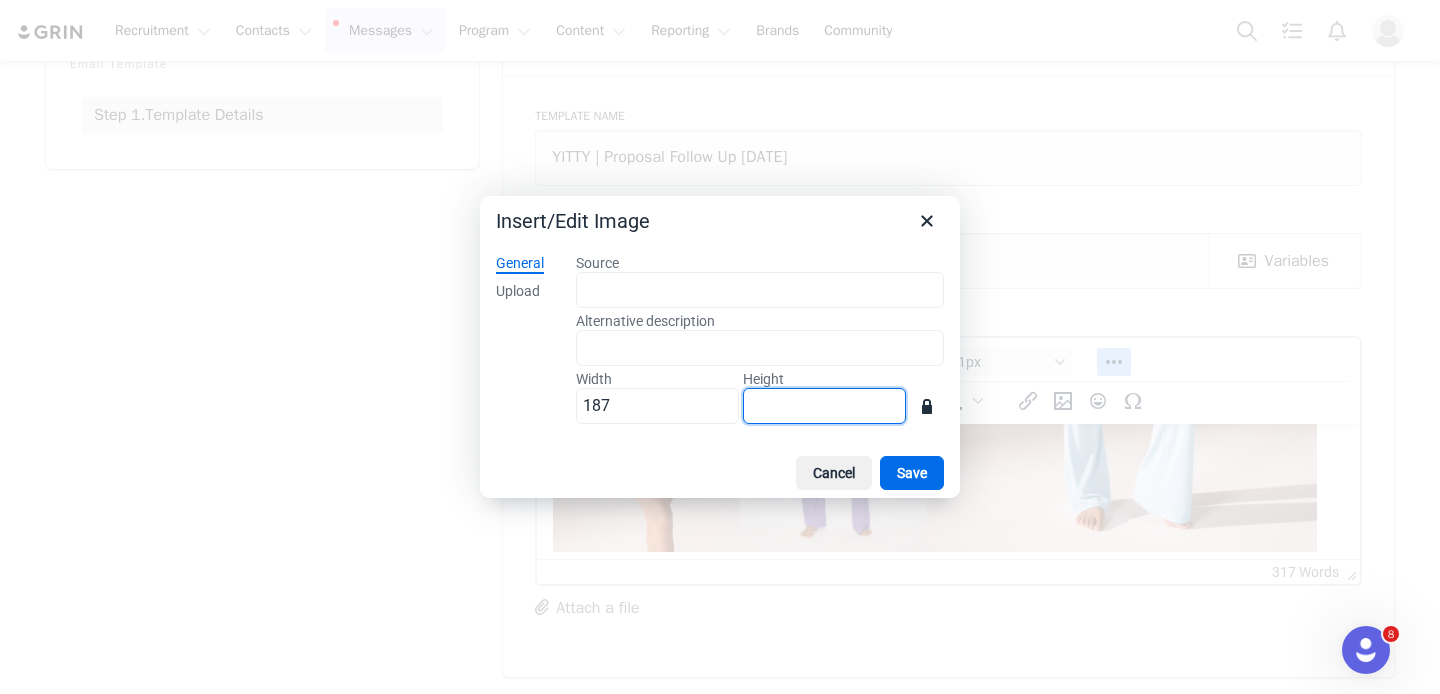 click on "Height" at bounding box center [824, 406] 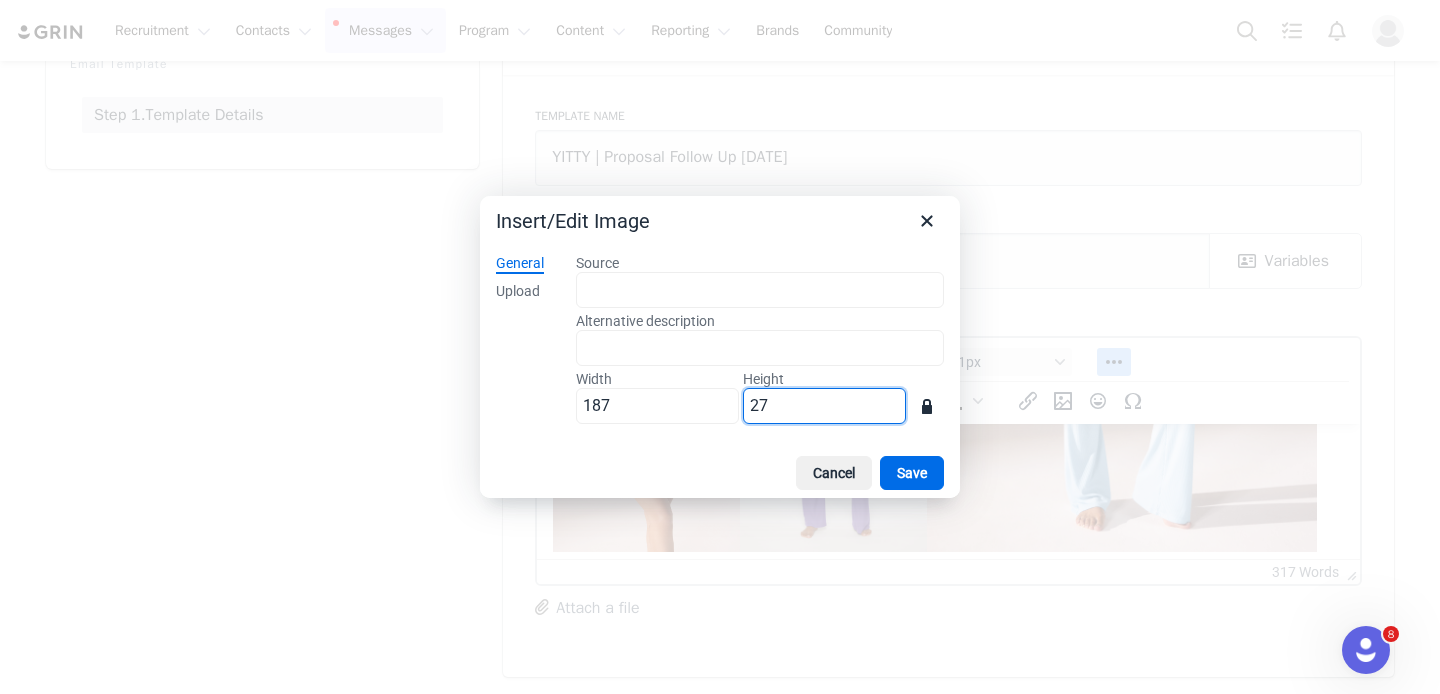 type on "279" 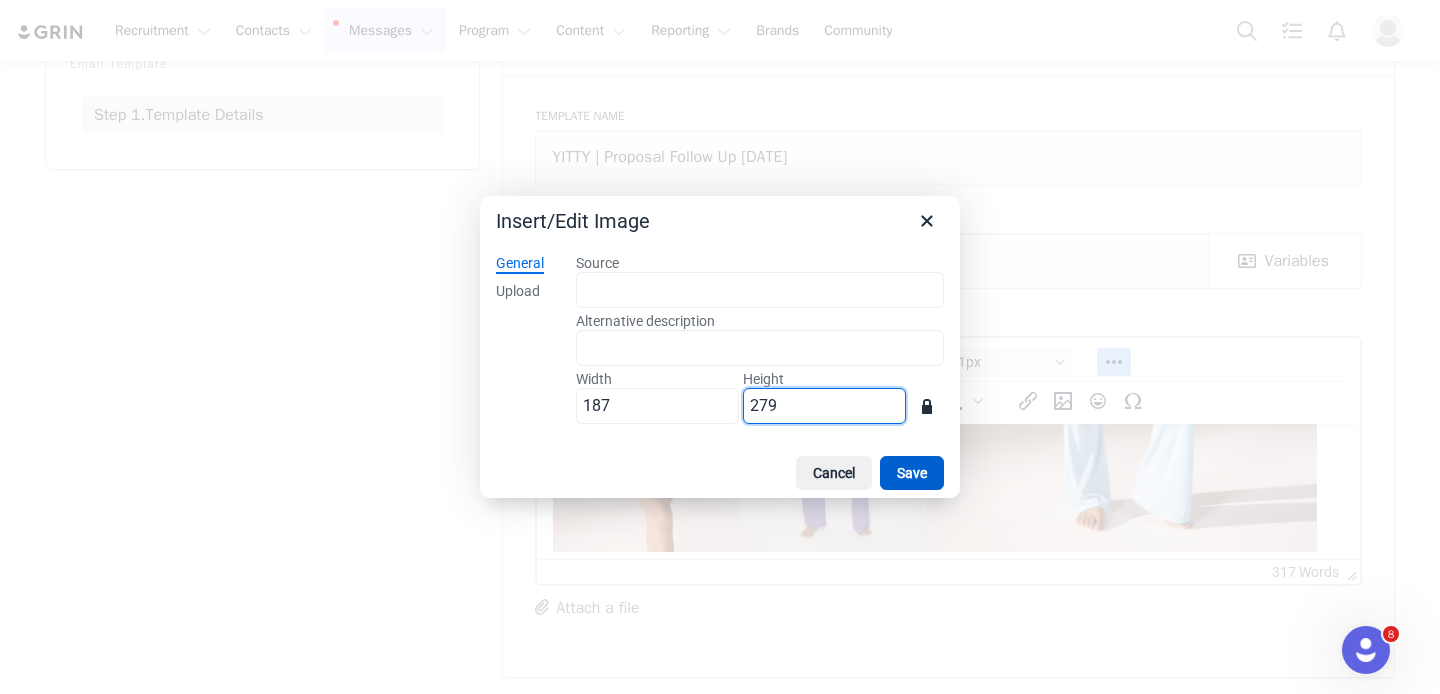 click on "Save" at bounding box center (912, 473) 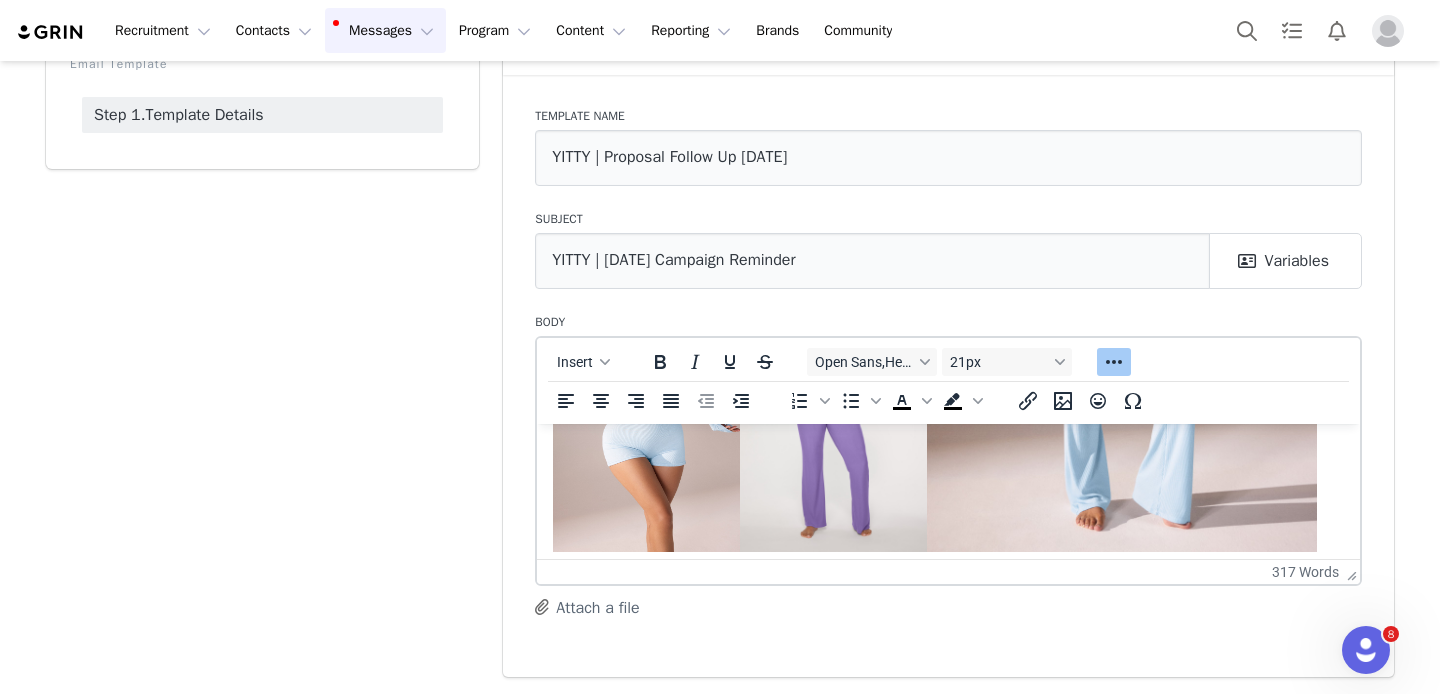 click at bounding box center (1122, 258) 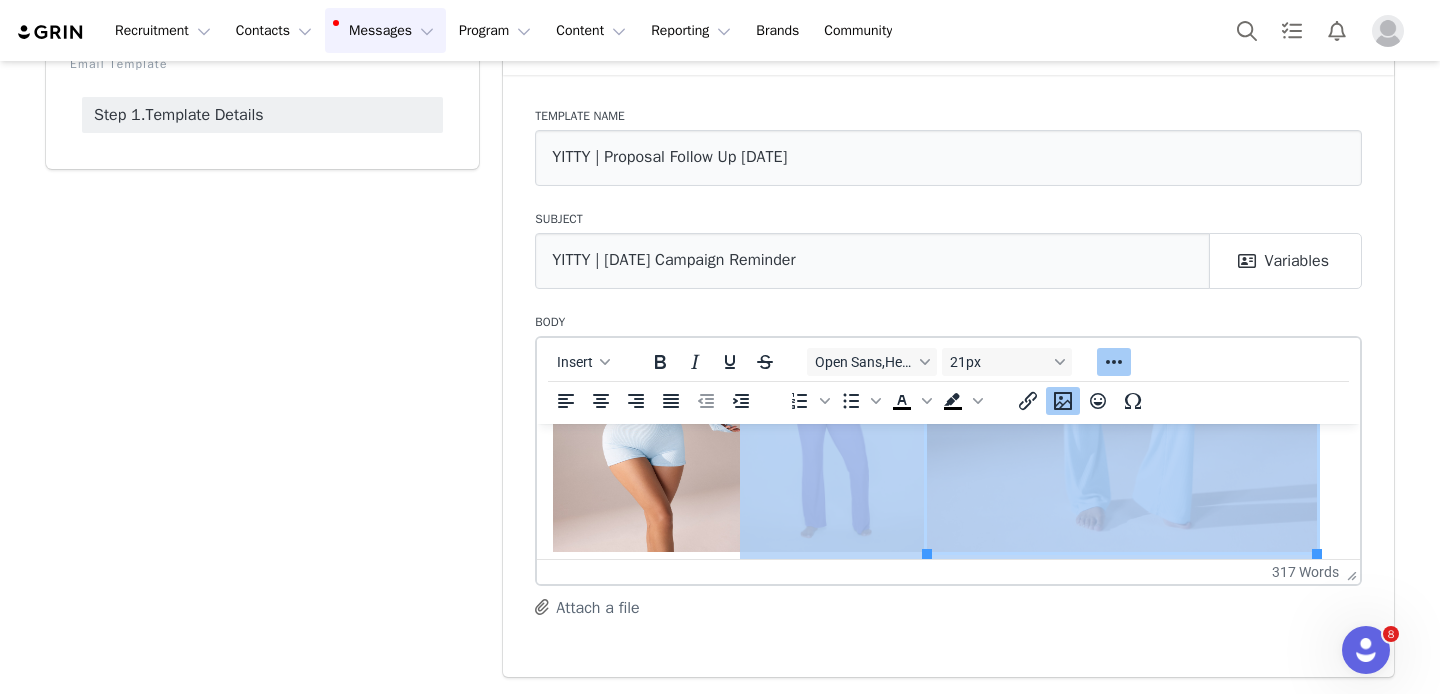 click 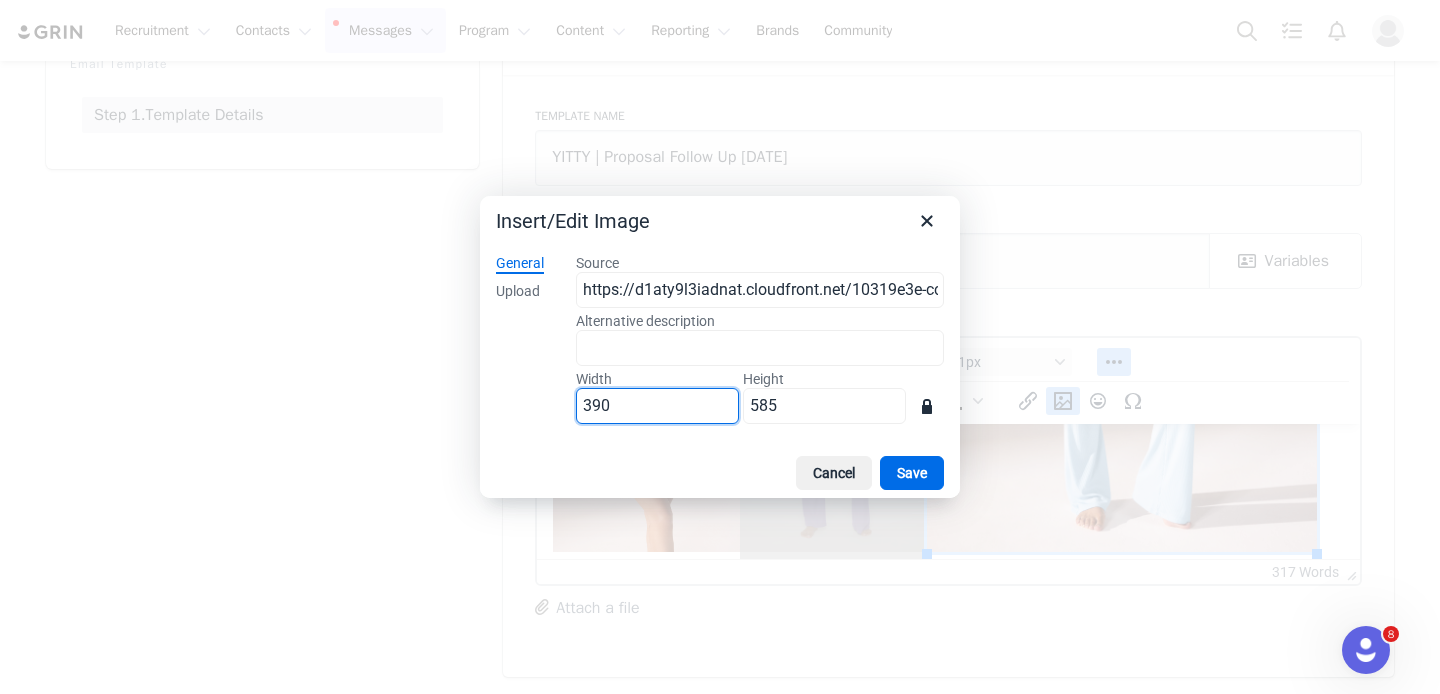 click on "390" at bounding box center (657, 406) 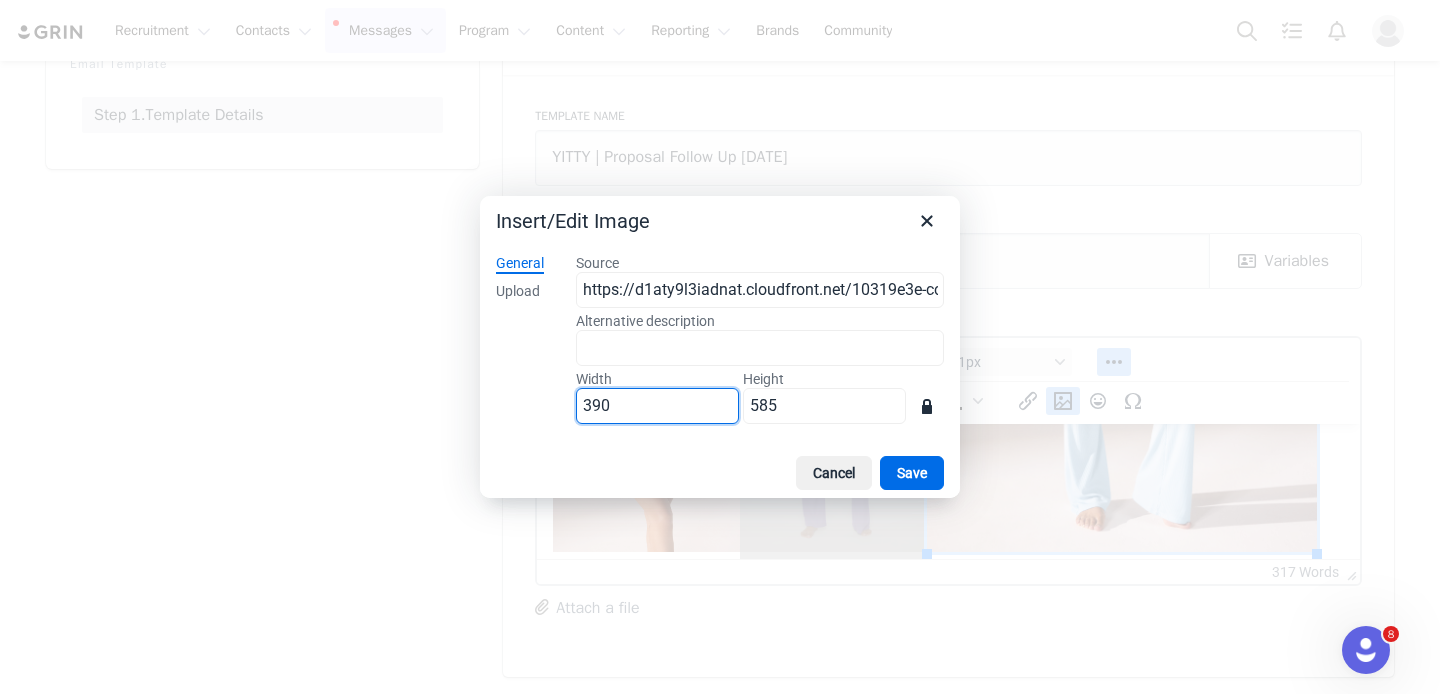 click on "390" at bounding box center (657, 406) 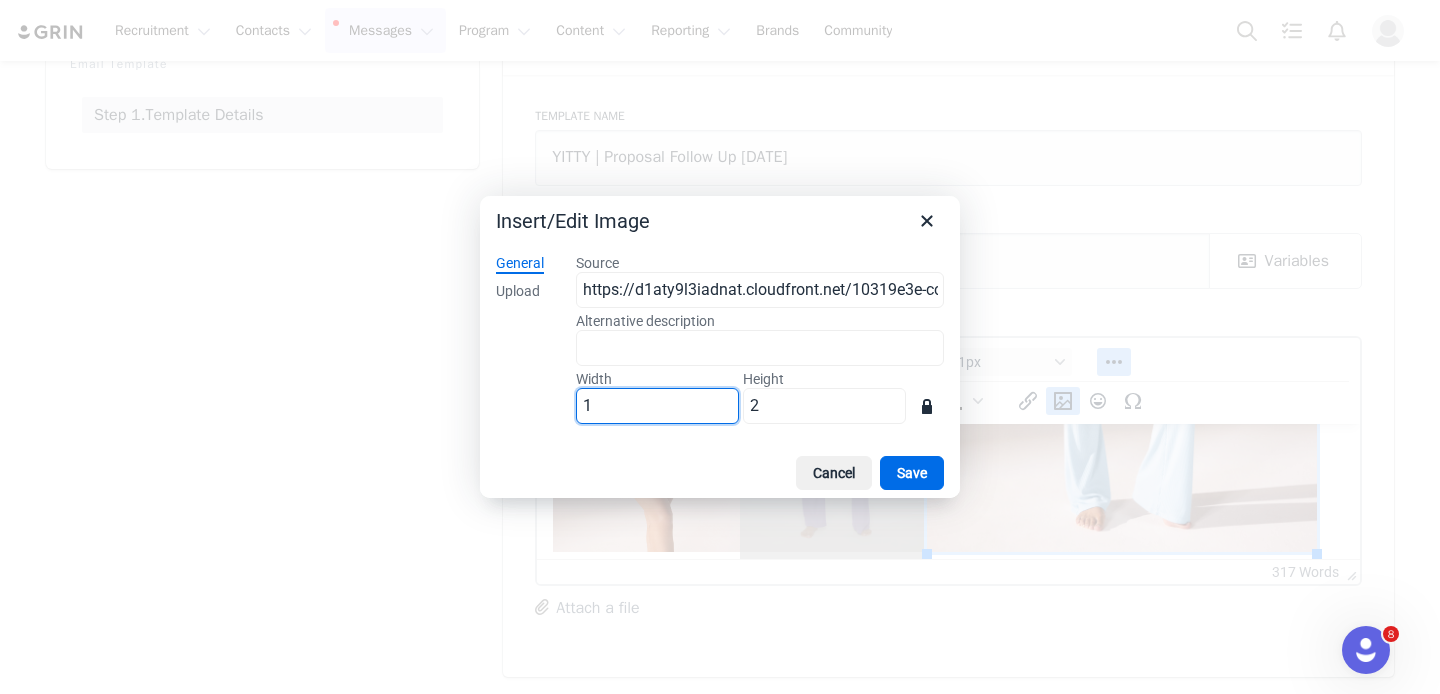 type on "18" 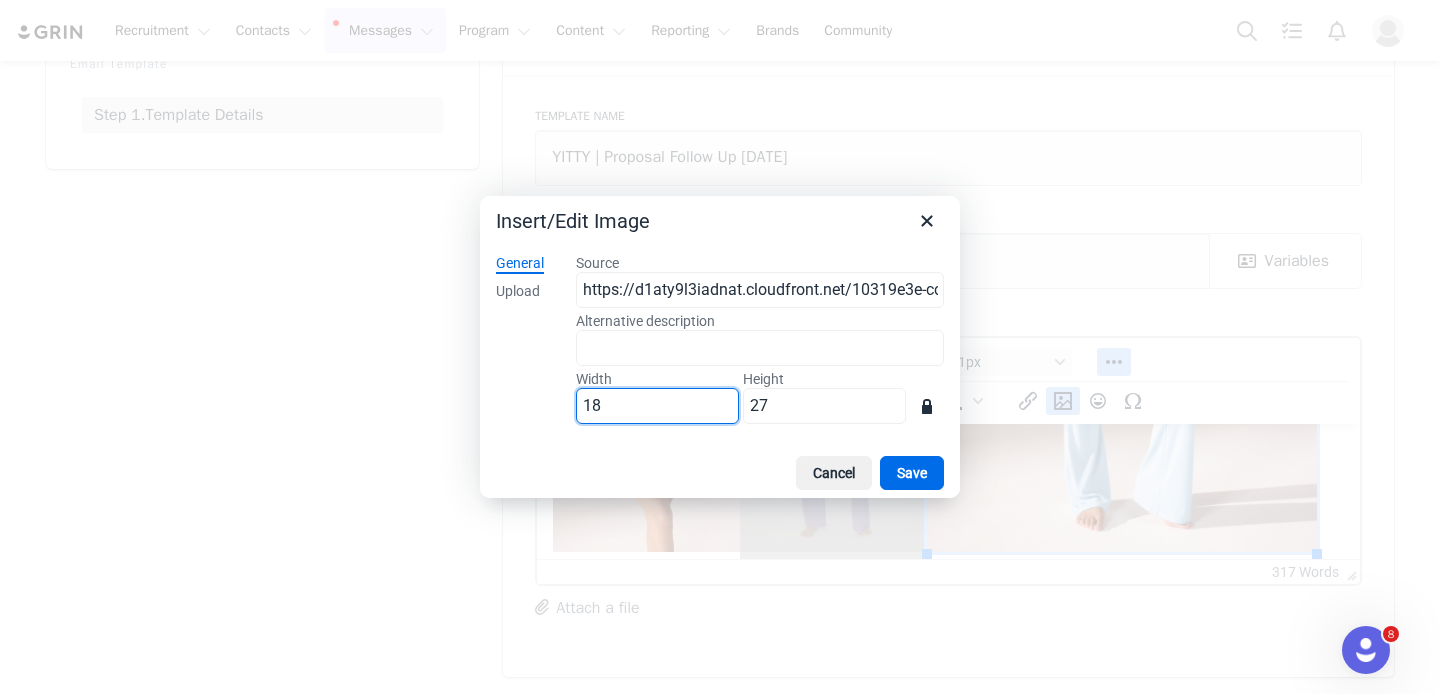 type on "187" 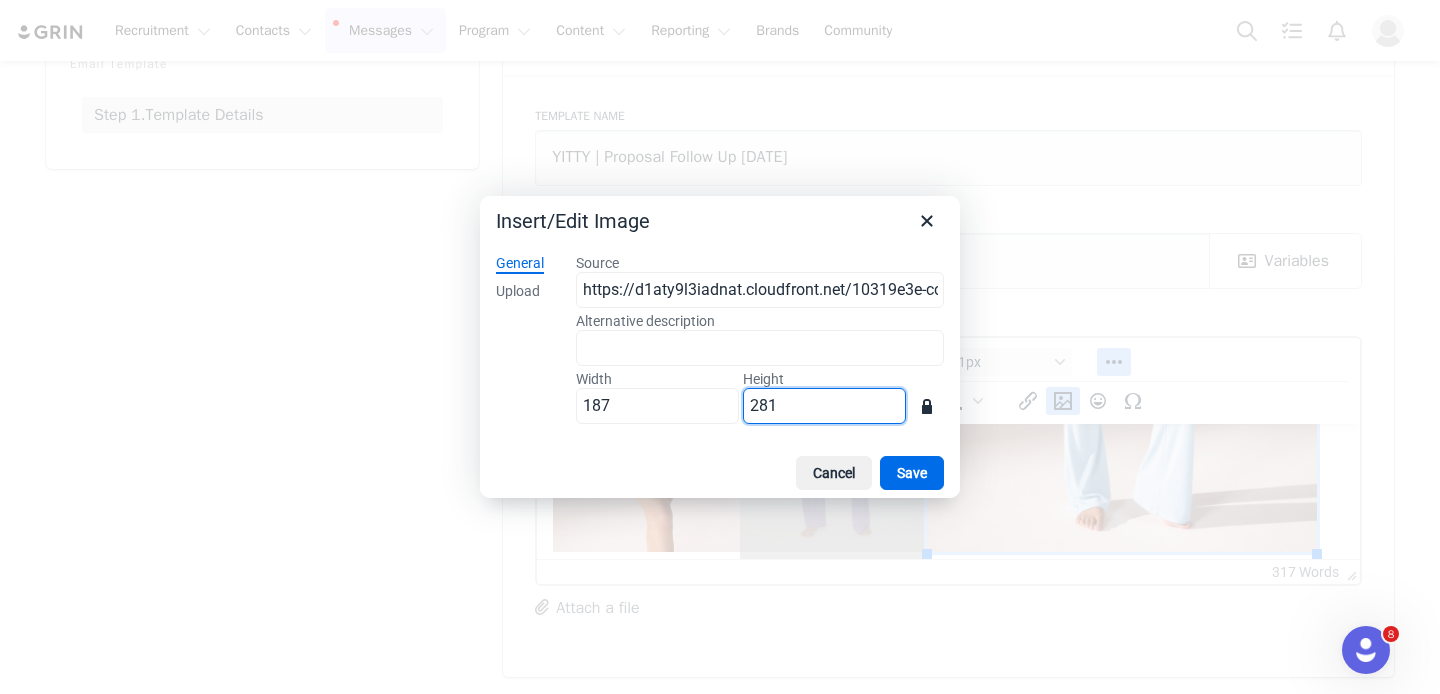 click on "281" at bounding box center (824, 406) 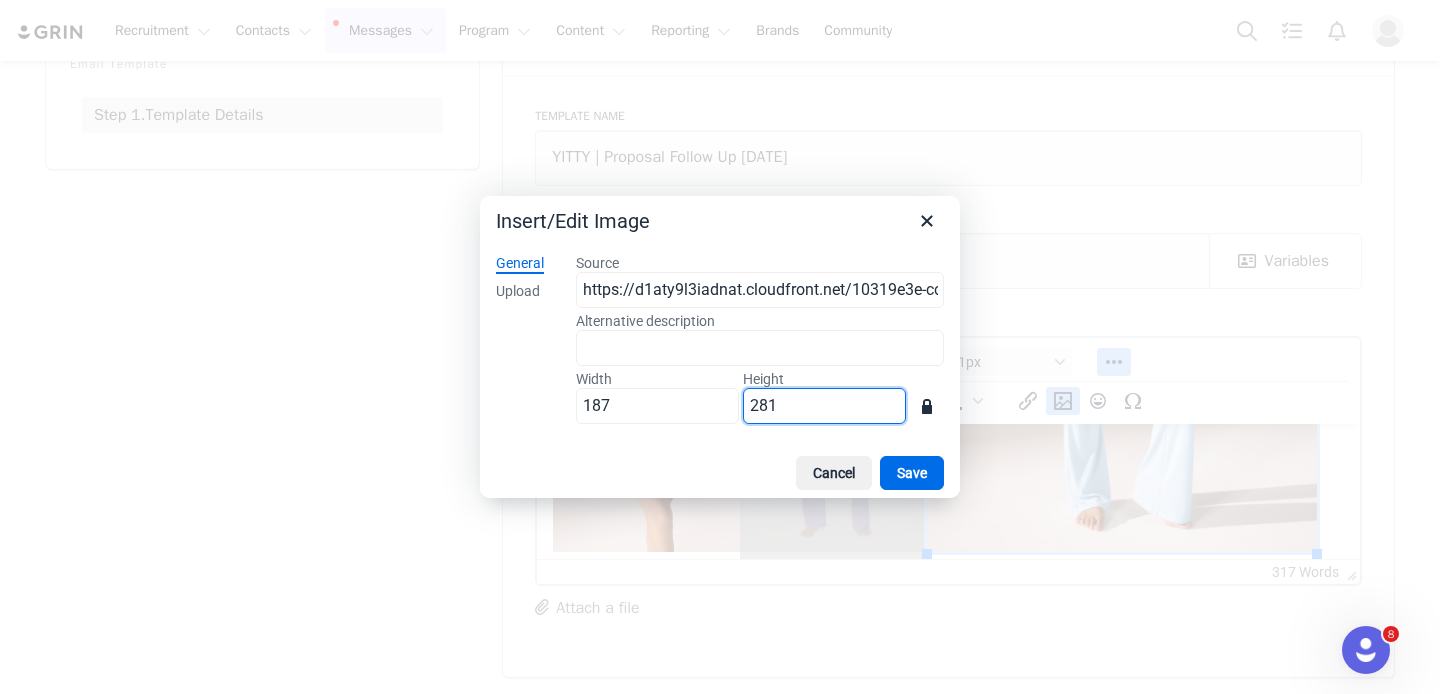 type on "19" 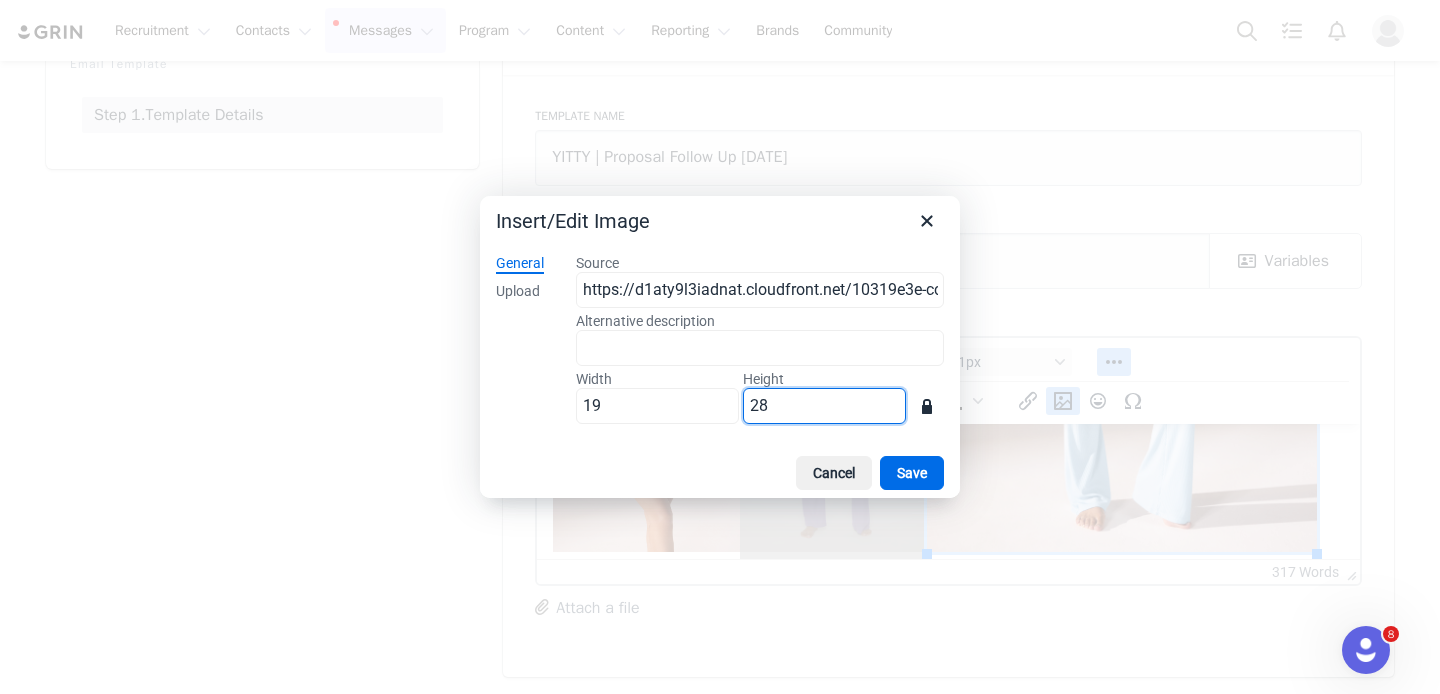type on "1" 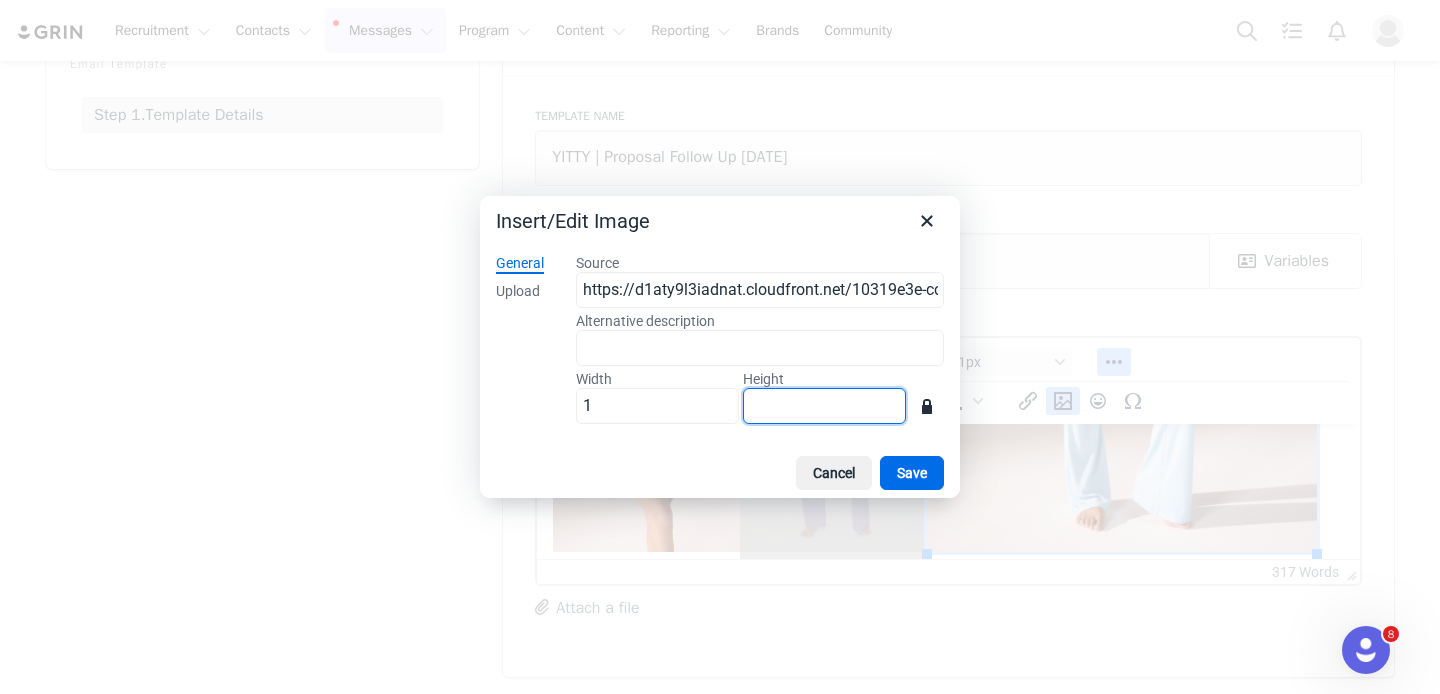 type 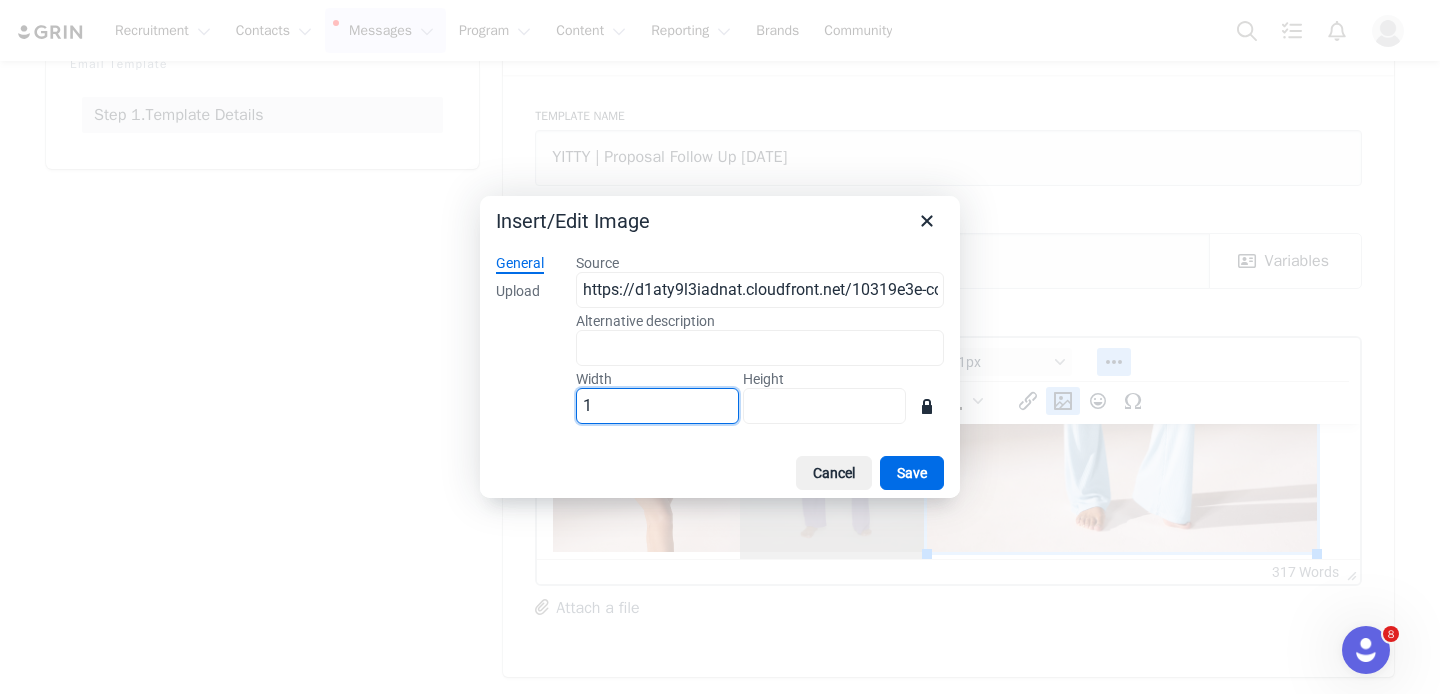 click on "1" at bounding box center [657, 406] 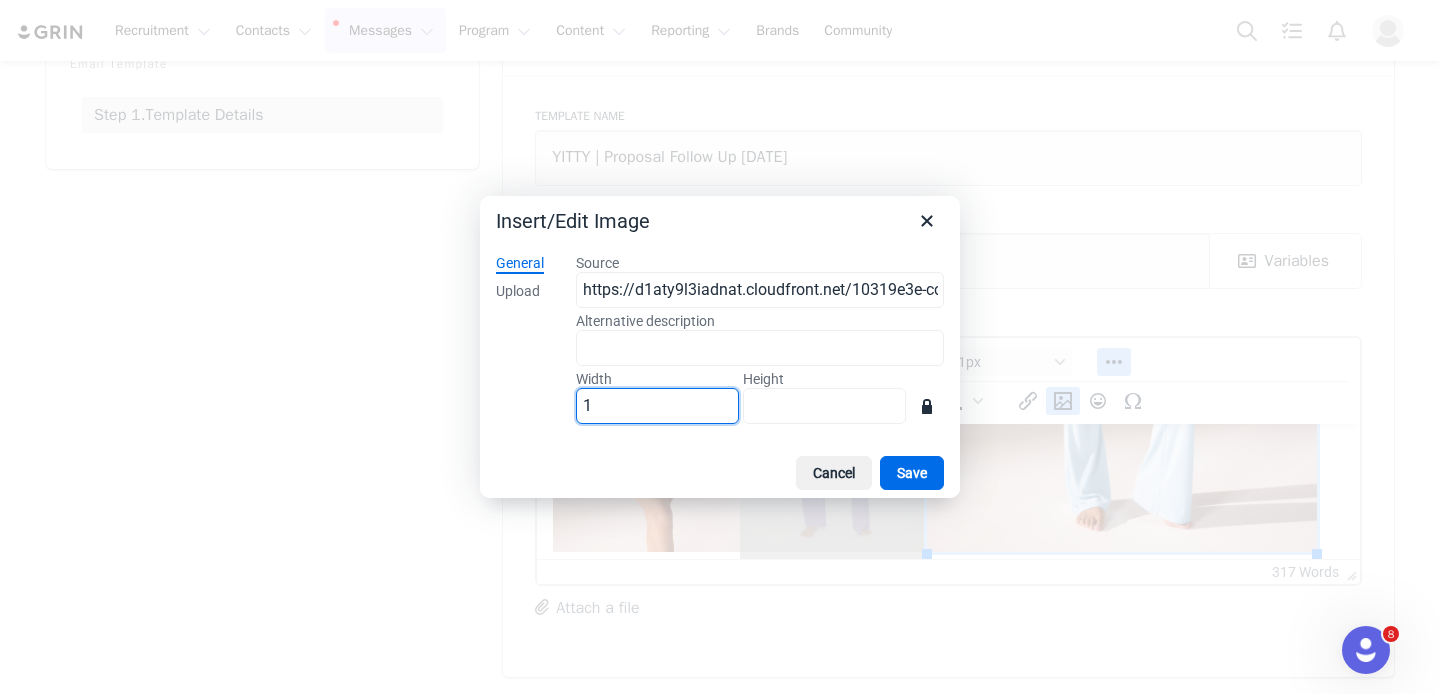 click on "1" at bounding box center (657, 406) 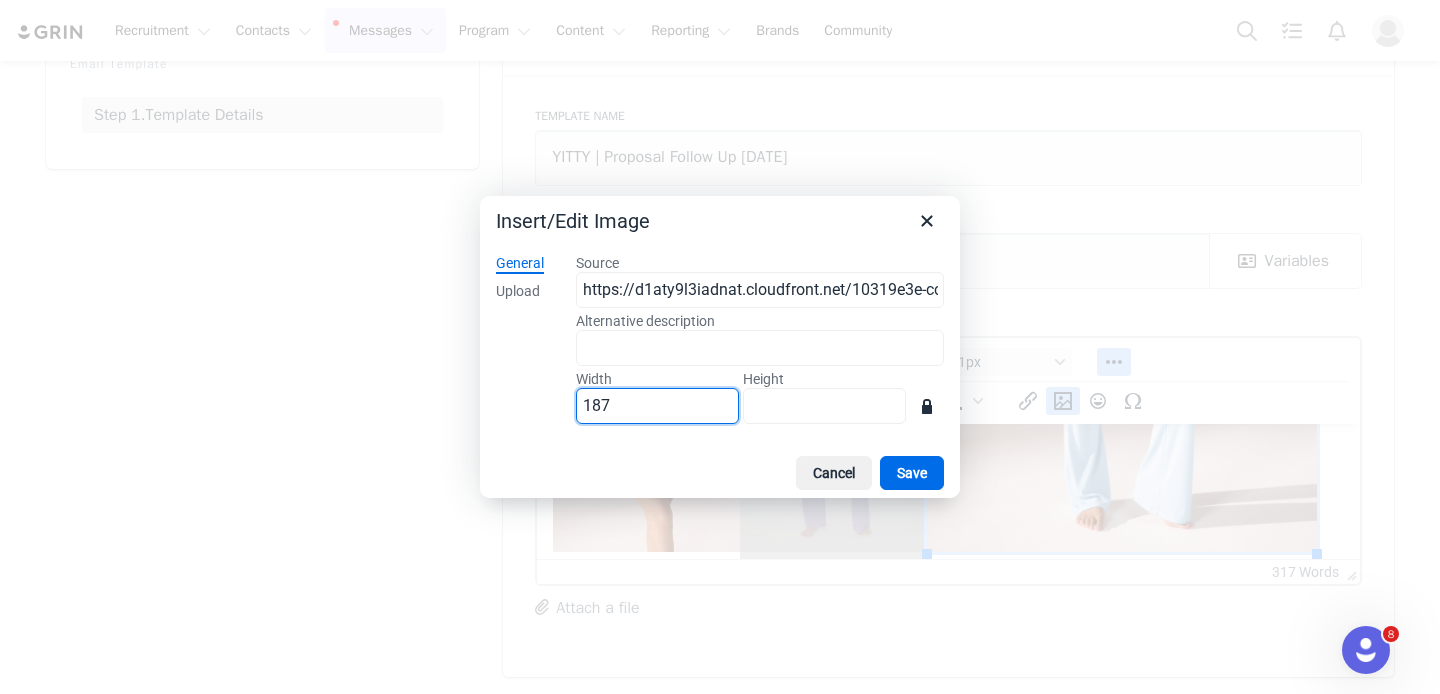 type on "187" 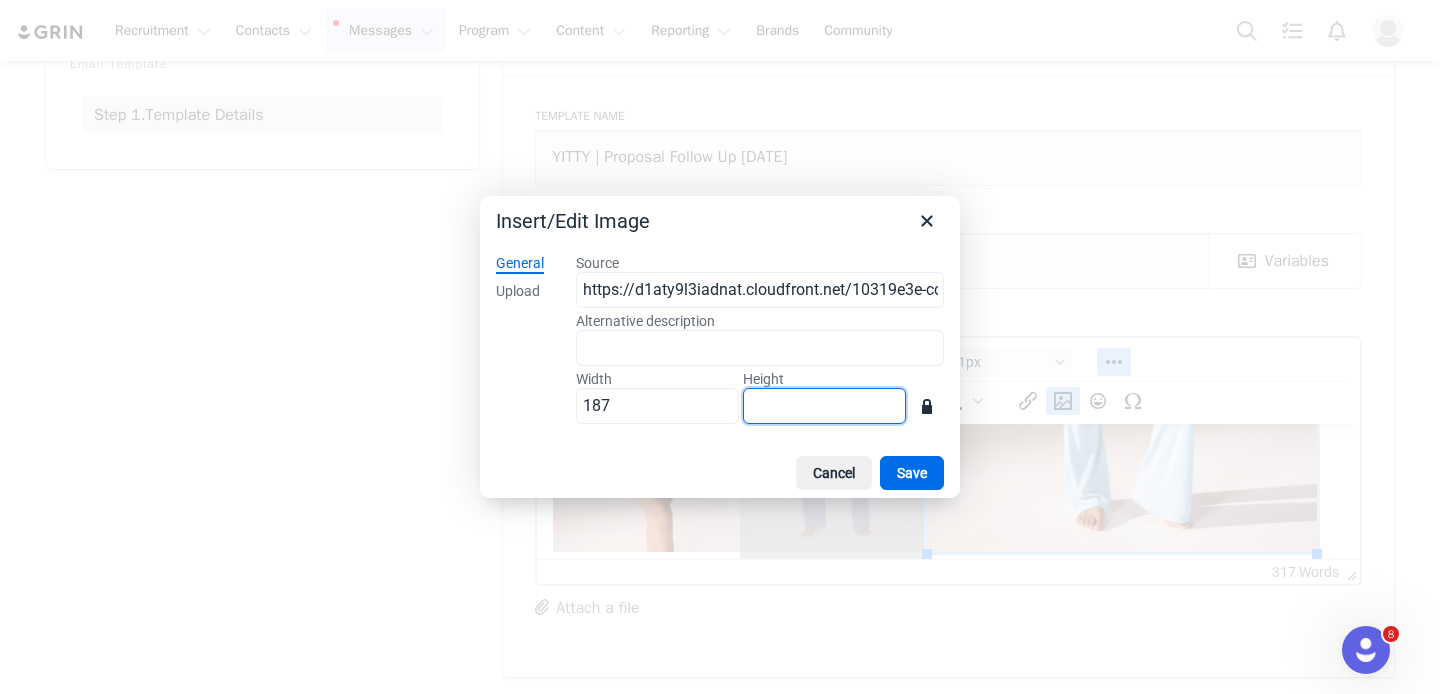 click on "Height" at bounding box center [824, 406] 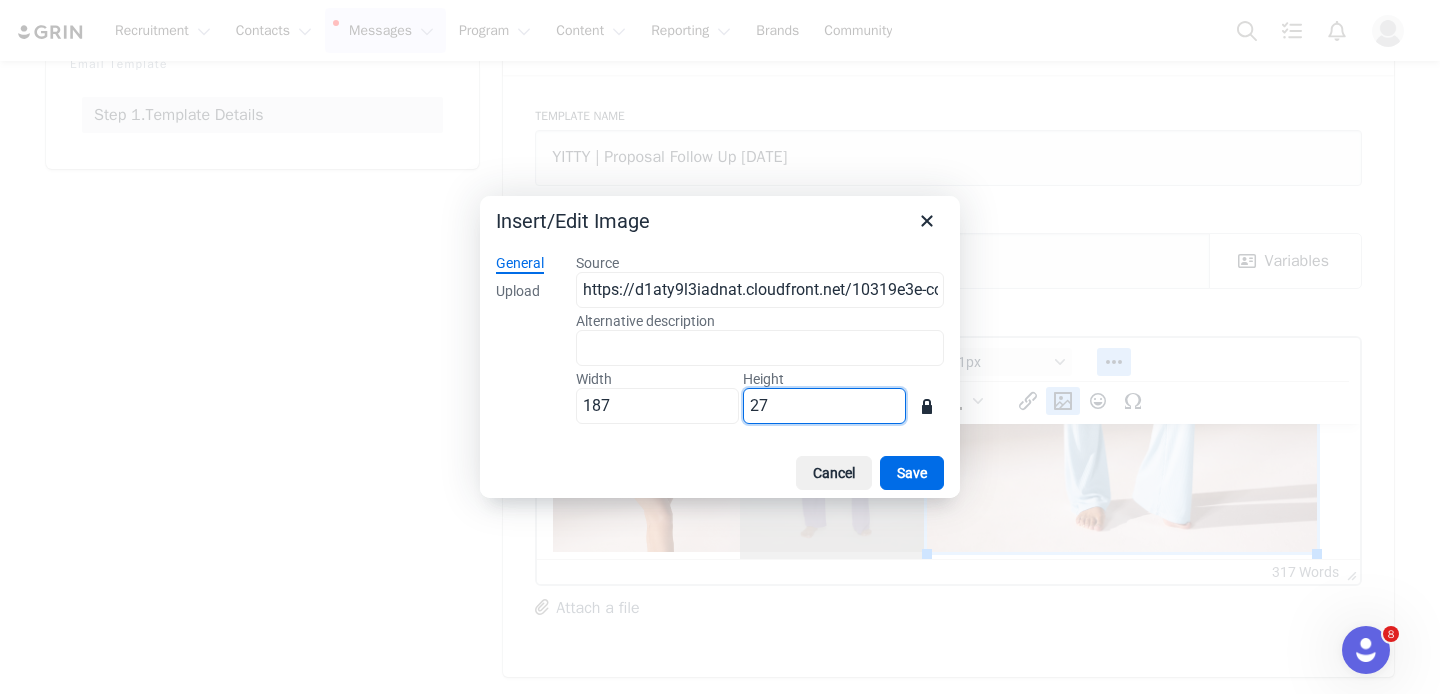 type on "279" 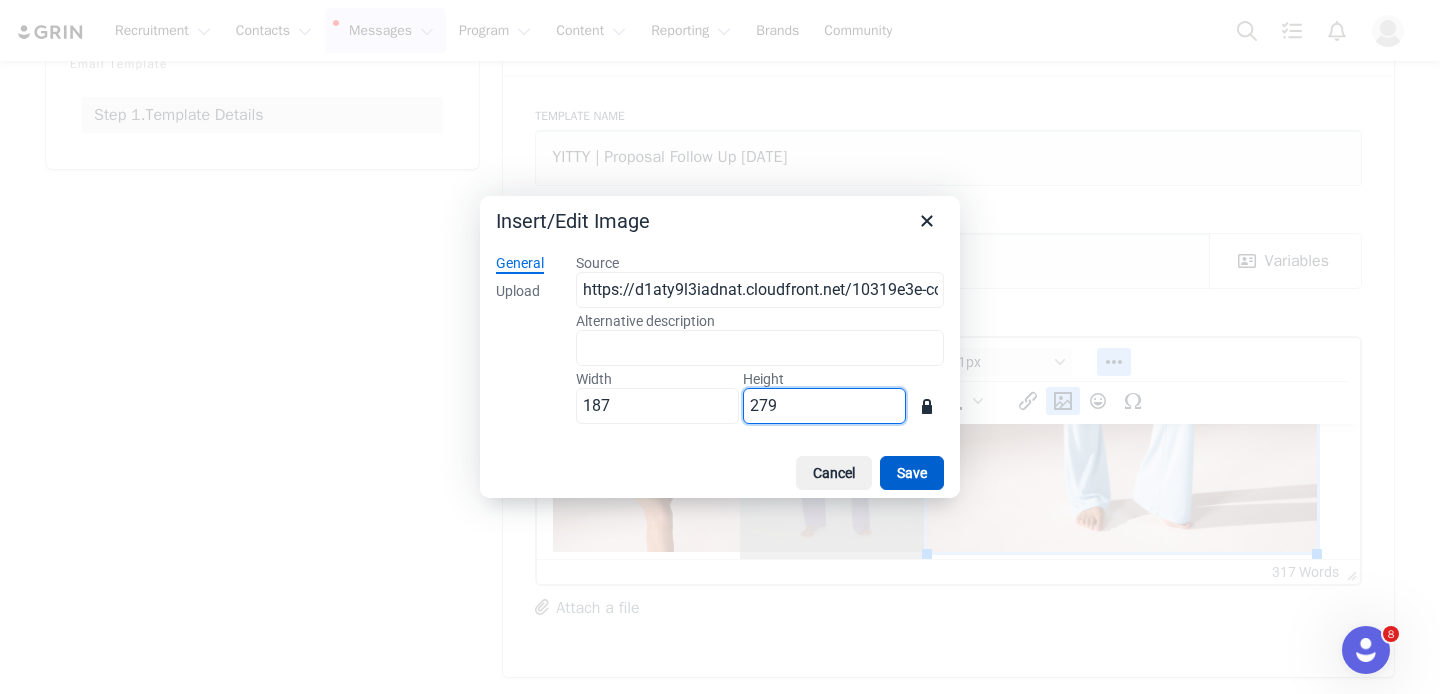 click on "Save" at bounding box center [912, 473] 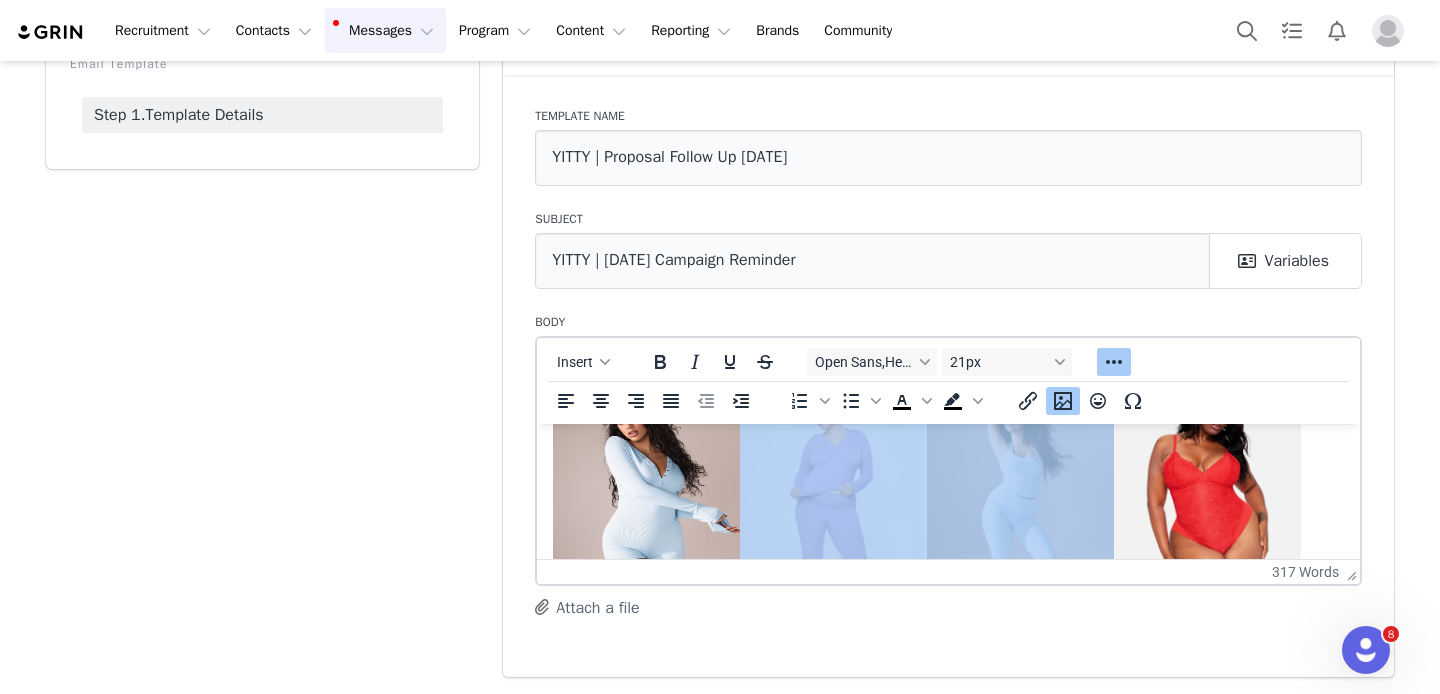 scroll, scrollTop: 483, scrollLeft: 0, axis: vertical 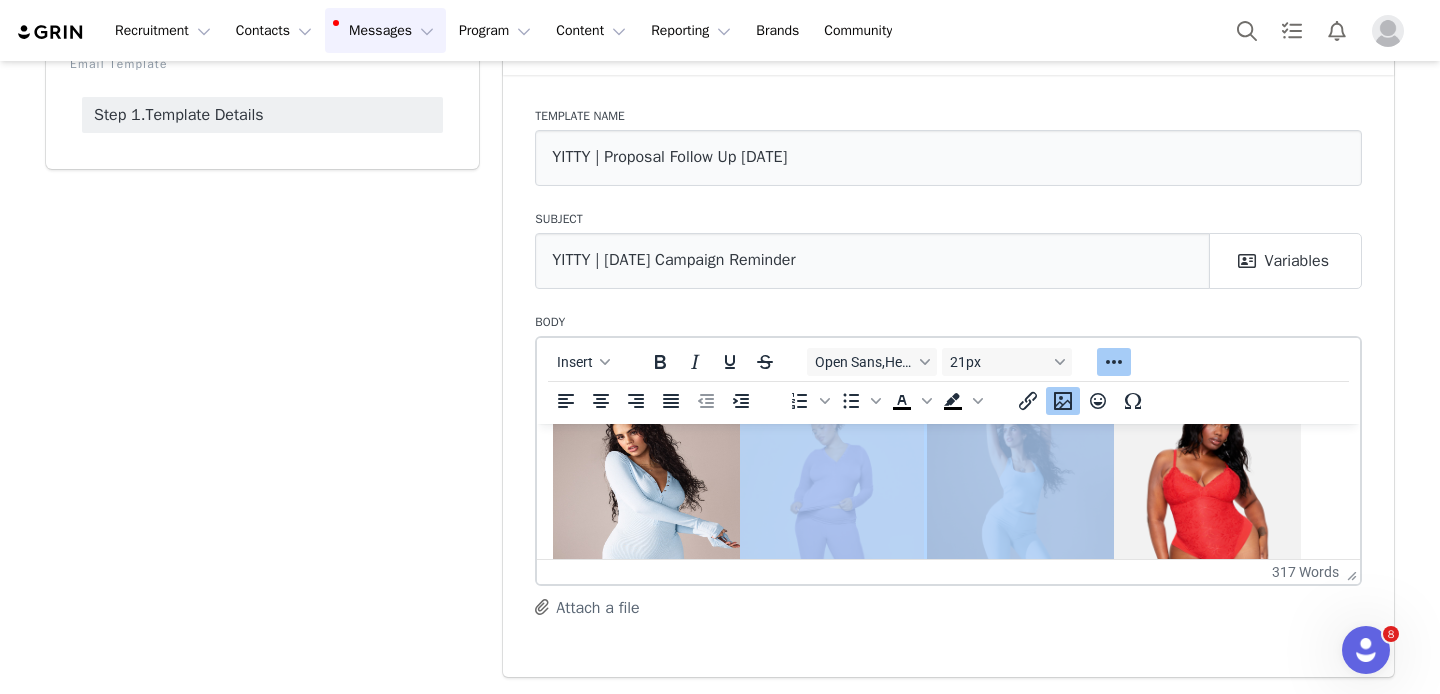 click at bounding box center [1207, 527] 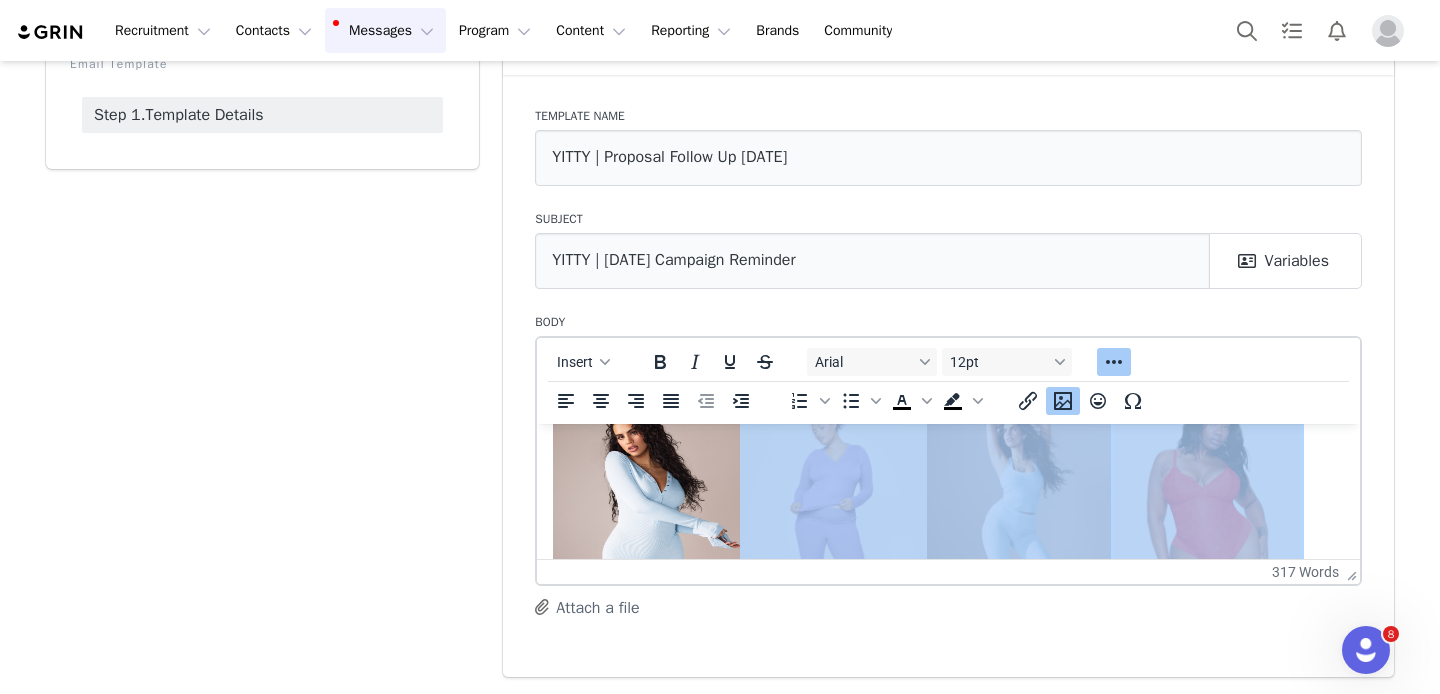click at bounding box center [1207, 527] 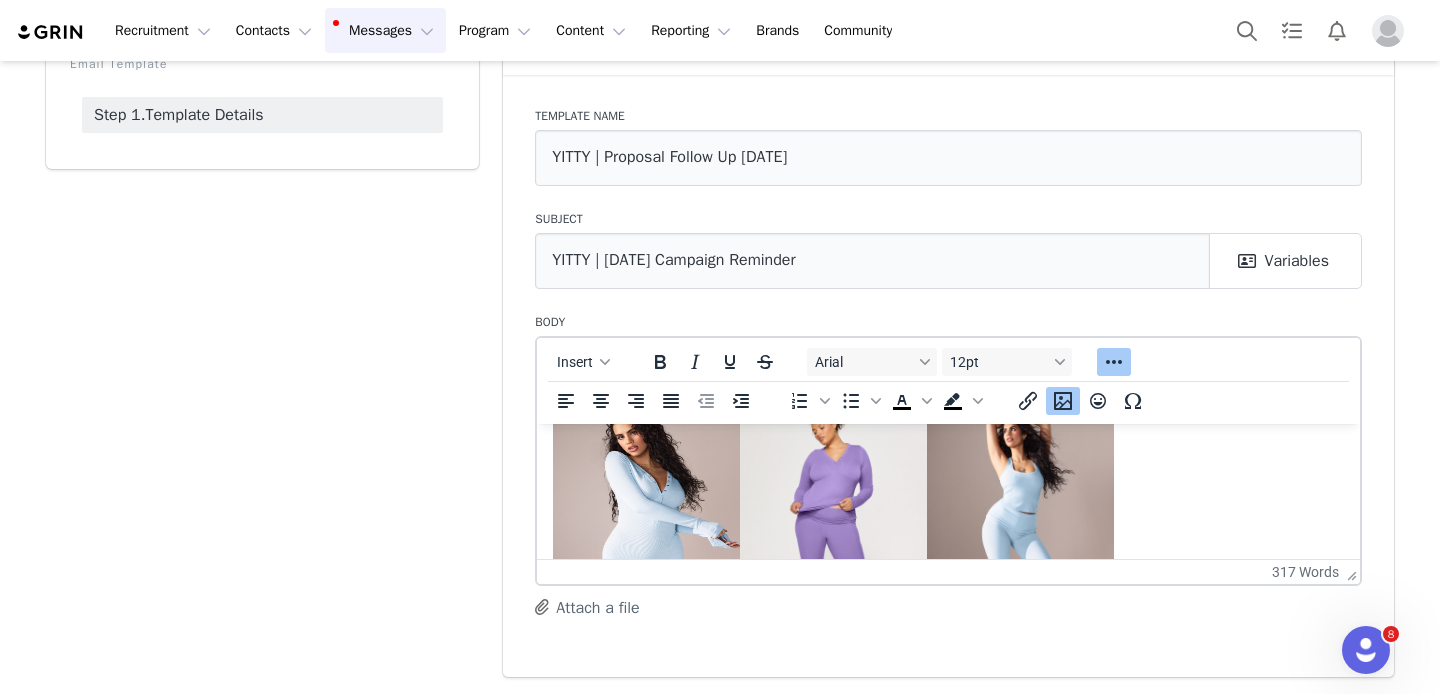 scroll, scrollTop: 1102, scrollLeft: 0, axis: vertical 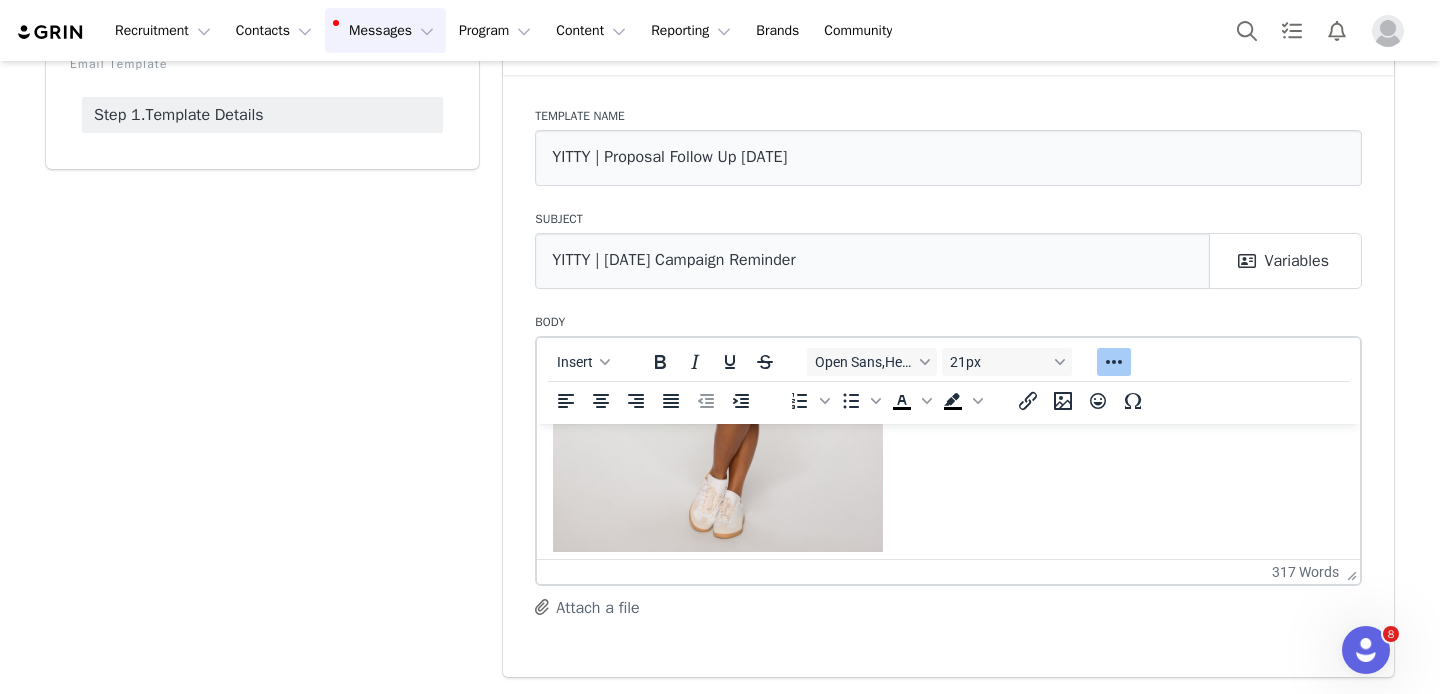 click at bounding box center [718, 303] 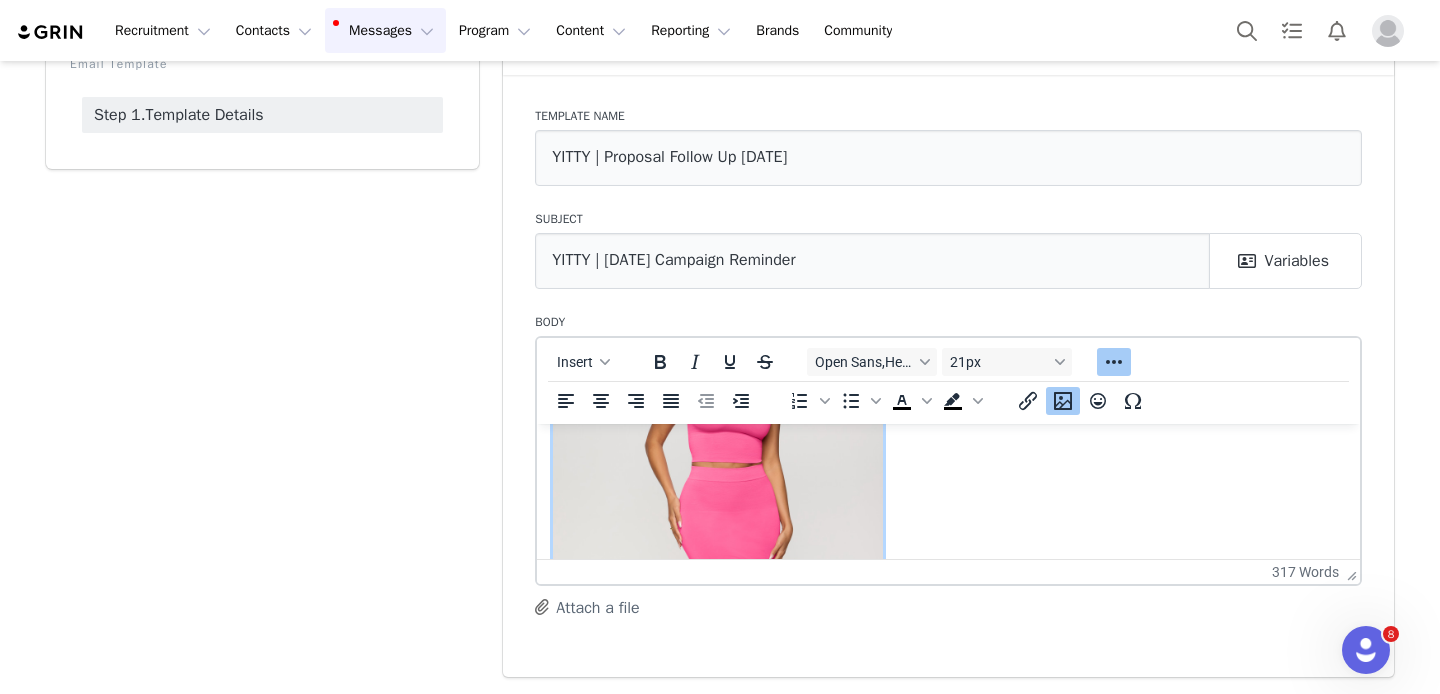 scroll, scrollTop: 855, scrollLeft: 0, axis: vertical 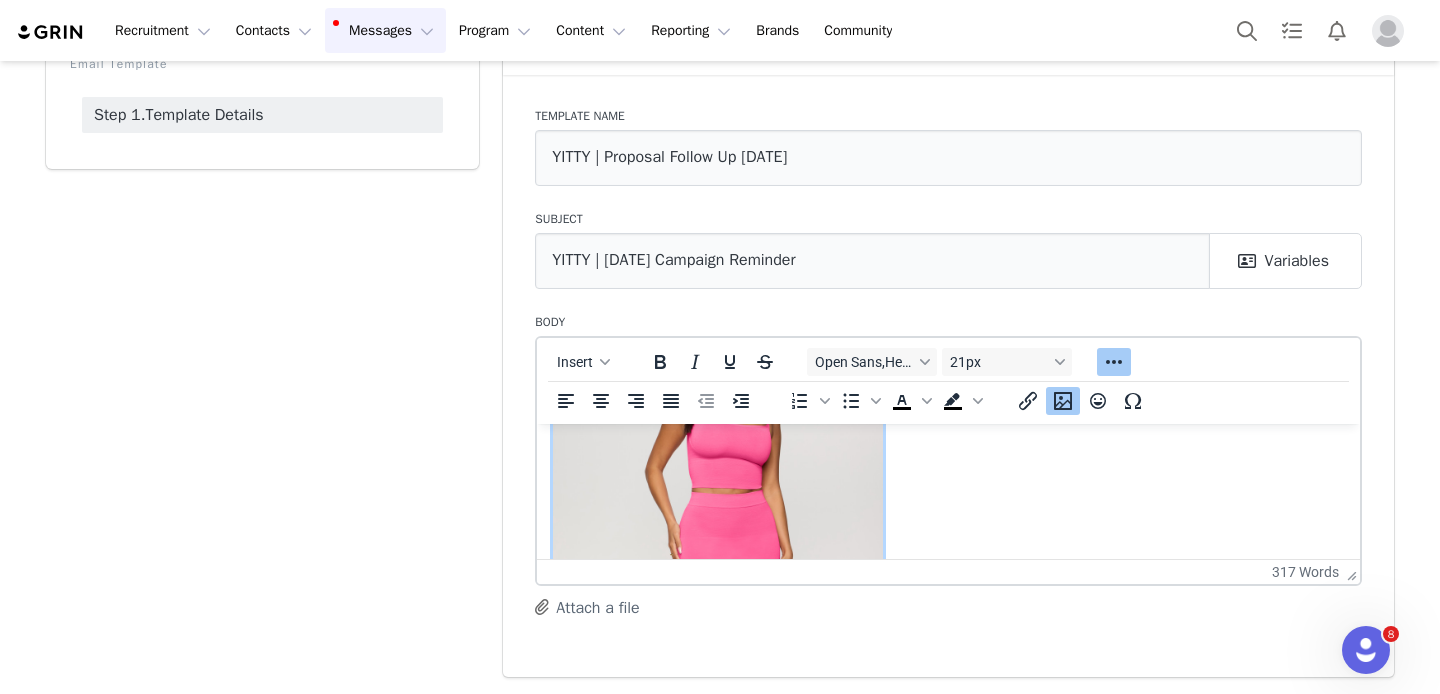 click 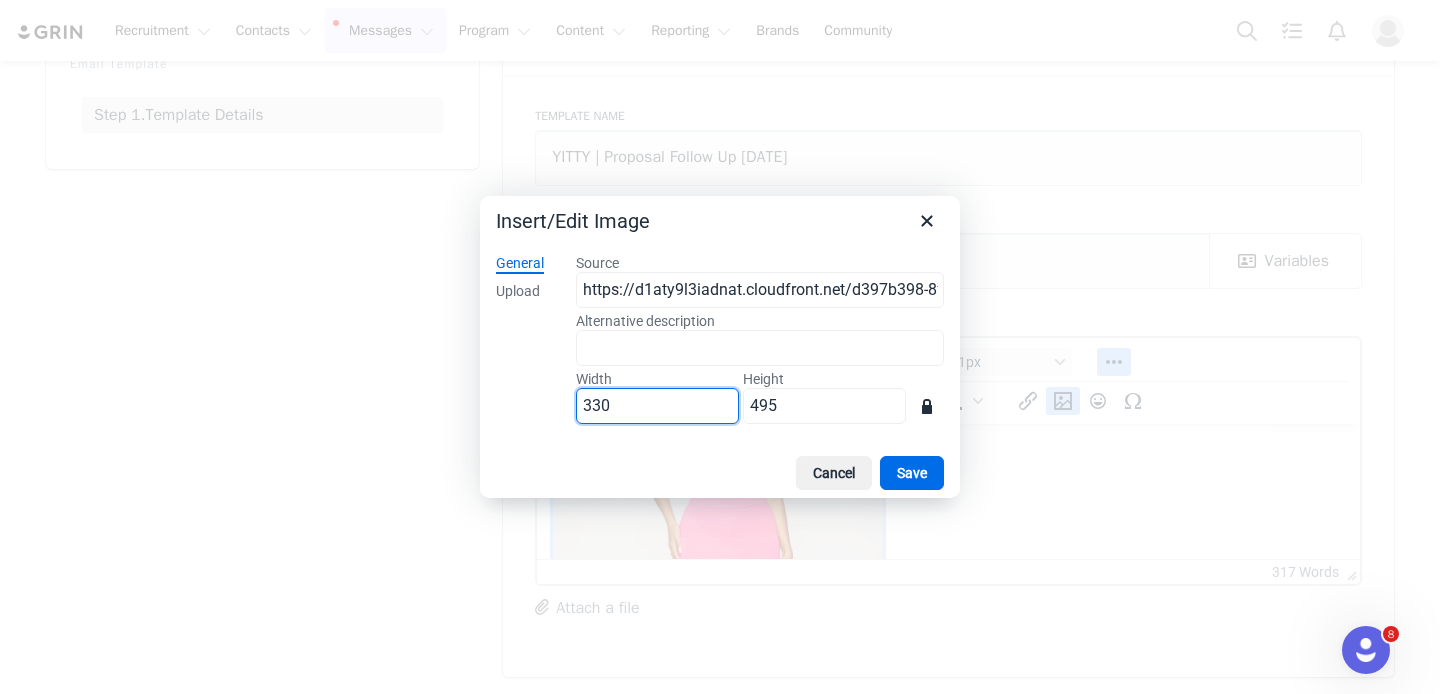 click on "330" at bounding box center [657, 406] 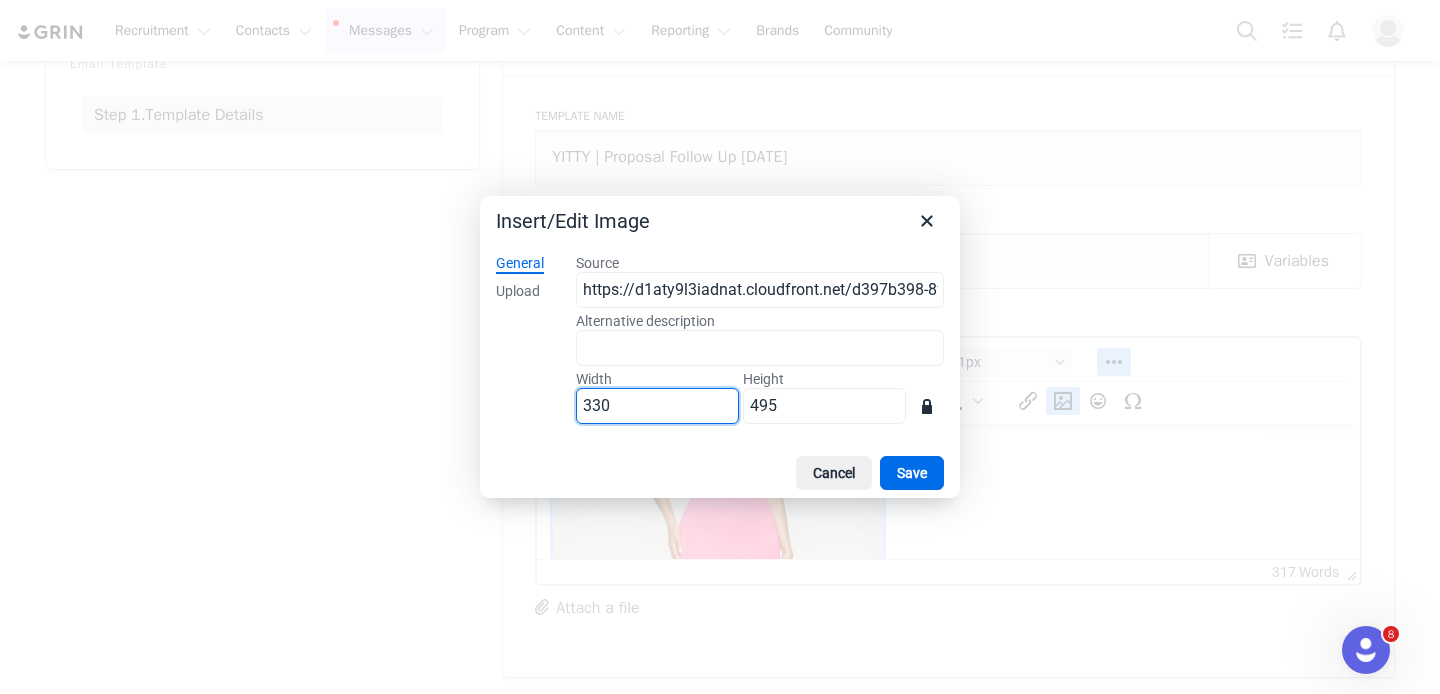 click on "330" at bounding box center (657, 406) 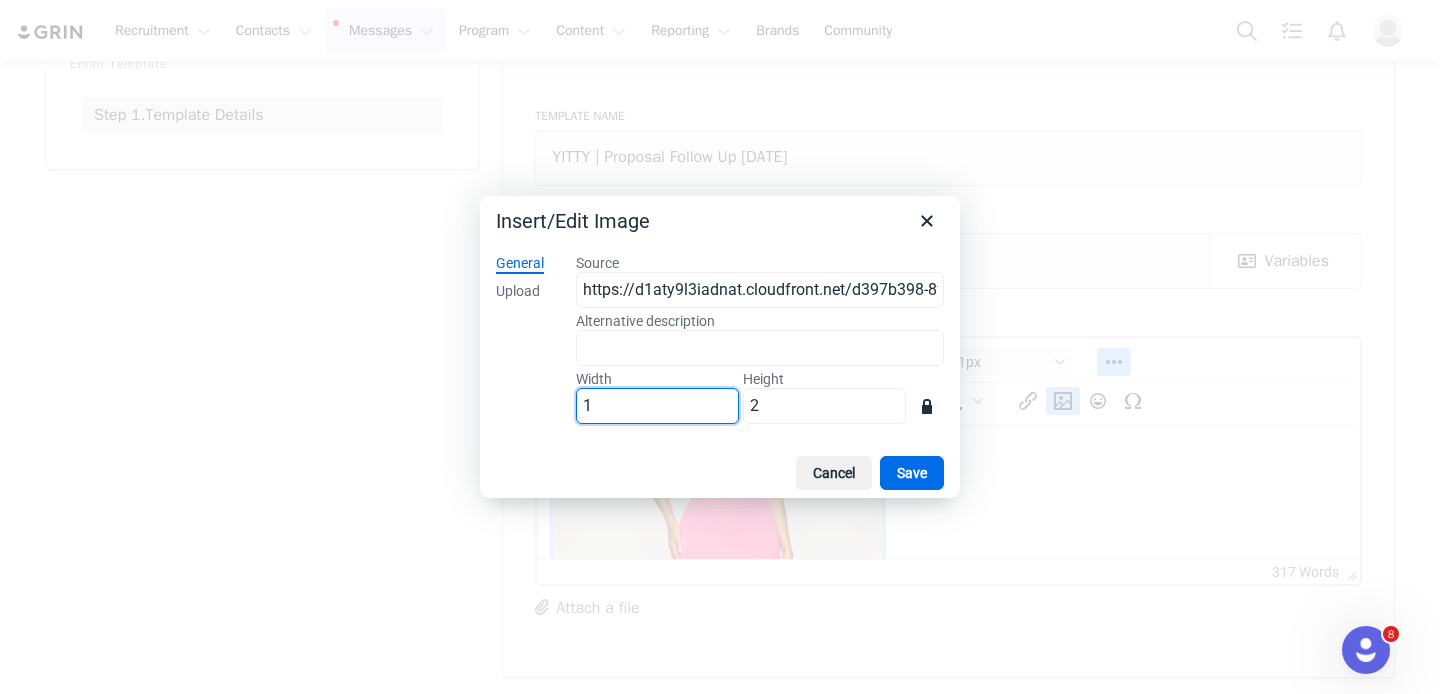 type on "18" 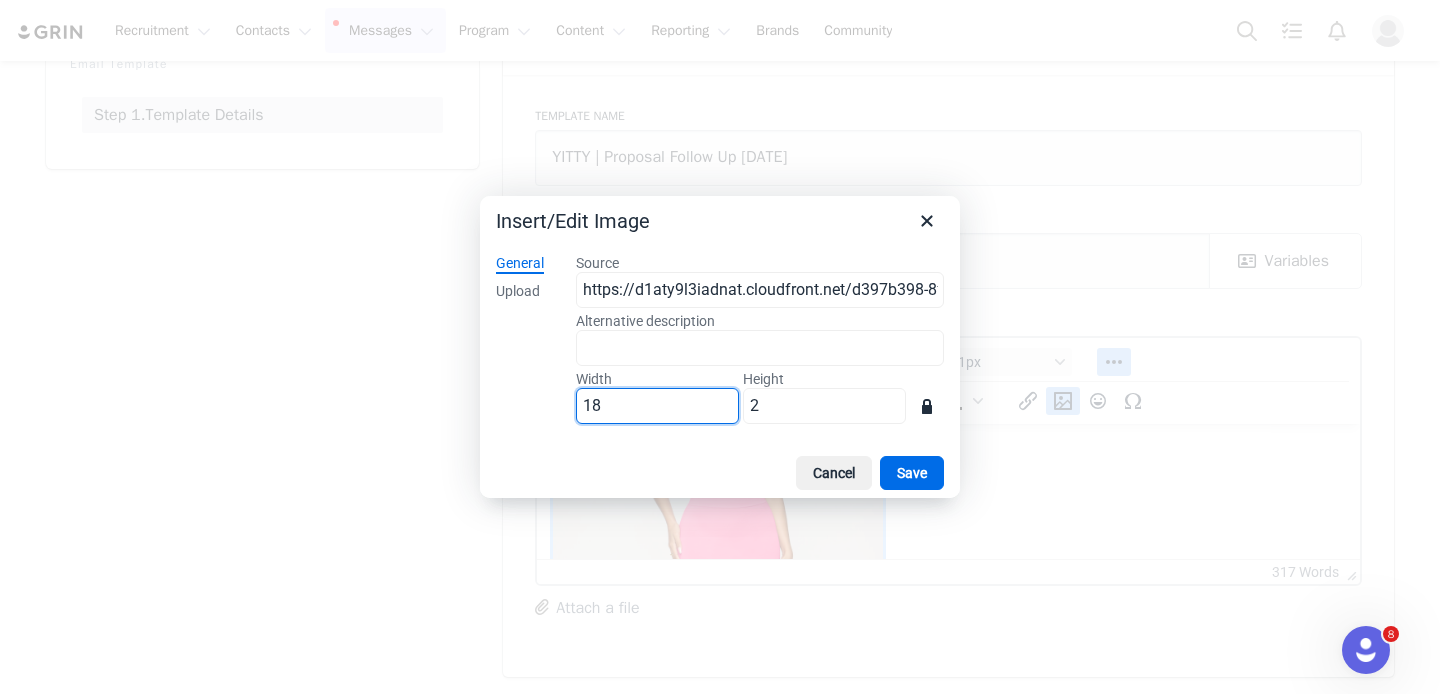 type on "27" 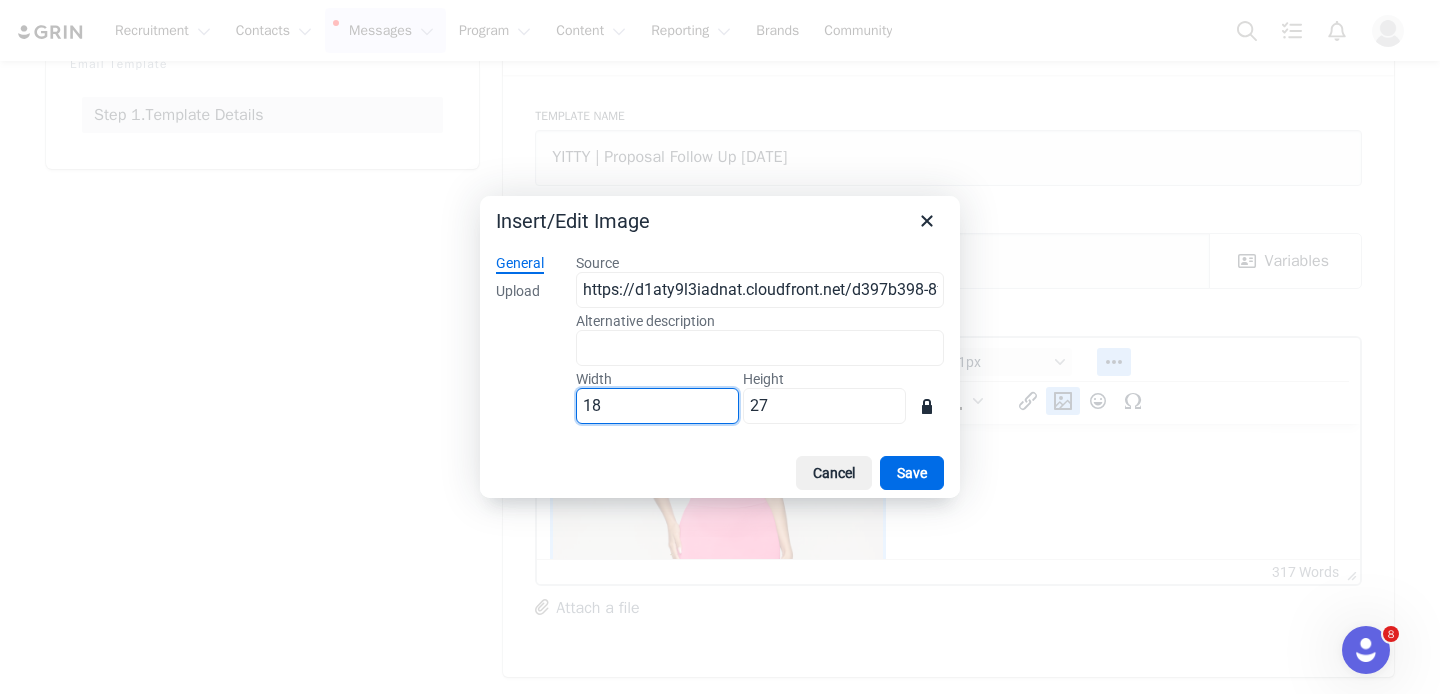 type on "187" 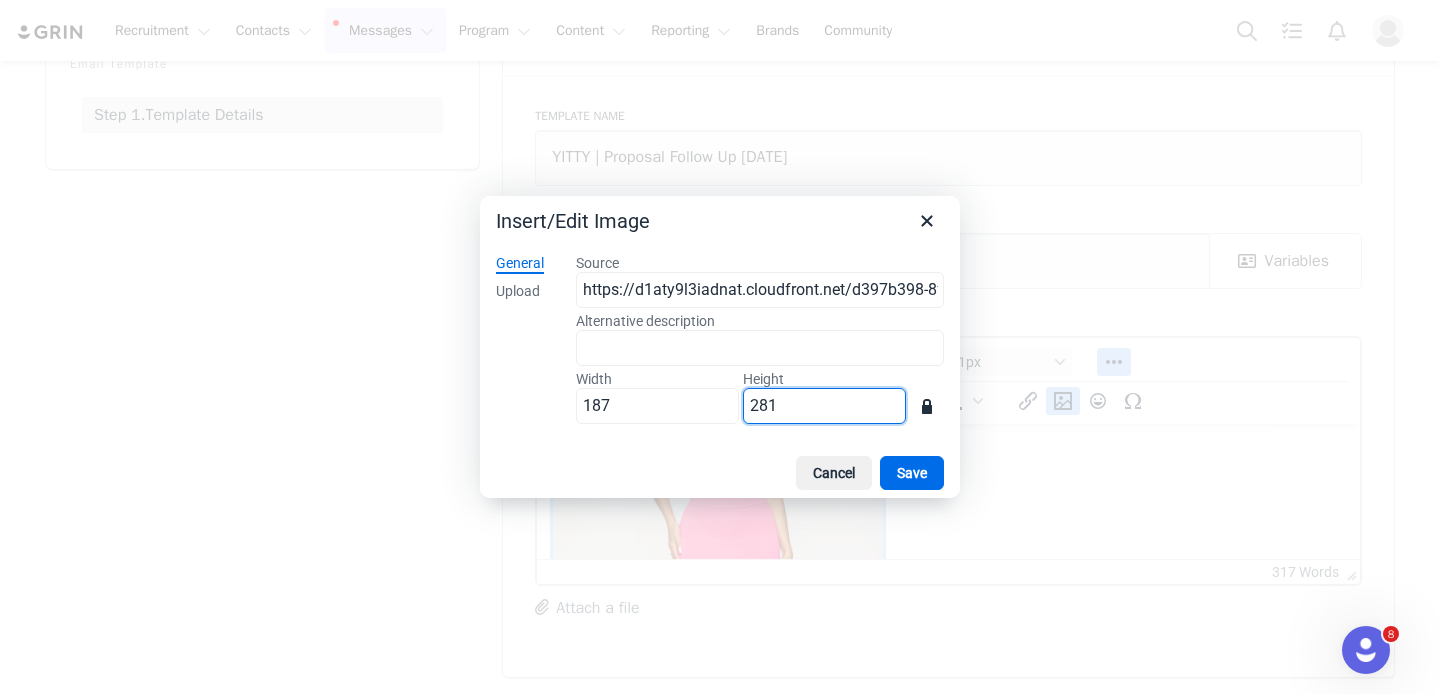 click on "281" at bounding box center [824, 406] 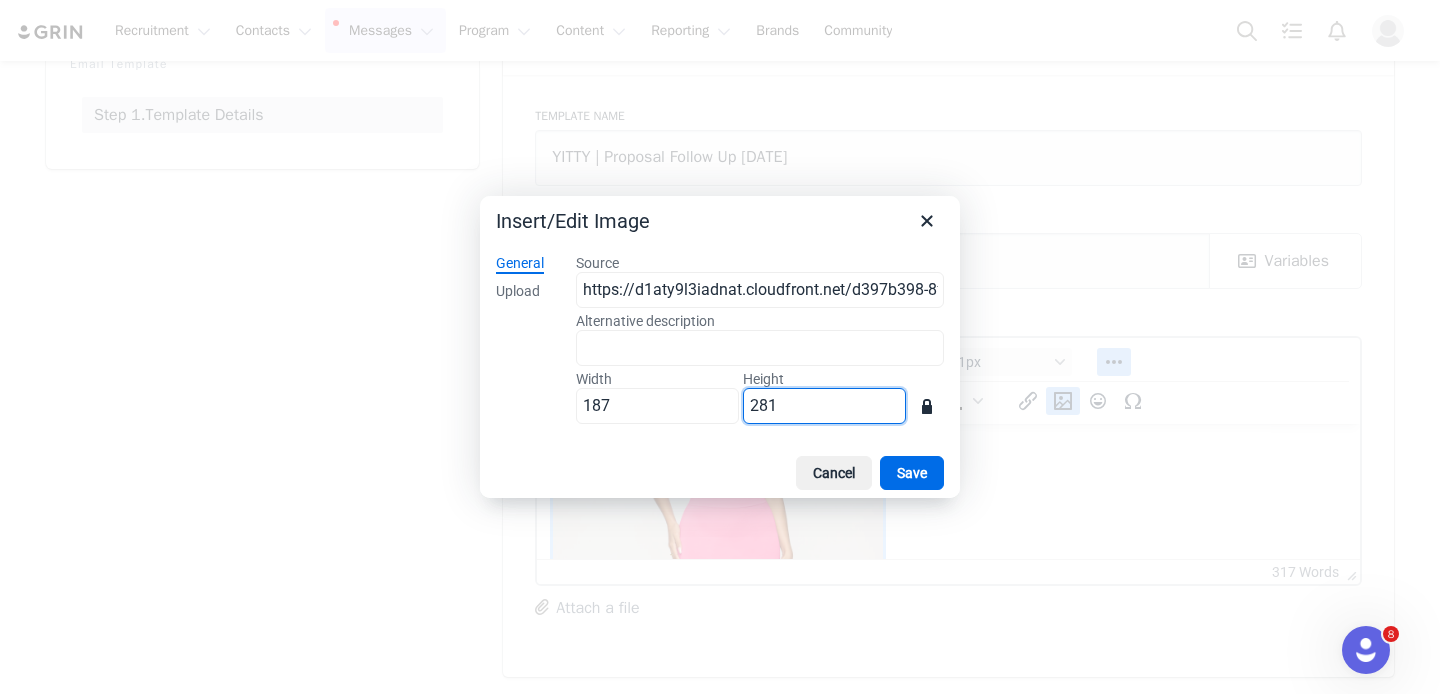 type on "1" 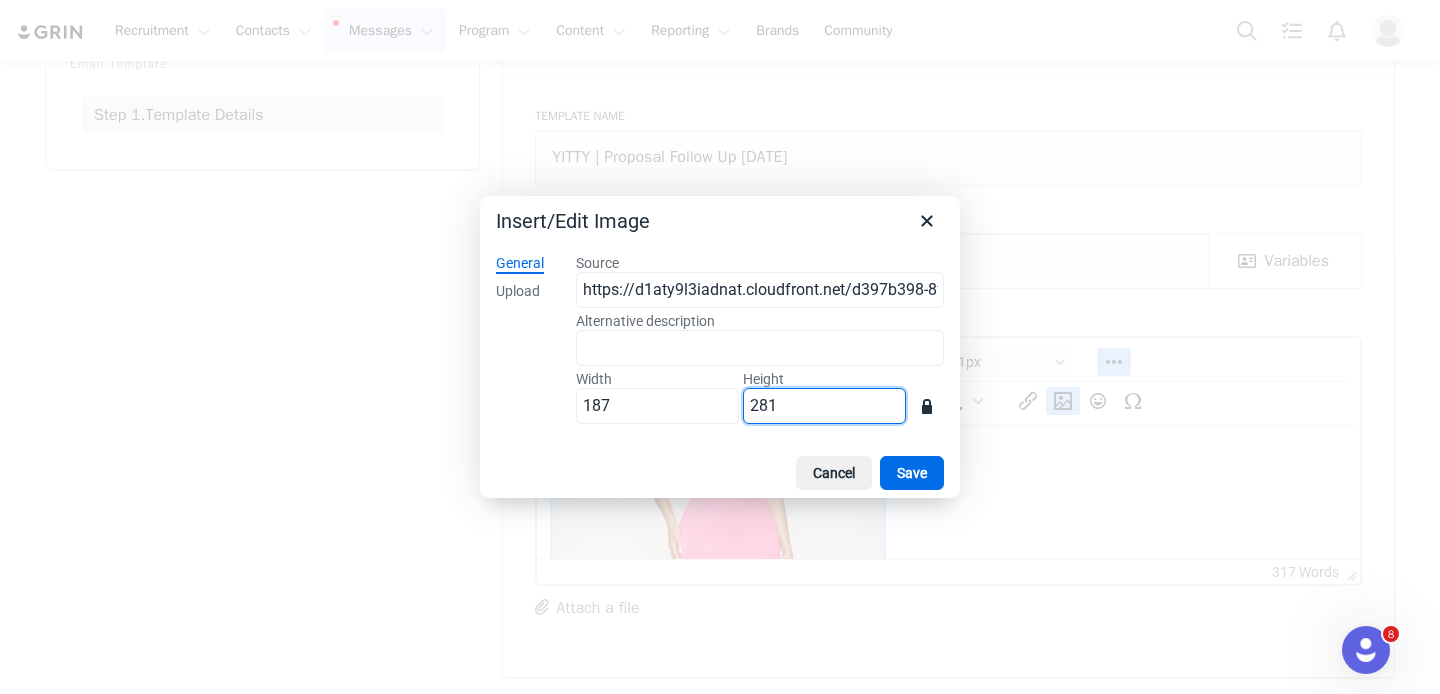 type on "2" 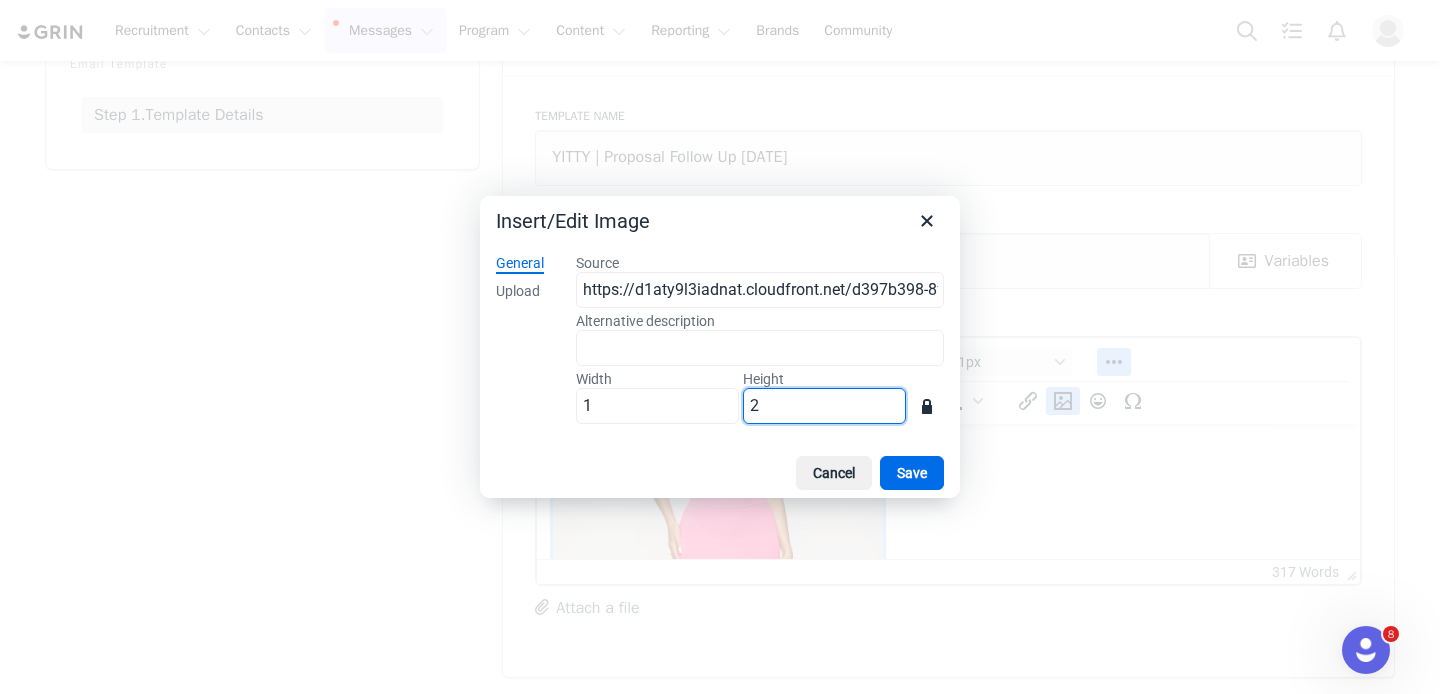 type on "18" 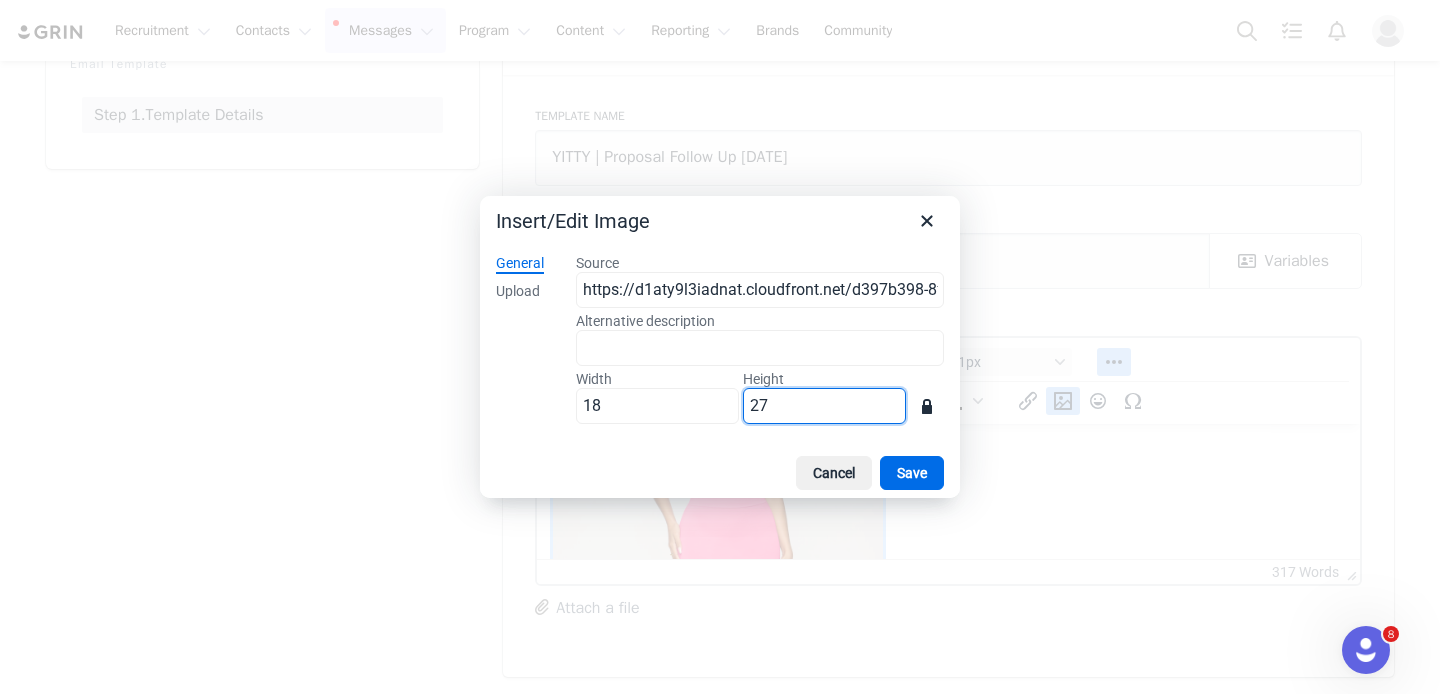 type on "186" 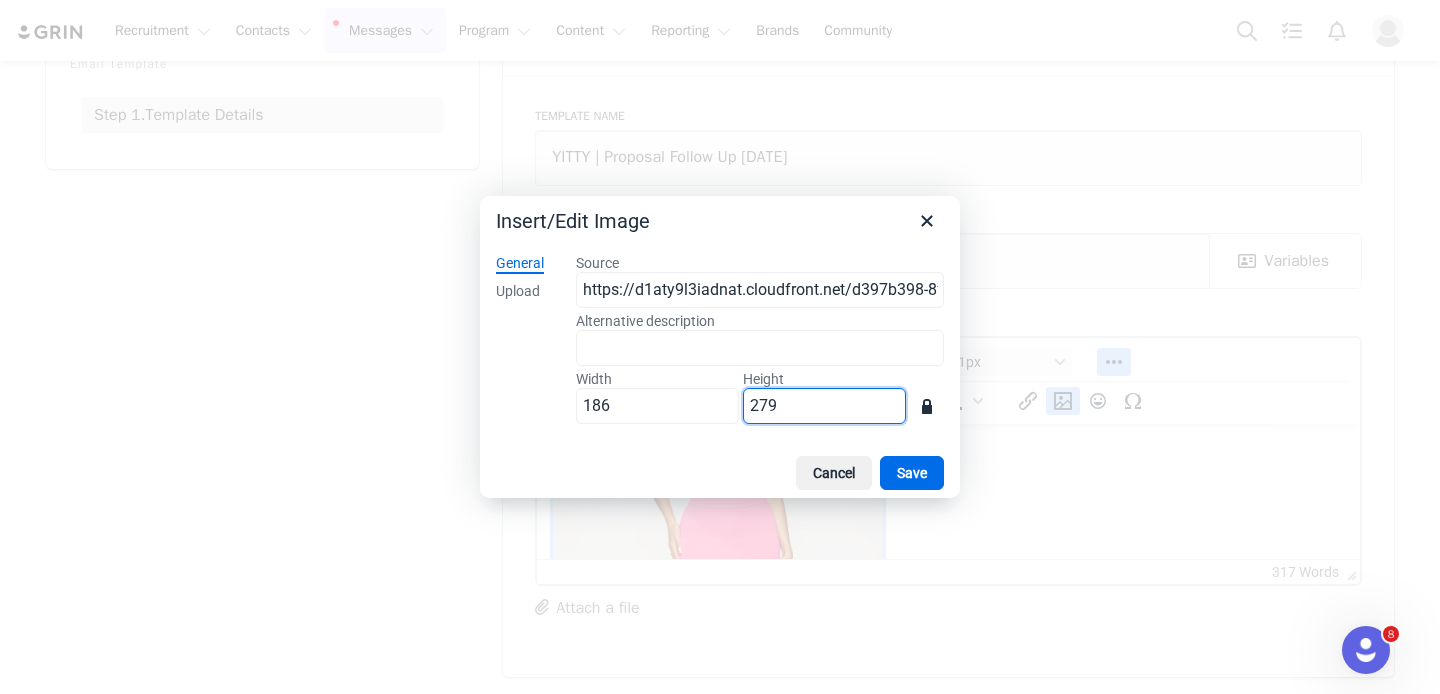 type on "279" 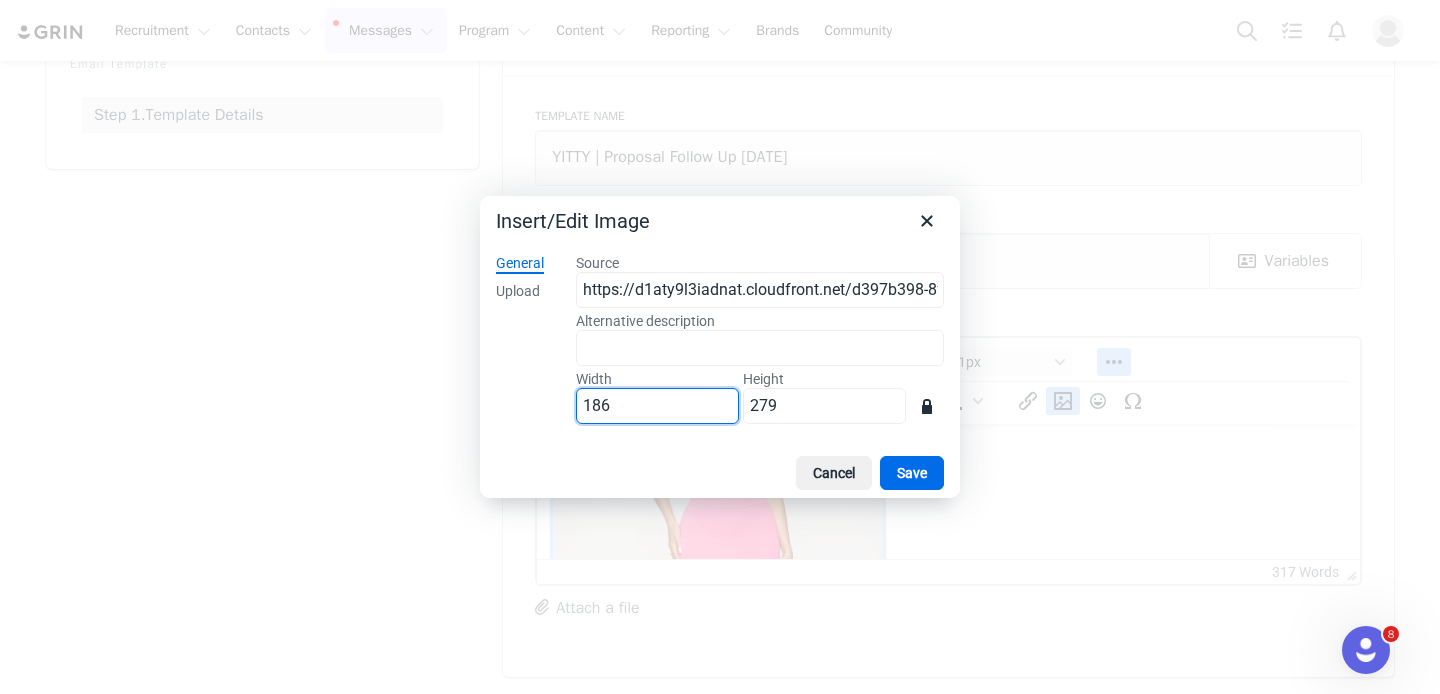 click on "186" at bounding box center (657, 406) 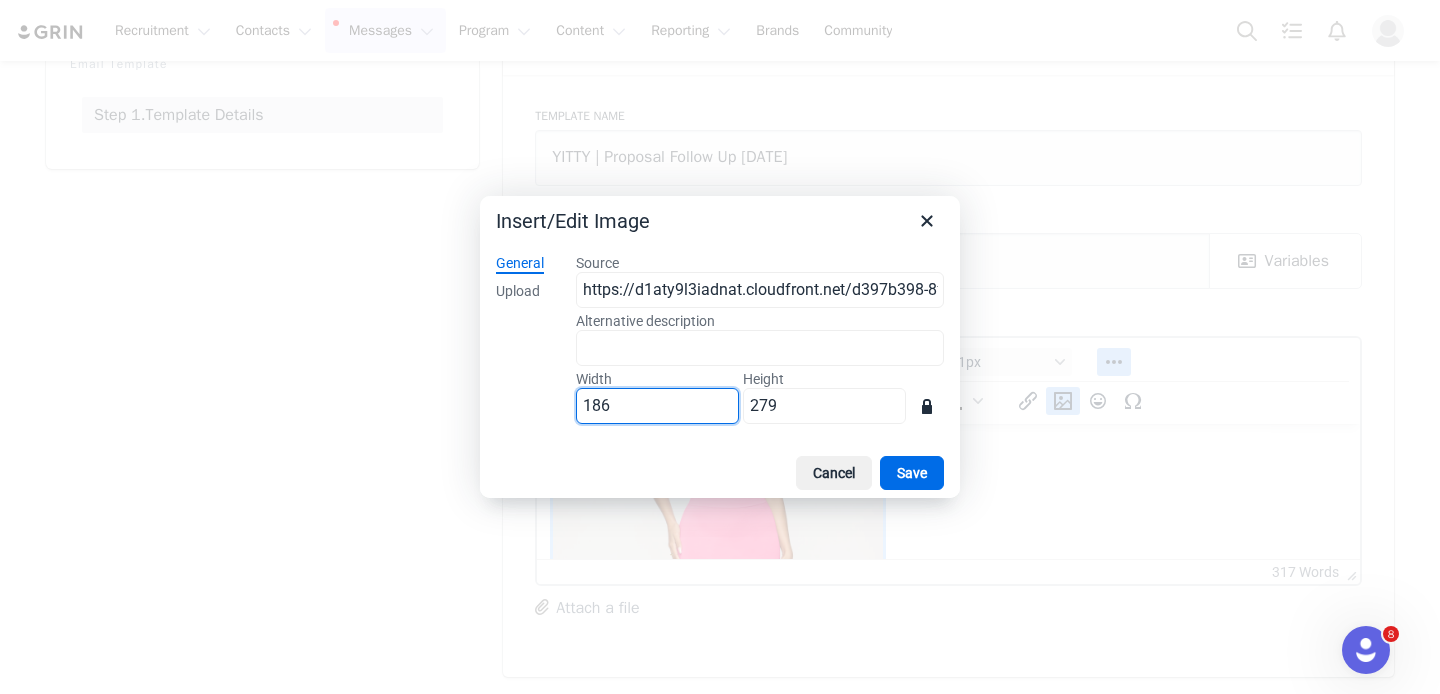 click on "186" at bounding box center [657, 406] 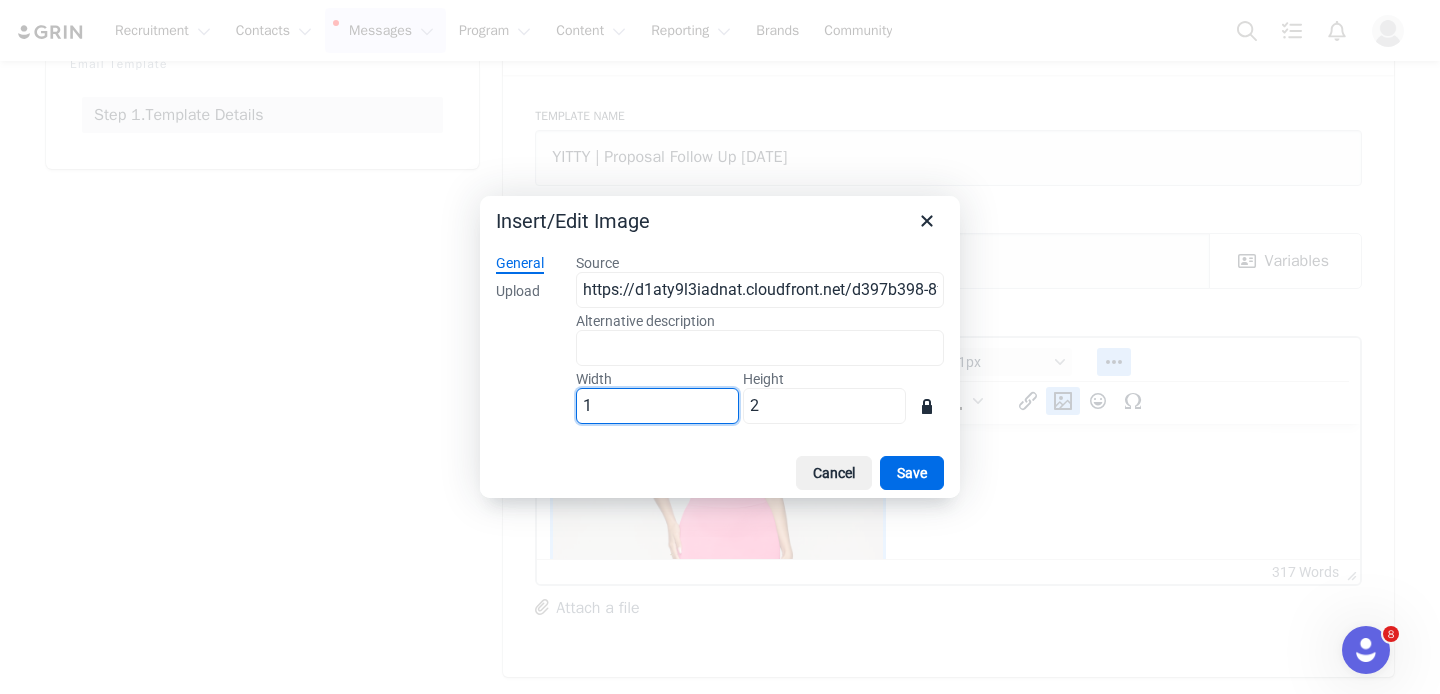 type on "18" 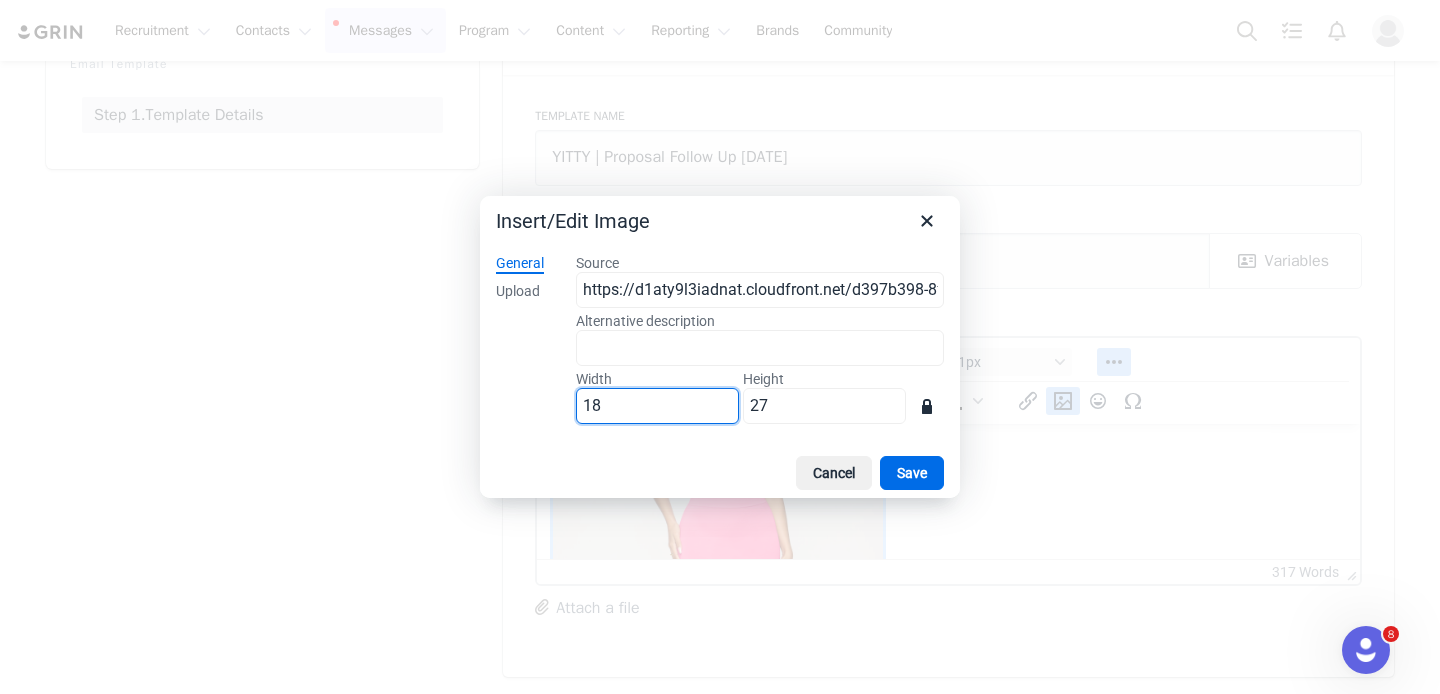 type on "187" 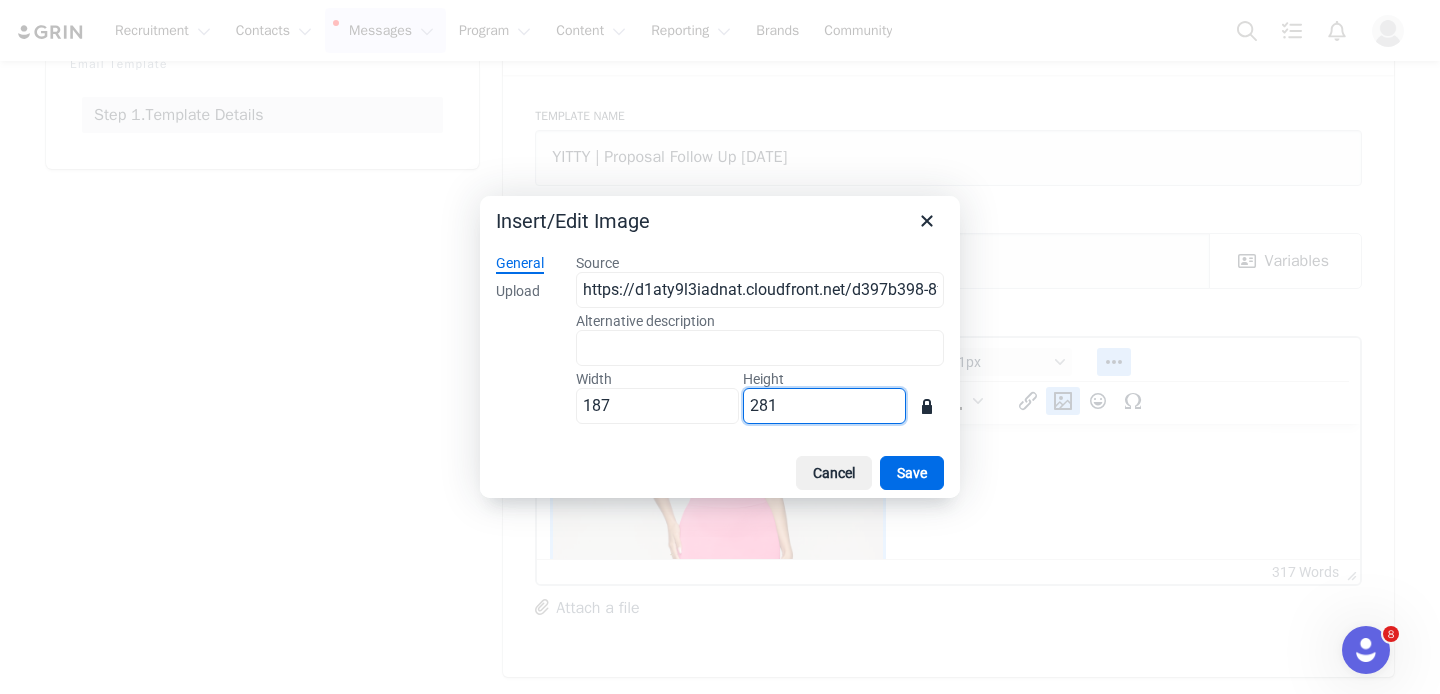 click on "281" at bounding box center [824, 406] 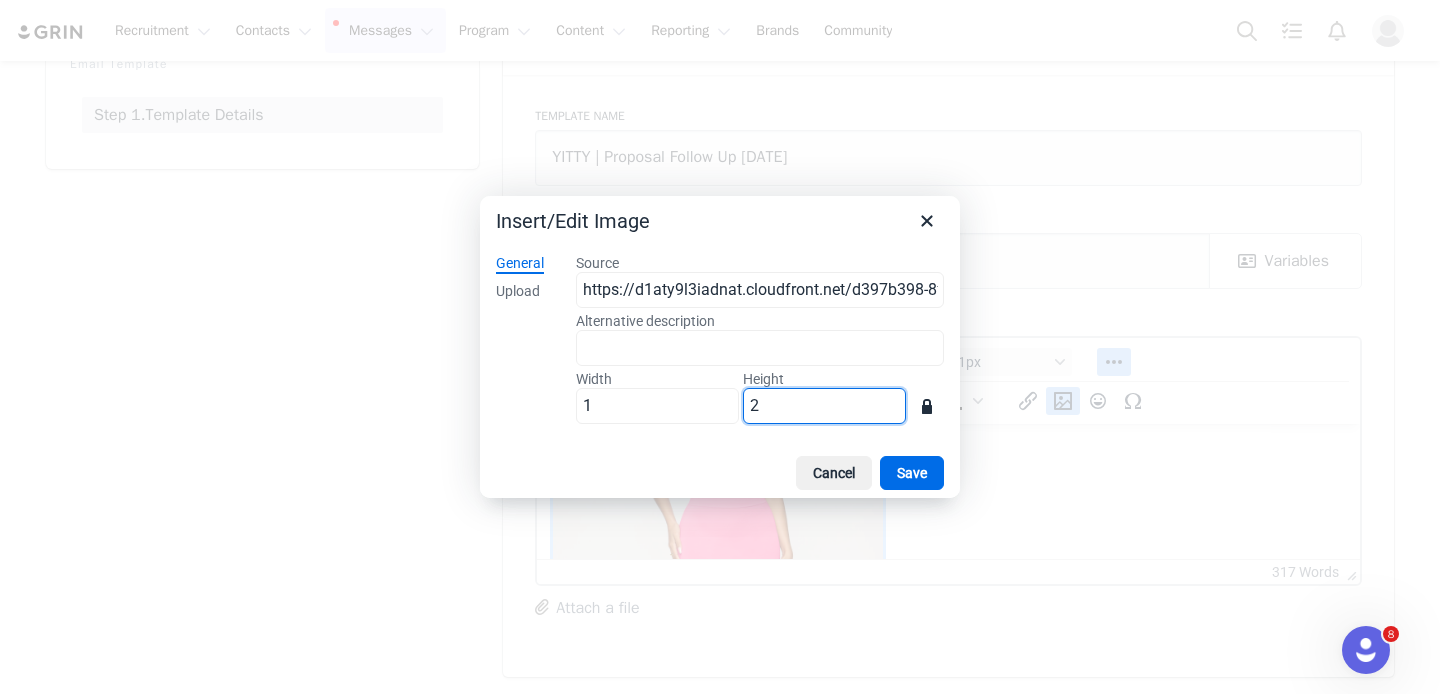 type on "18" 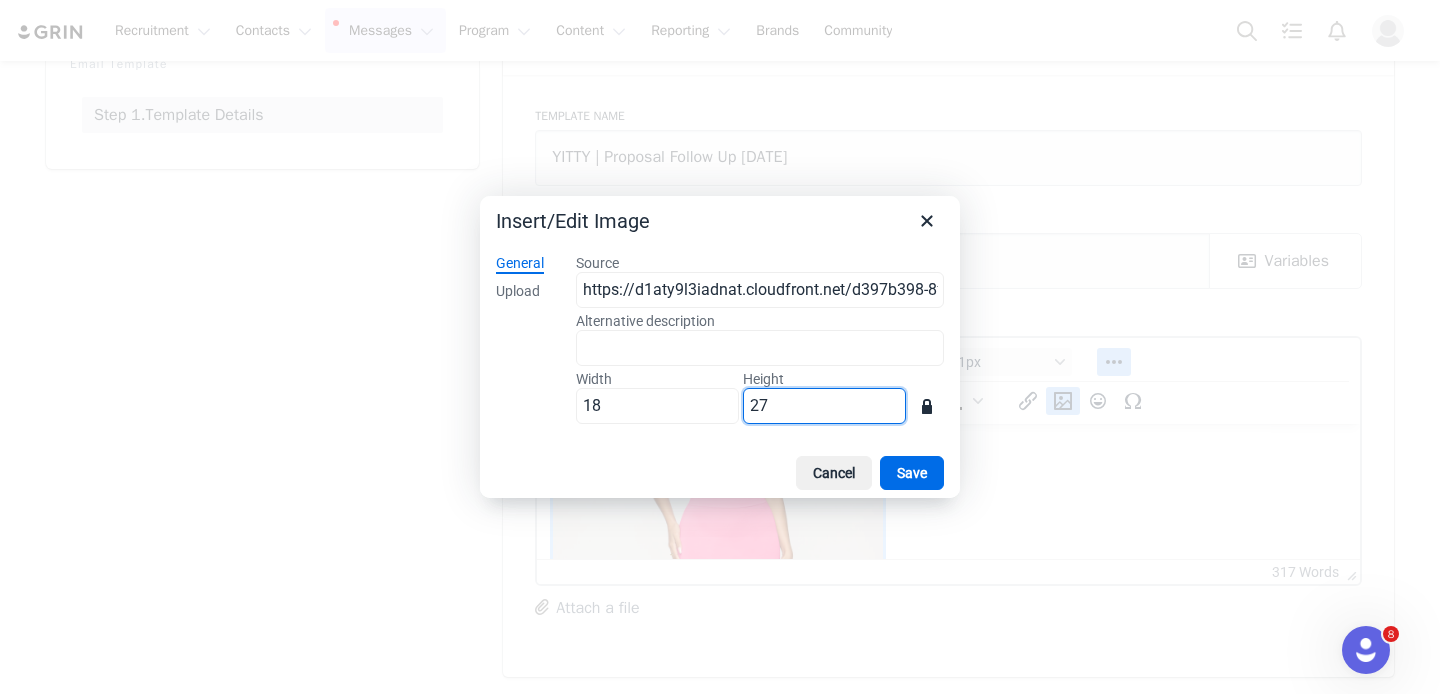 type on "27" 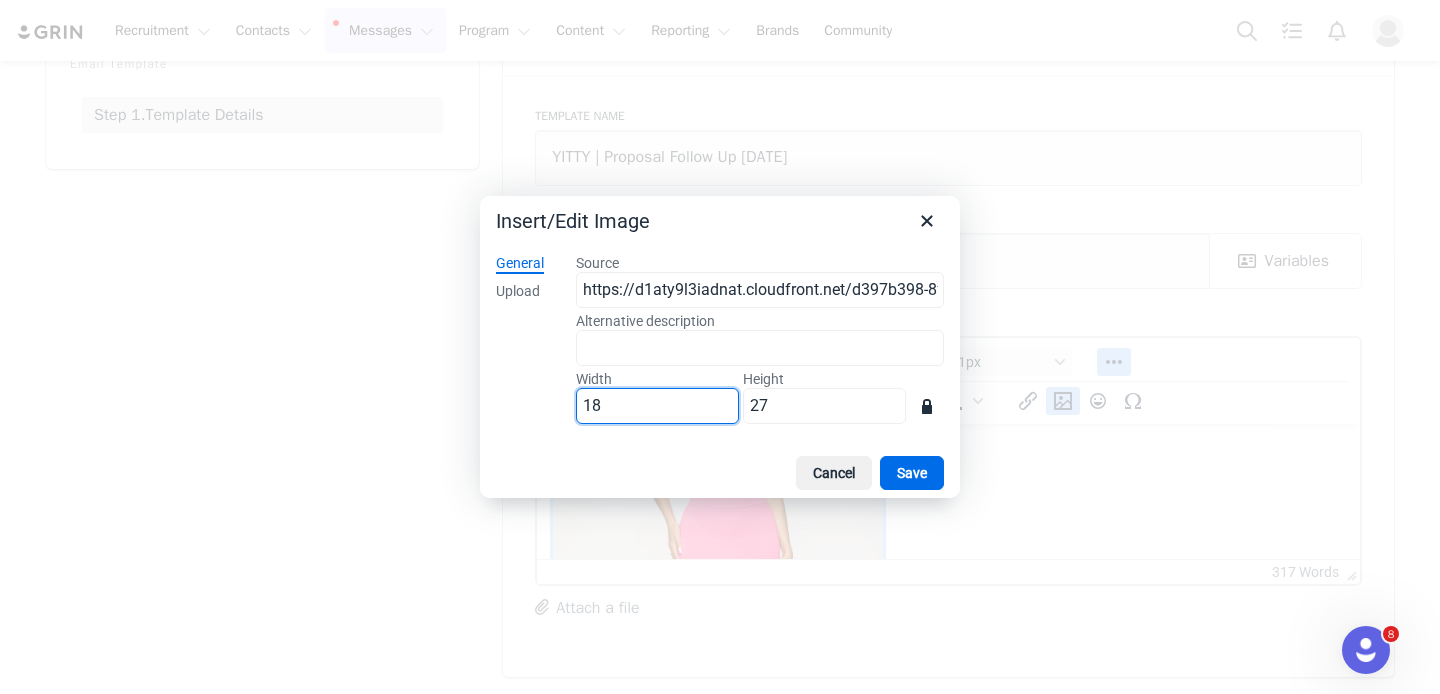 click on "18" at bounding box center [657, 406] 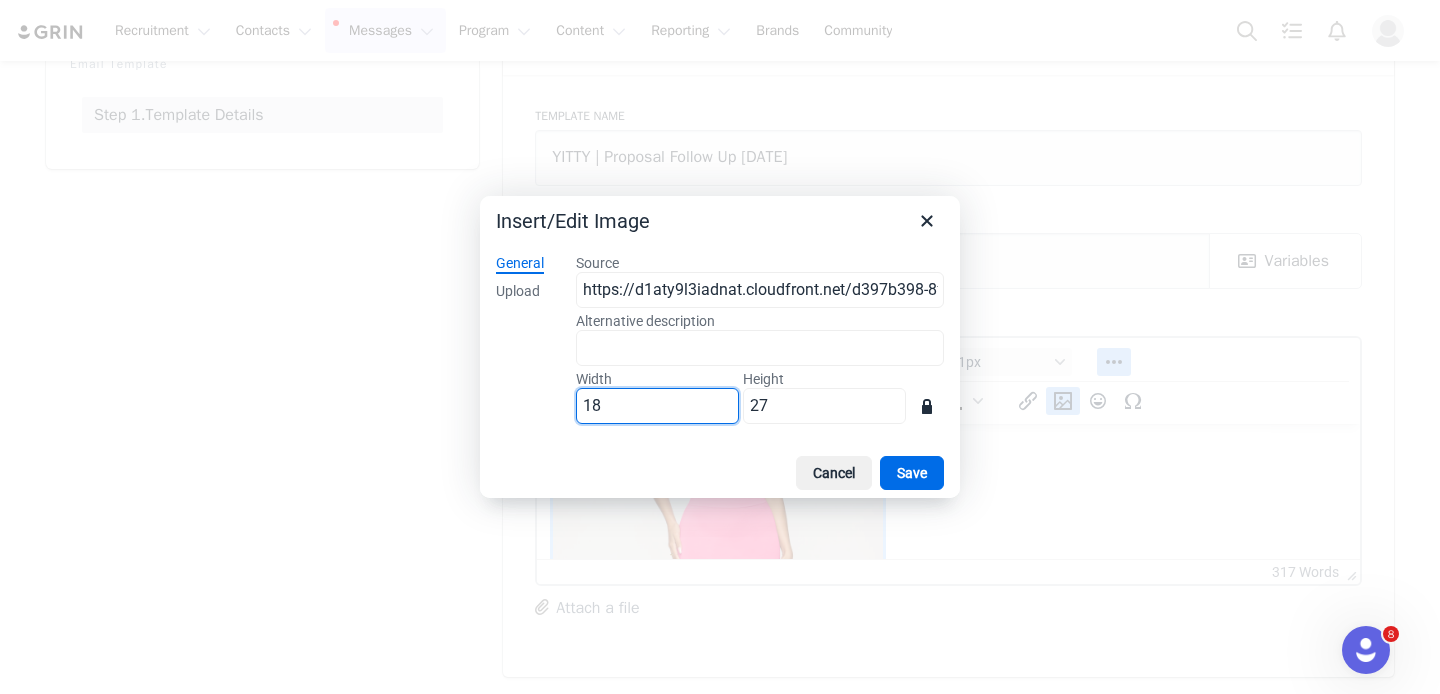 type on "187" 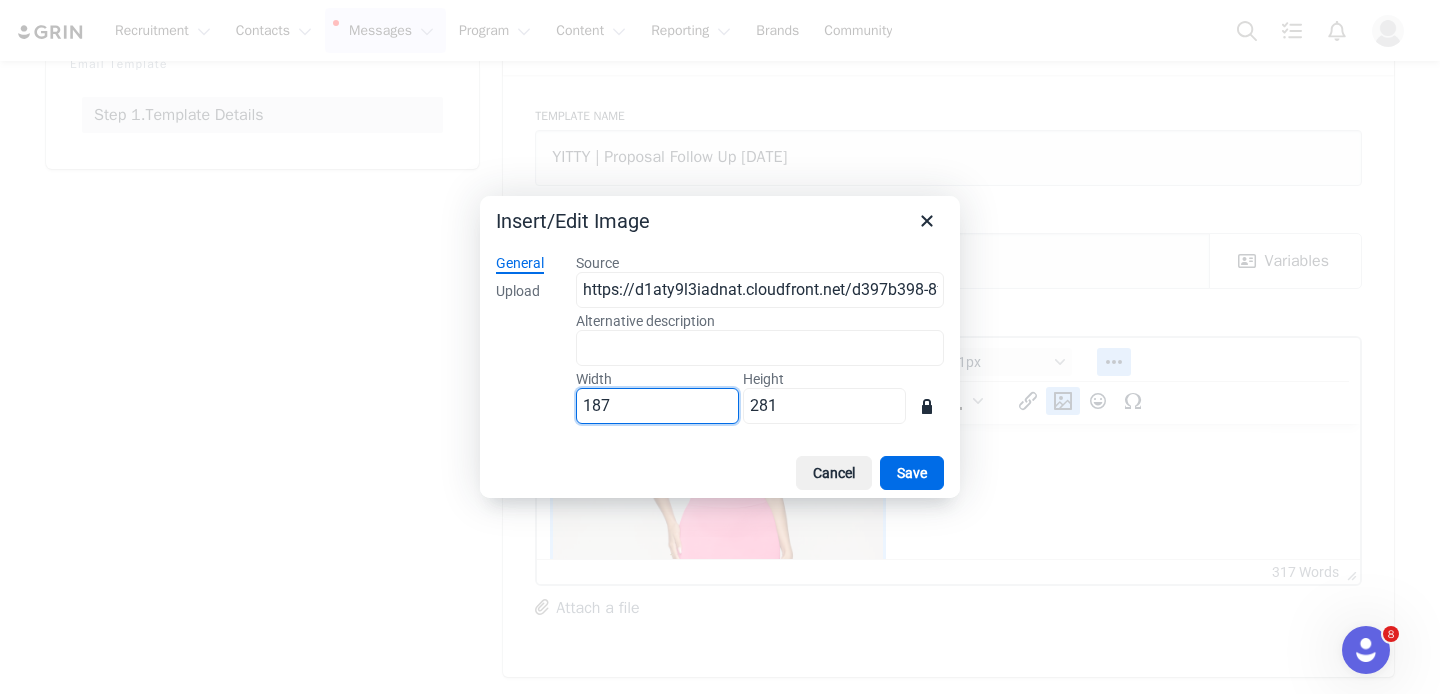 type on "187" 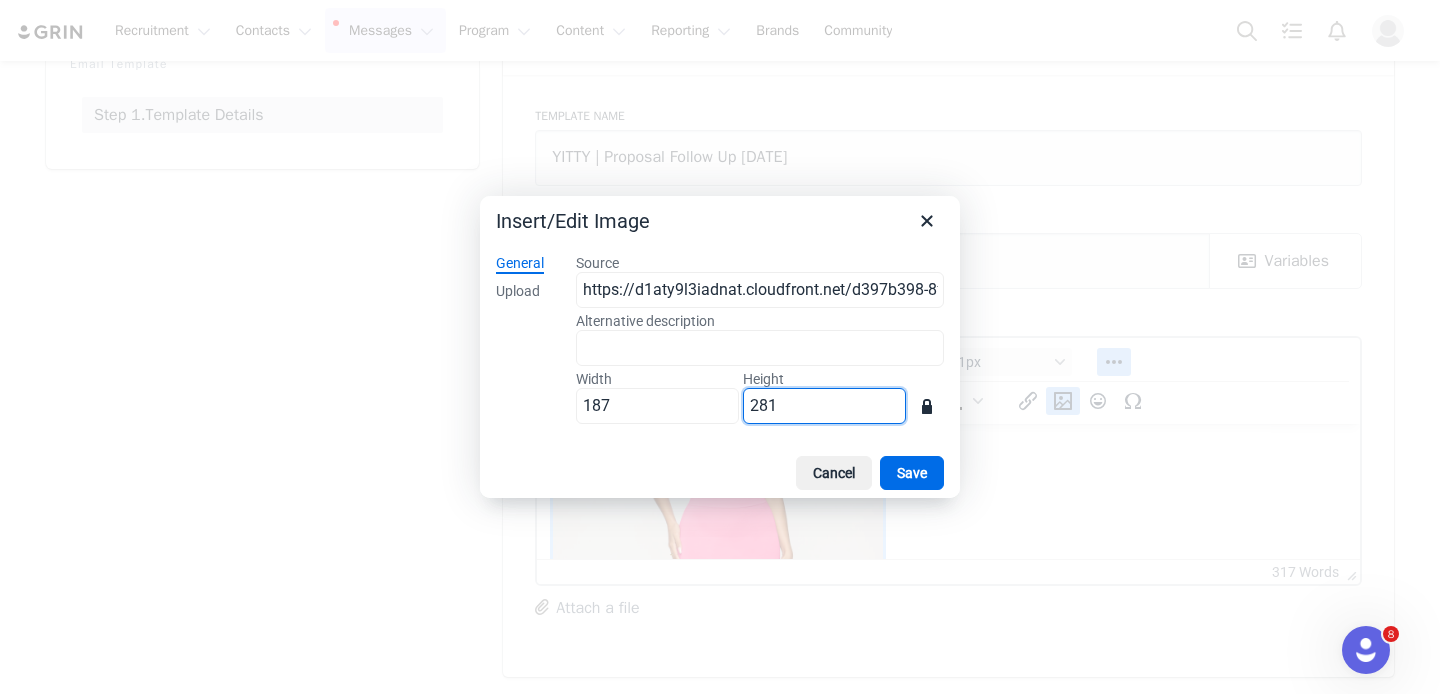 click on "281" at bounding box center (824, 406) 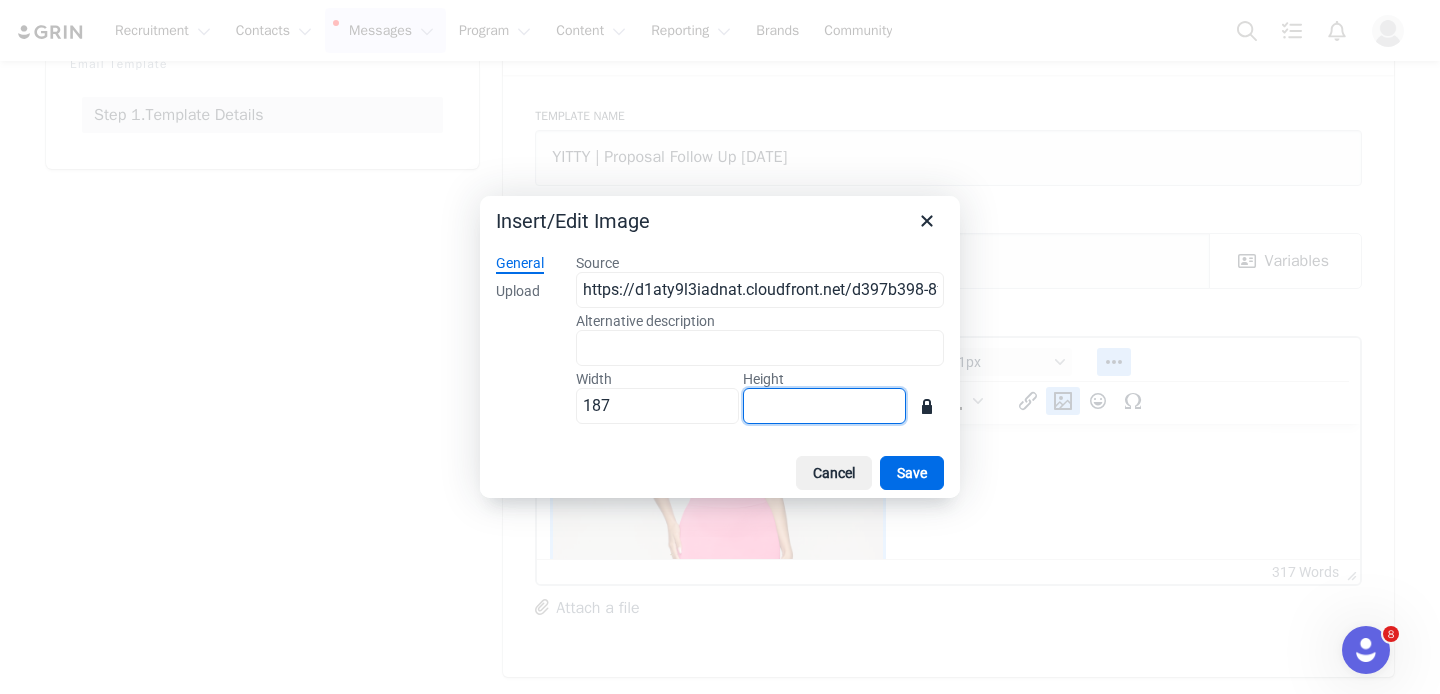 type on "1" 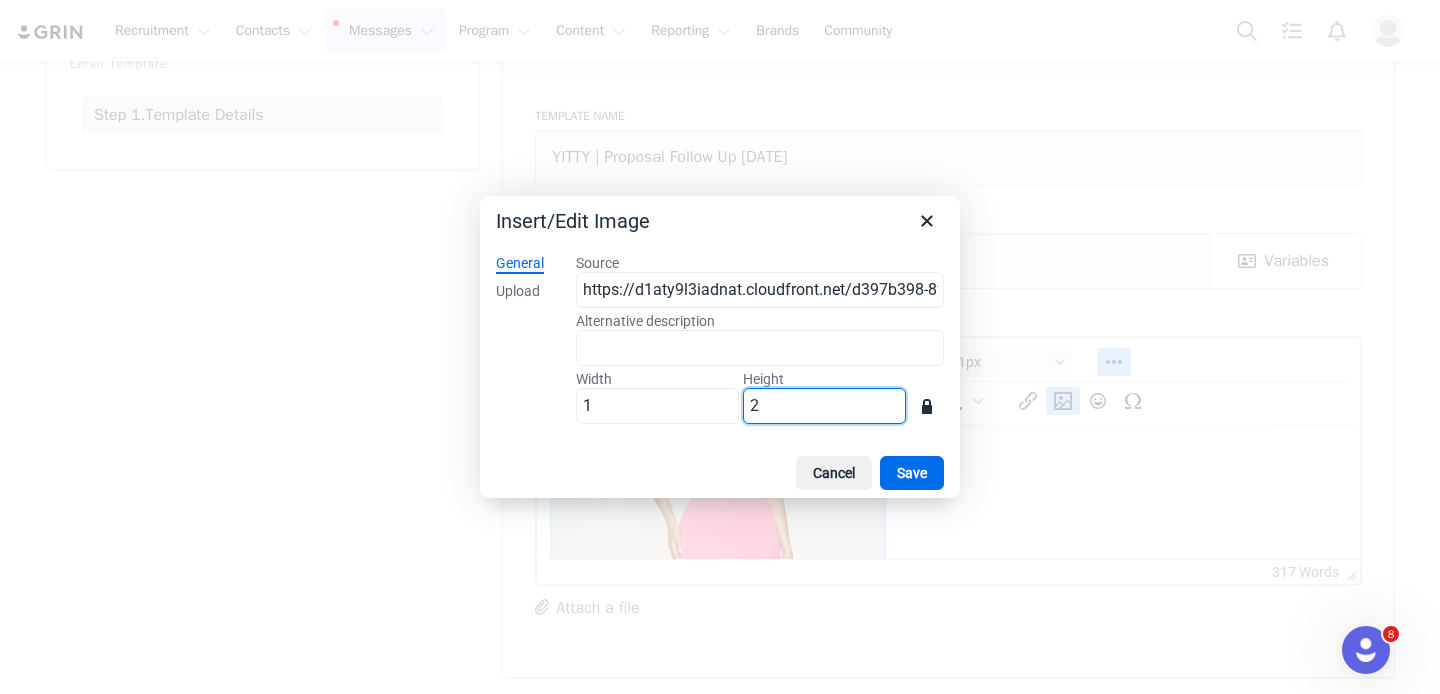 type on "18" 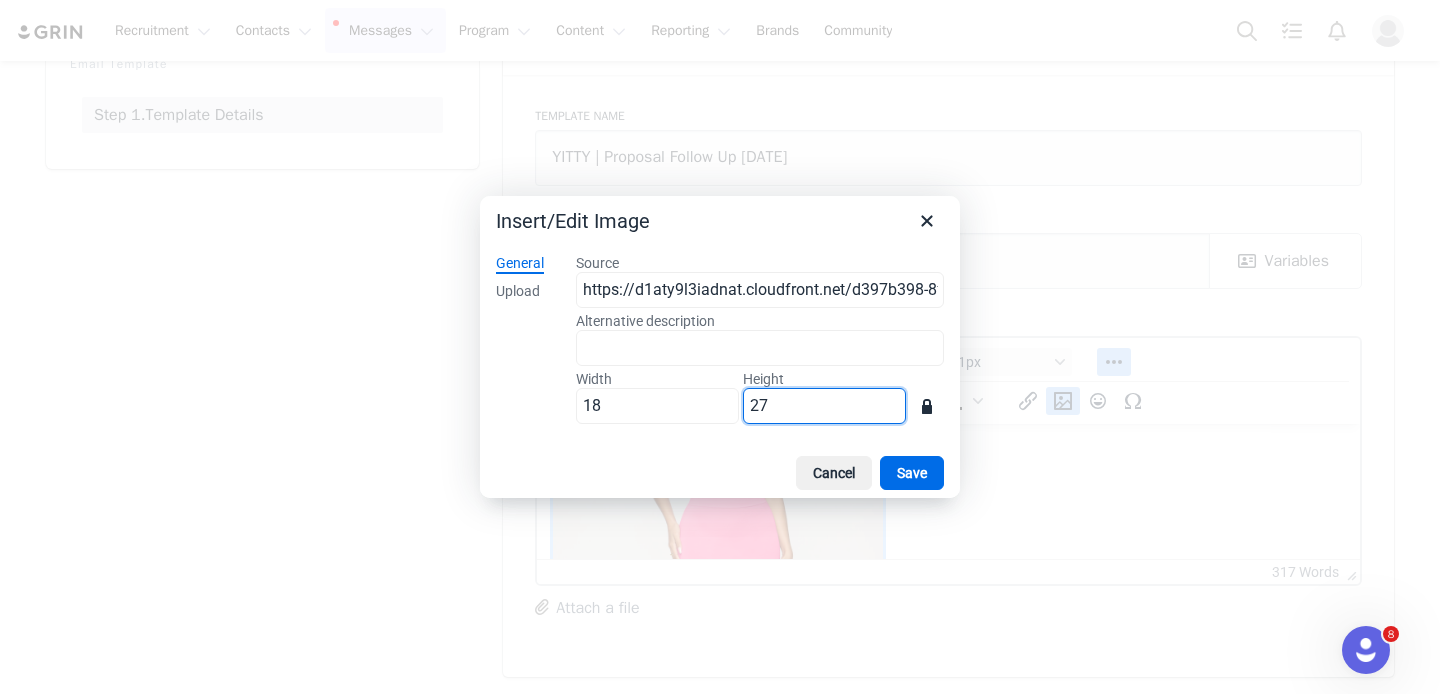 type on "1" 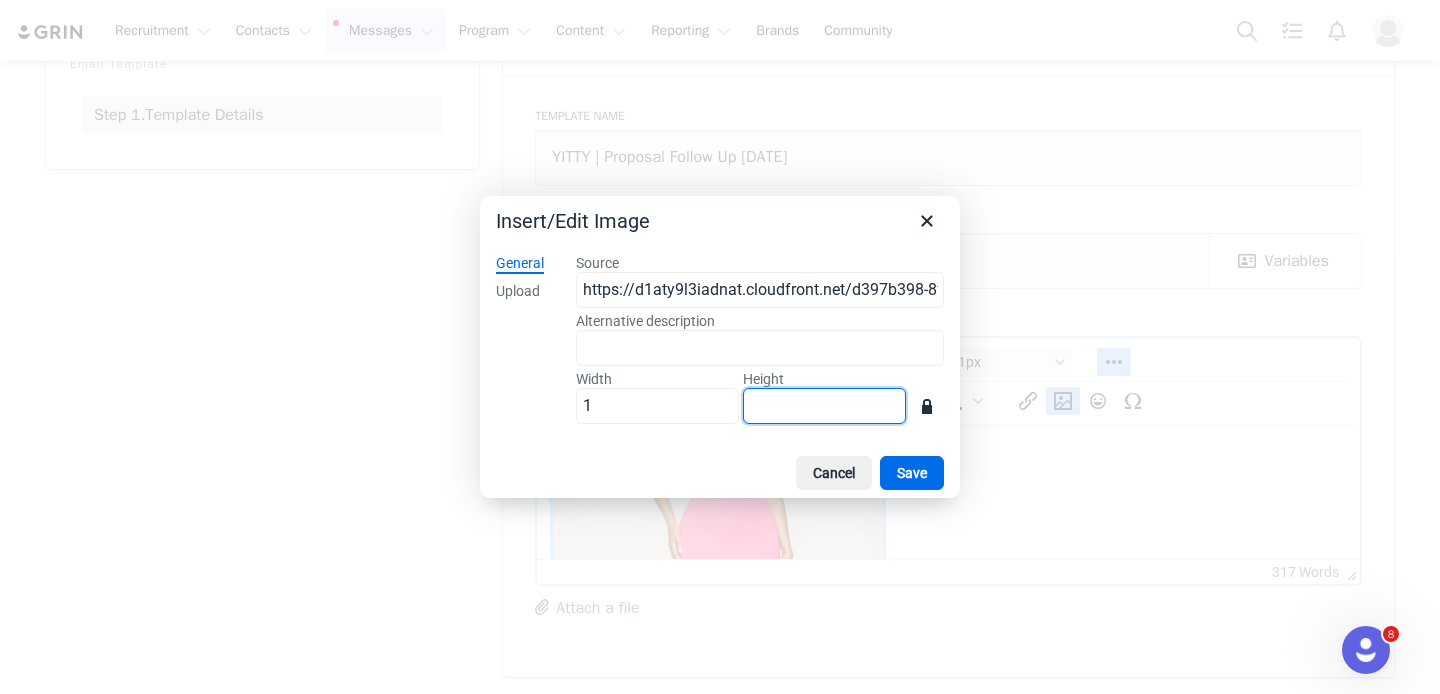 type 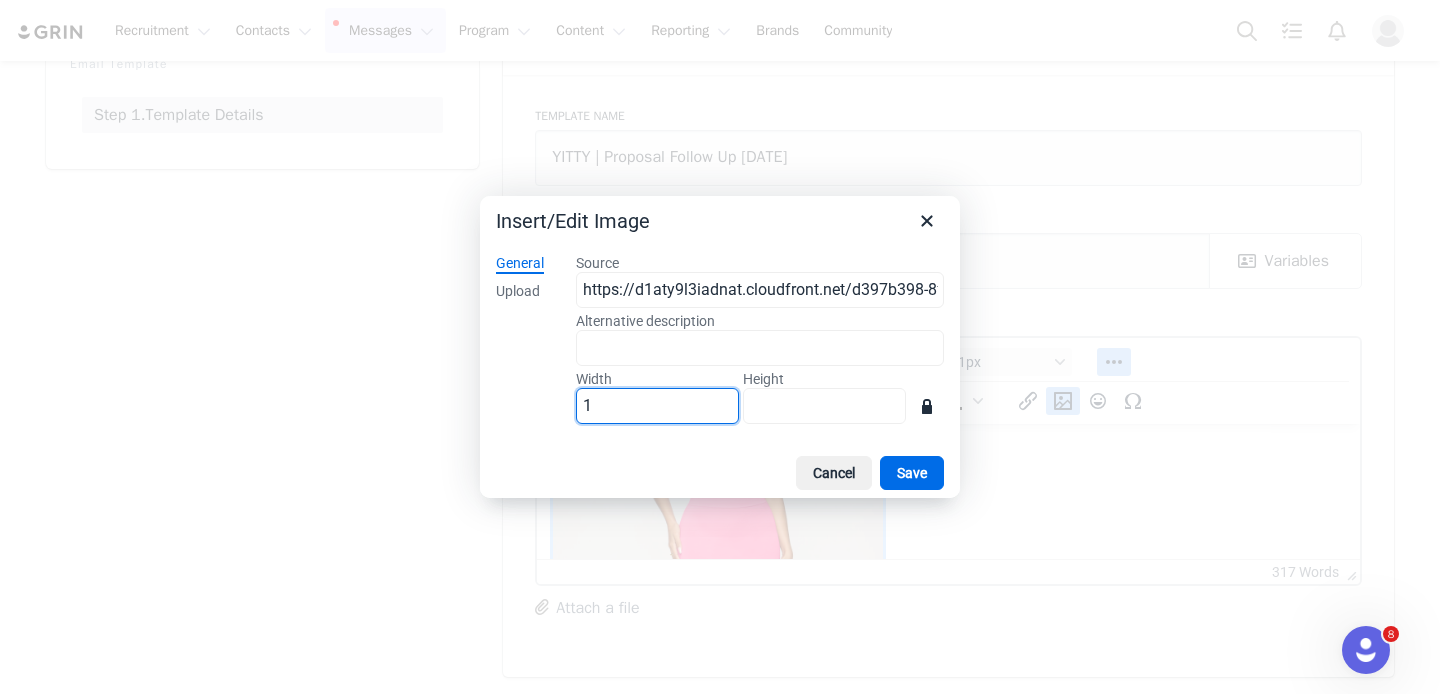 click on "1" at bounding box center [657, 406] 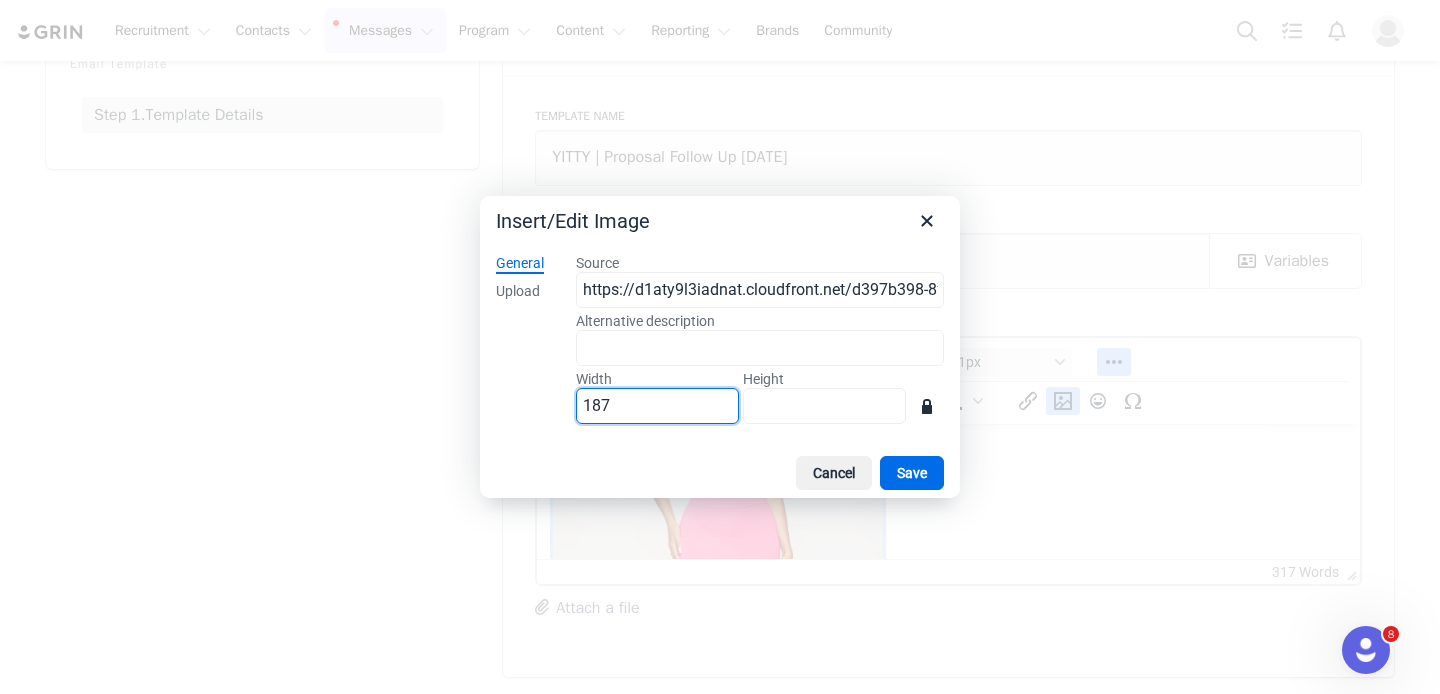 type on "187" 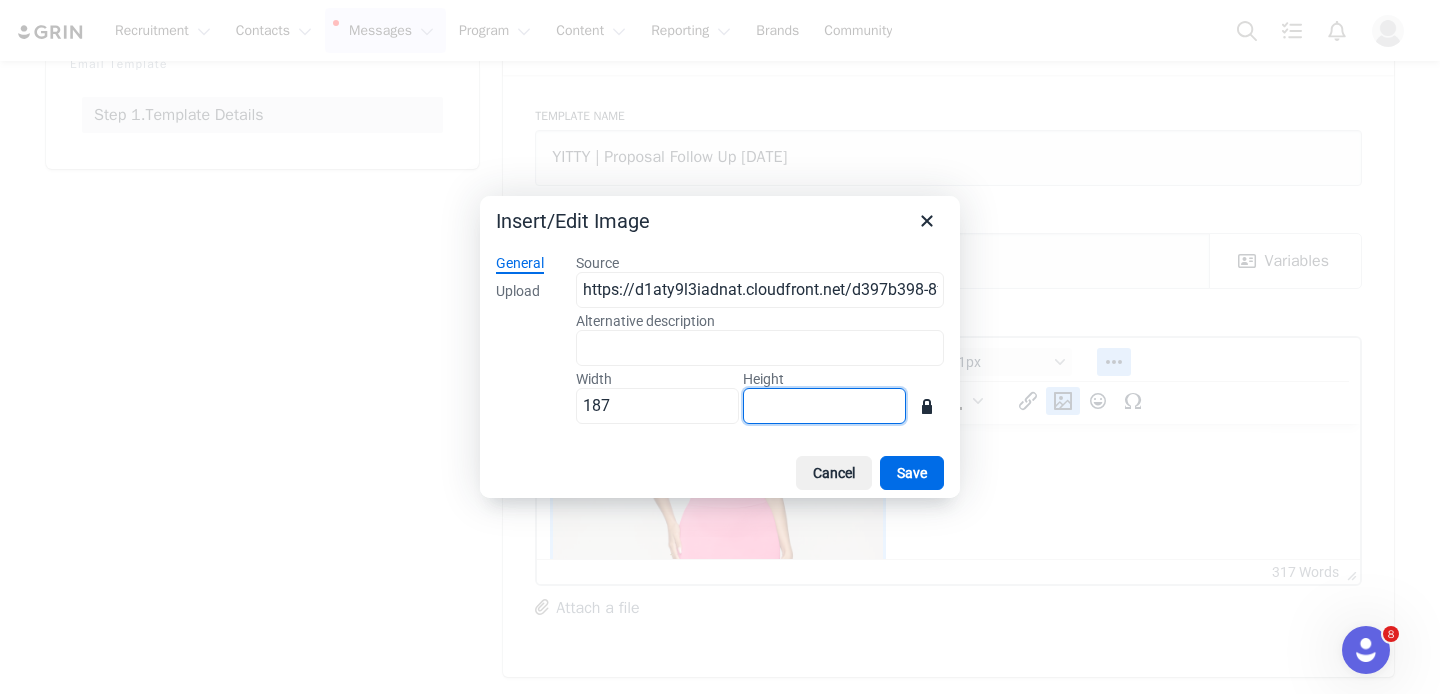 click on "Height" at bounding box center (824, 406) 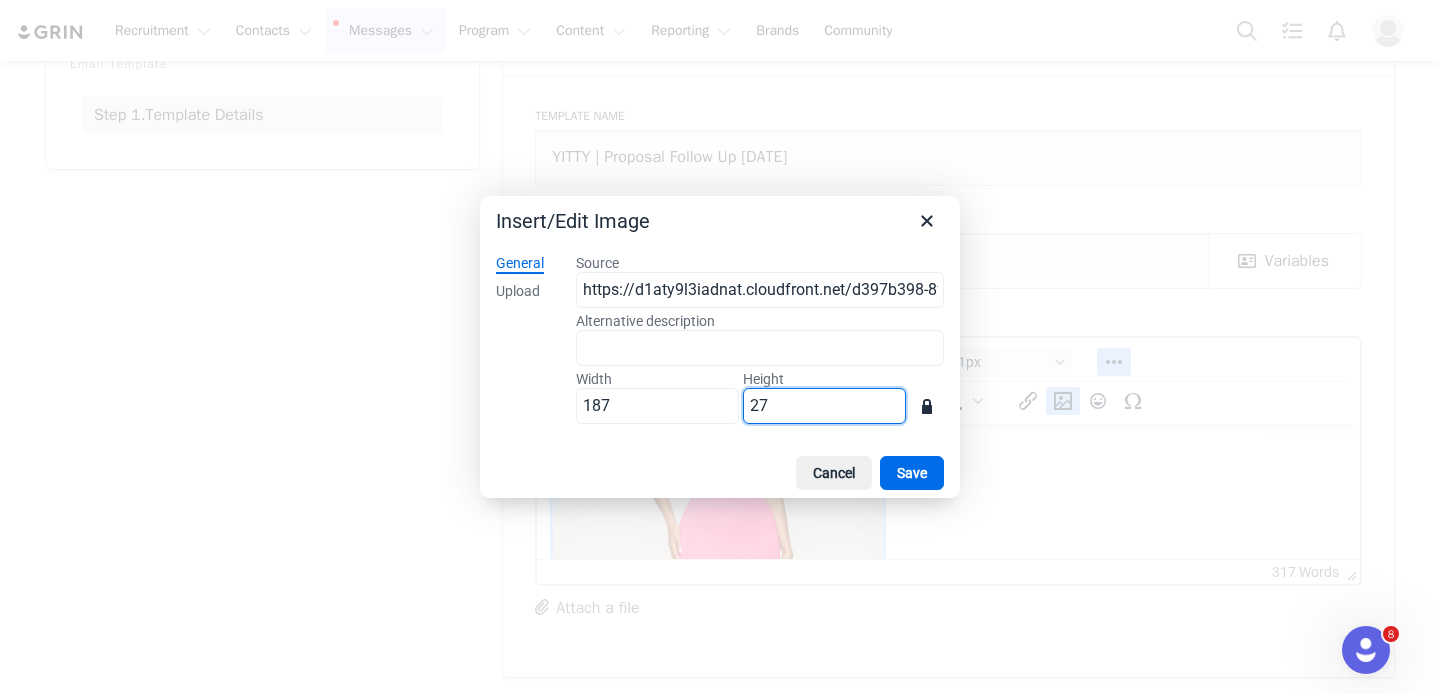 type on "279" 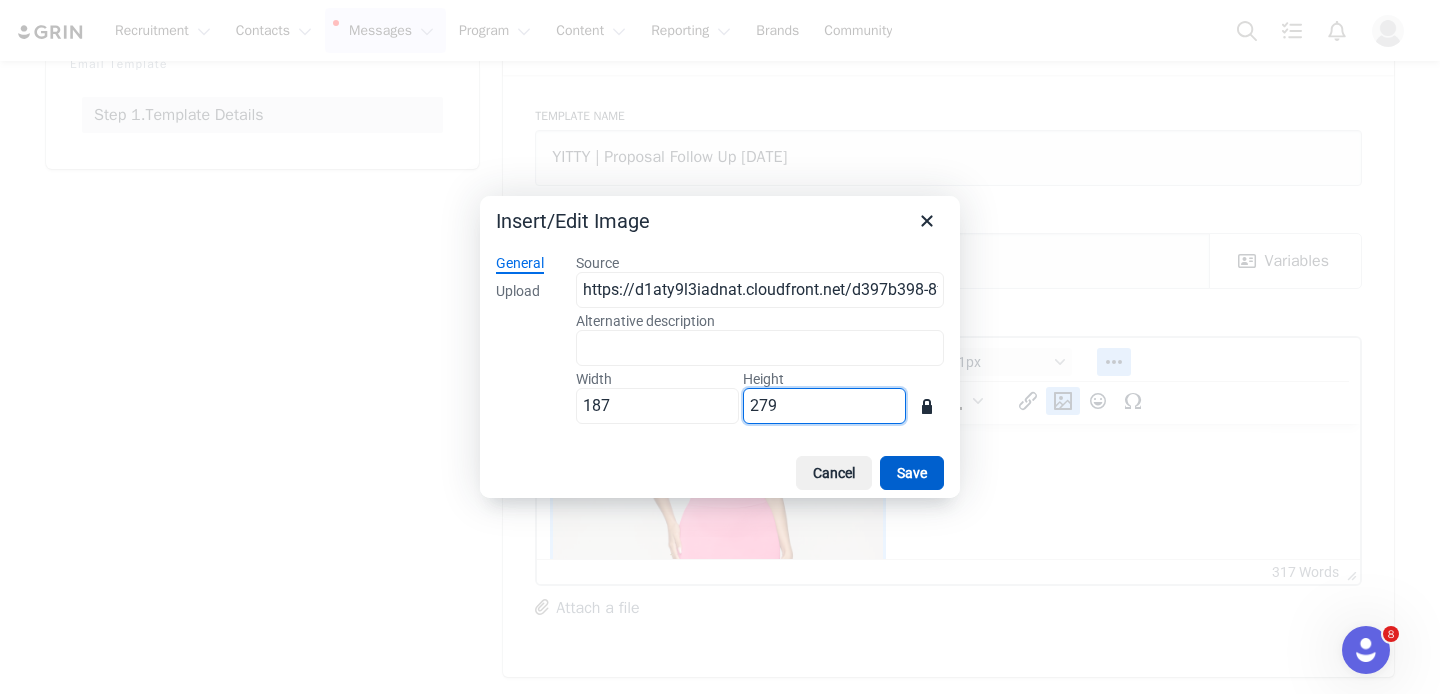 click on "Save" at bounding box center [912, 473] 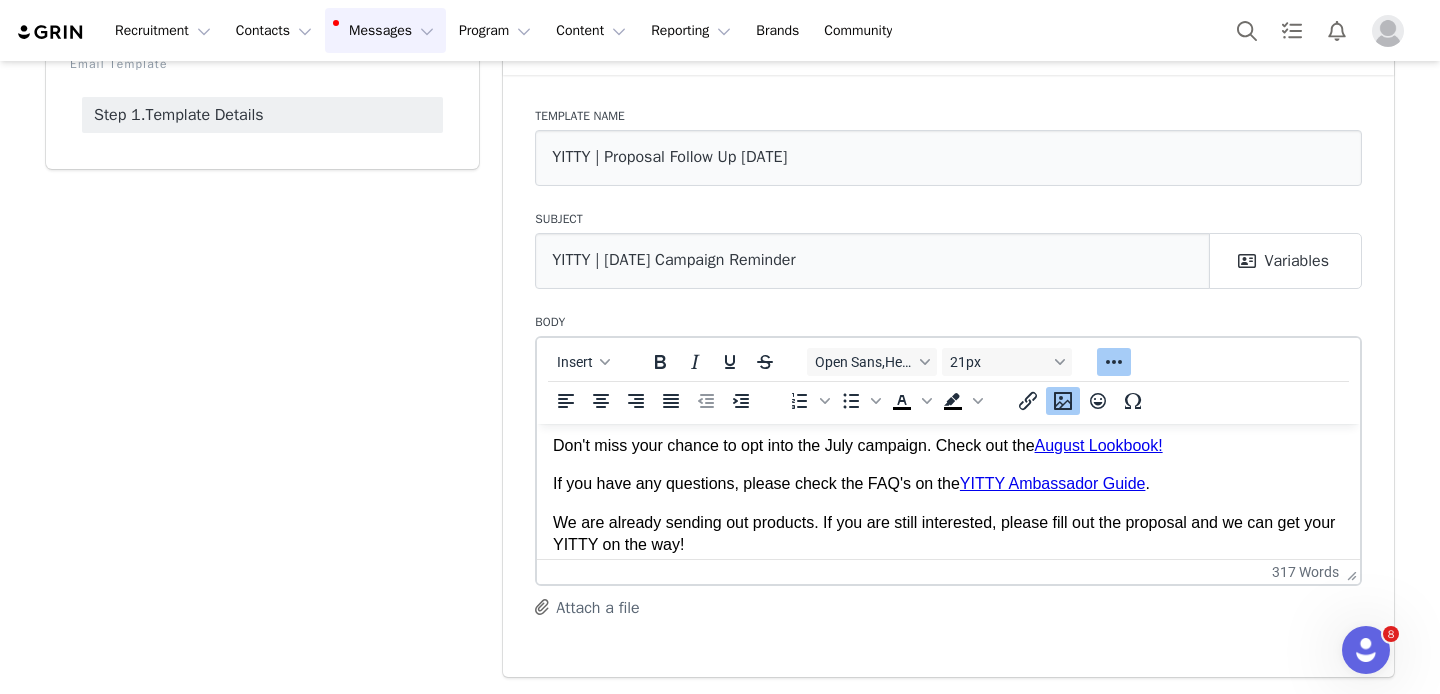 click on "*If you are receiving this, we have NOT received your order/proposal for our August campaign. Please reach out with questions if needed.* Hi  First Name , Meet the collection! Lounge and shaping styles for effortless dressing. Reminder to opt into the August  campaign by  8/13. There is limited quantity so act fast.  You now have the freedom to choose from the following content formats each month: ✅ IG Story Set* (MUST be at least 3 consecutive stories) ✅ IG In-Feed Post or Reel ✅ TikTok Video (make sure to tag products on TTS if you don’t already) ✅ YouTube Video/Short All our posting guidelines still apply and we will be continuing to closely monitor the completion and quality of content in the program to ensure that consistency and ambassador standards are upheld. Content that does not follow guidelines will be flagged and ambassador may not be eligible for following campaign. Please note:  All ambassadors will receive one outfit only.  Comfort & effortless style! ✨ Live Url: yitty.grin.live" at bounding box center (948, 333) 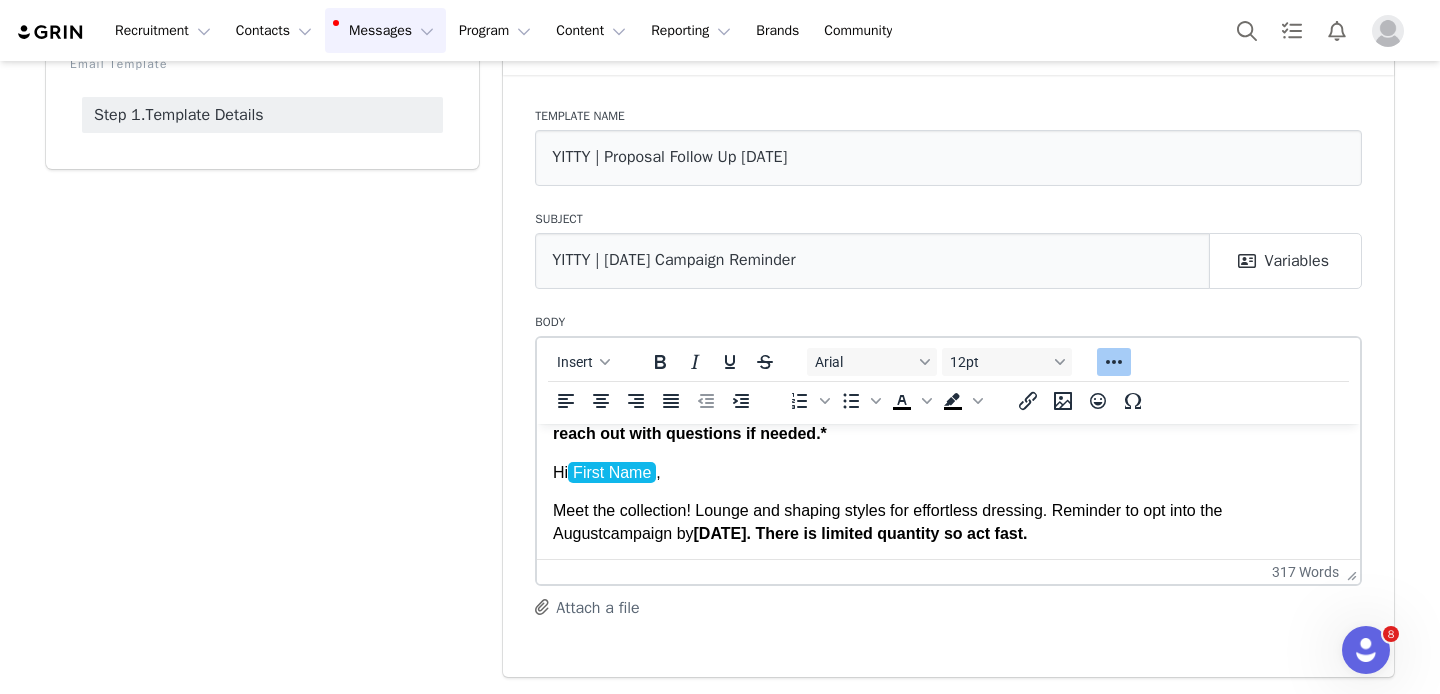 scroll, scrollTop: 38, scrollLeft: 0, axis: vertical 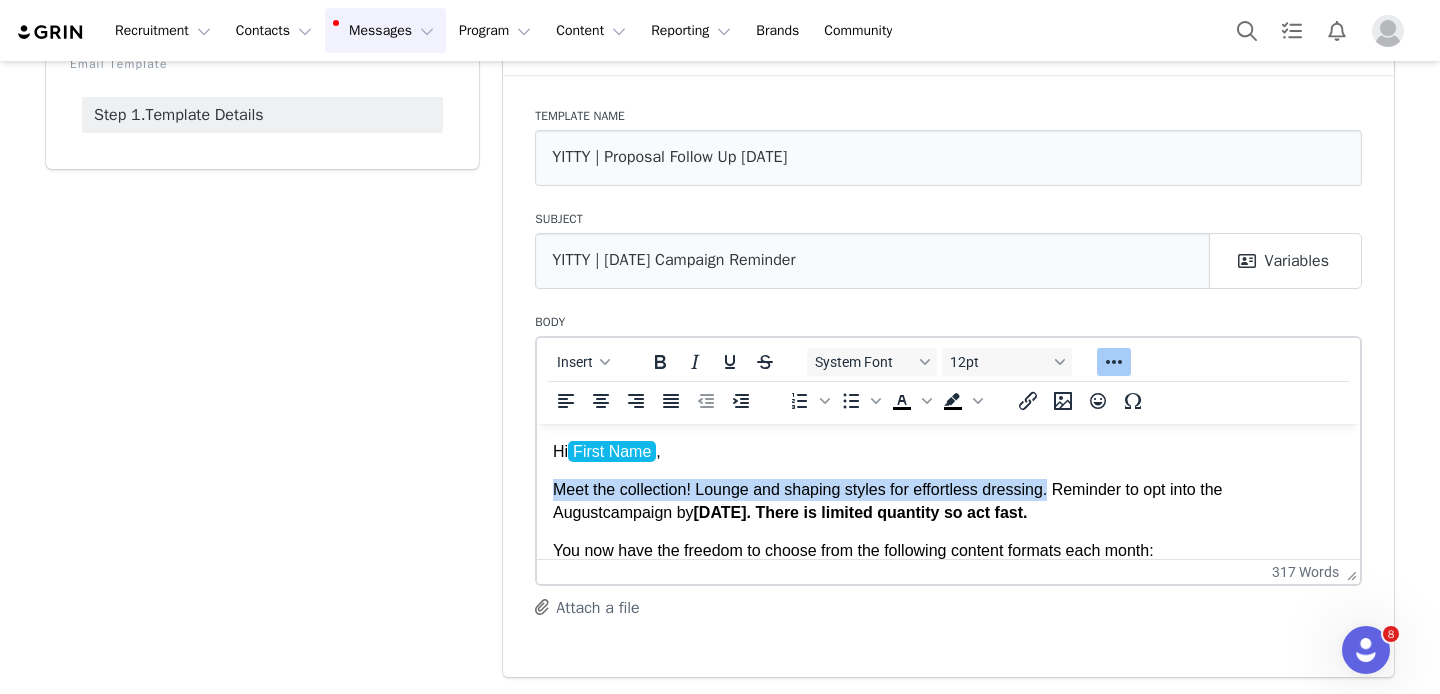 drag, startPoint x: 1060, startPoint y: 492, endPoint x: 557, endPoint y: 492, distance: 503 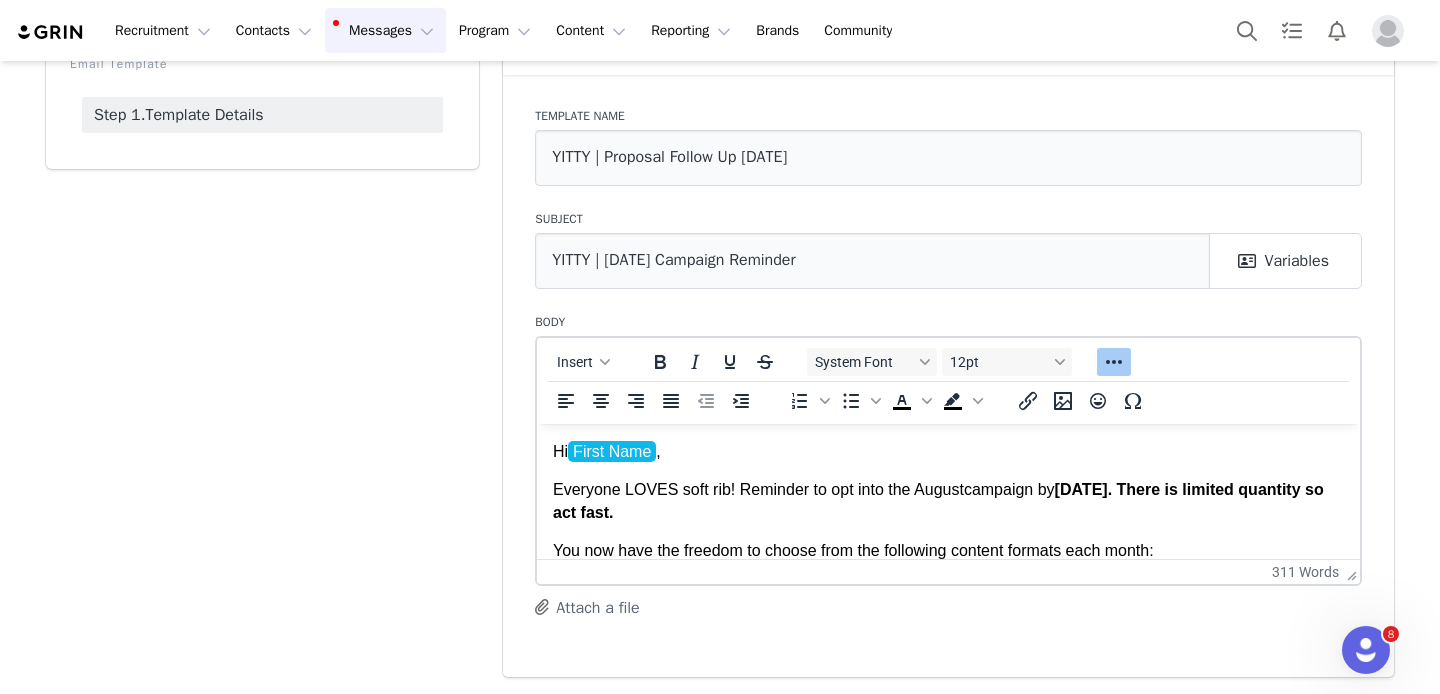 click on "Everyone LOVES soft rib! Reminder to opt into the August  campaign by  8/13. There is limited quantity so act fast." at bounding box center [948, 500] 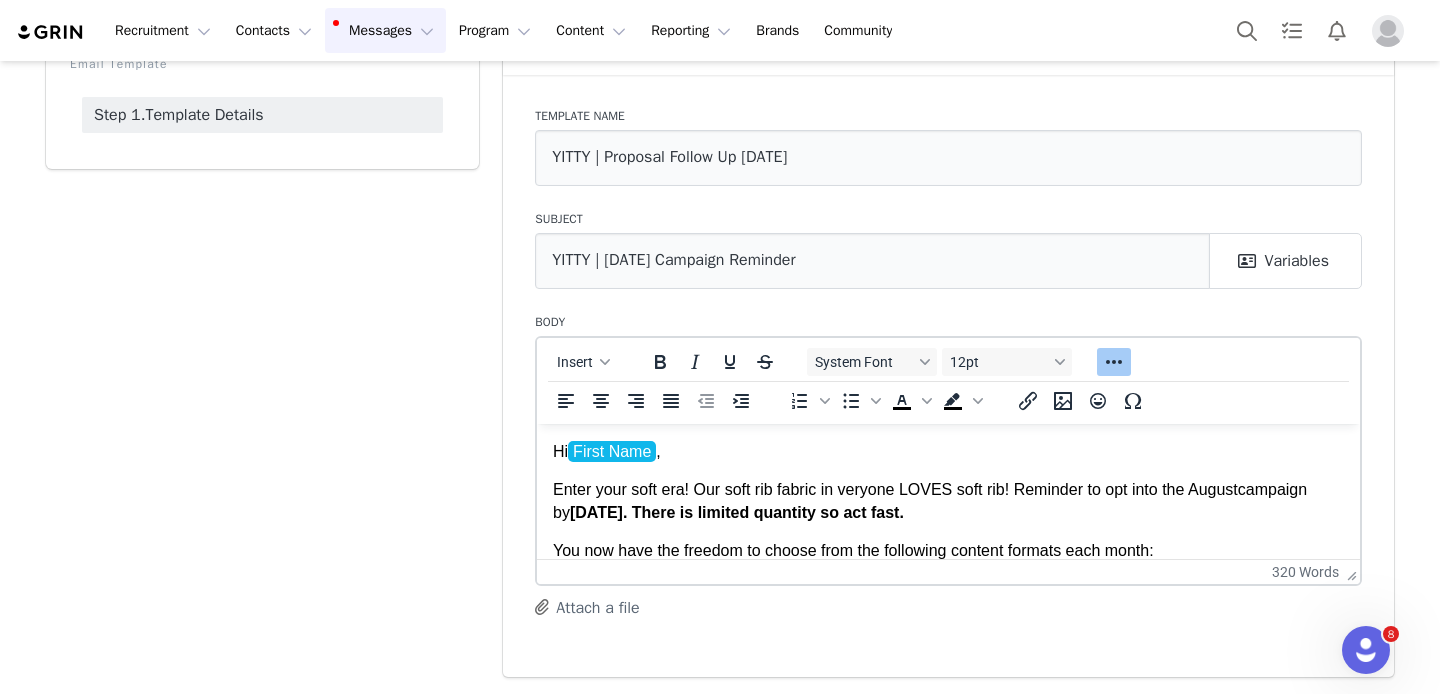 click on "Enter your soft era! Our soft rib fabric in veryone LOVES soft rib! Reminder to opt into the August  campaign by  8/13. There is limited quantity so act fast." at bounding box center (948, 500) 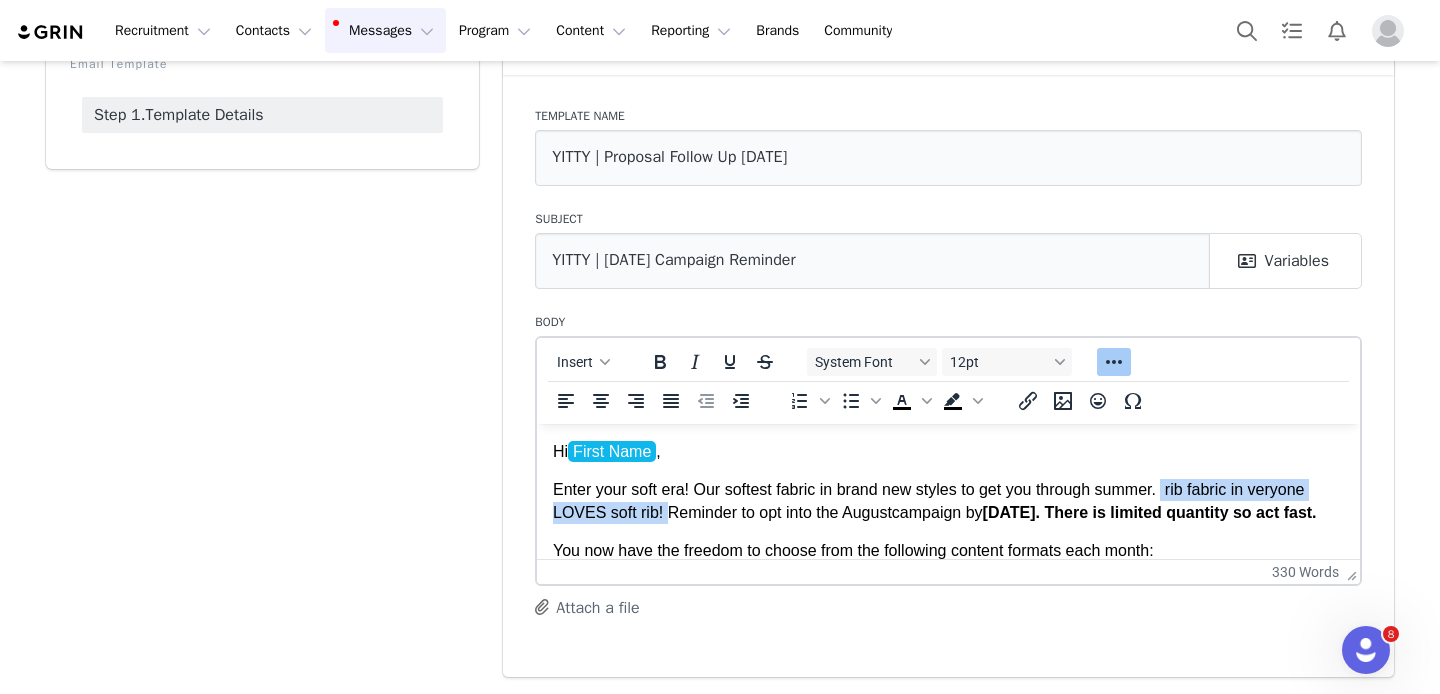 drag, startPoint x: 668, startPoint y: 512, endPoint x: 1176, endPoint y: 496, distance: 508.2519 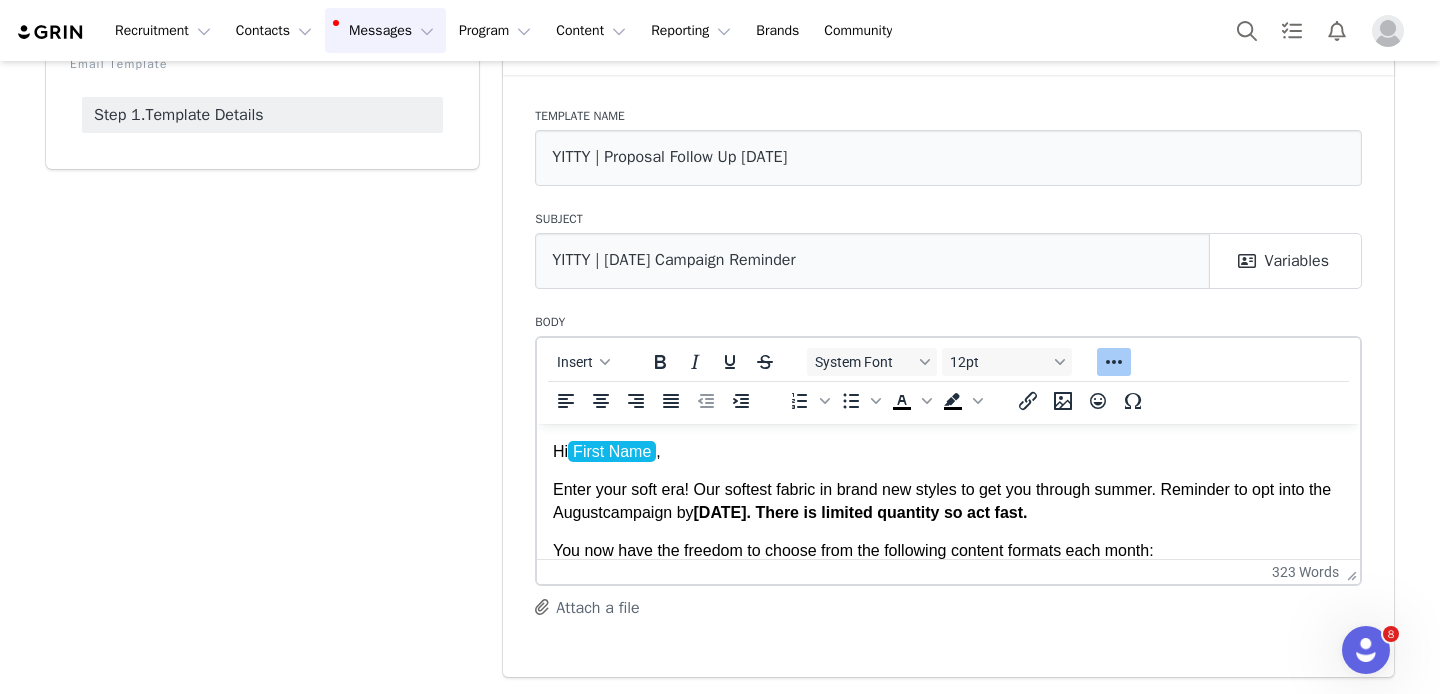 click on "Enter your soft era! Our softest fabric in brand new styles to get you through summer. Reminder to opt into the August  campaign by  8/13. There is limited quantity so act fast." at bounding box center (948, 500) 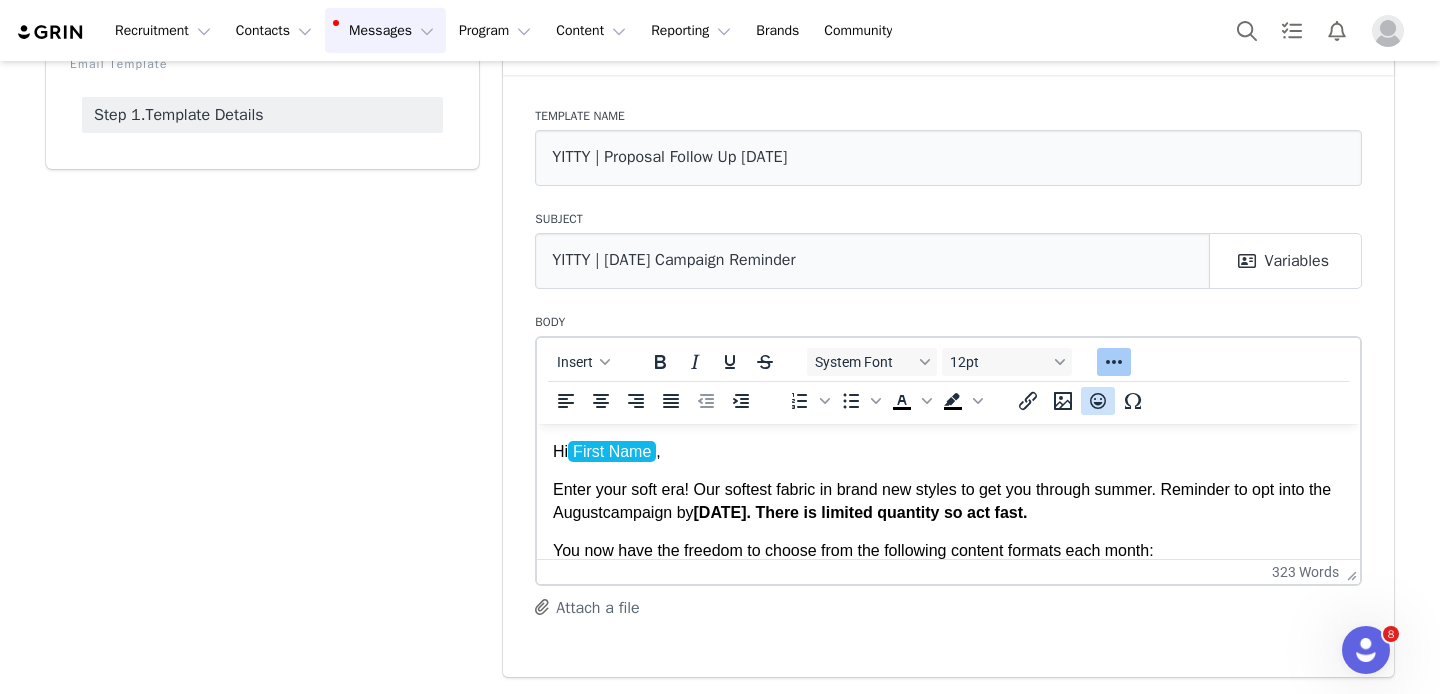 click 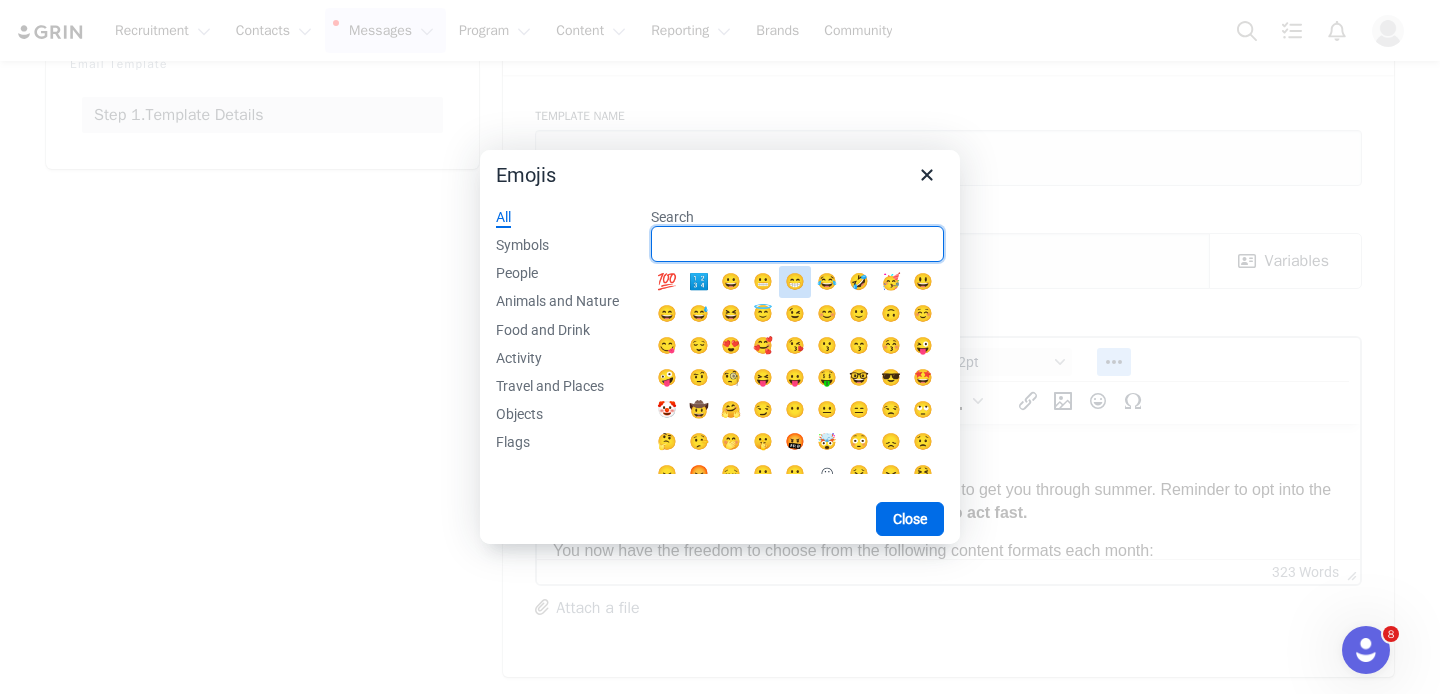 click on "Search" at bounding box center (797, 244) 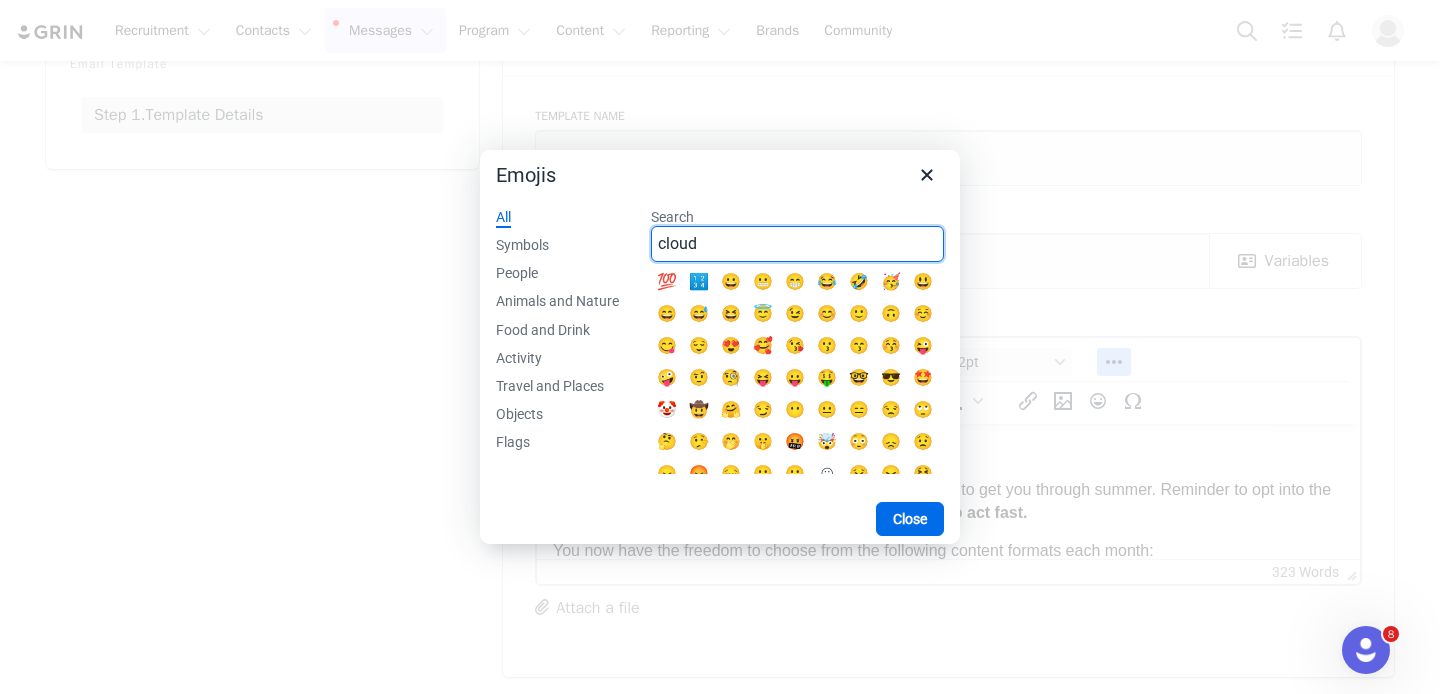 type on "cloud" 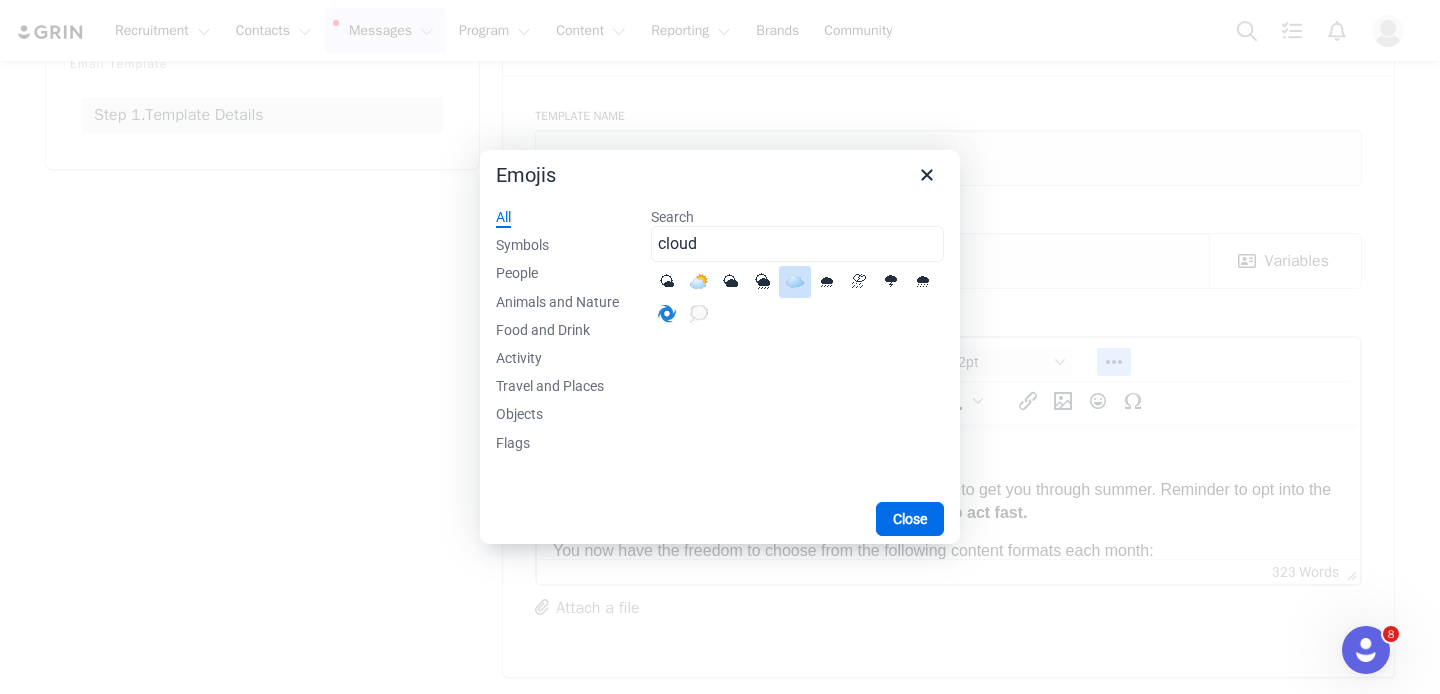 click on "☁️" at bounding box center [795, 282] 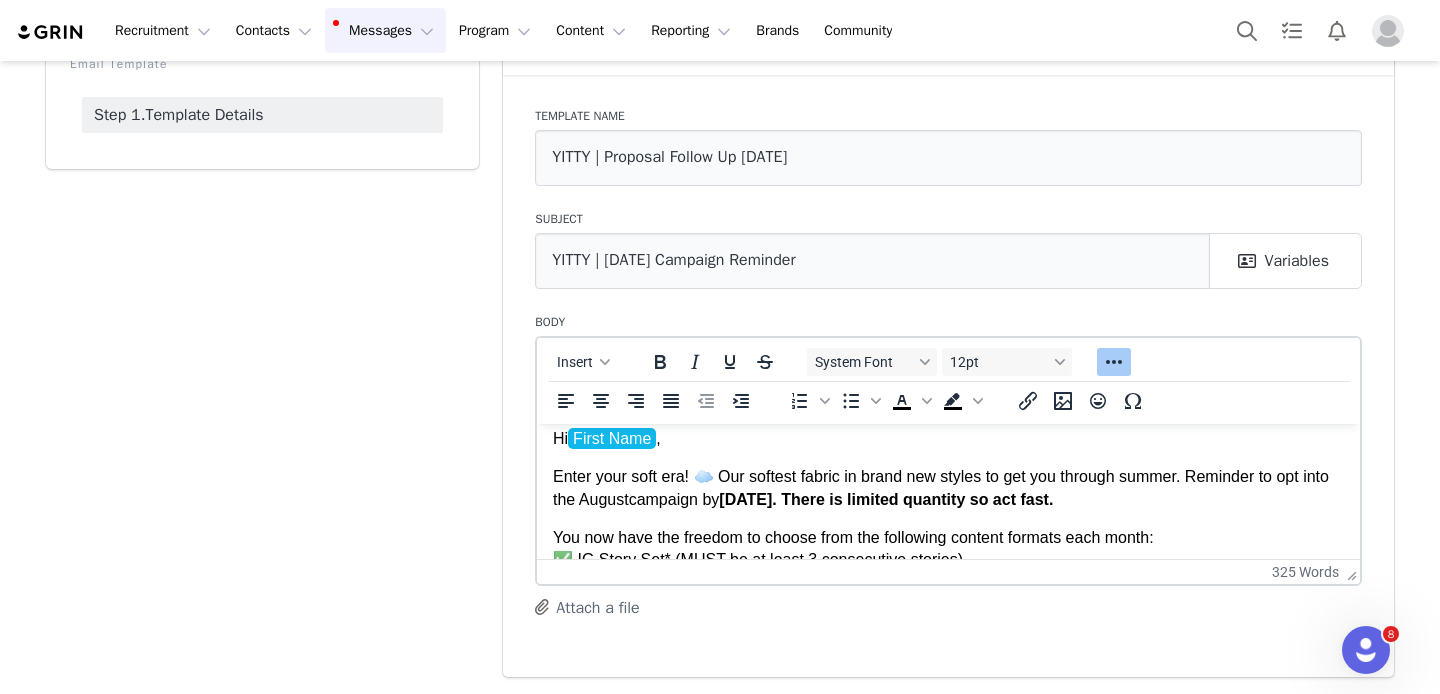 scroll, scrollTop: 69, scrollLeft: 0, axis: vertical 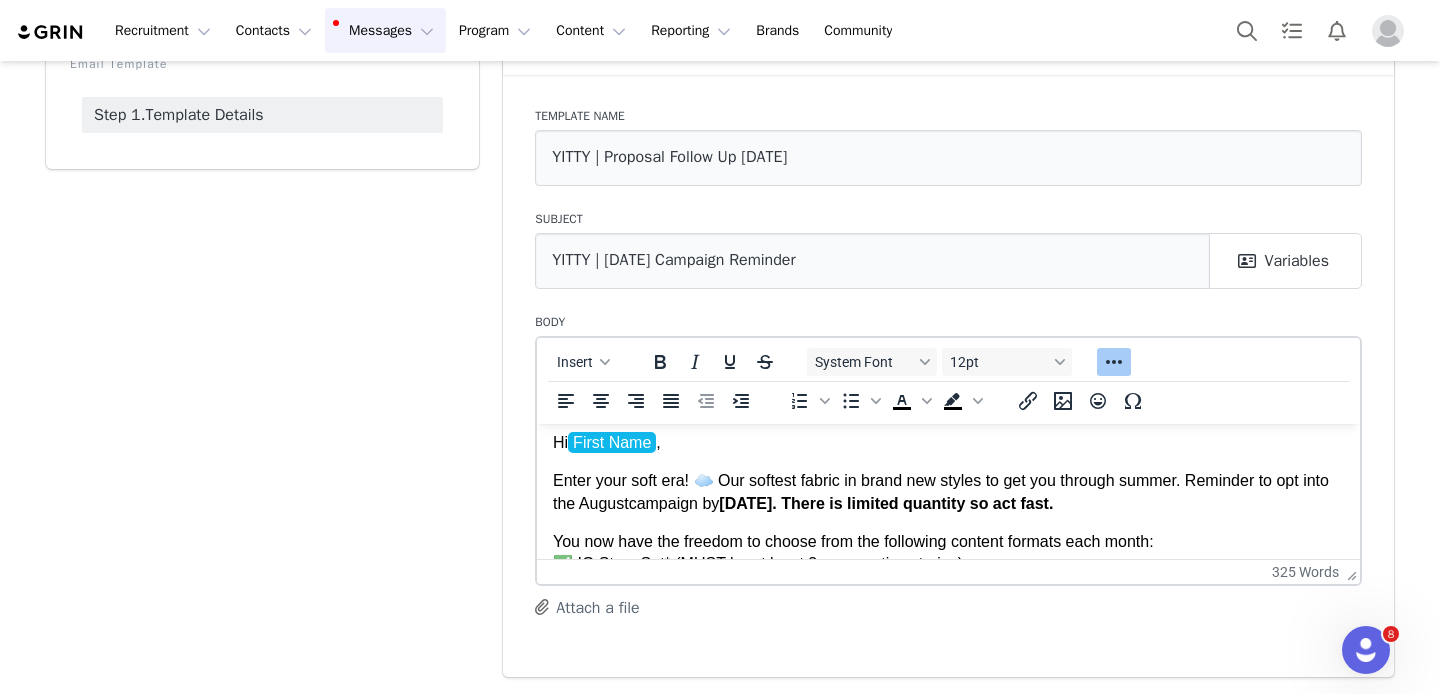 click on "Enter your soft era! ☁️ Our softest fabric in brand new styles to get you through summer. Reminder to opt into the August  campaign by  8/13. There is limited quantity so act fast." at bounding box center (948, 491) 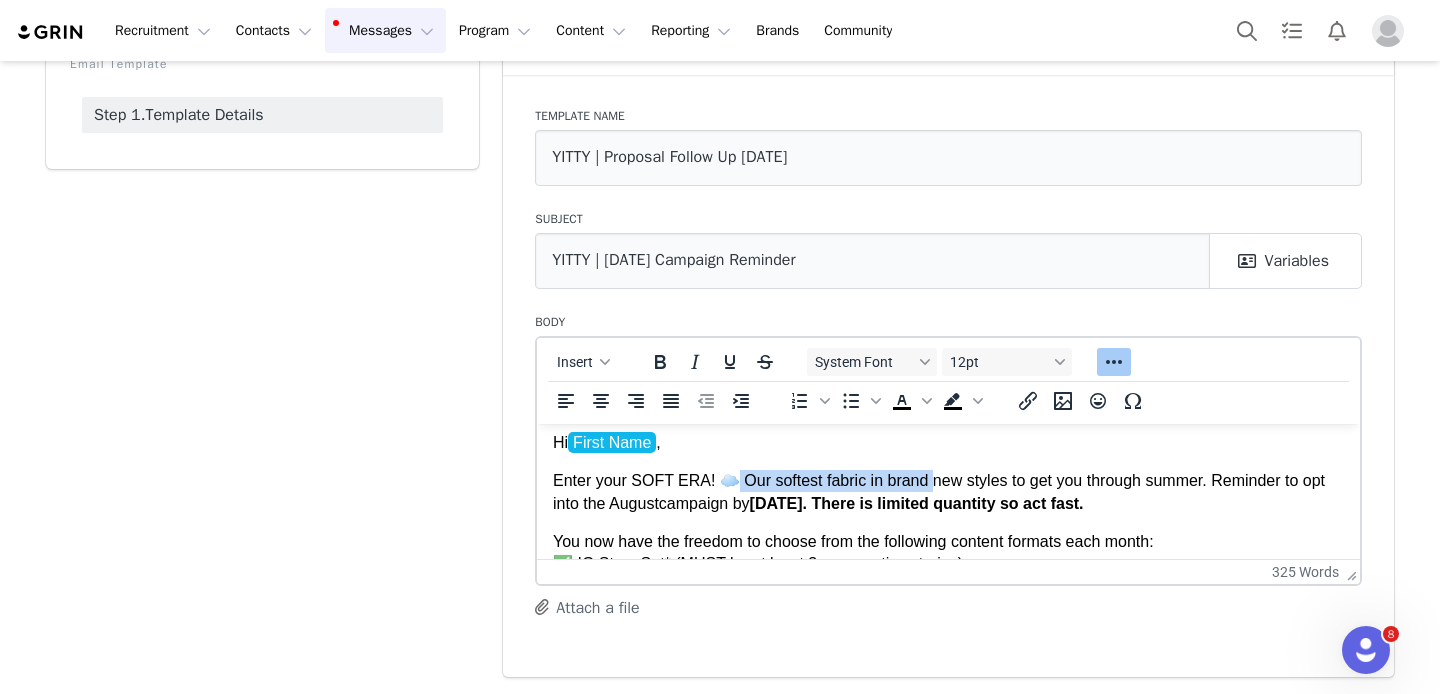 drag, startPoint x: 930, startPoint y: 481, endPoint x: 725, endPoint y: 482, distance: 205.00244 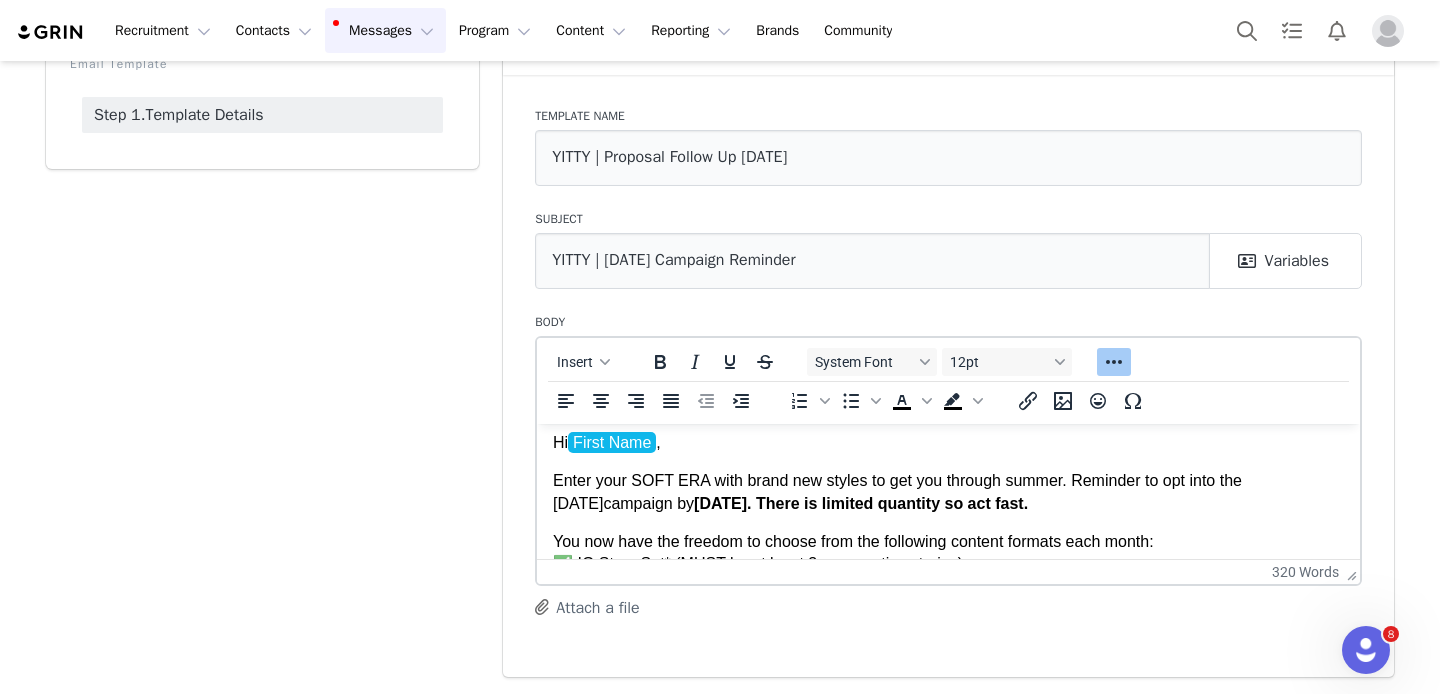 click on "Enter your SOFT ERA with brand new styles to get you through summer. Reminder to opt into the August  campaign by  8/13. There is limited quantity so act fast." at bounding box center (948, 491) 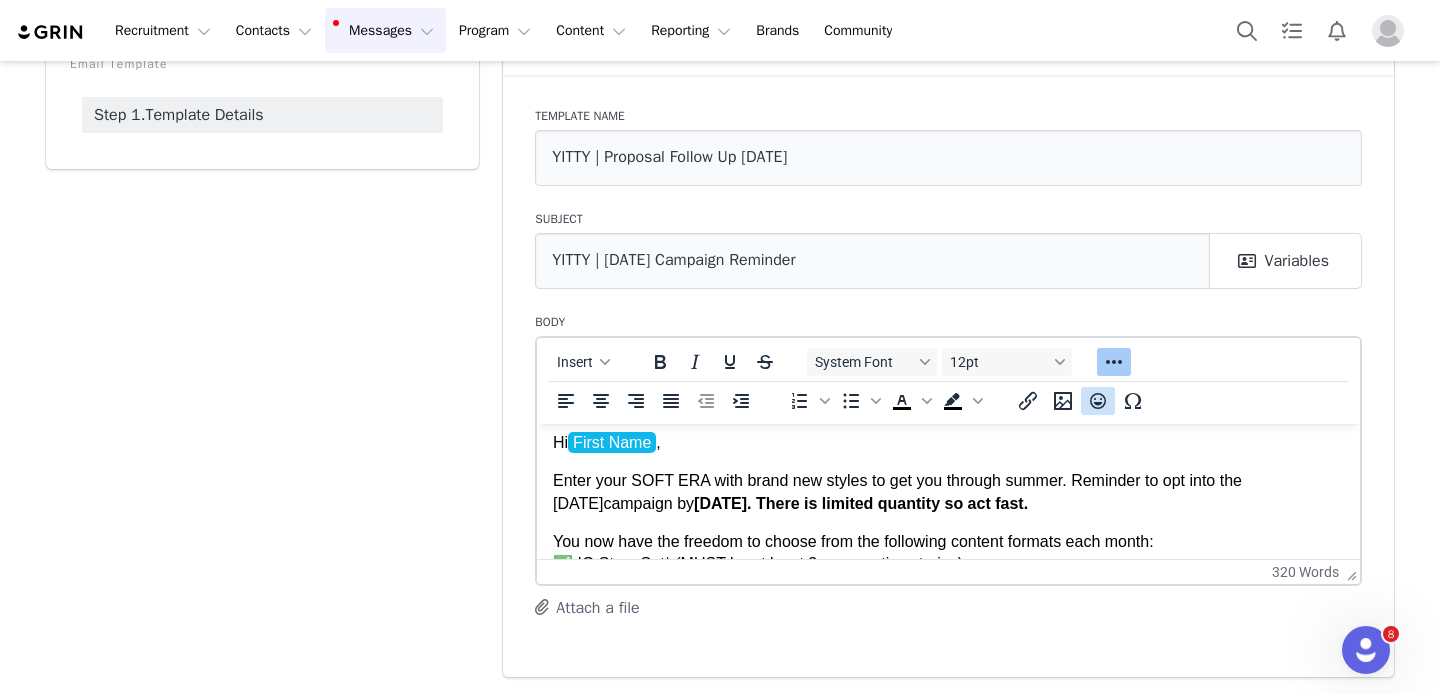 click at bounding box center [1098, 401] 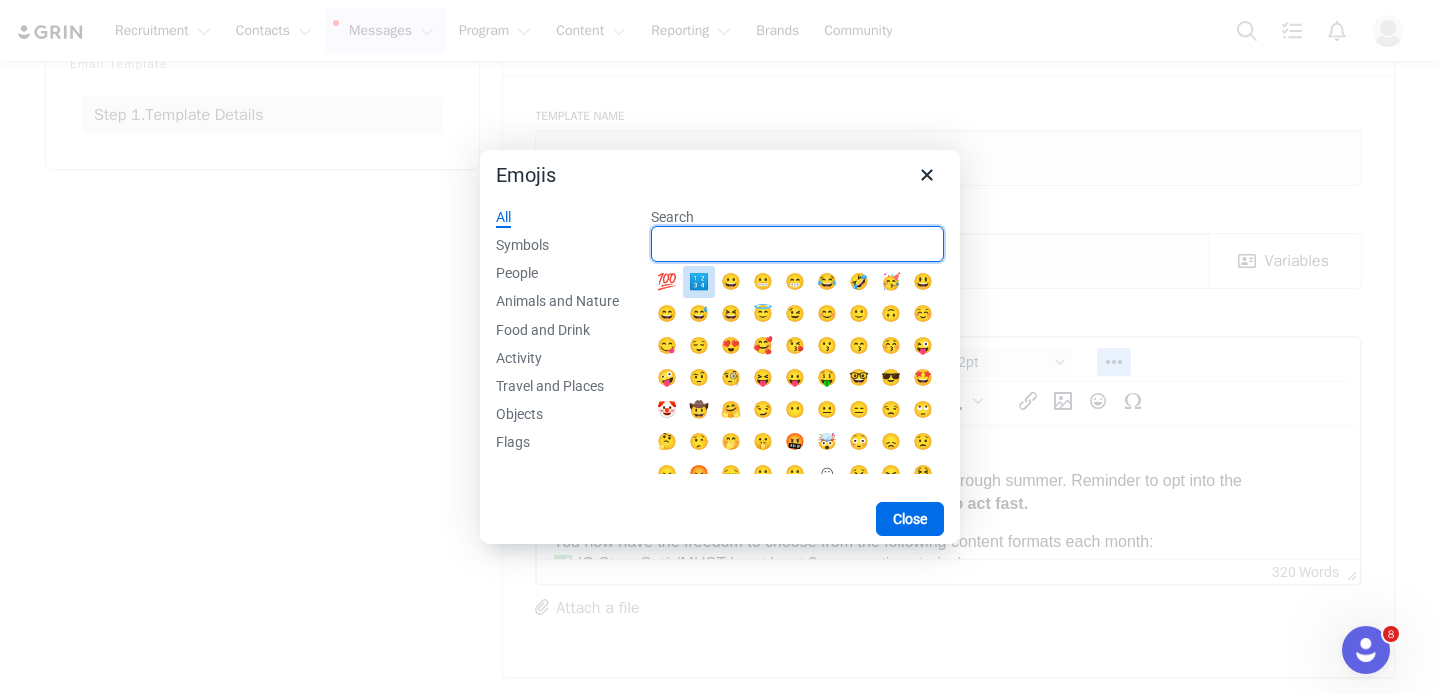 click on "Search" at bounding box center [797, 244] 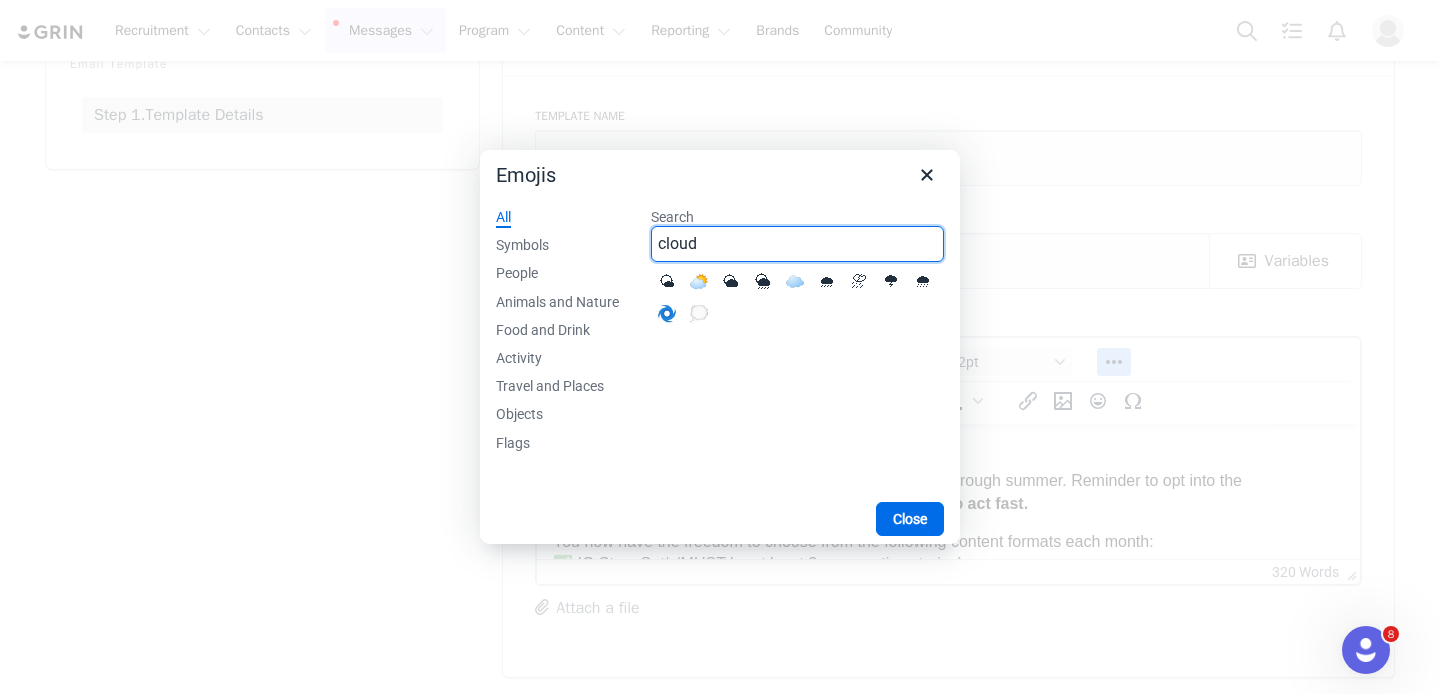 type on "cloud" 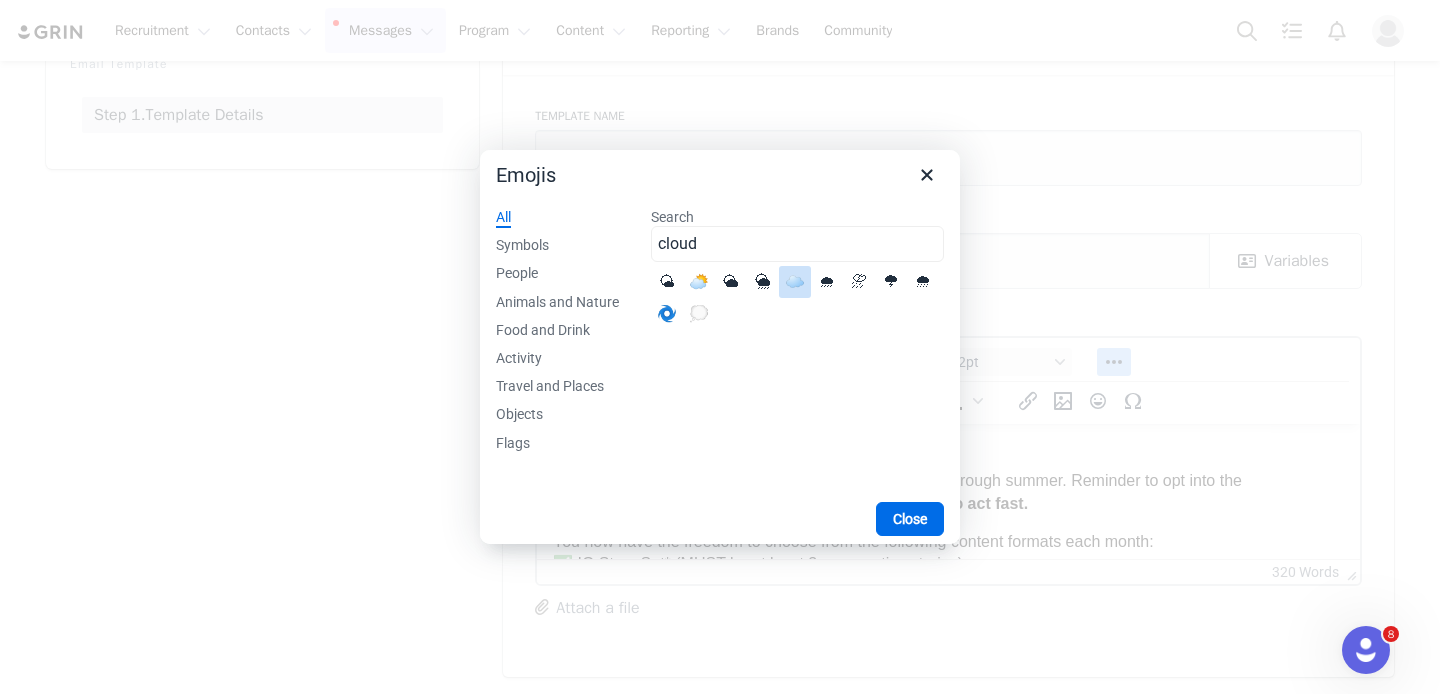 click on "☁️" at bounding box center (795, 282) 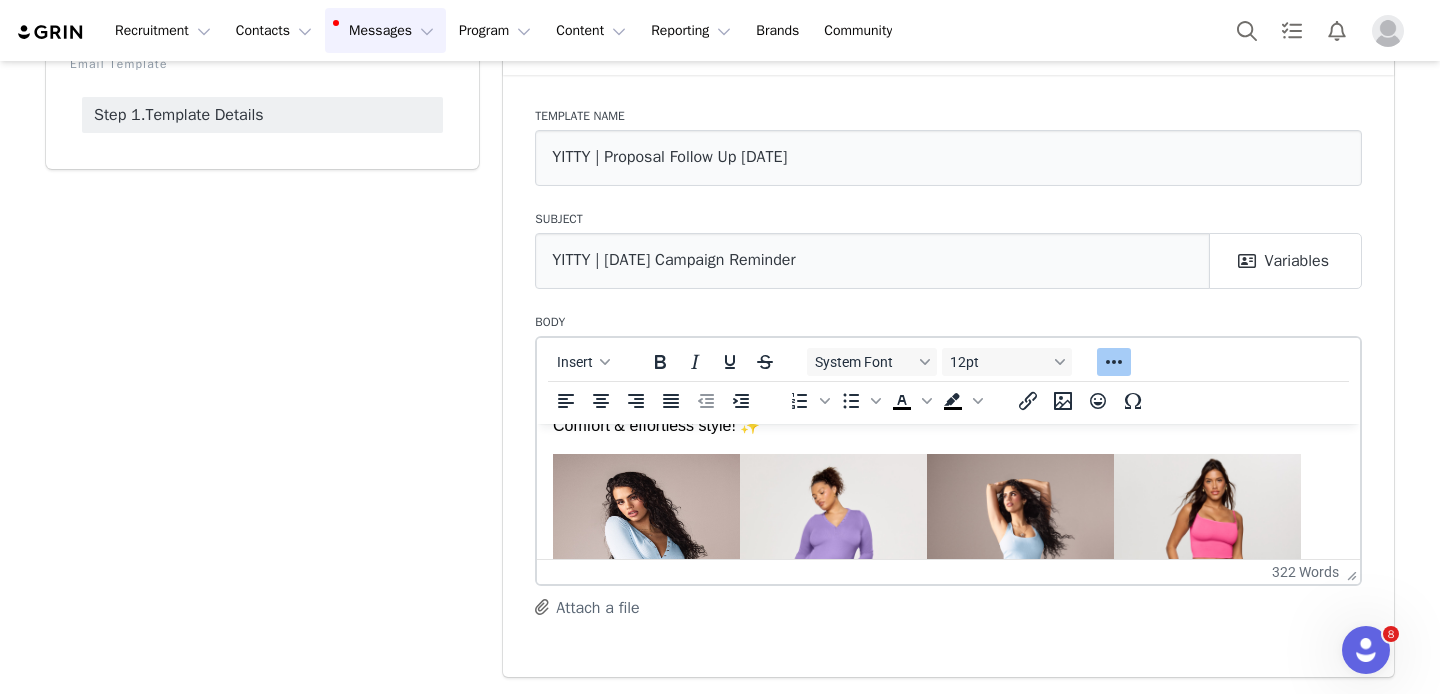 scroll, scrollTop: 409, scrollLeft: 0, axis: vertical 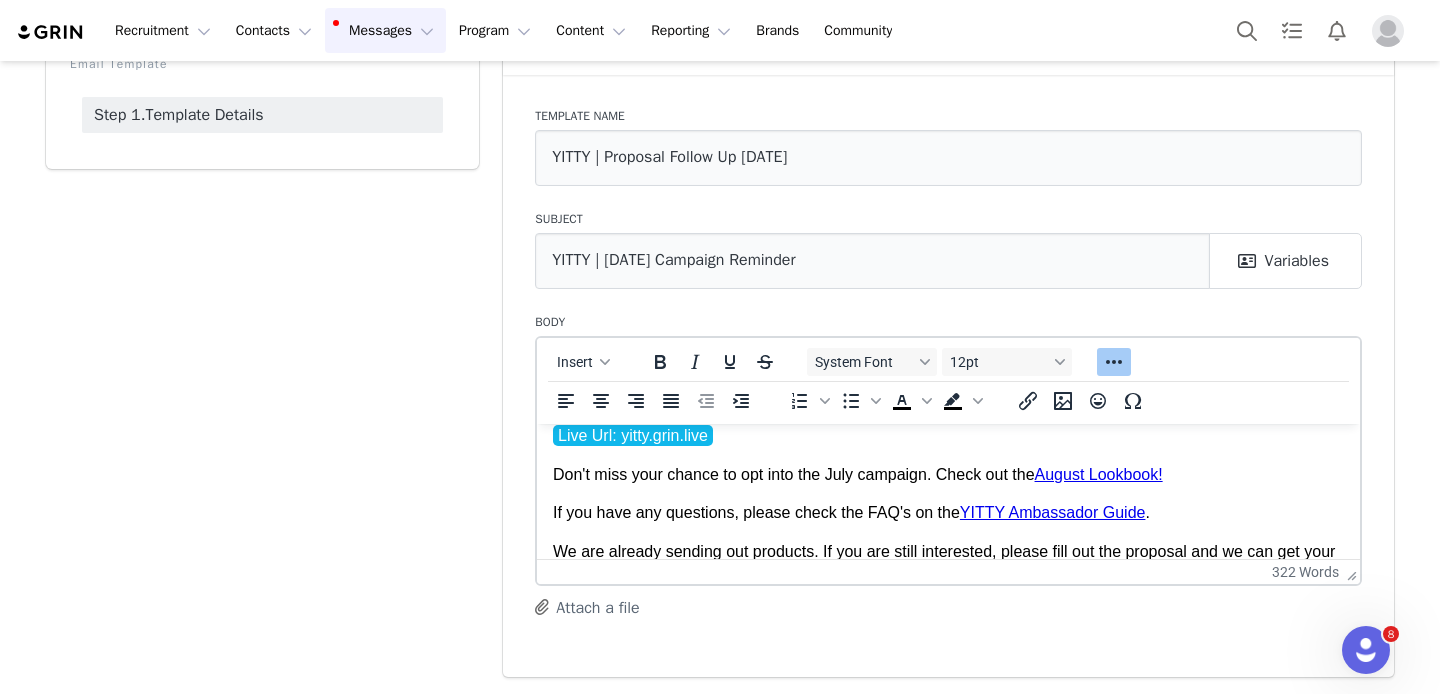 click on "Don't miss your chance to opt into the July campaign. Check out the  August Lookbook!" at bounding box center (858, 473) 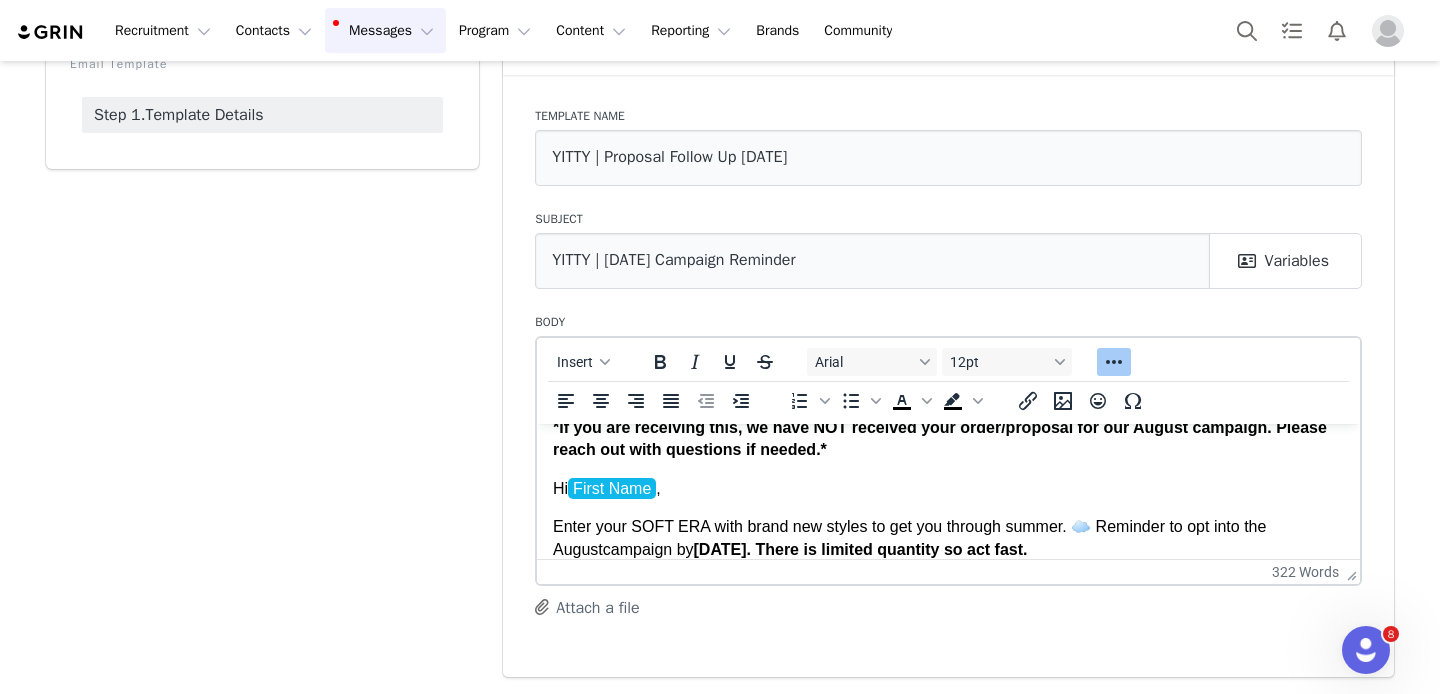 scroll, scrollTop: 26, scrollLeft: 0, axis: vertical 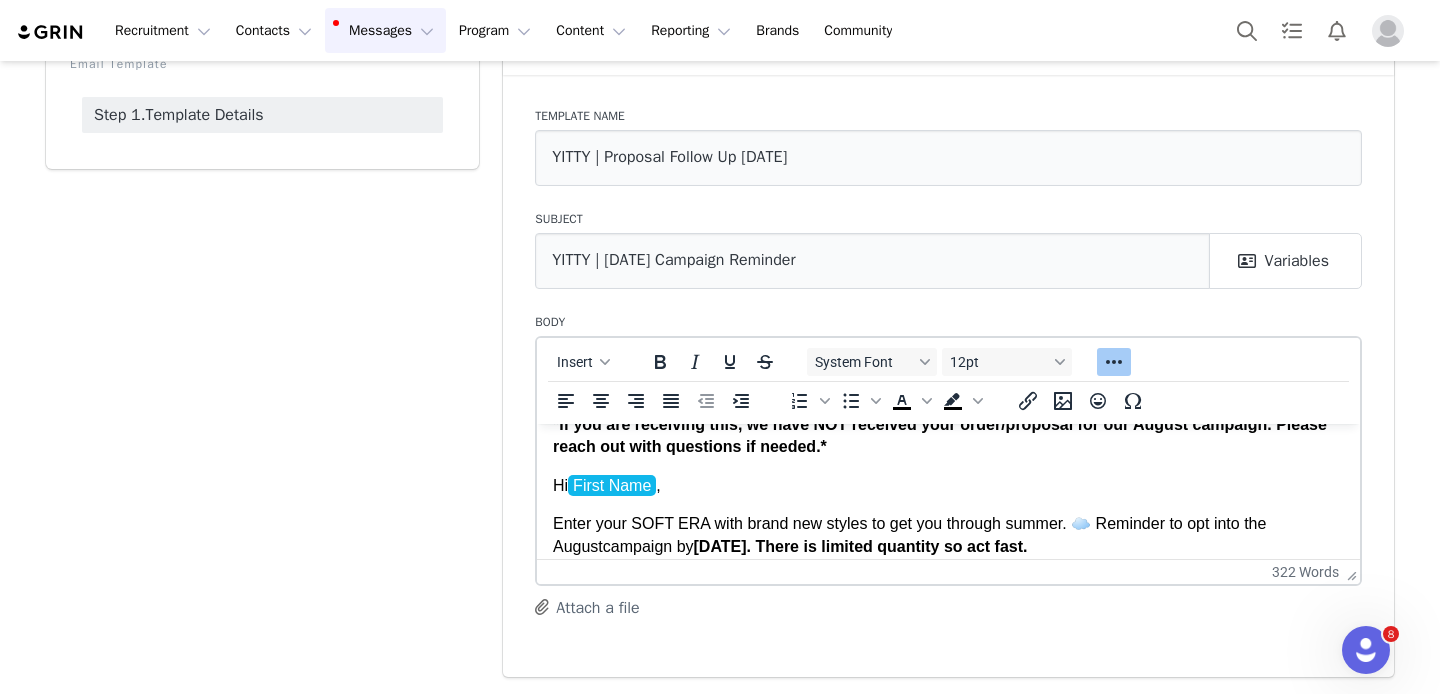 click on "Enter your SOFT ERA with brand new styles to get you through summer. ☁️ Reminder to opt into the August  campaign by  8/13. There is limited quantity so act fast." at bounding box center [948, 534] 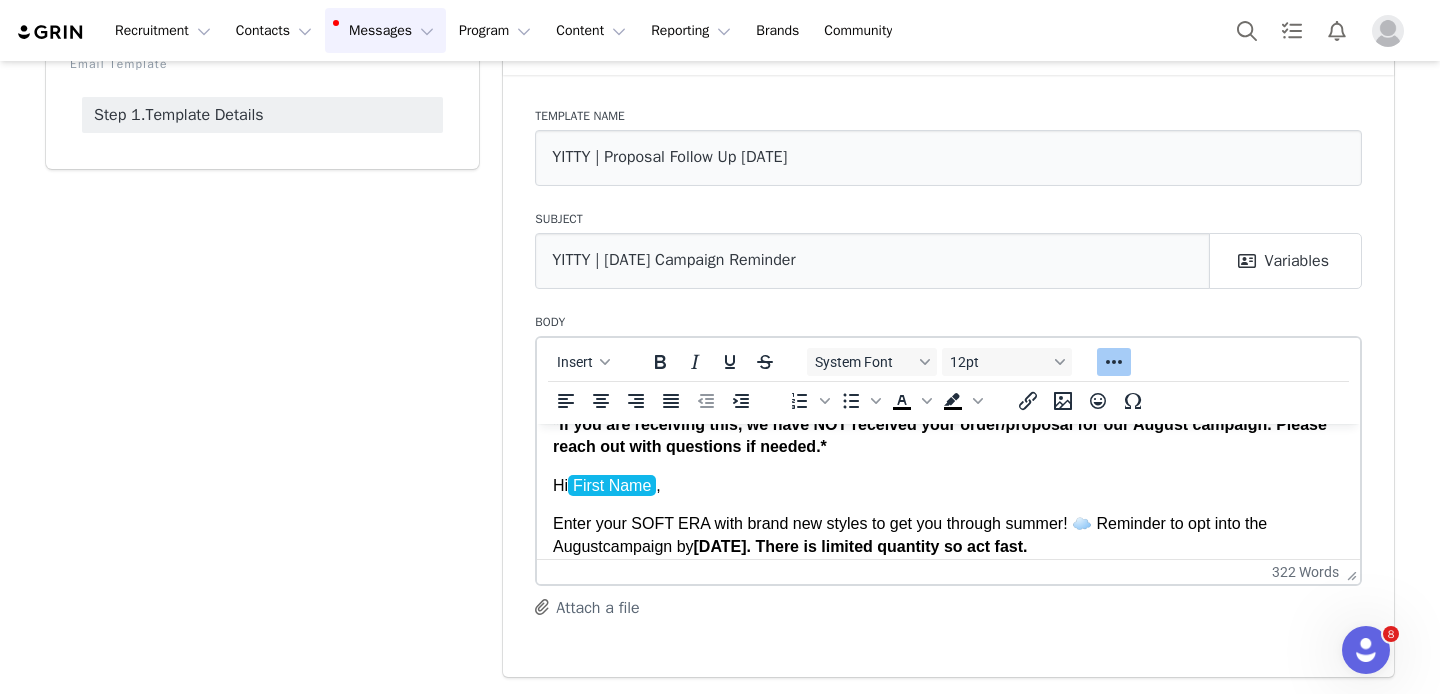click on "*If you are receiving this, we have NOT received your order/proposal for our August campaign. Please reach out with questions if needed.* Hi  First Name , Enter your SOFT ERA with brand new styles to get you through summer! ☁️ Reminder to opt into the August  campaign by  8/13. There is limited quantity so act fast.  You now have the freedom to choose from the following content formats each month: ✅ IG Story Set* (MUST be at least 3 consecutive stories) ✅ IG In-Feed Post or Reel ✅ TikTok Video (make sure to tag products on TTS if you don’t already) ✅ YouTube Video/Short All our posting guidelines still apply and we will be continuing to closely monitor the completion and quality of content in the program to ensure that consistency and ambassador standards are upheld. Content that does not follow guidelines will be flagged and ambassador may not be eligible for following campaign. Please note:  All ambassadors will receive one outfit only.  Comfort & effortless style! ✨   August Lookbook! ." at bounding box center [948, 1162] 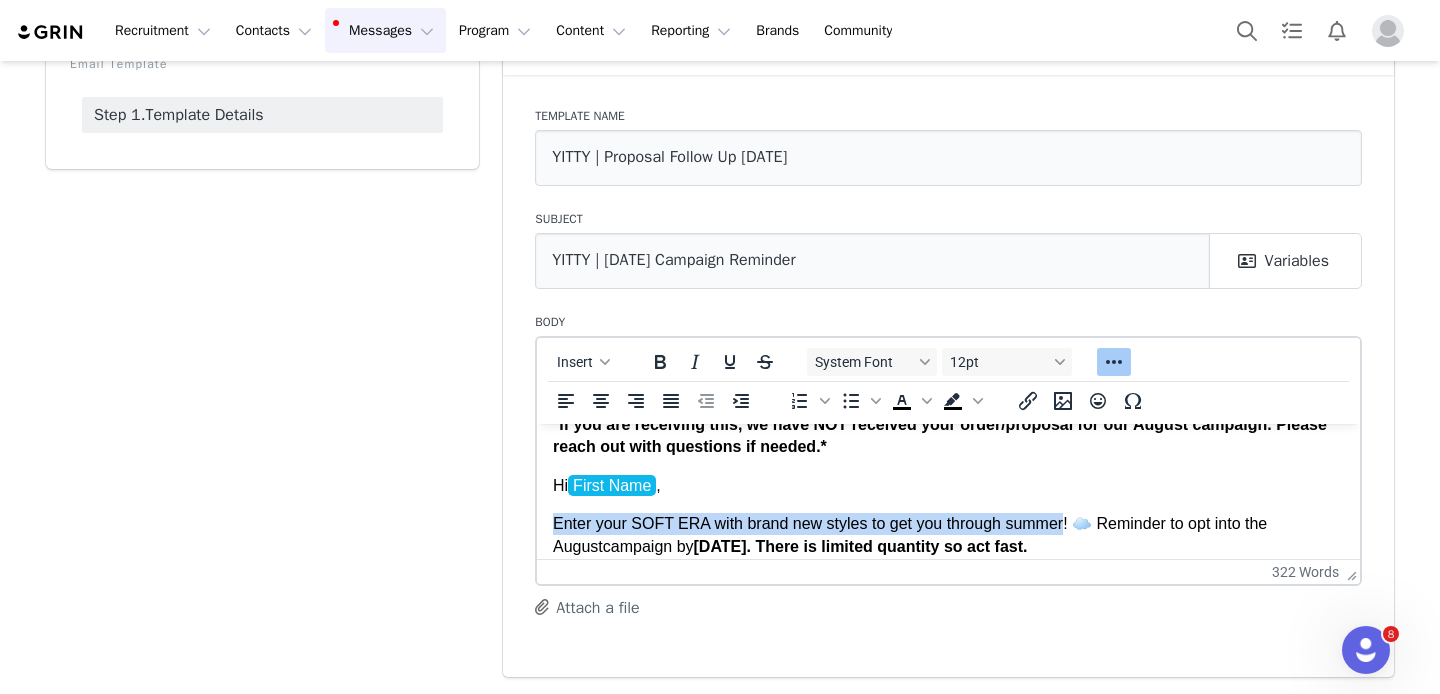 drag, startPoint x: 1069, startPoint y: 526, endPoint x: 558, endPoint y: 511, distance: 511.22012 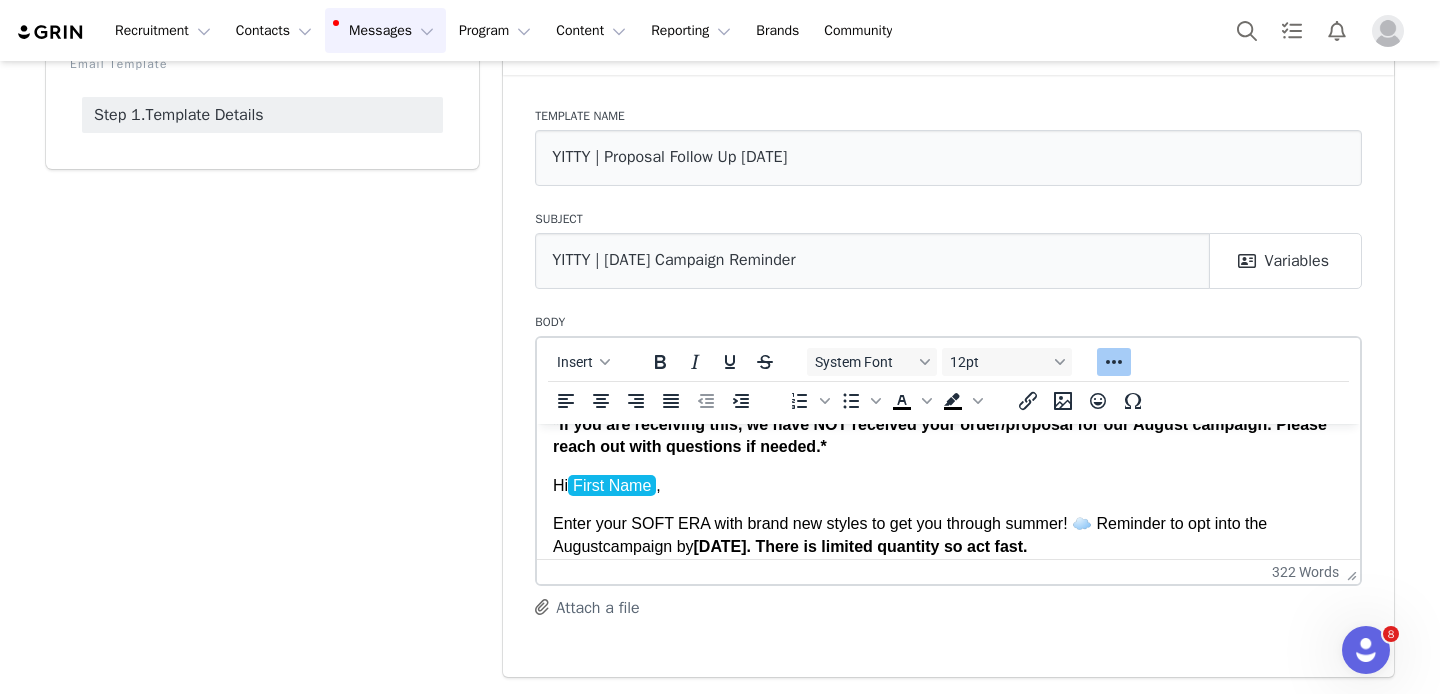 click on "*If you are receiving this, we have NOT received your order/proposal for our August campaign. Please reach out with questions if needed.* Hi  First Name , Enter your SOFT ERA with brand new styles to get you through summer! ☁️ Reminder to opt into the August  campaign by  8/13. There is limited quantity so act fast.  You now have the freedom to choose from the following content formats each month: ✅ IG Story Set* (MUST be at least 3 consecutive stories) ✅ IG In-Feed Post or Reel ✅ TikTok Video (make sure to tag products on TTS if you don’t already) ✅ YouTube Video/Short All our posting guidelines still apply and we will be continuing to closely monitor the completion and quality of content in the program to ensure that consistency and ambassador standards are upheld. Content that does not follow guidelines will be flagged and ambassador may not be eligible for following campaign. Please note:  All ambassadors will receive one outfit only.  Comfort & effortless style! ✨   August Lookbook! ." at bounding box center [948, 1162] 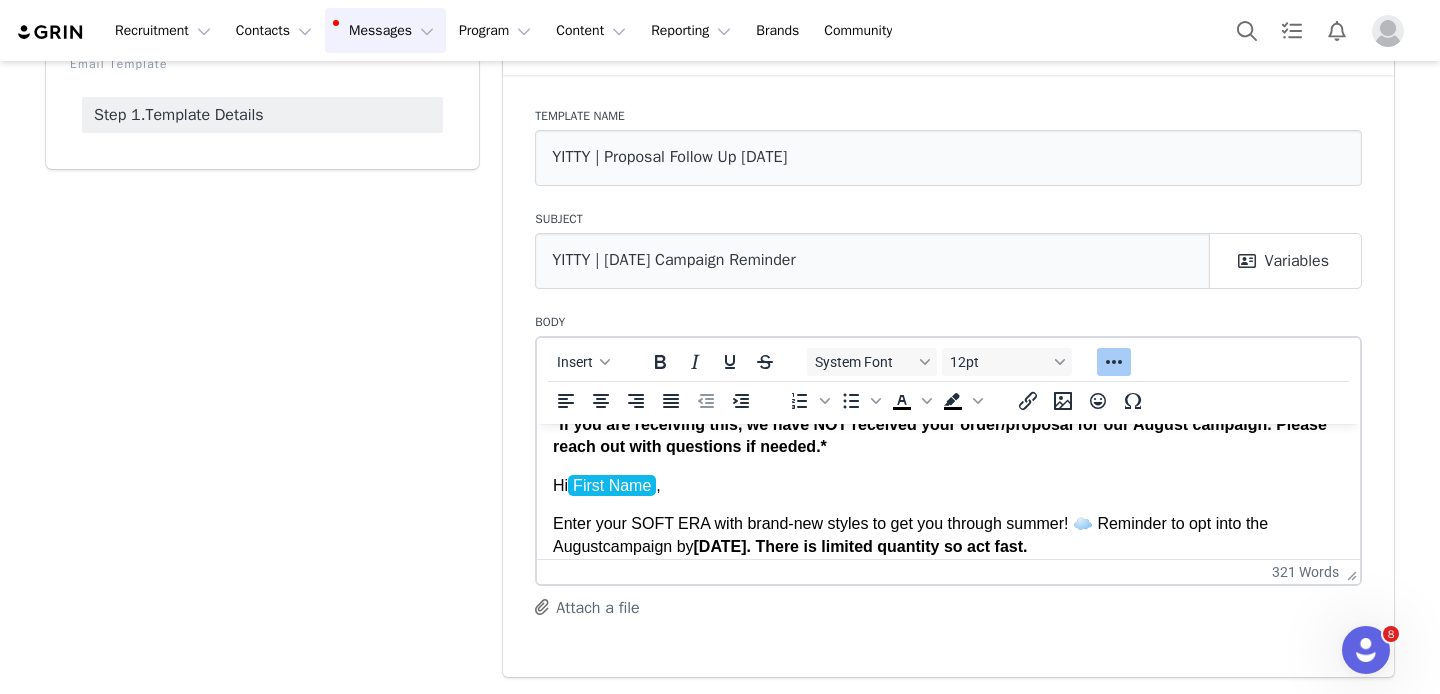 click on "Enter your SOFT ERA with brand-new styles to get you through summer! ☁️ Reminder to opt into the August  campaign by  8/13. There is limited quantity so act fast." at bounding box center (948, 534) 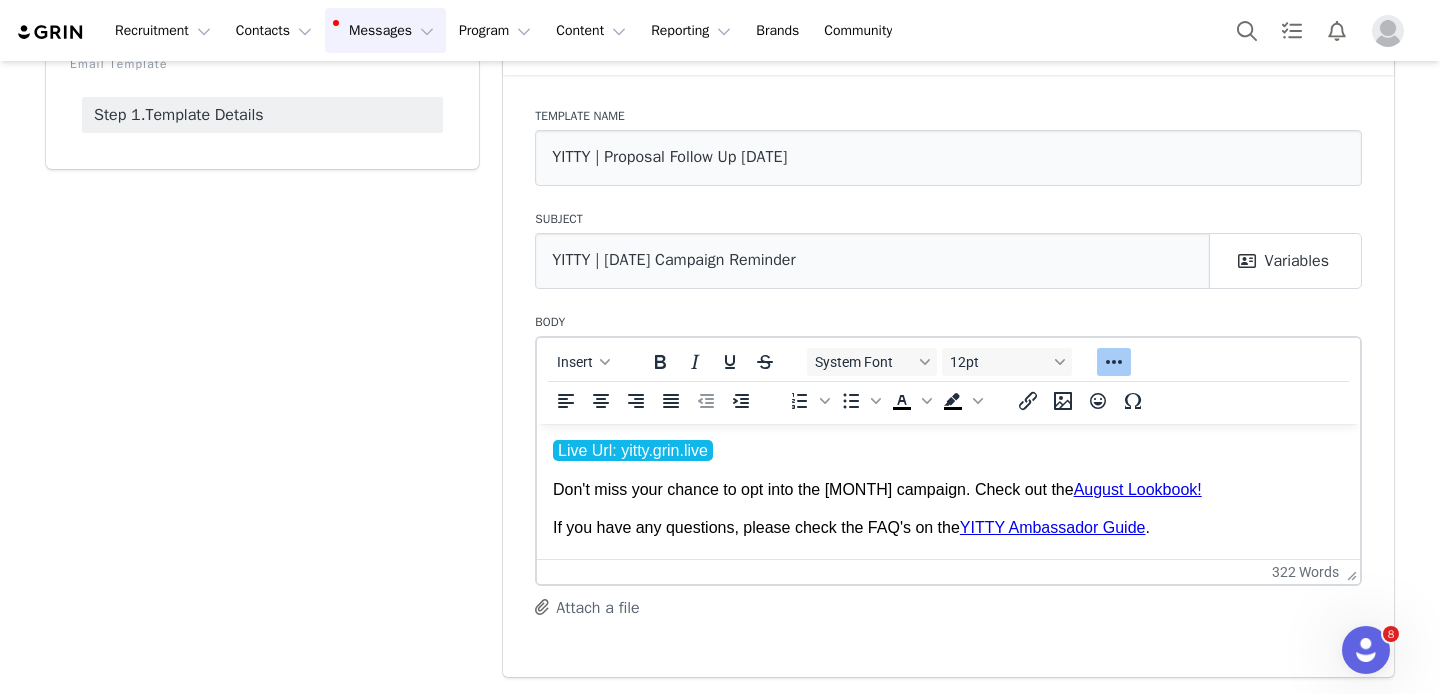 scroll, scrollTop: 1402, scrollLeft: 0, axis: vertical 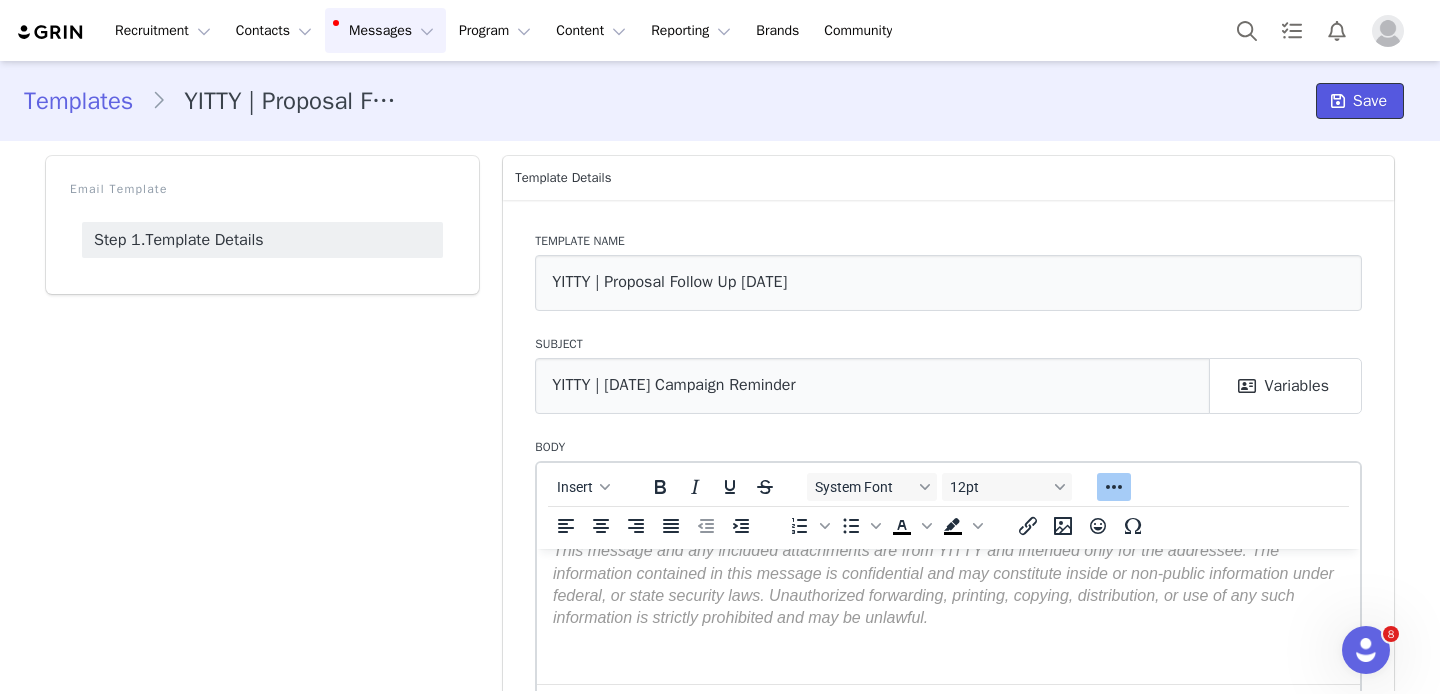 click at bounding box center (1338, 101) 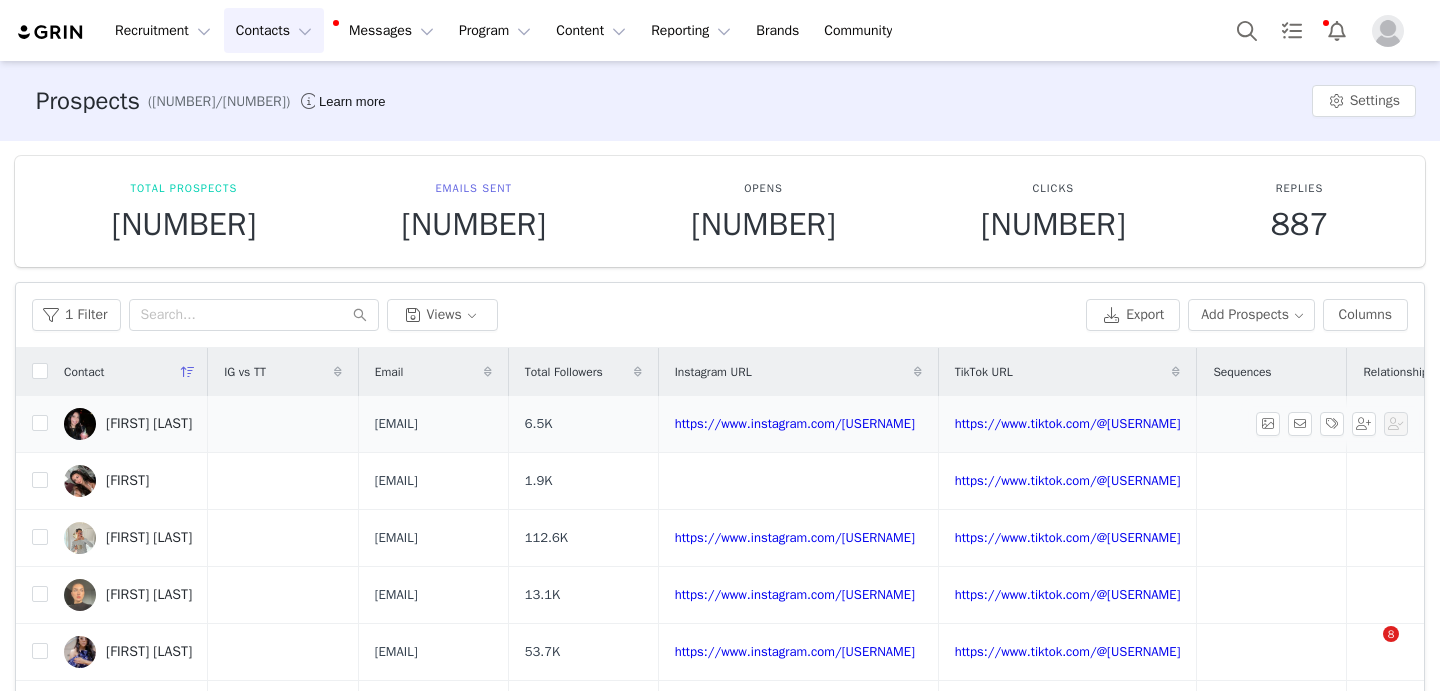 scroll, scrollTop: 0, scrollLeft: 0, axis: both 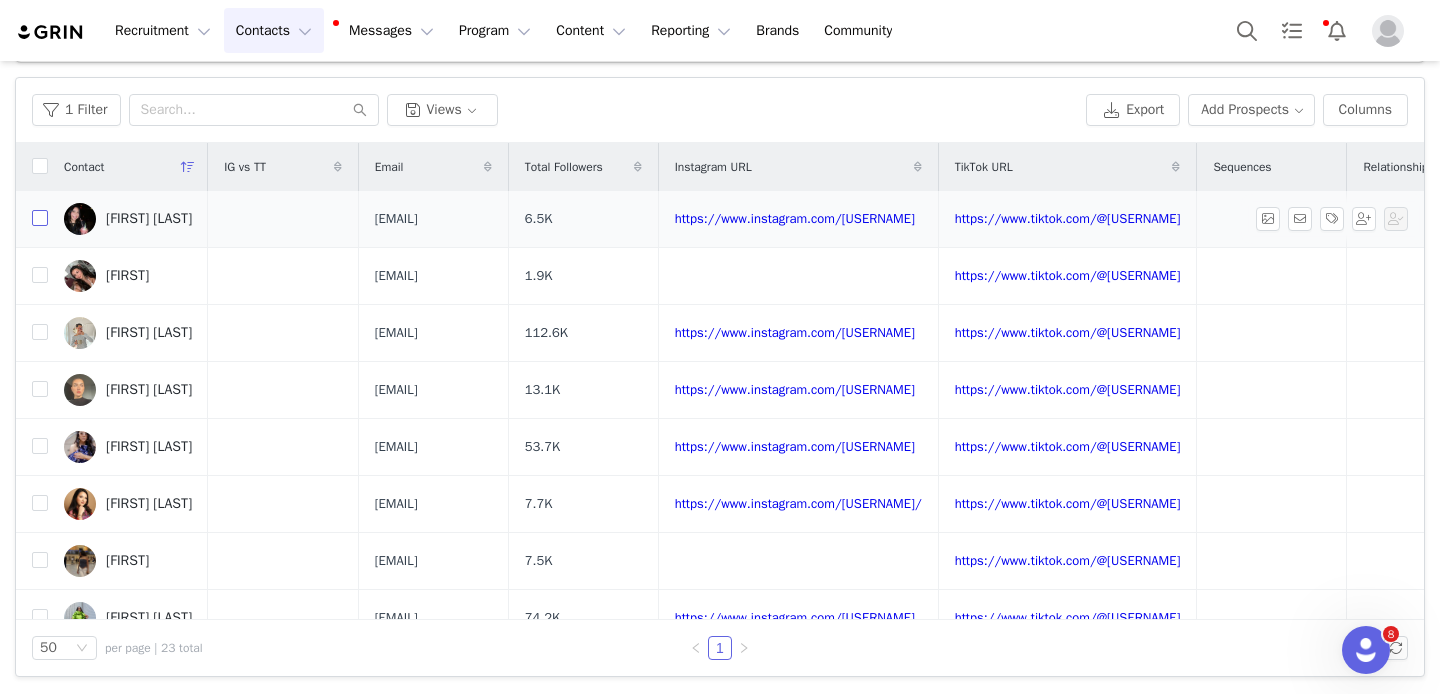 click at bounding box center (40, 218) 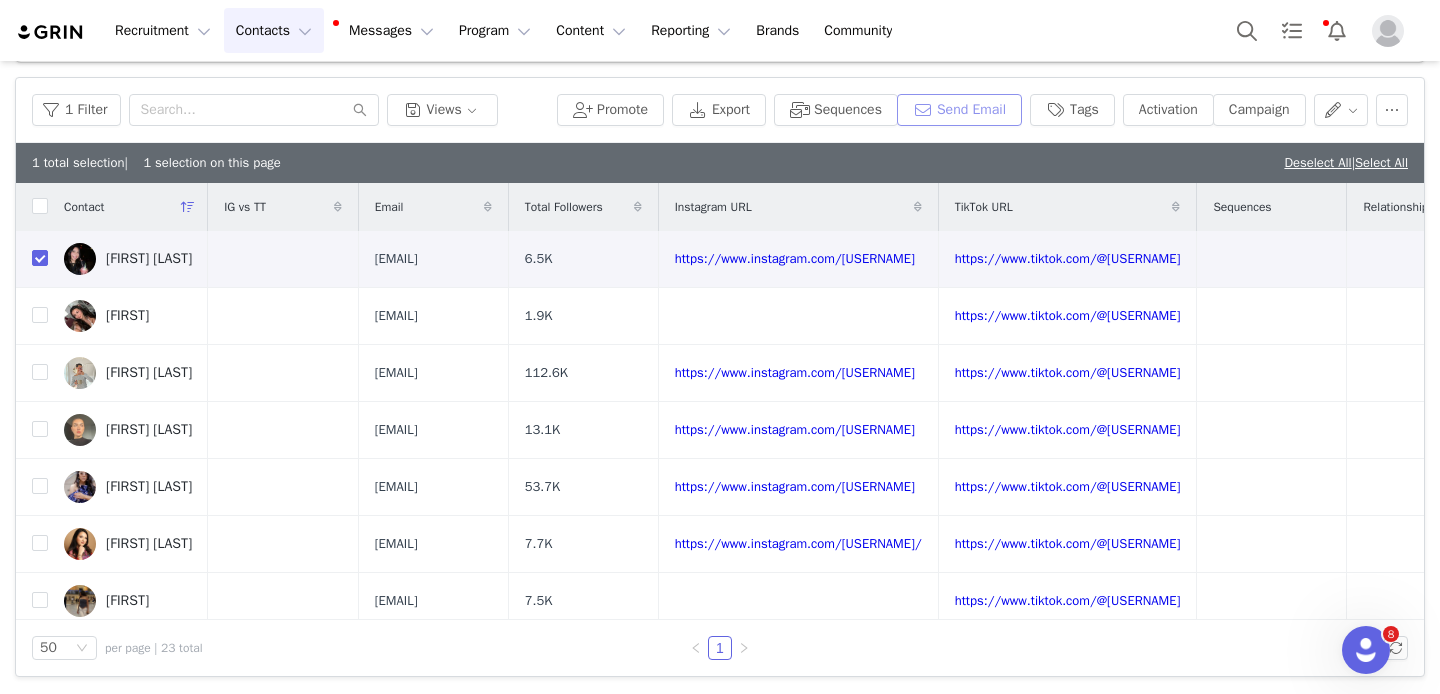 click on "Send Email" at bounding box center (959, 110) 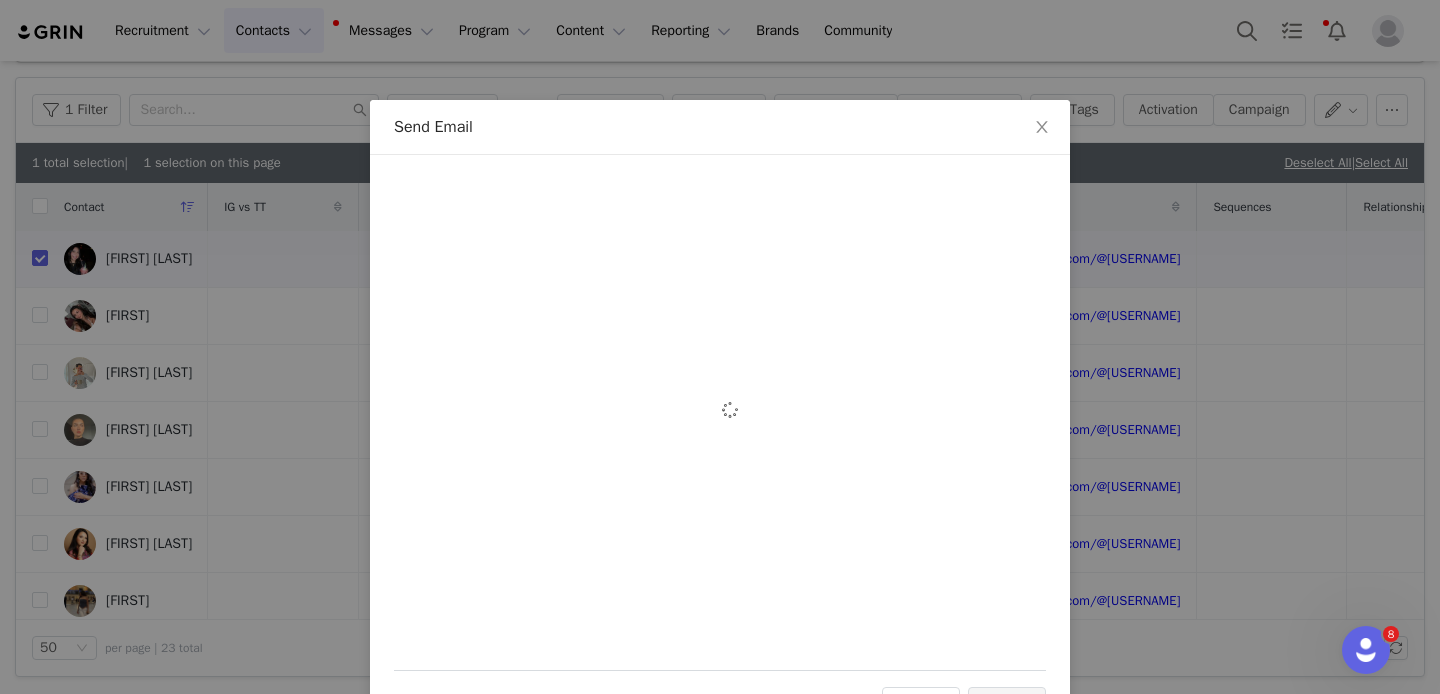 scroll, scrollTop: 0, scrollLeft: 0, axis: both 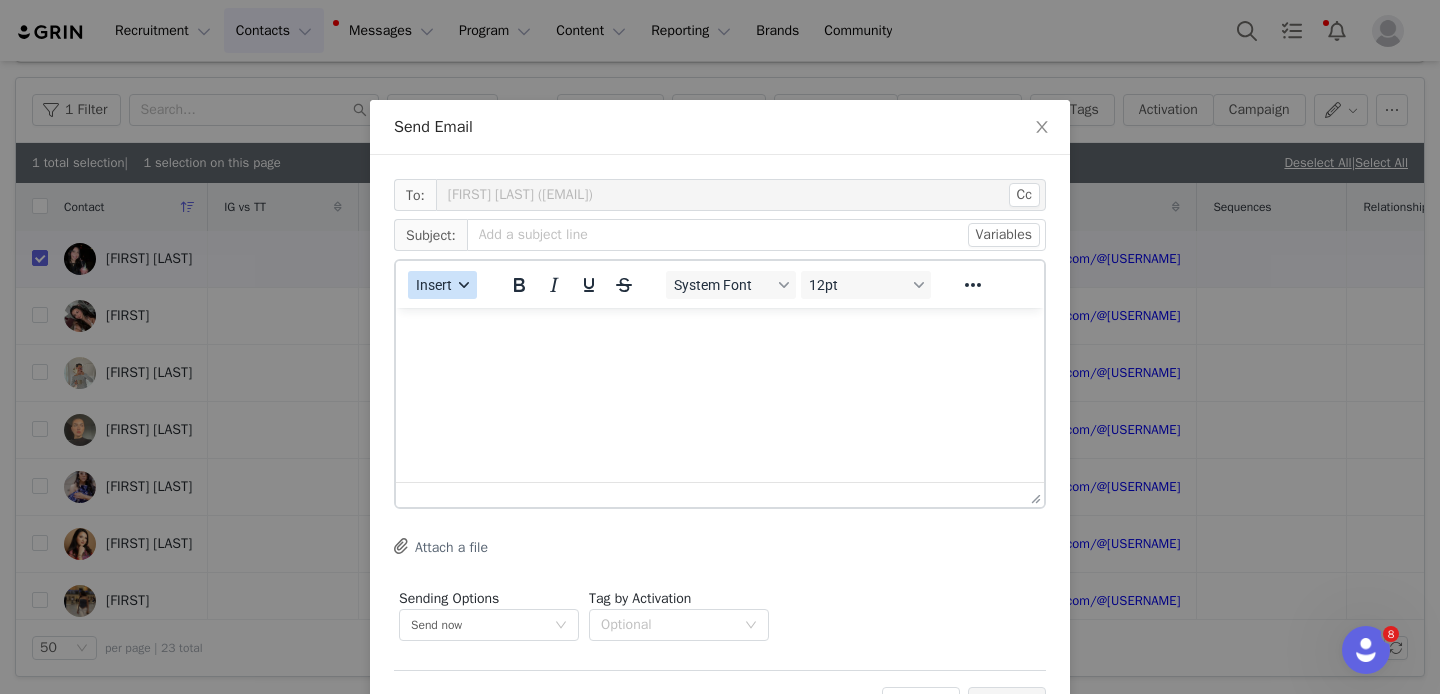 click on "Insert" at bounding box center [434, 285] 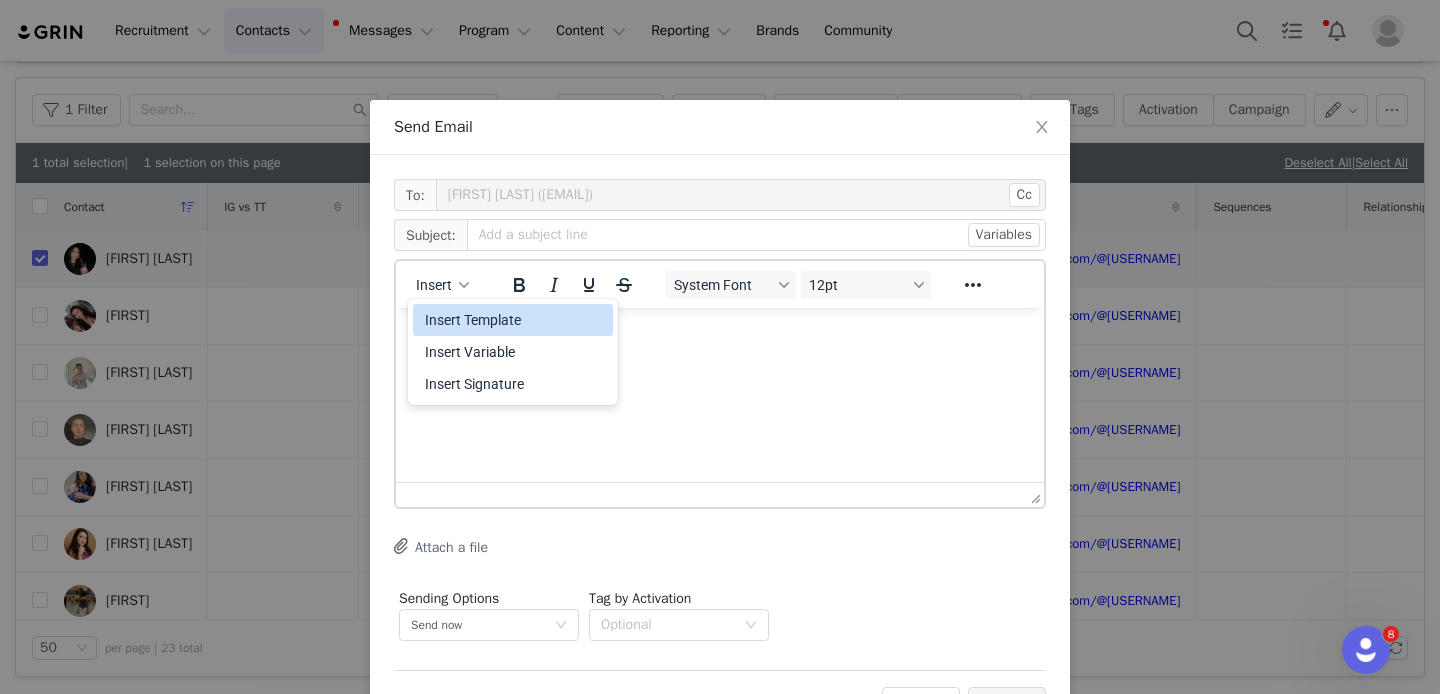 click on "Insert Template" at bounding box center (515, 320) 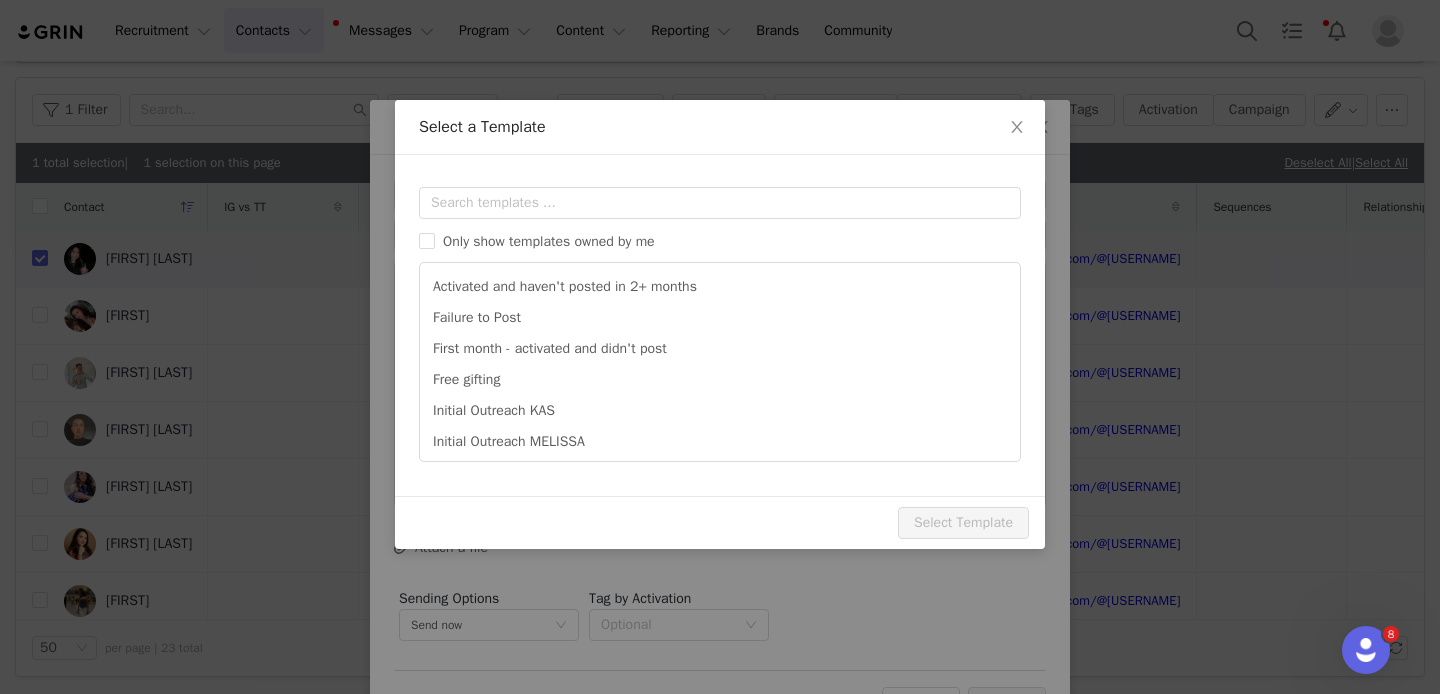 scroll, scrollTop: 0, scrollLeft: 0, axis: both 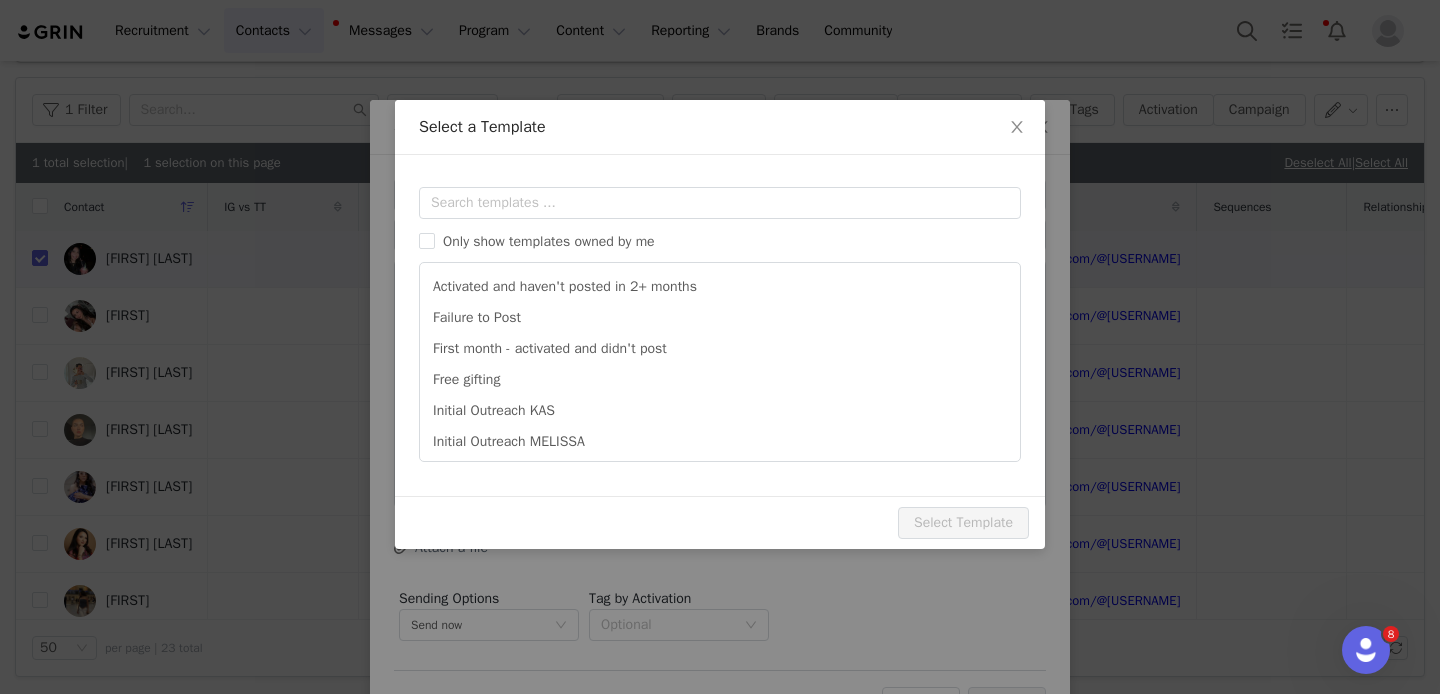 click on "Templates  Only show templates owned by me      Activated and haven't posted in 2+ months   Failure to Post   First month - activated and didn't post   Free gifting   Initial Outreach KAS   Initial Outreach MELISSA   Not responsive   Outfit Preference Unavailable   reach out follow up   Soft Rib Review  Preview     Subject:" at bounding box center (720, 325) 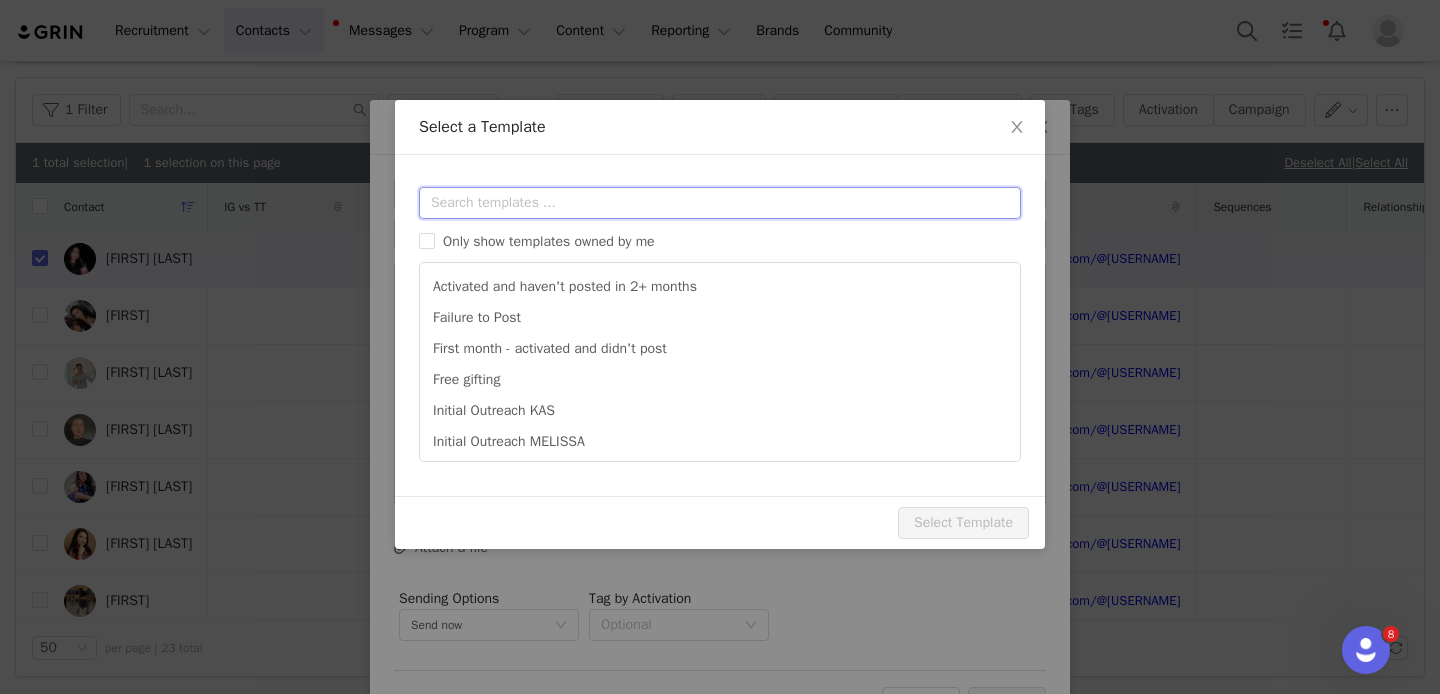 click at bounding box center (720, 203) 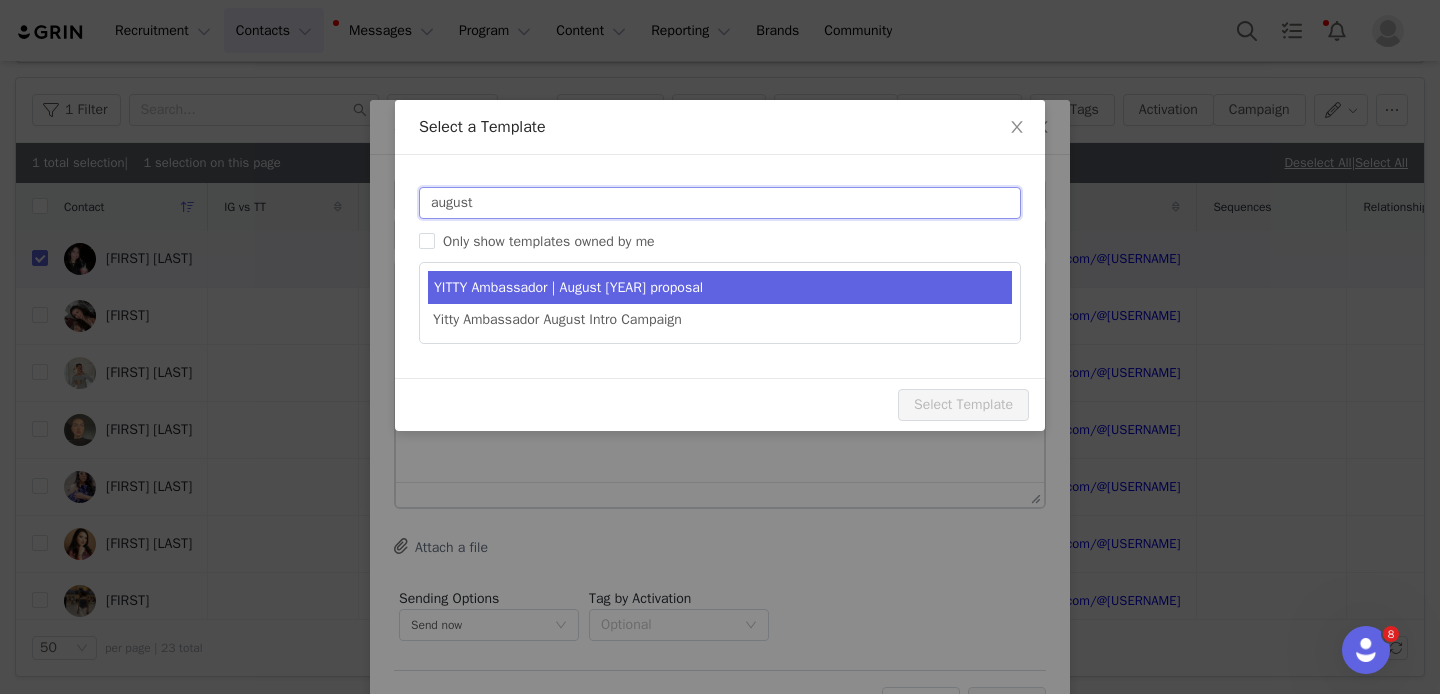 type on "august" 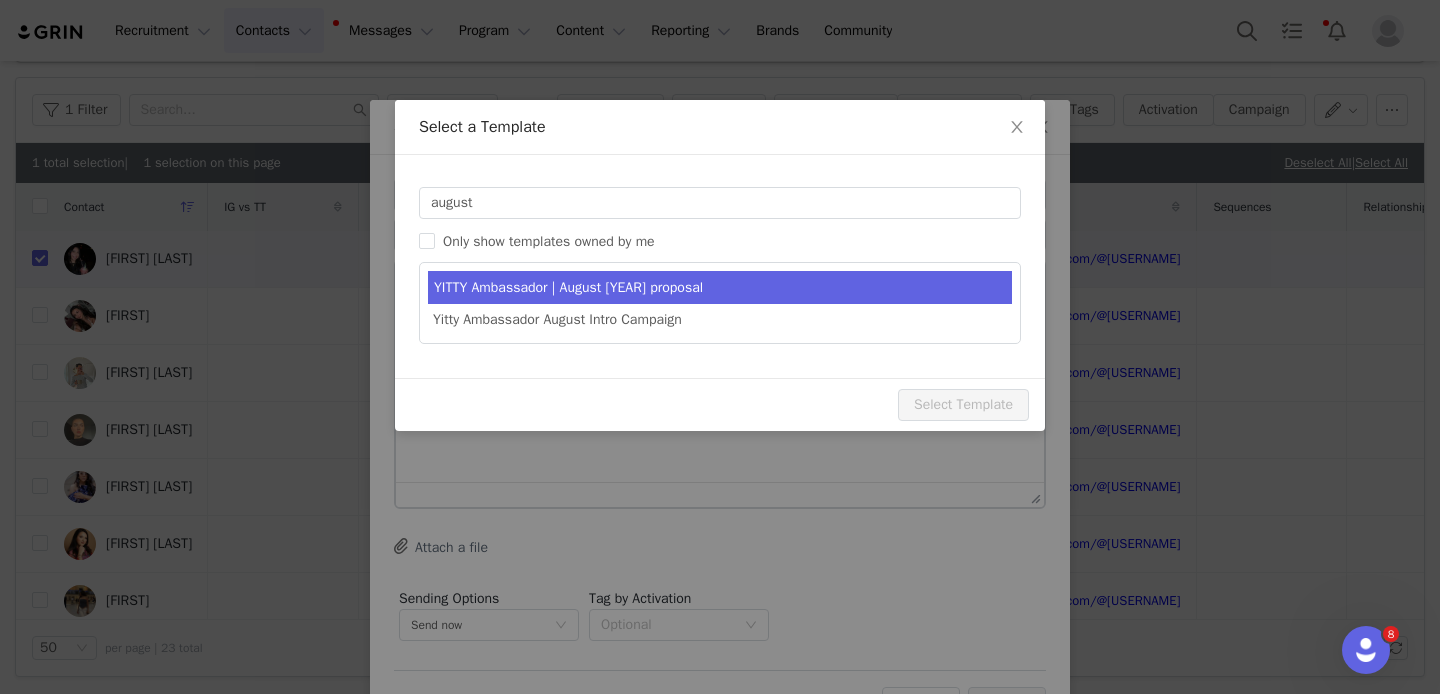type on "YITTY Ambassador | August 2025" 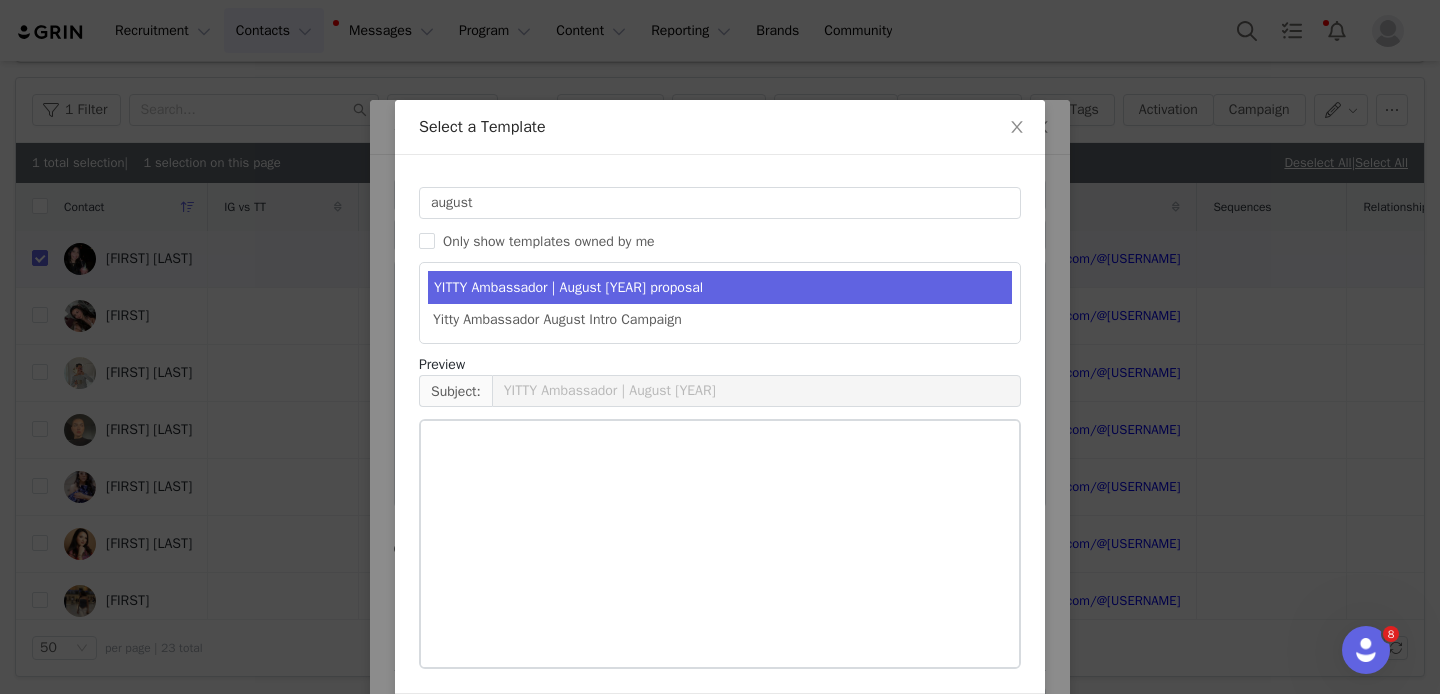 click on "[MONTH] Tracking-[MONTH]" at bounding box center [720, 287] 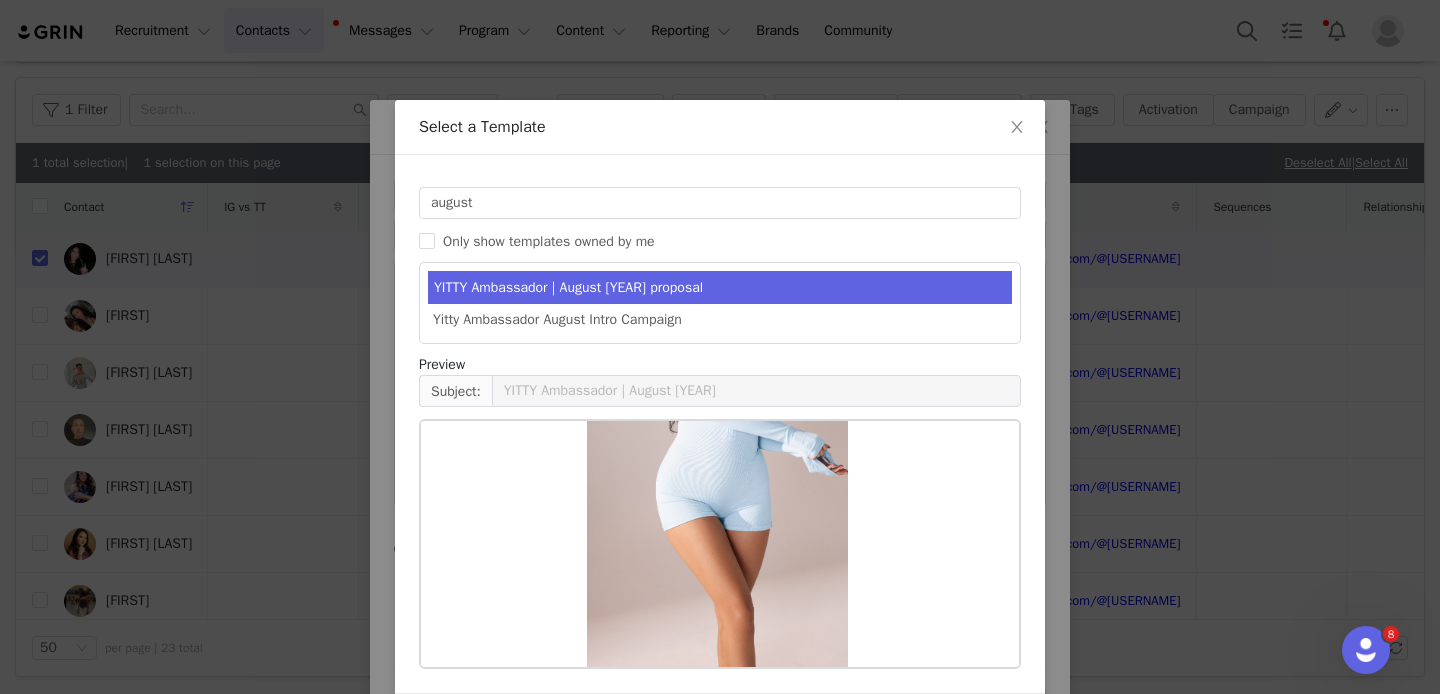 scroll, scrollTop: 531, scrollLeft: 0, axis: vertical 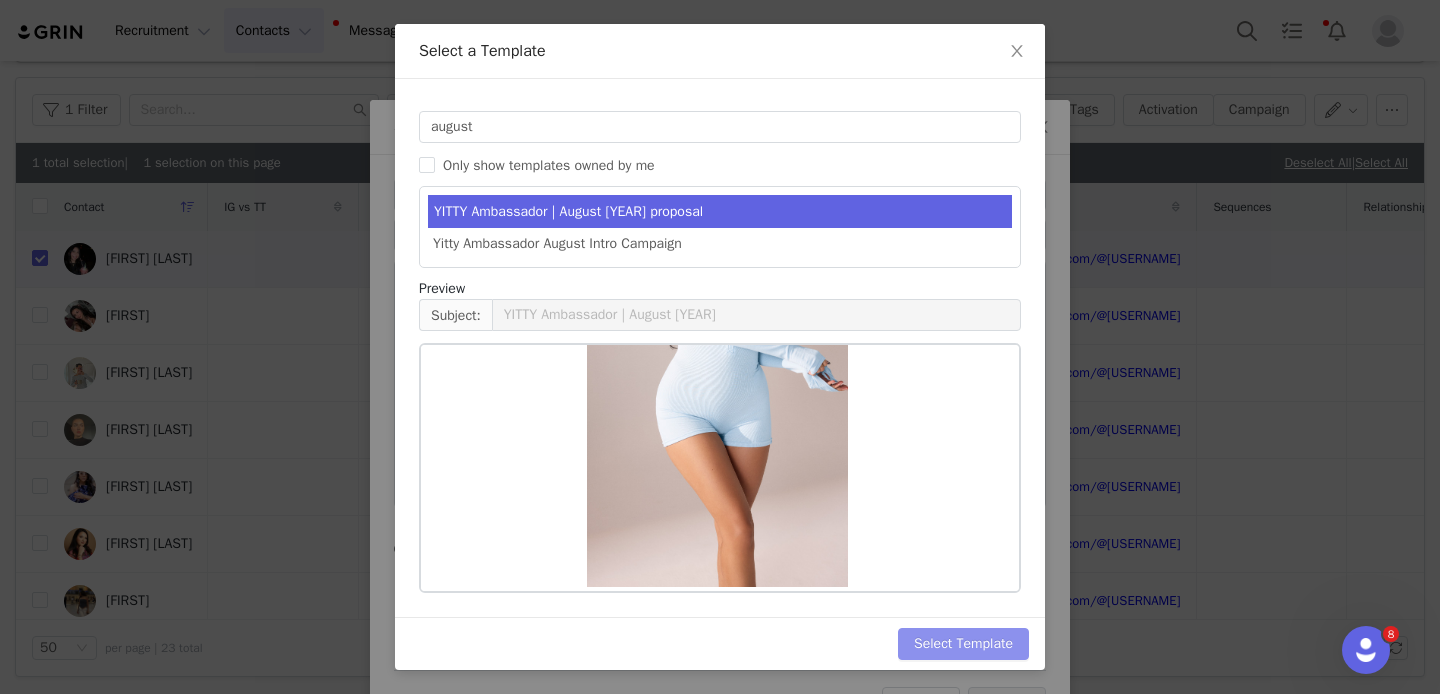 click on "Select Template" at bounding box center [963, 644] 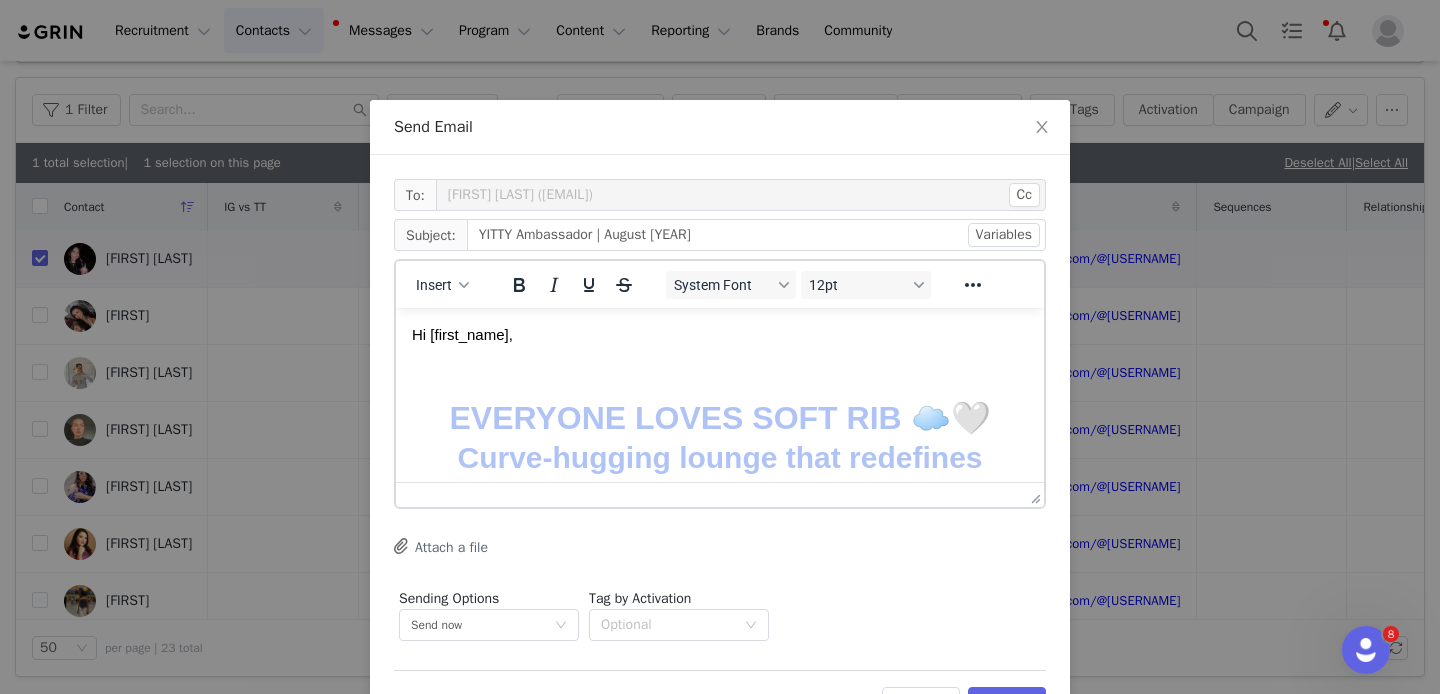scroll, scrollTop: 0, scrollLeft: 0, axis: both 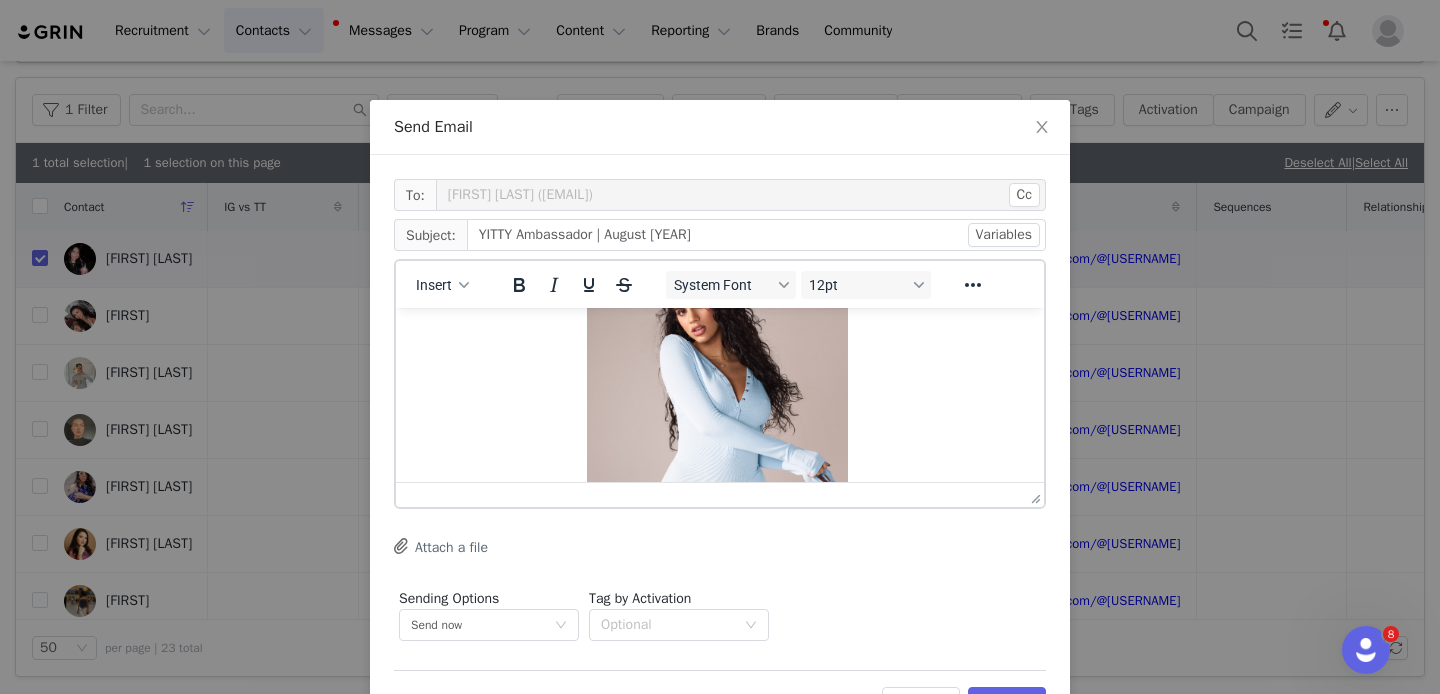click at bounding box center [717, 461] 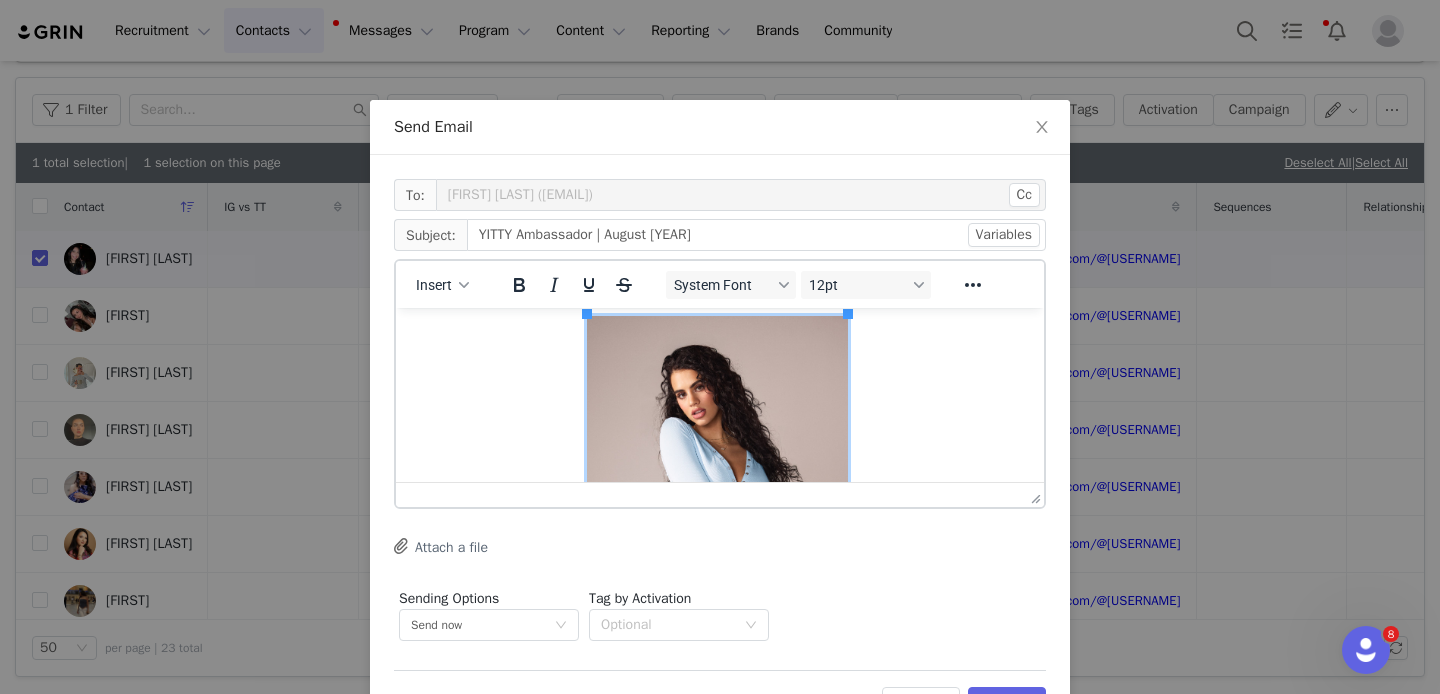 scroll, scrollTop: 404, scrollLeft: 0, axis: vertical 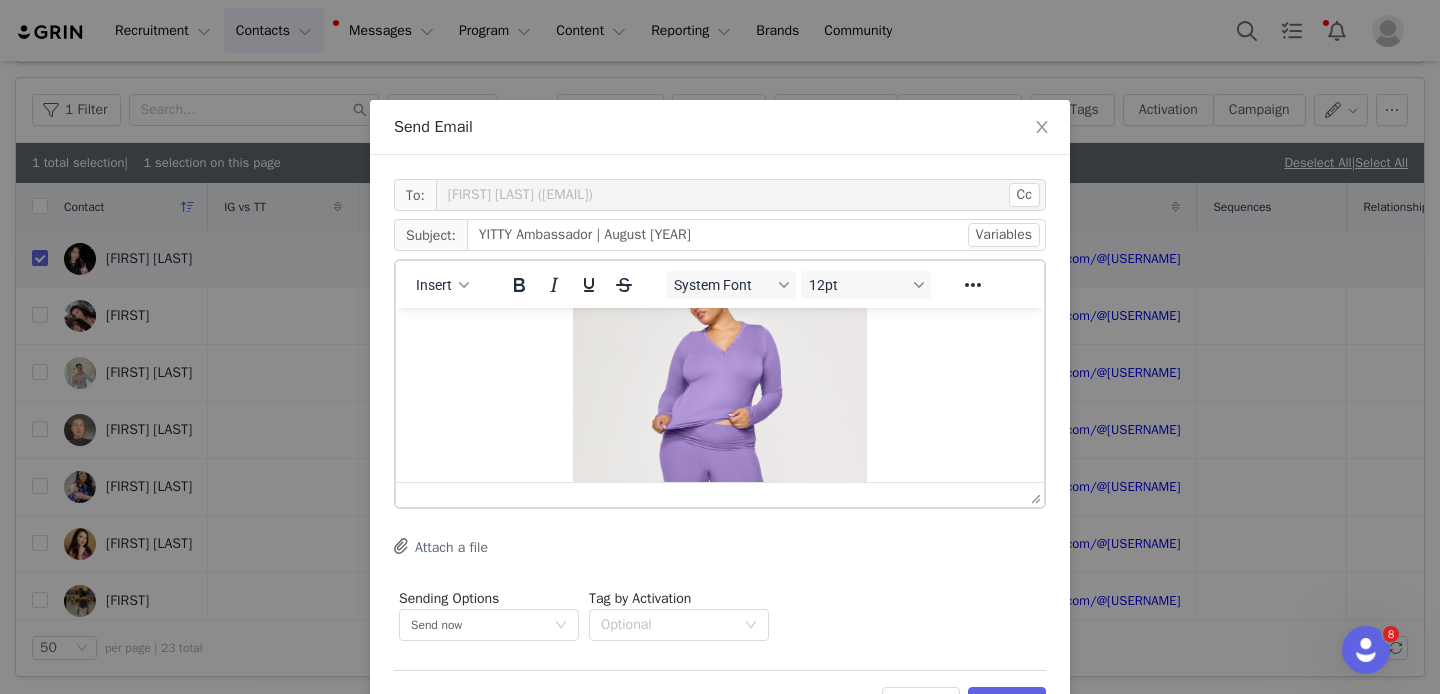 click at bounding box center [720, 456] 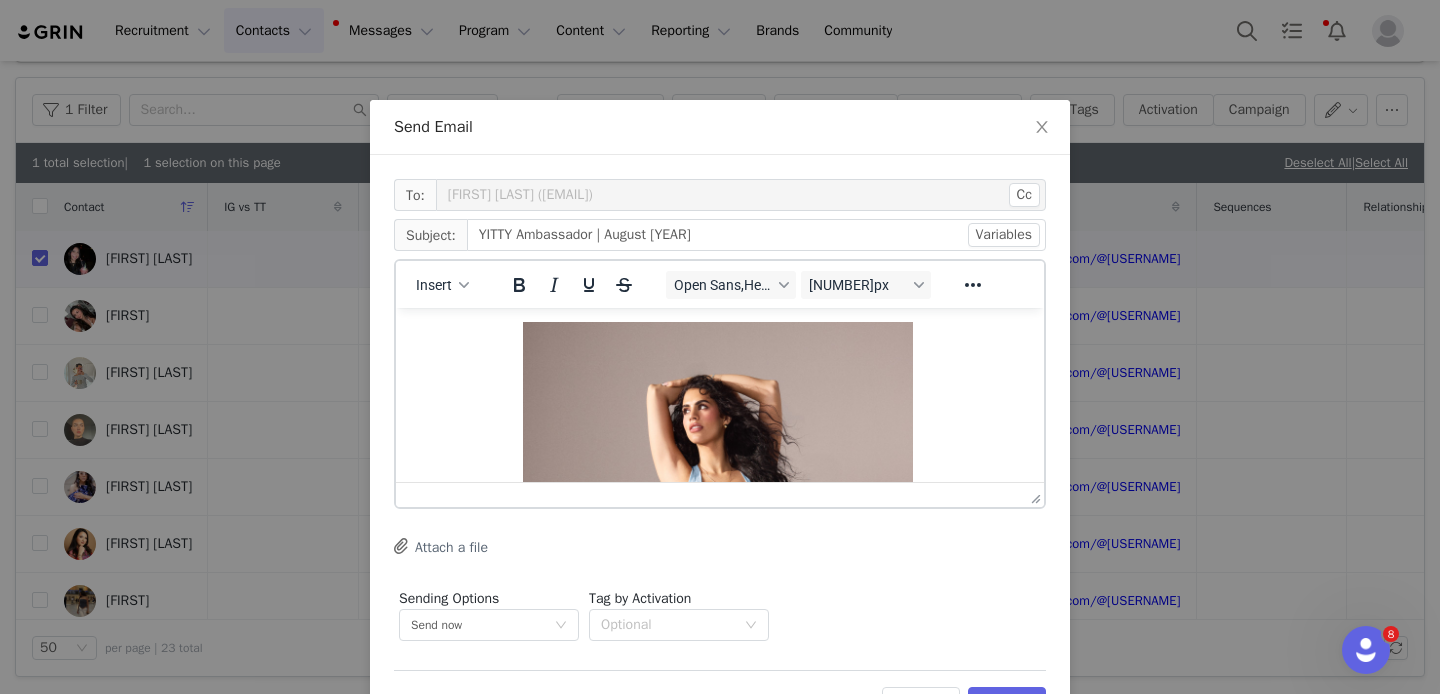 scroll, scrollTop: 2768, scrollLeft: 0, axis: vertical 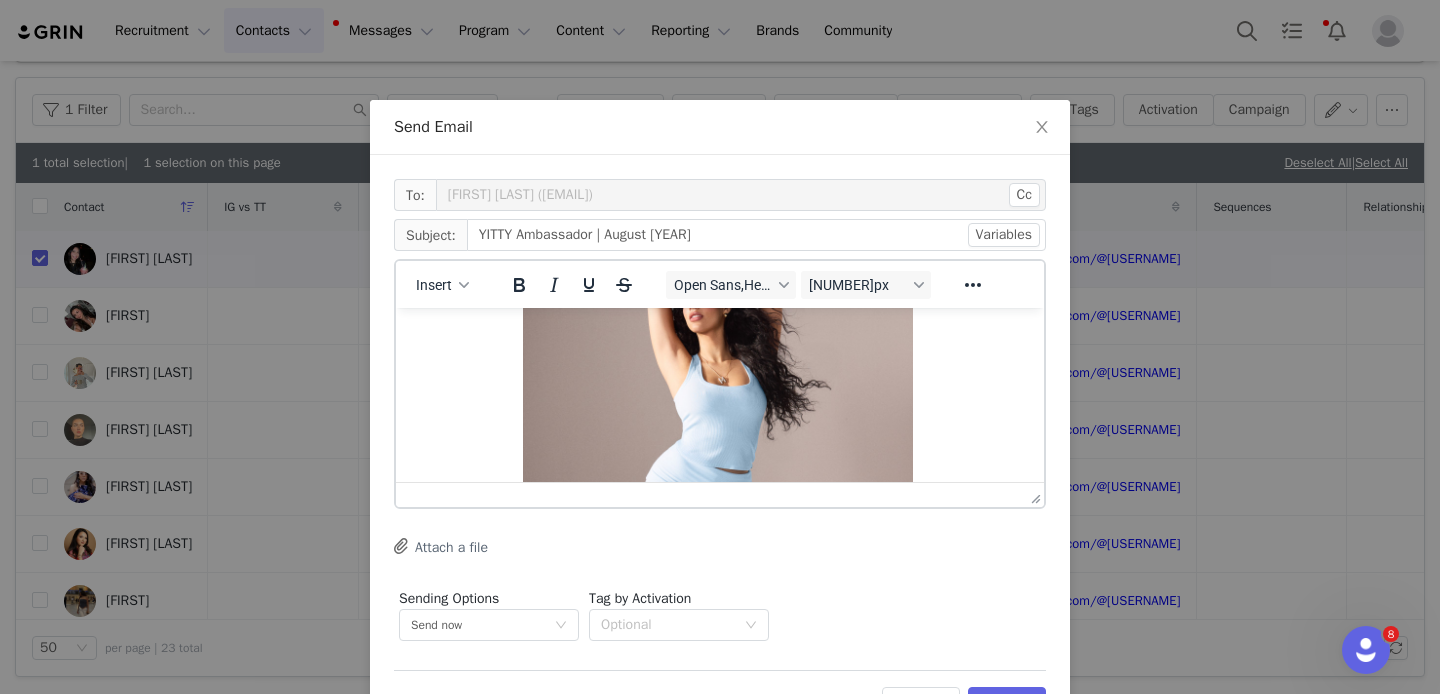 click at bounding box center [718, 503] 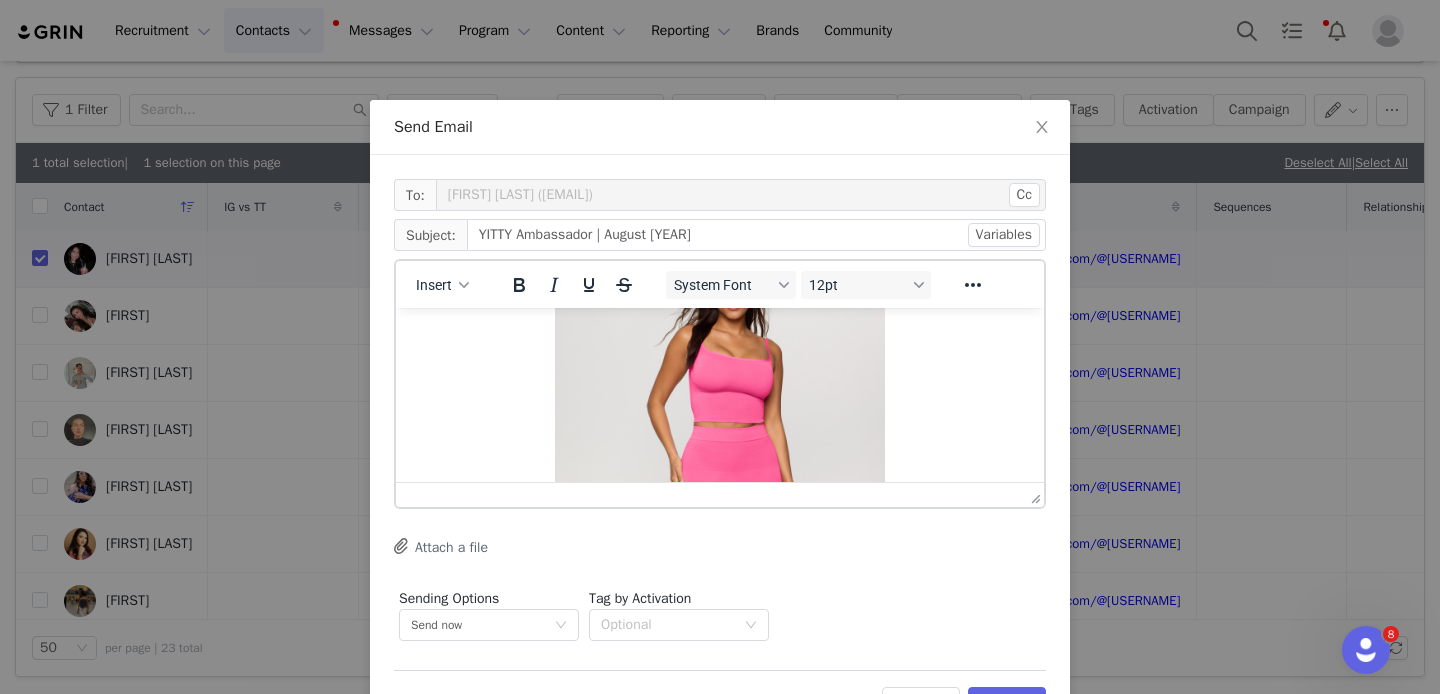 click at bounding box center (720, 485) 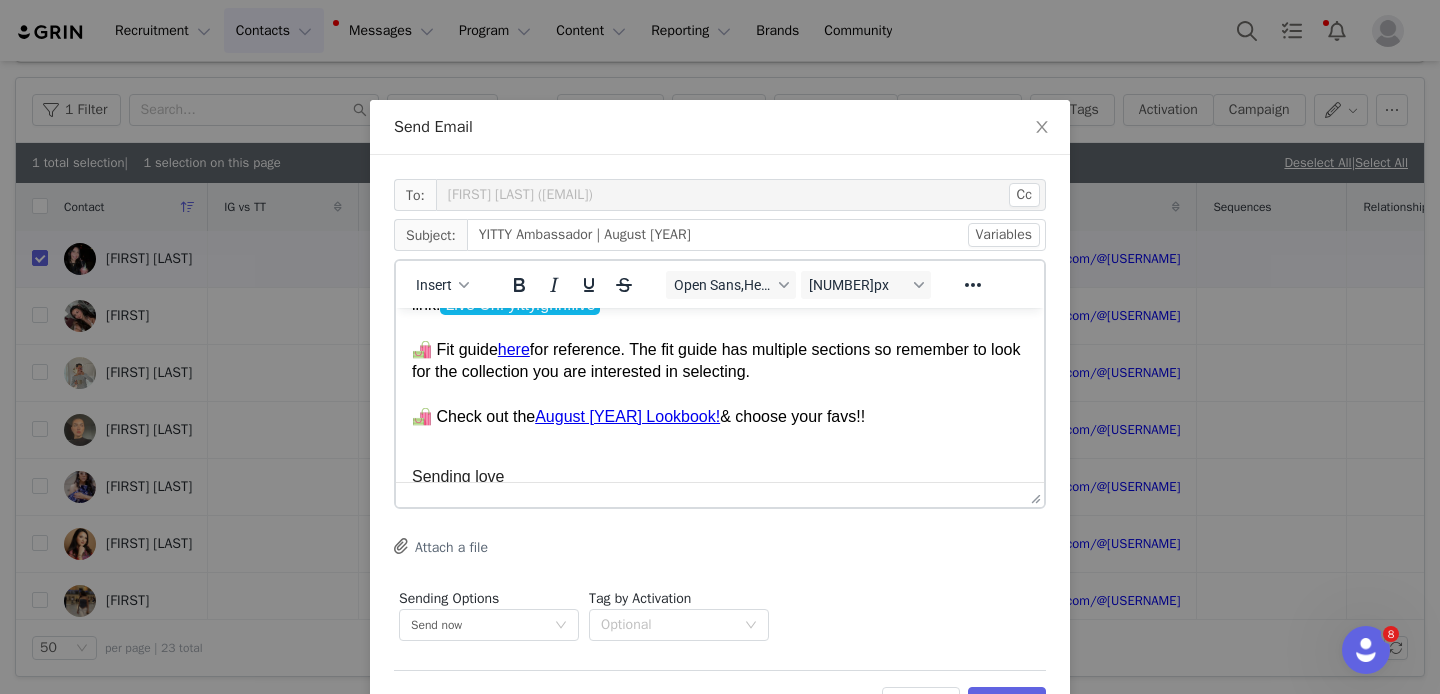 scroll, scrollTop: 3824, scrollLeft: 0, axis: vertical 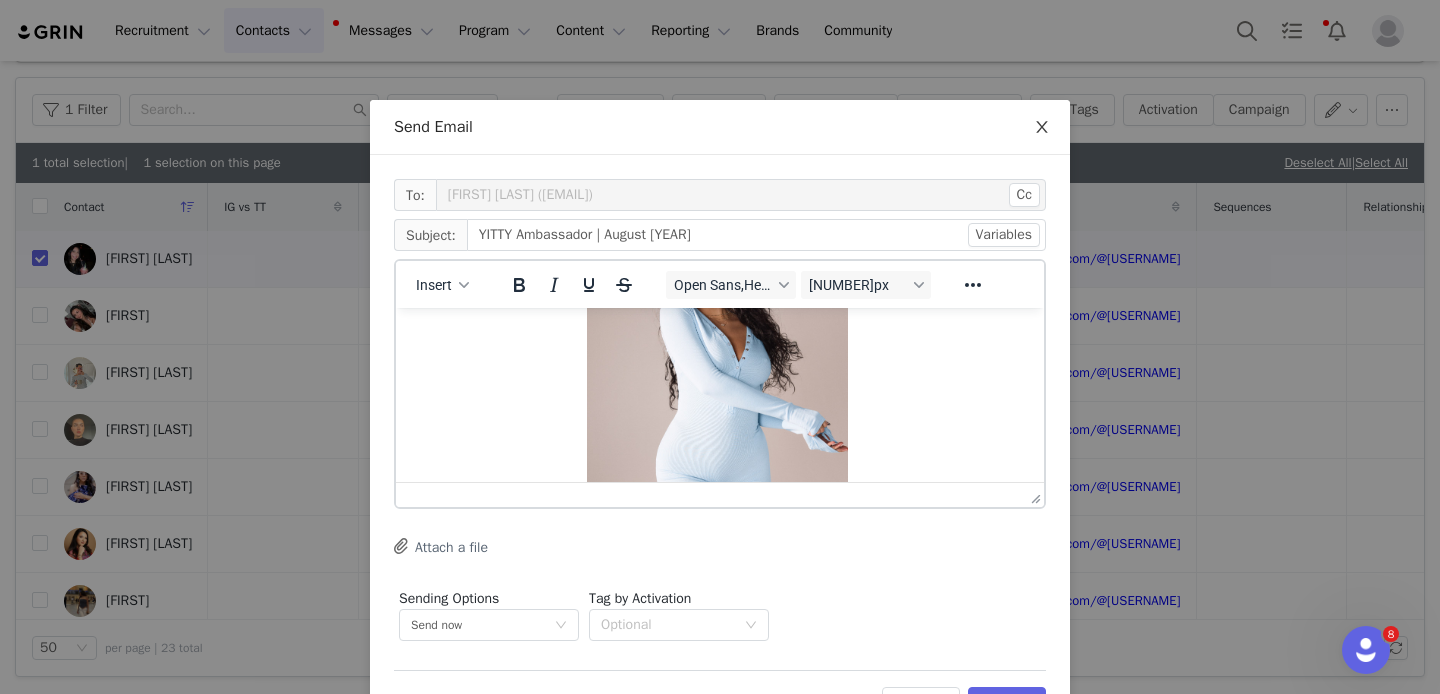 click 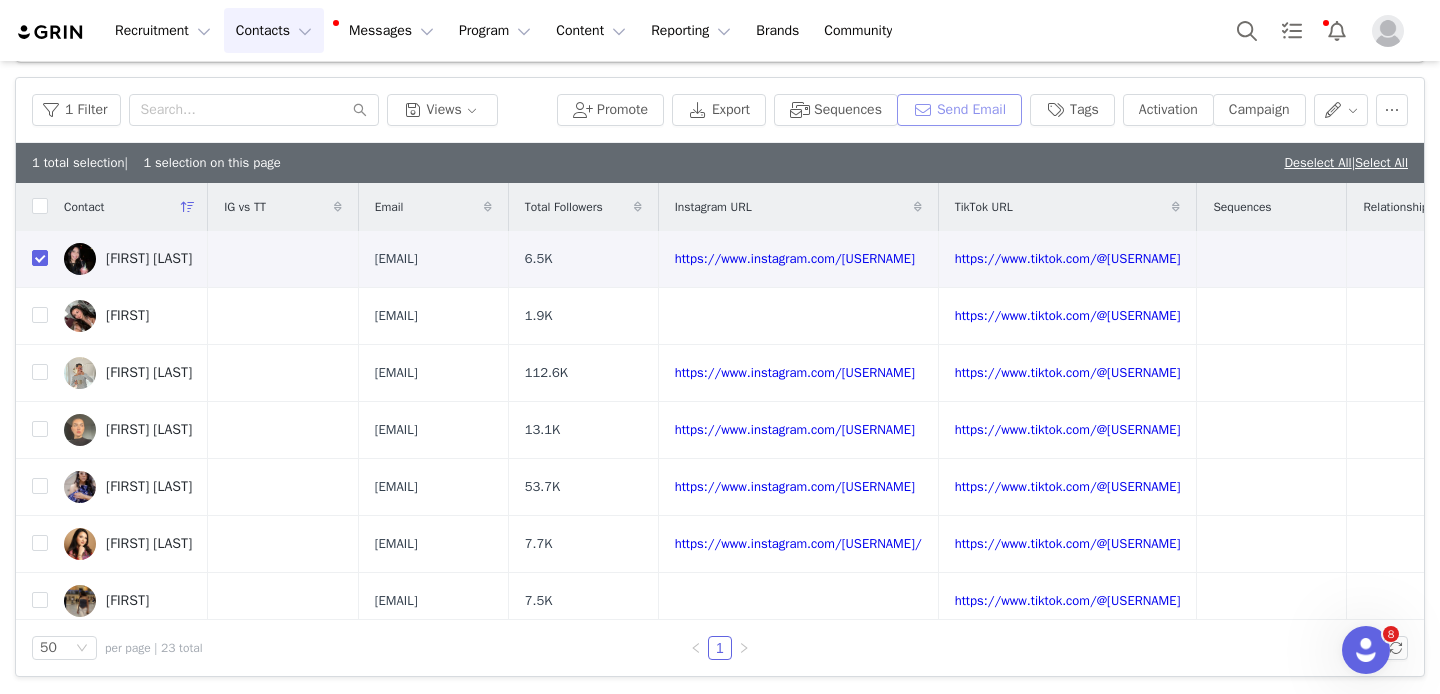 scroll, scrollTop: 0, scrollLeft: 0, axis: both 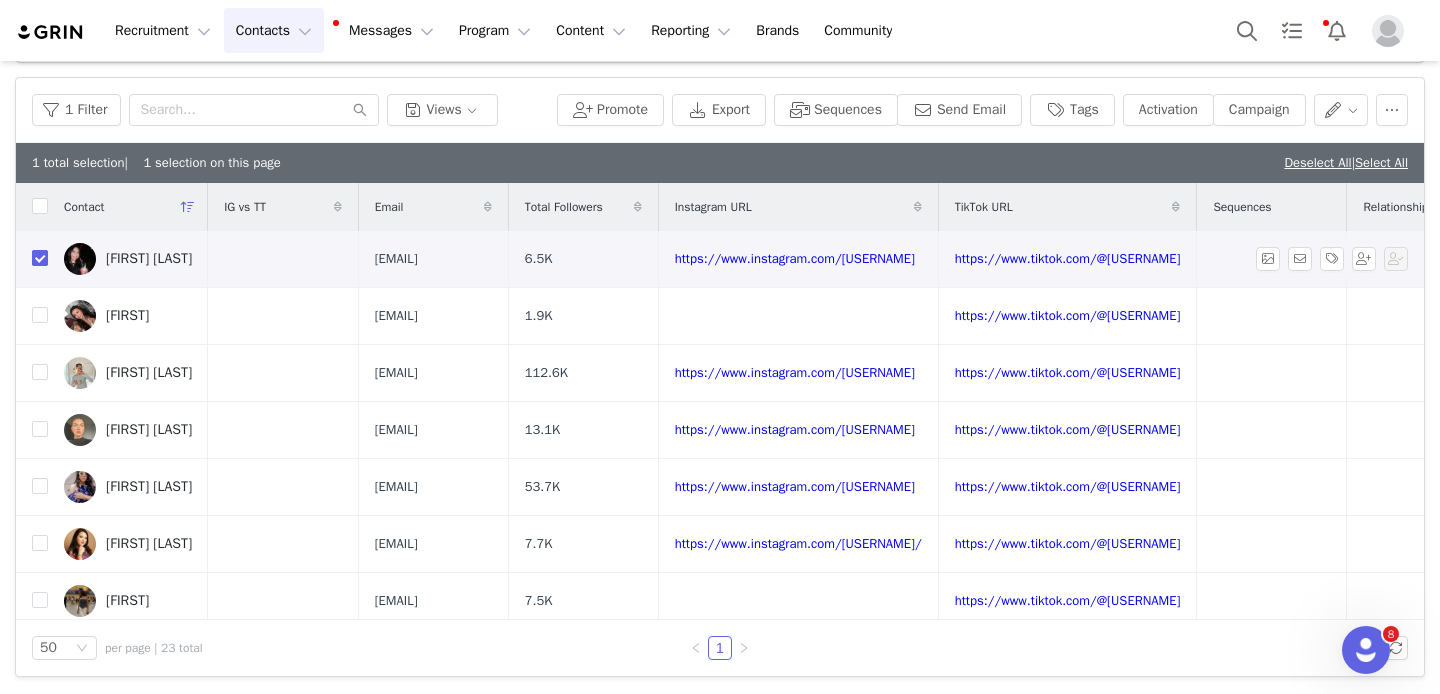 click at bounding box center (40, 258) 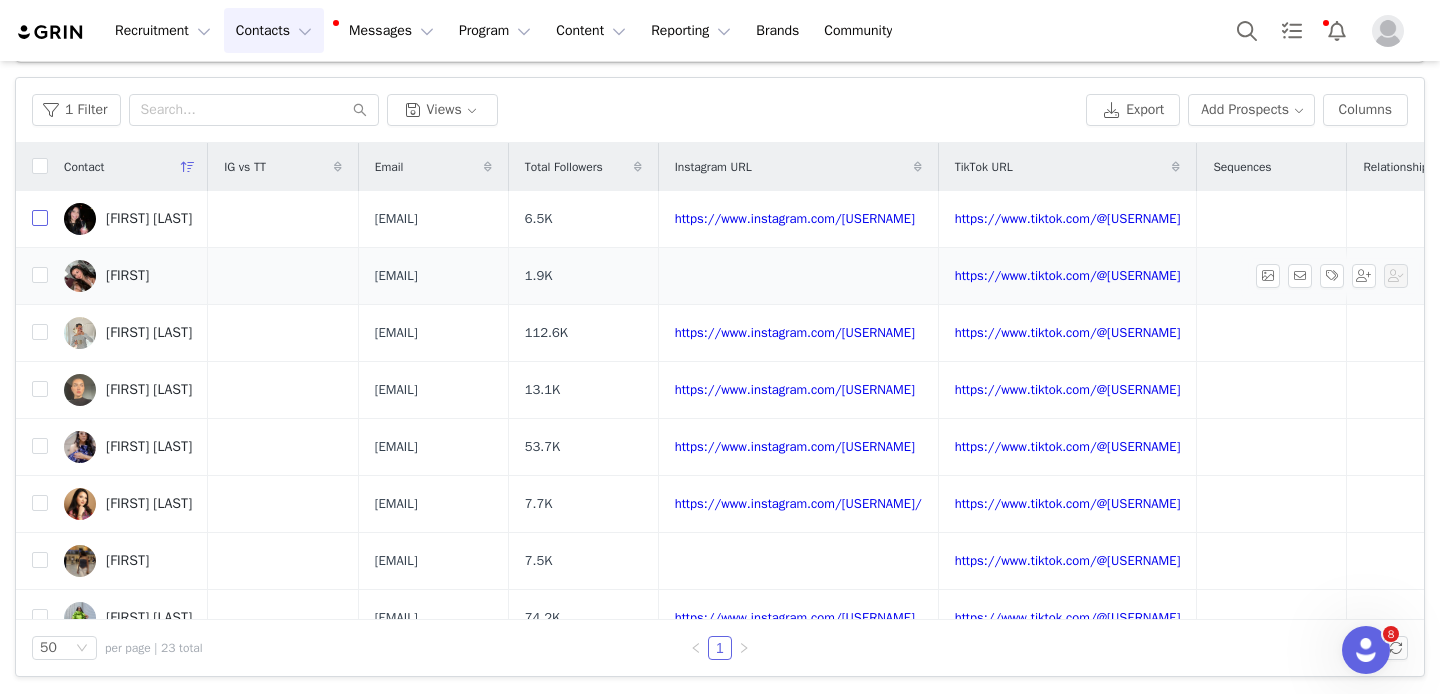 scroll, scrollTop: 0, scrollLeft: 0, axis: both 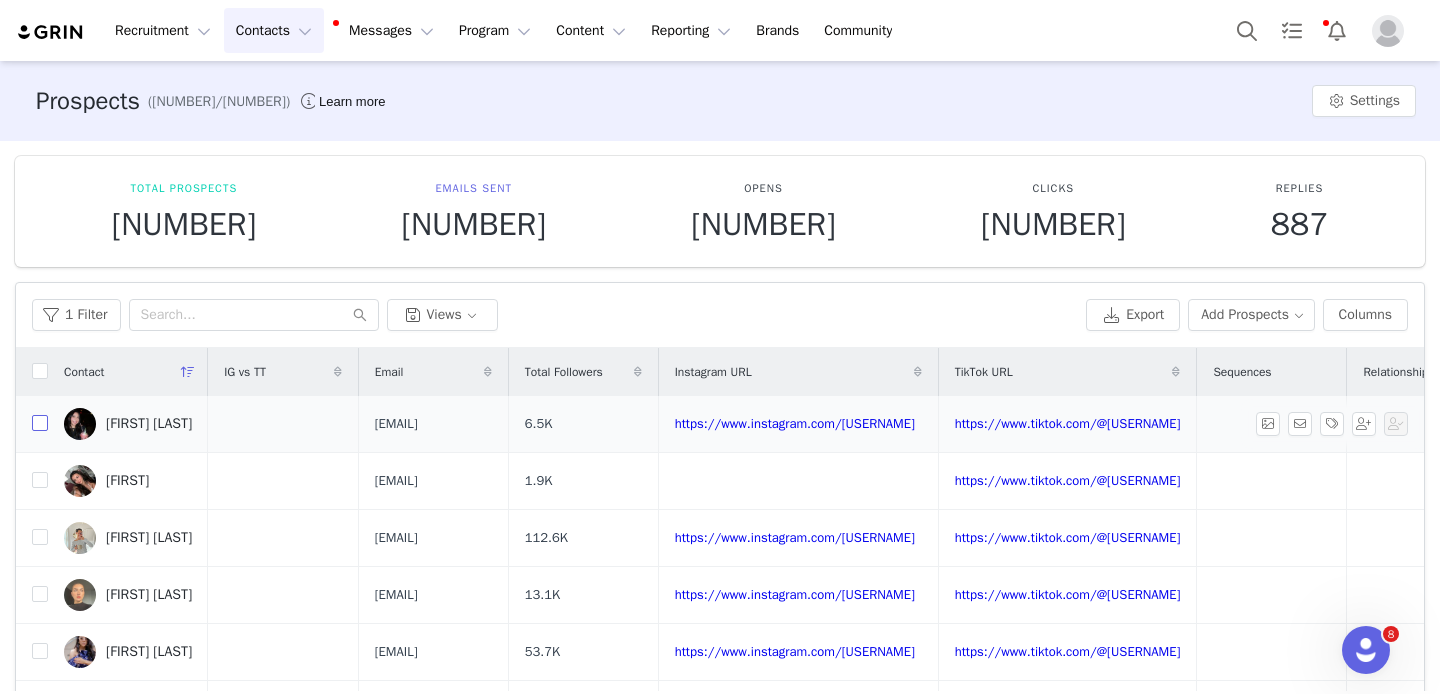click at bounding box center [40, 423] 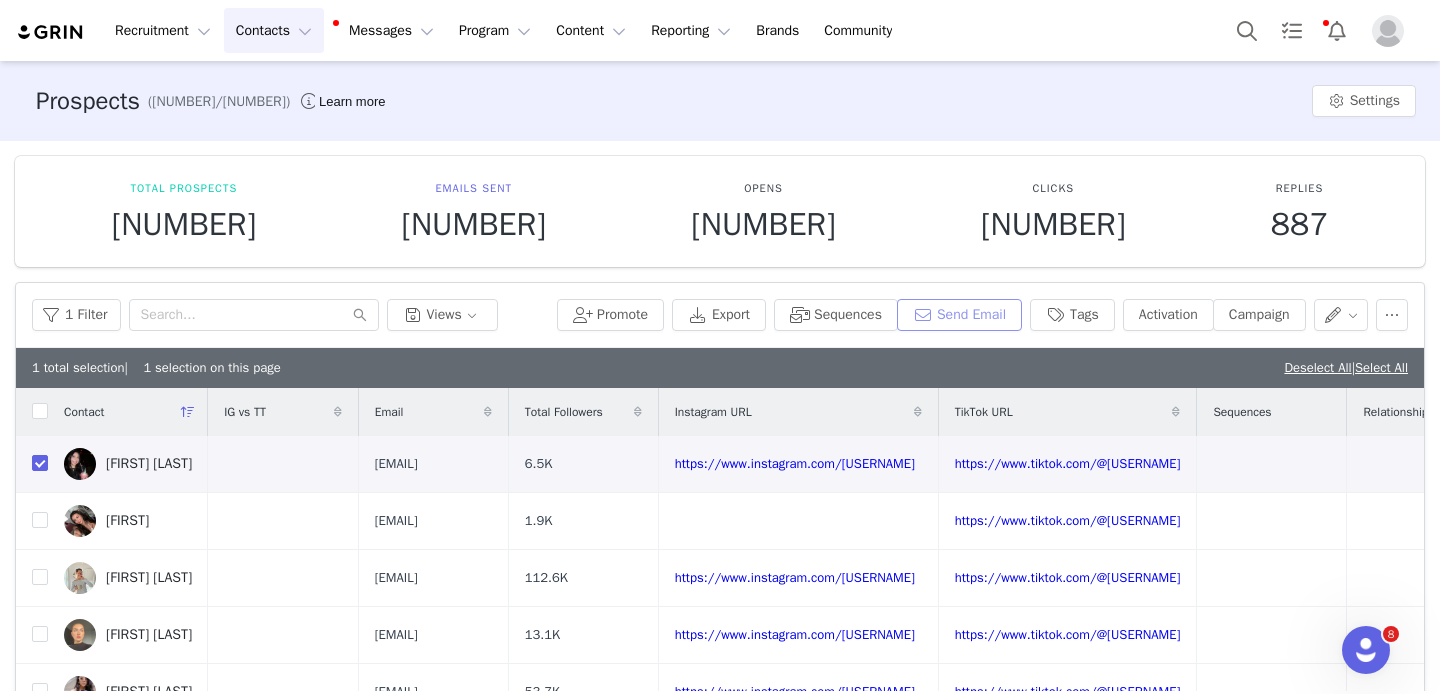 click on "Send Email" at bounding box center (959, 315) 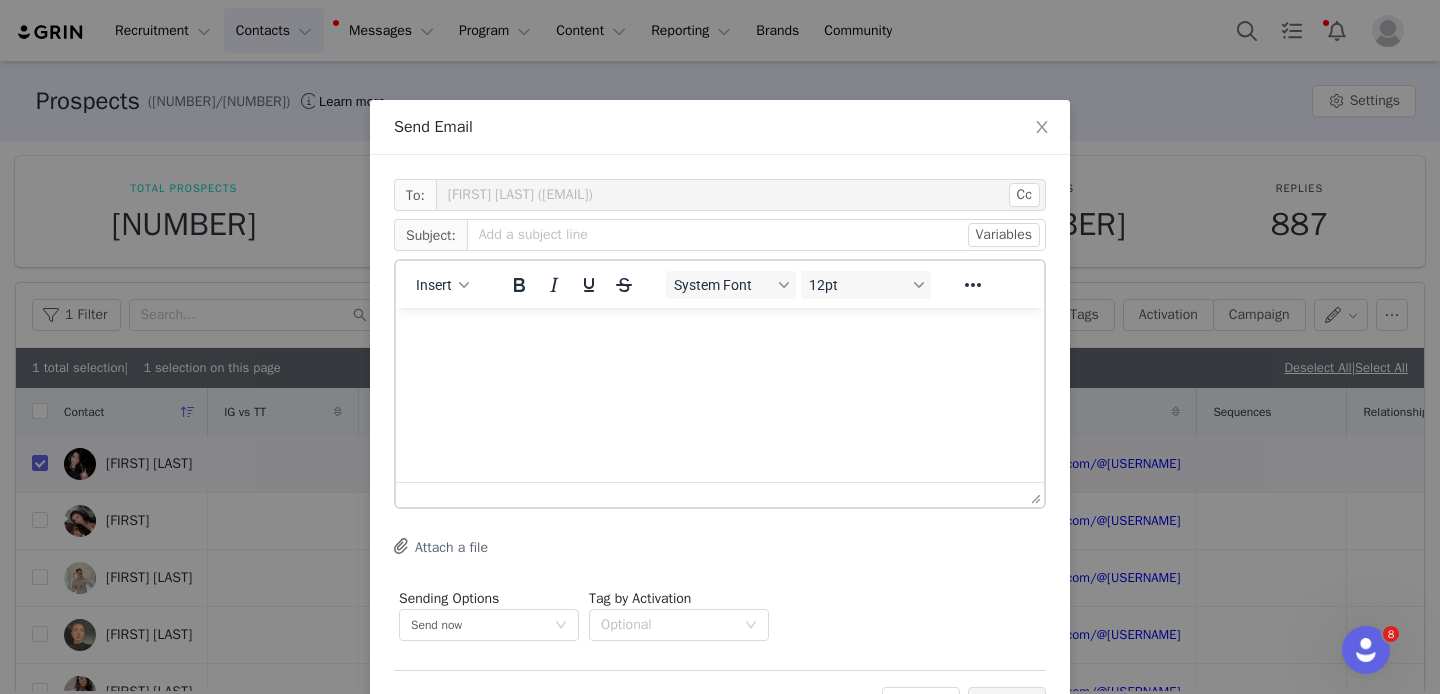 scroll, scrollTop: 0, scrollLeft: 0, axis: both 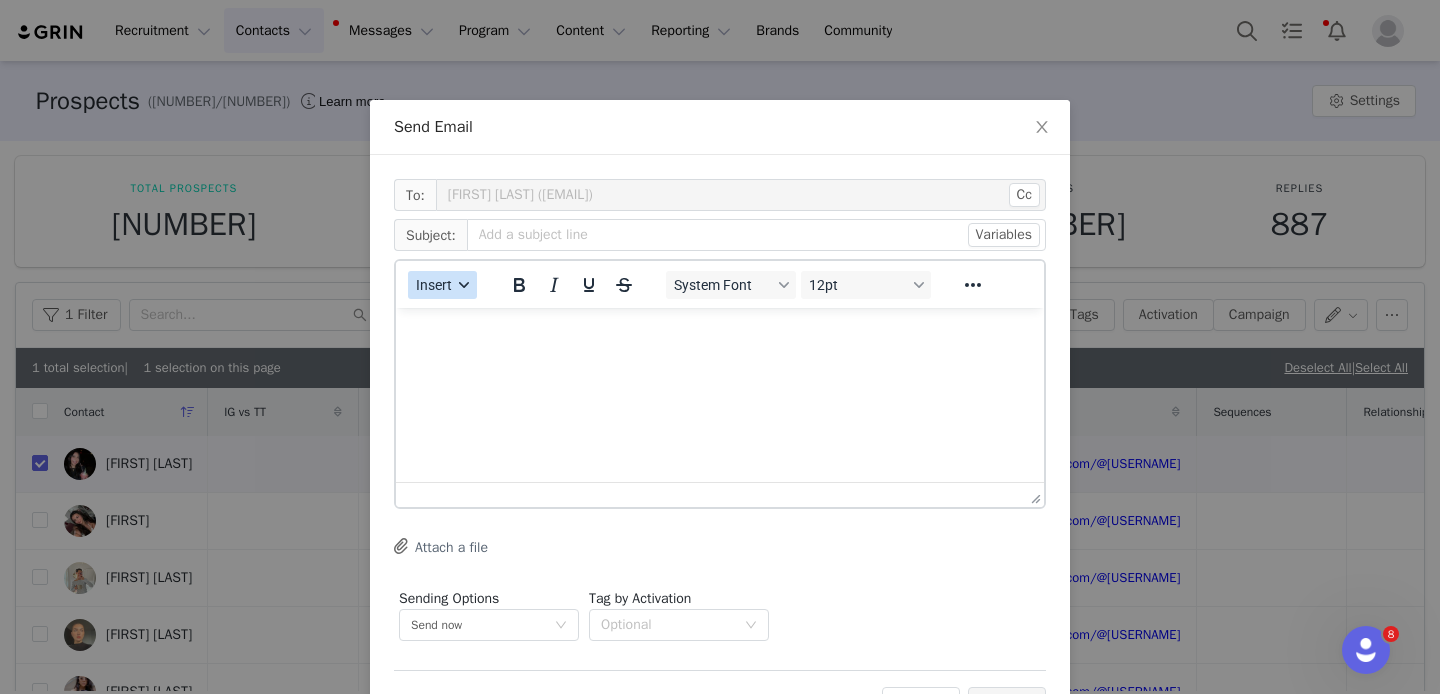 click at bounding box center (464, 285) 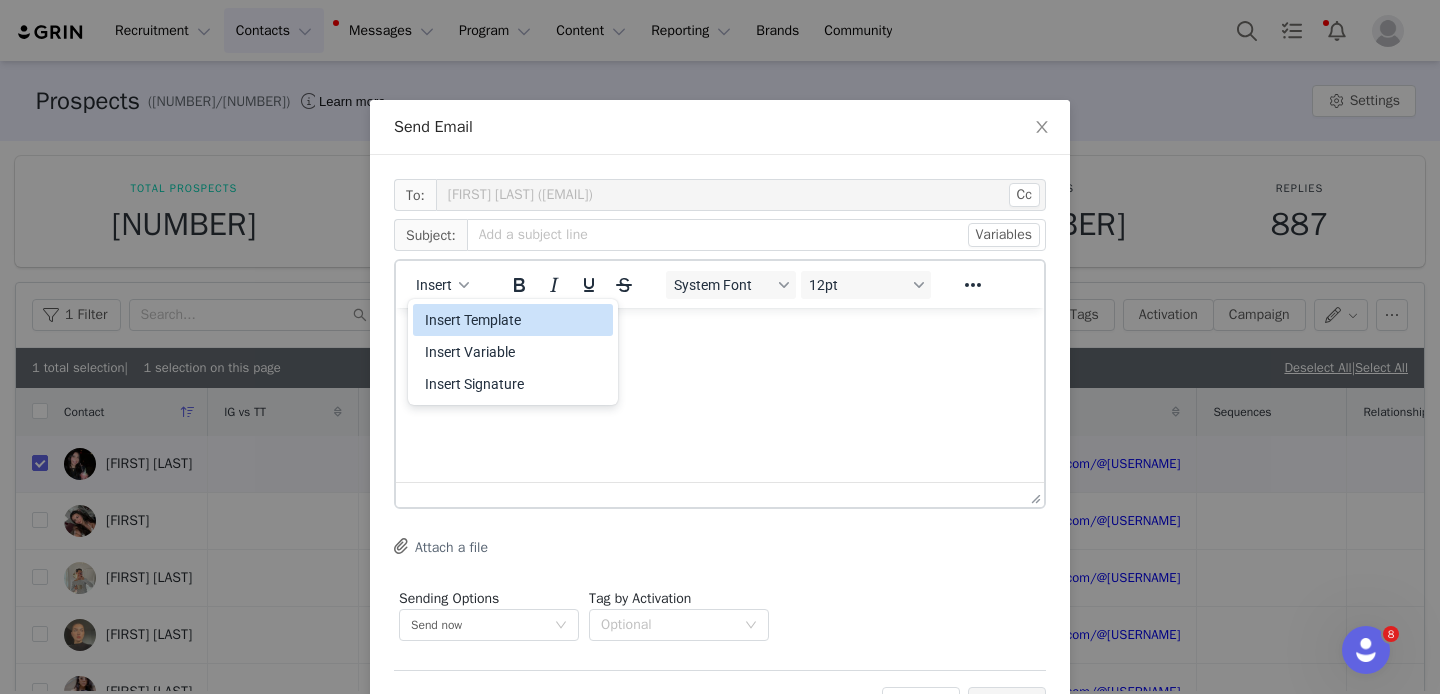 click on "Insert Template" at bounding box center [515, 320] 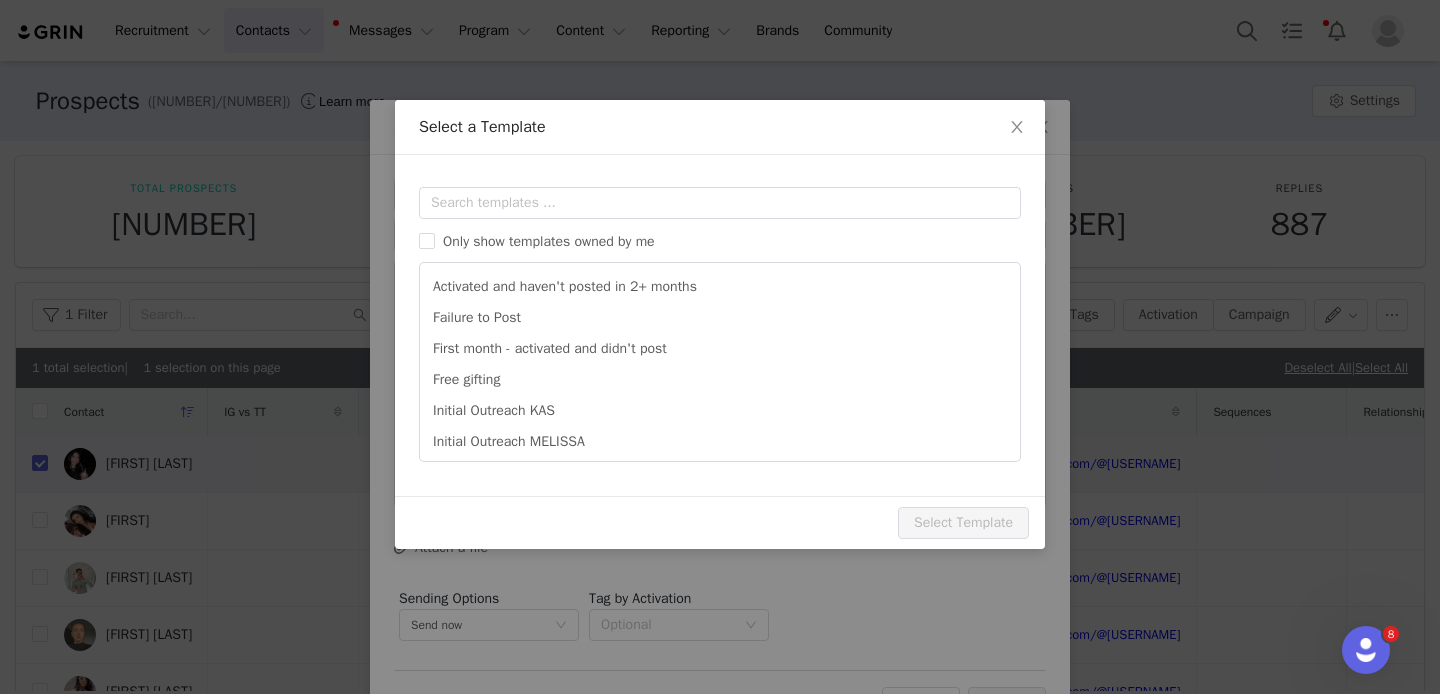 scroll, scrollTop: 0, scrollLeft: 0, axis: both 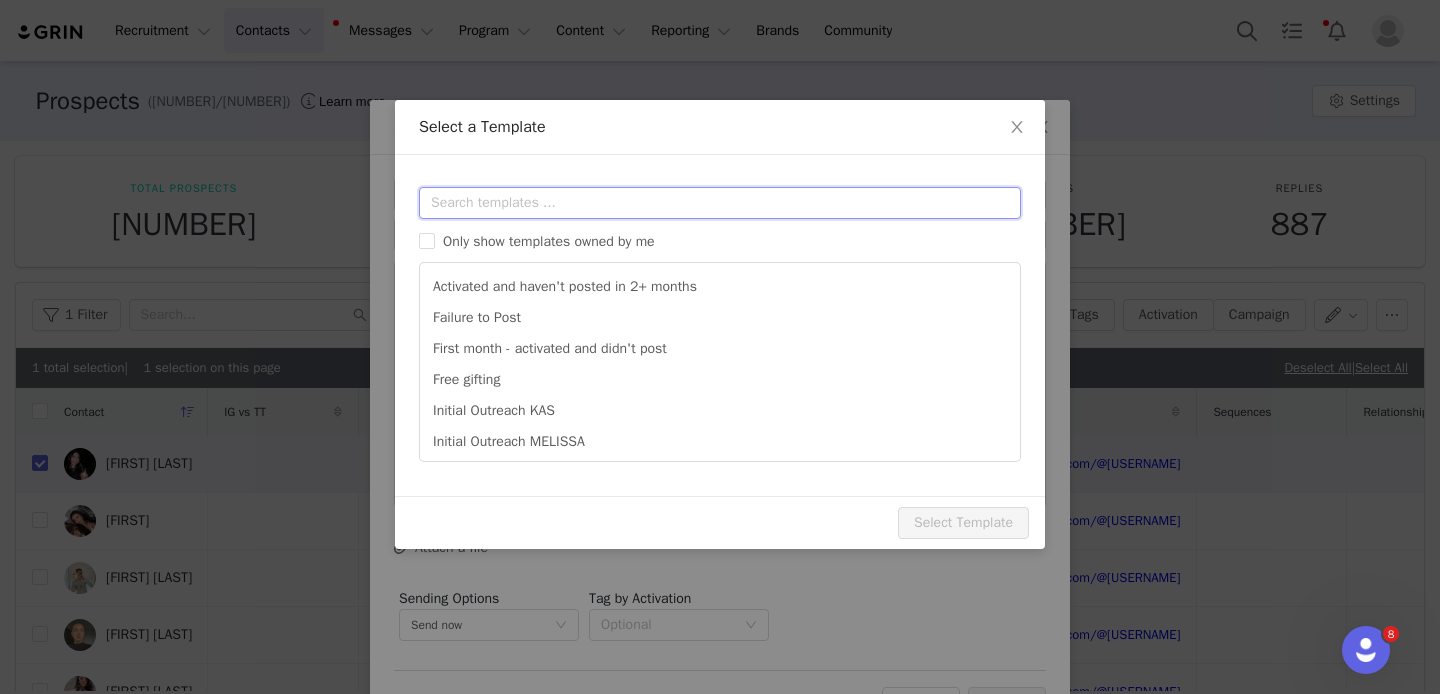 click at bounding box center (720, 203) 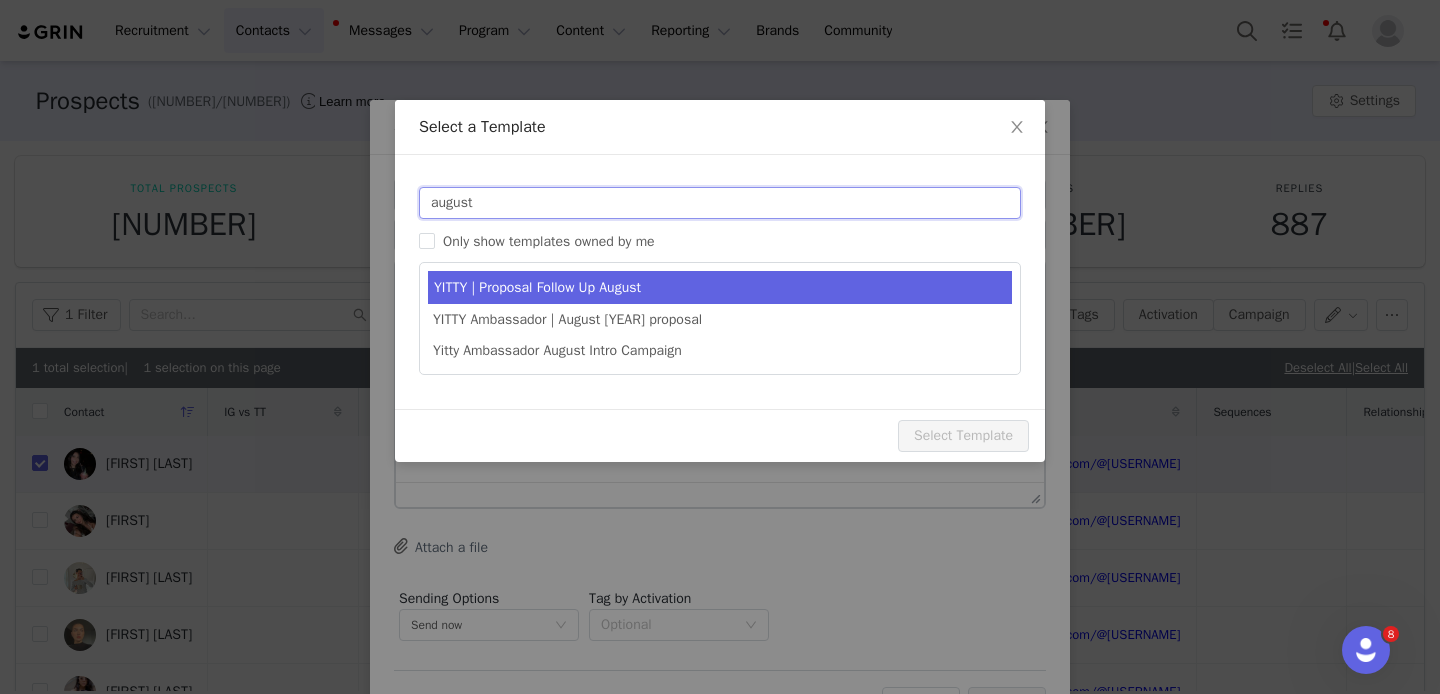 type on "august" 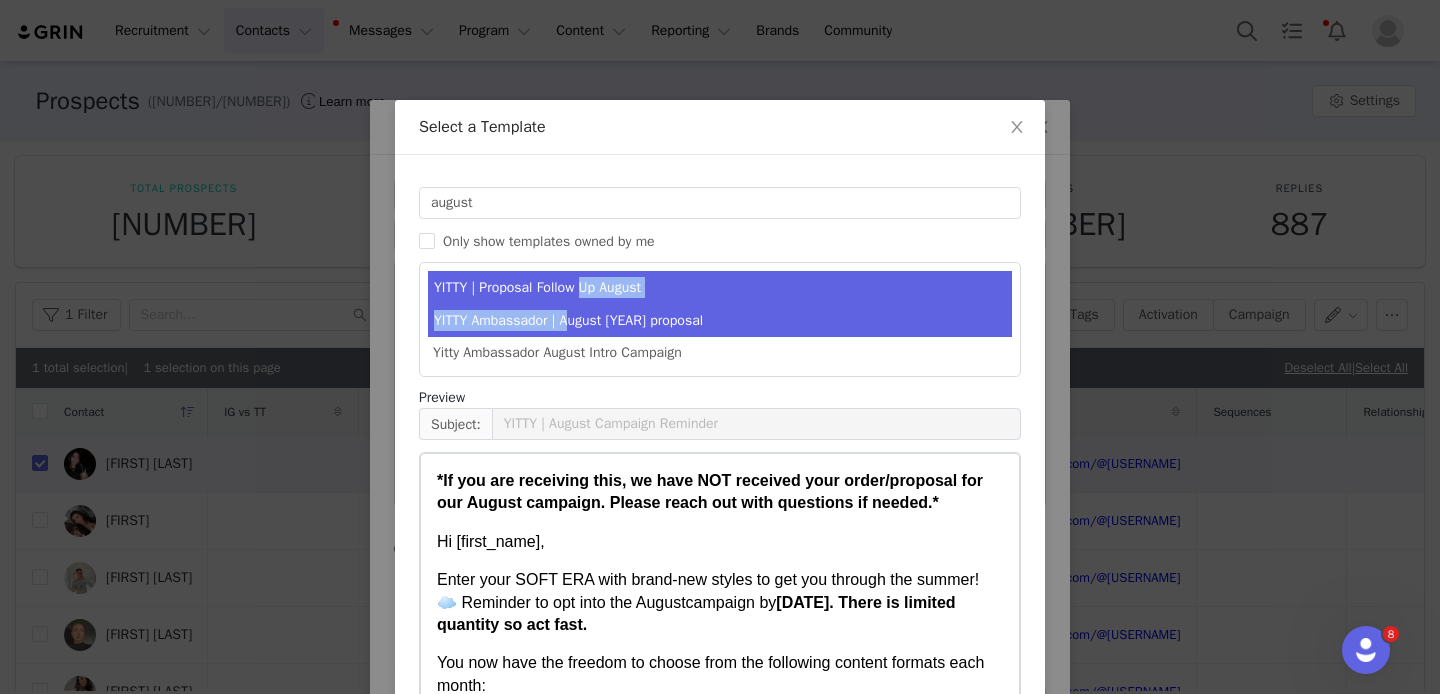 drag, startPoint x: 587, startPoint y: 290, endPoint x: 568, endPoint y: 325, distance: 39.824615 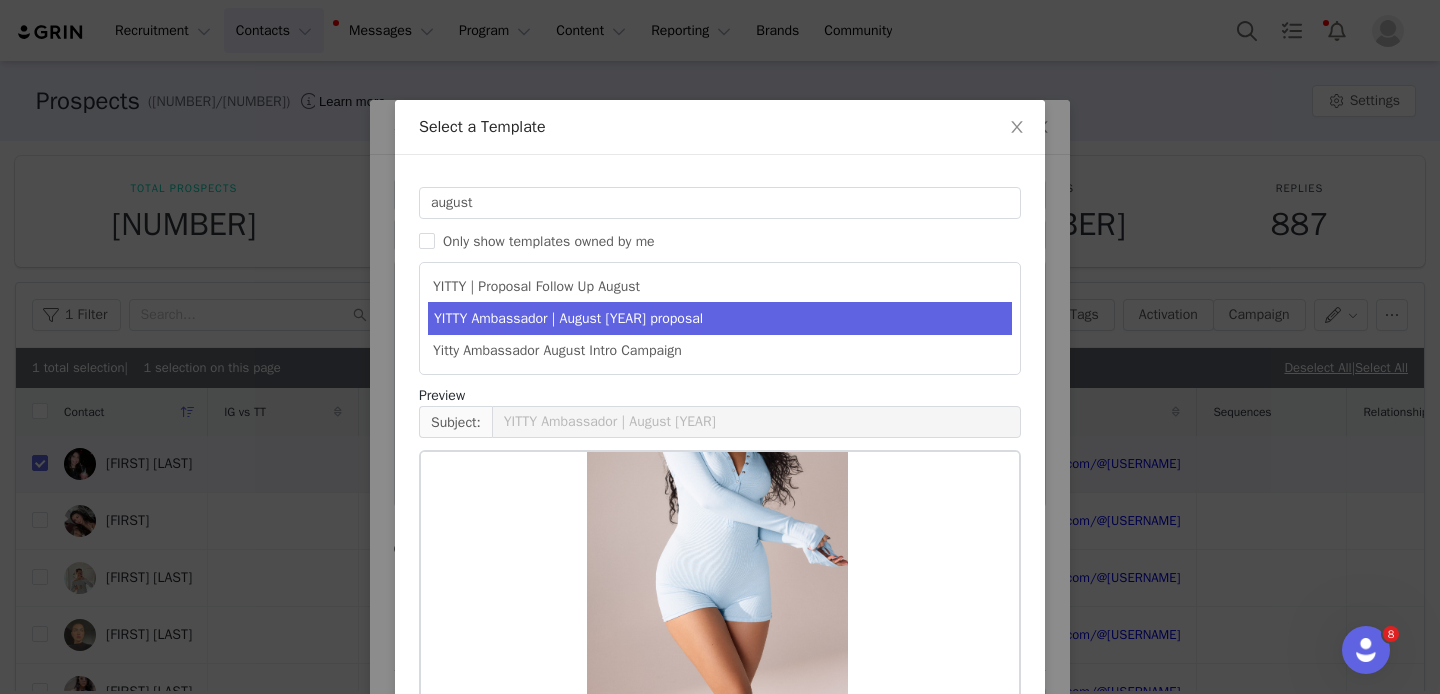 scroll, scrollTop: 490, scrollLeft: 0, axis: vertical 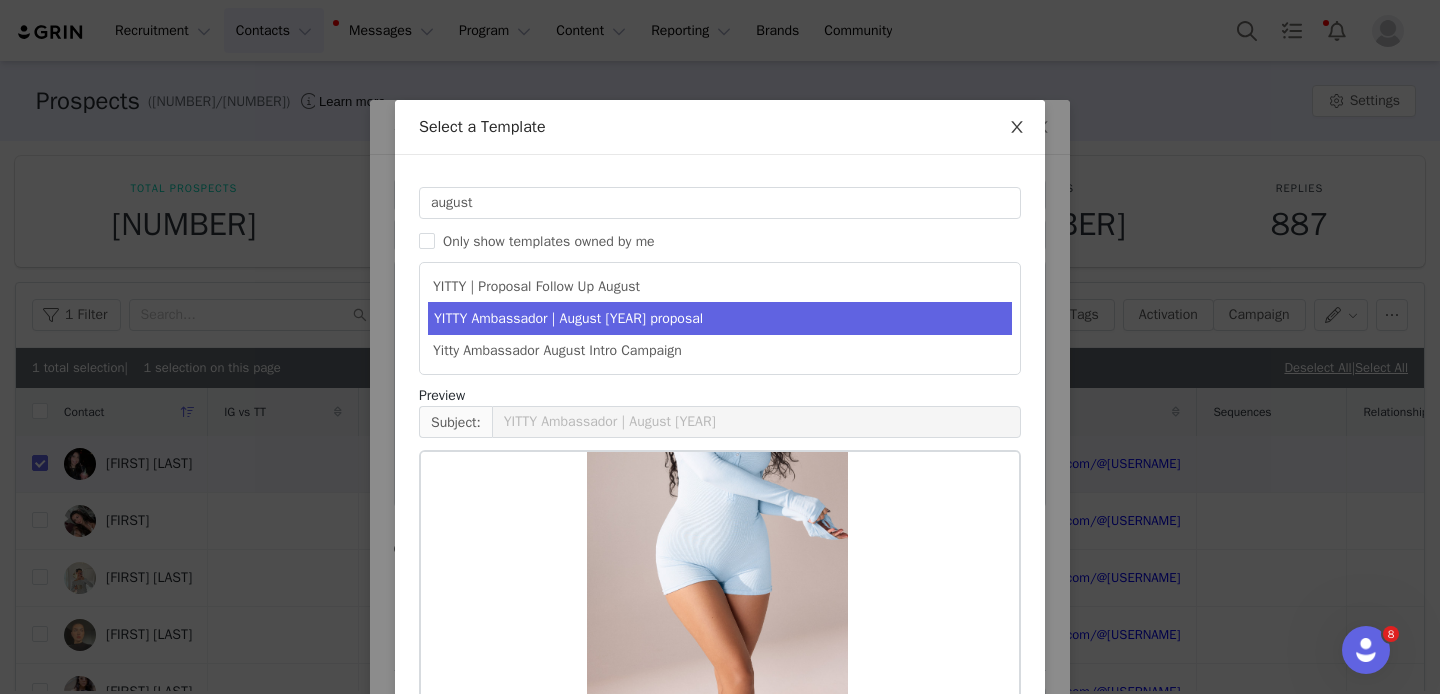 click 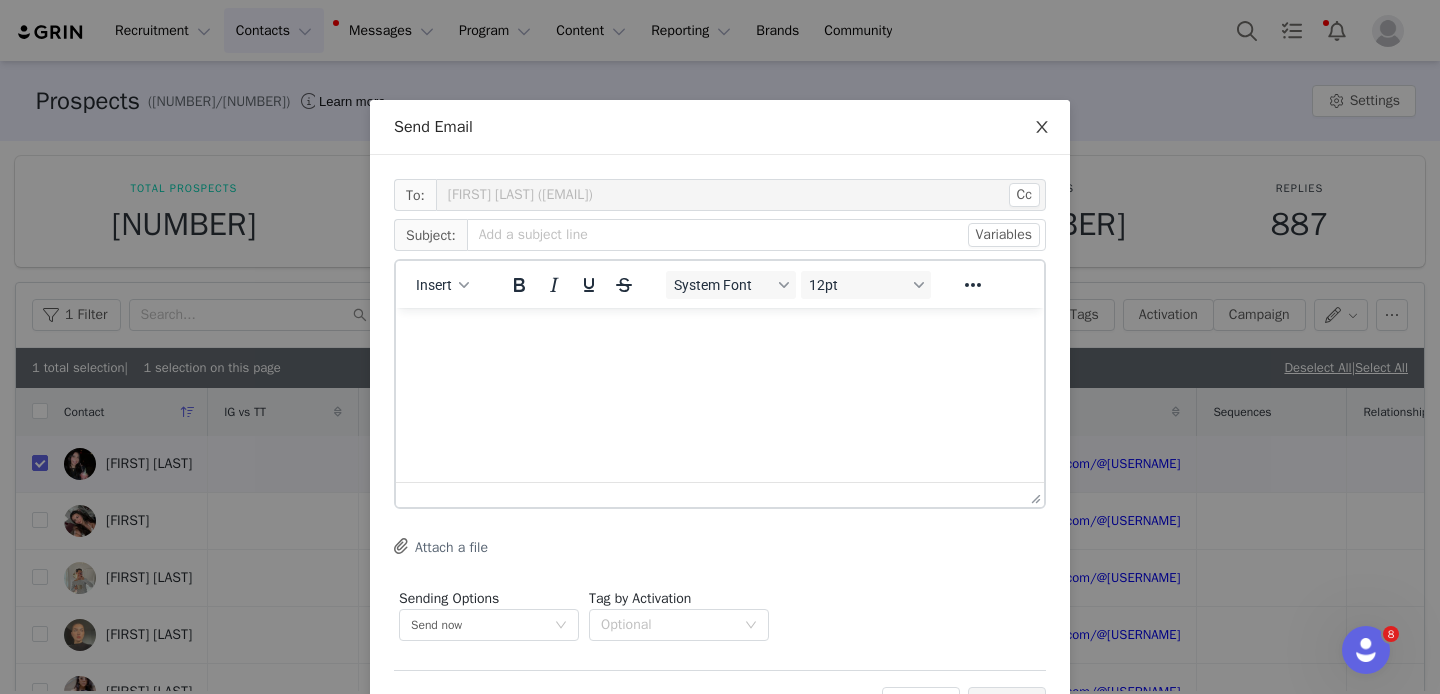 scroll, scrollTop: 0, scrollLeft: 0, axis: both 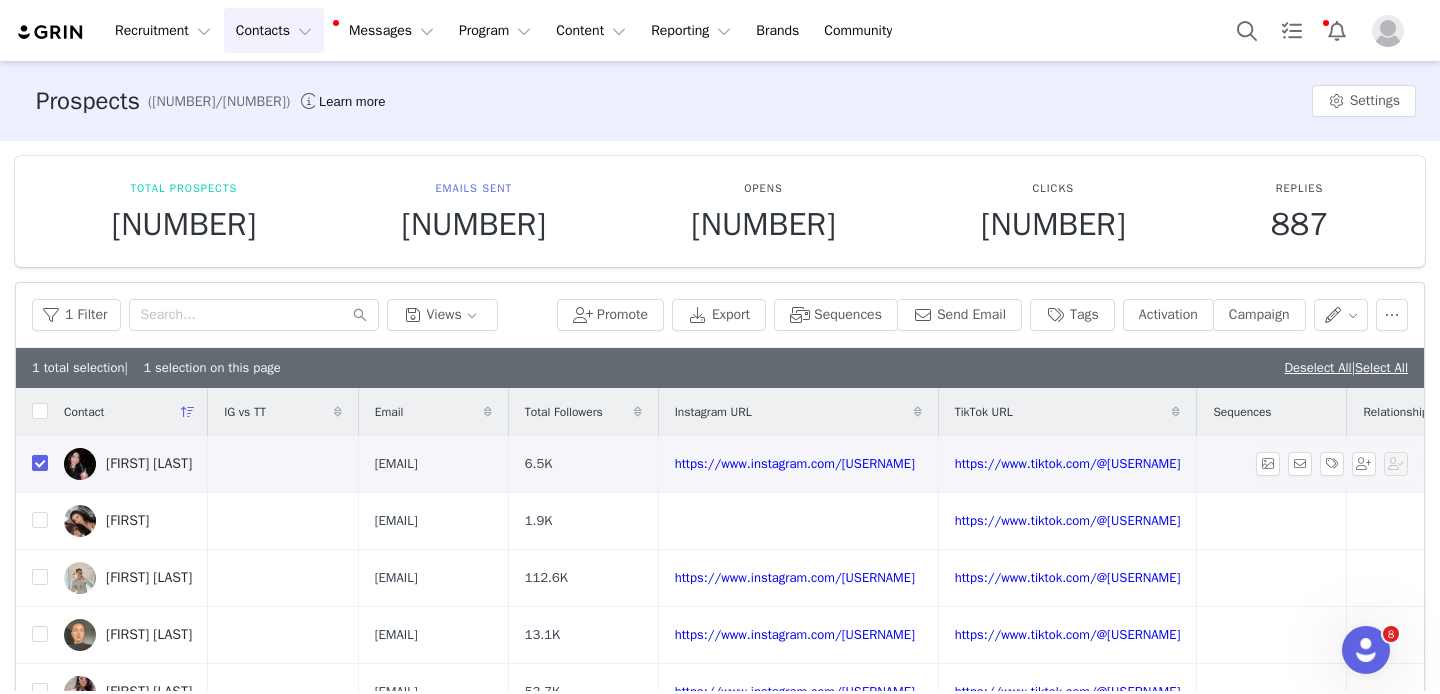 click at bounding box center (40, 463) 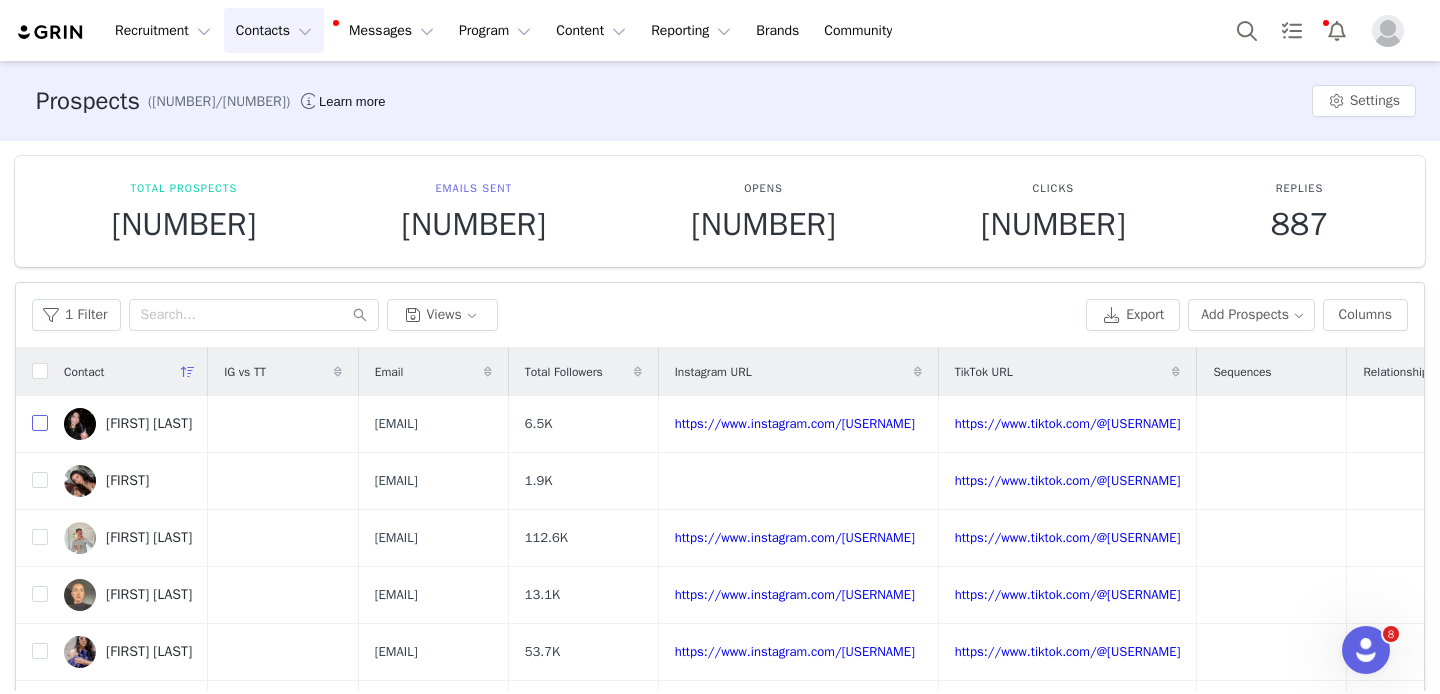 scroll, scrollTop: 205, scrollLeft: 0, axis: vertical 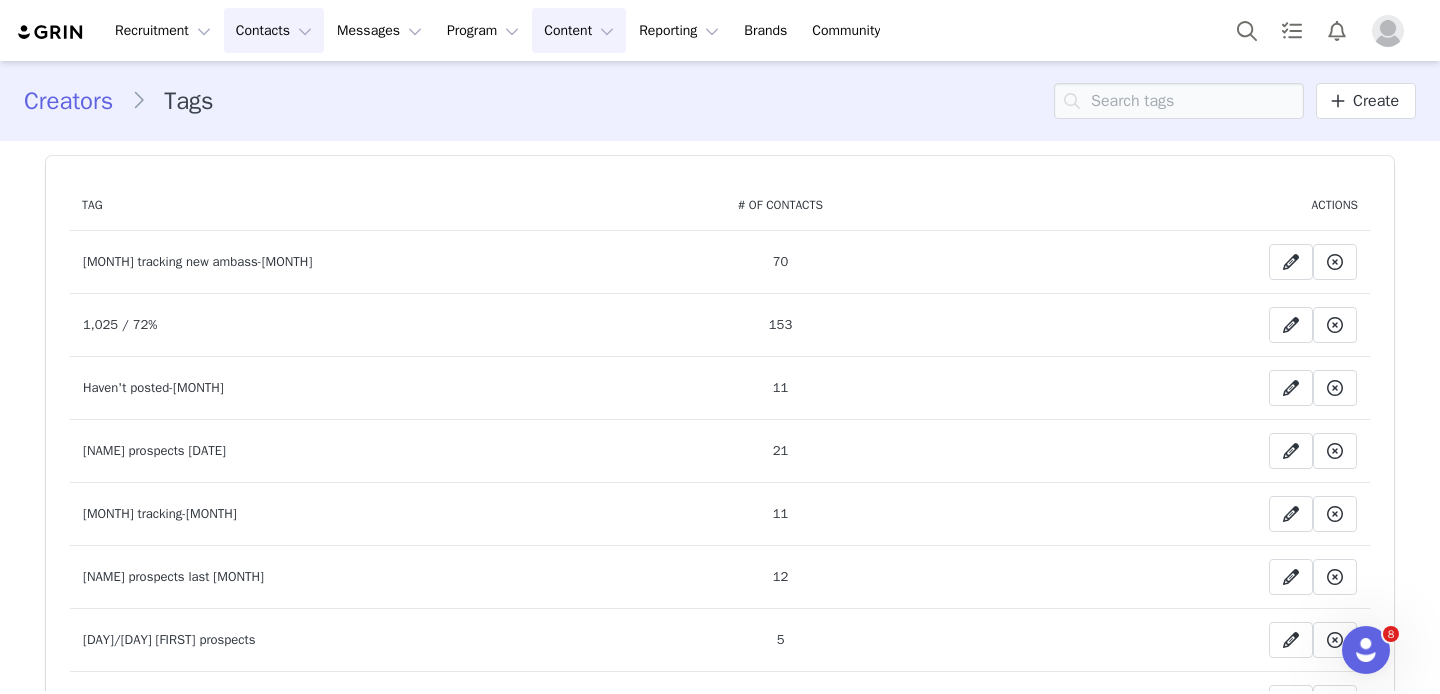 click on "Content Content" at bounding box center (579, 30) 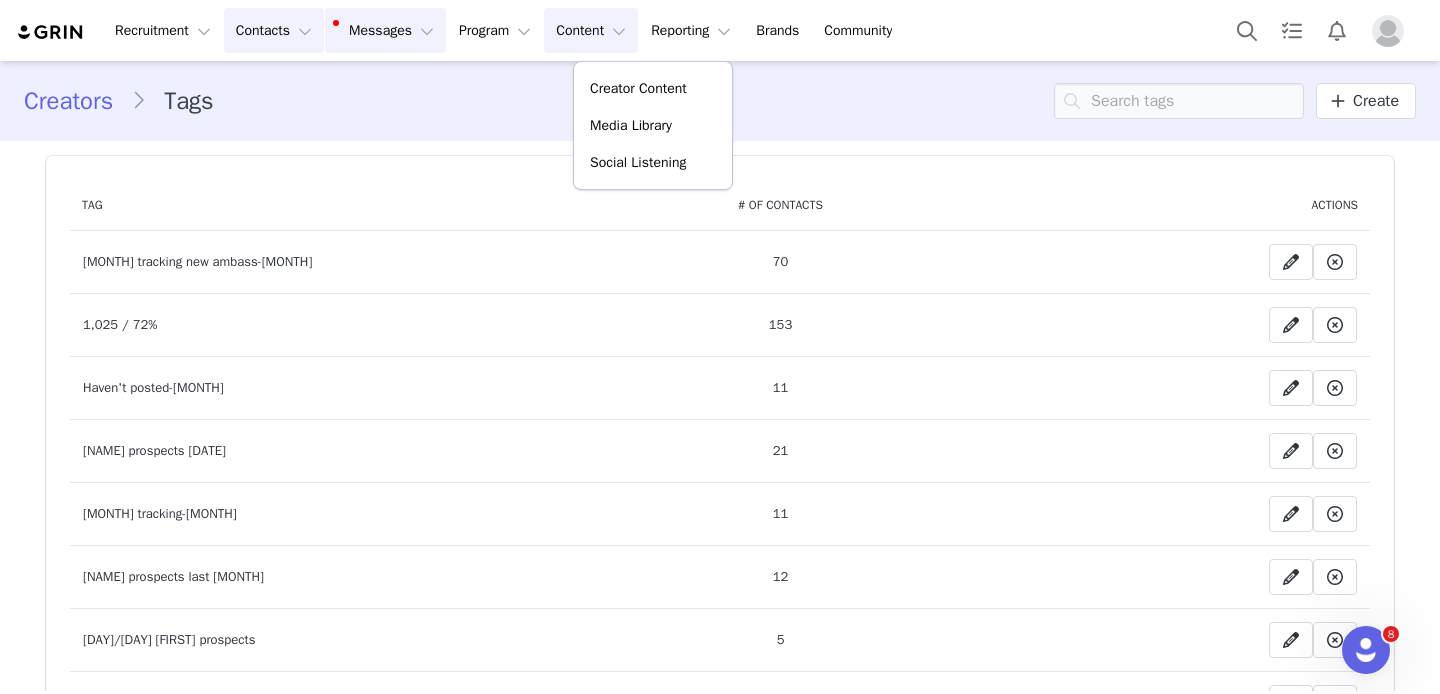 click on "Messages Messages" at bounding box center (385, 30) 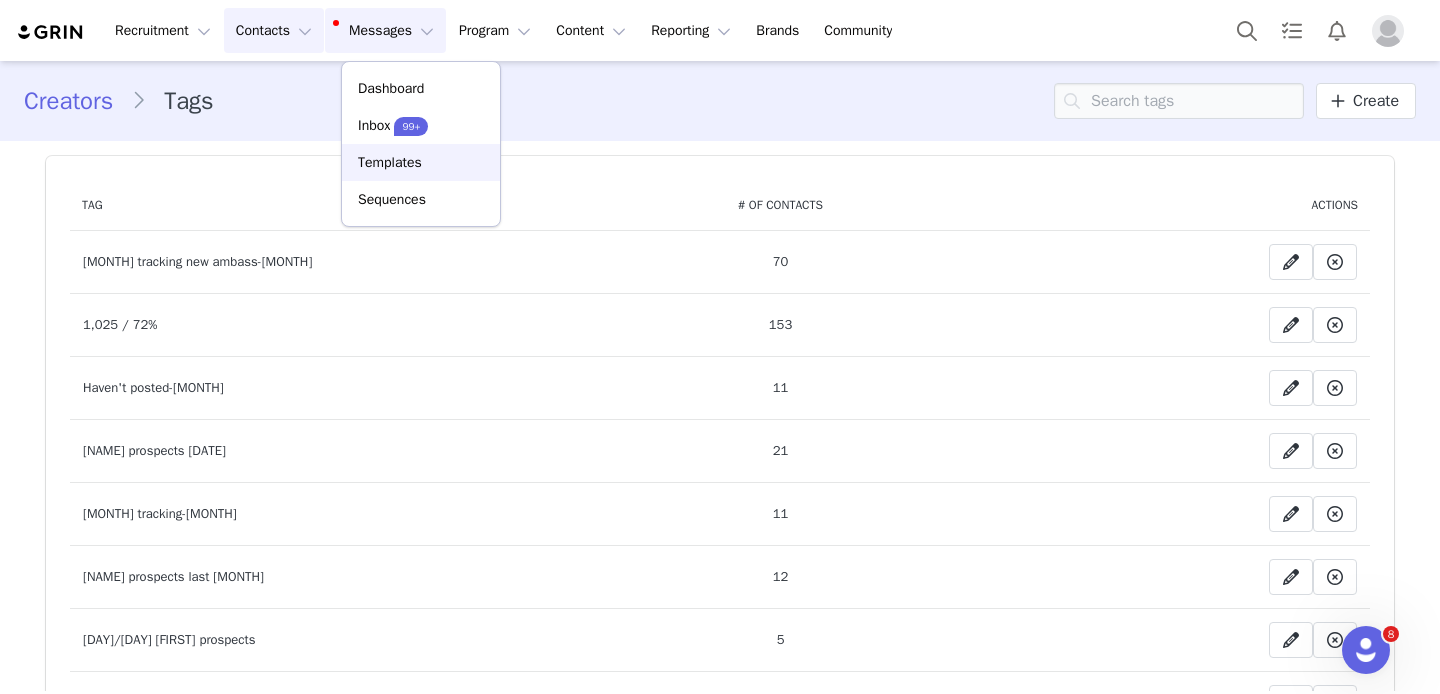 click on "Templates" at bounding box center [390, 162] 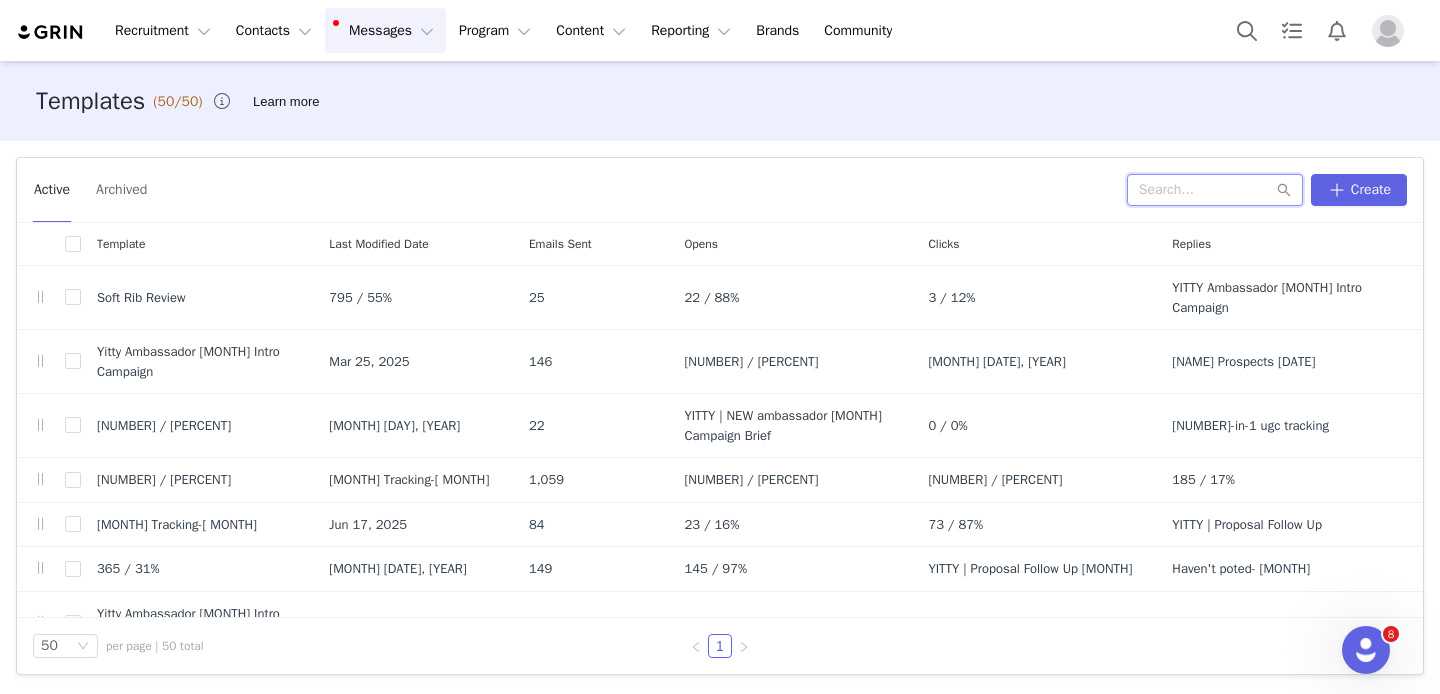 click at bounding box center (1215, 190) 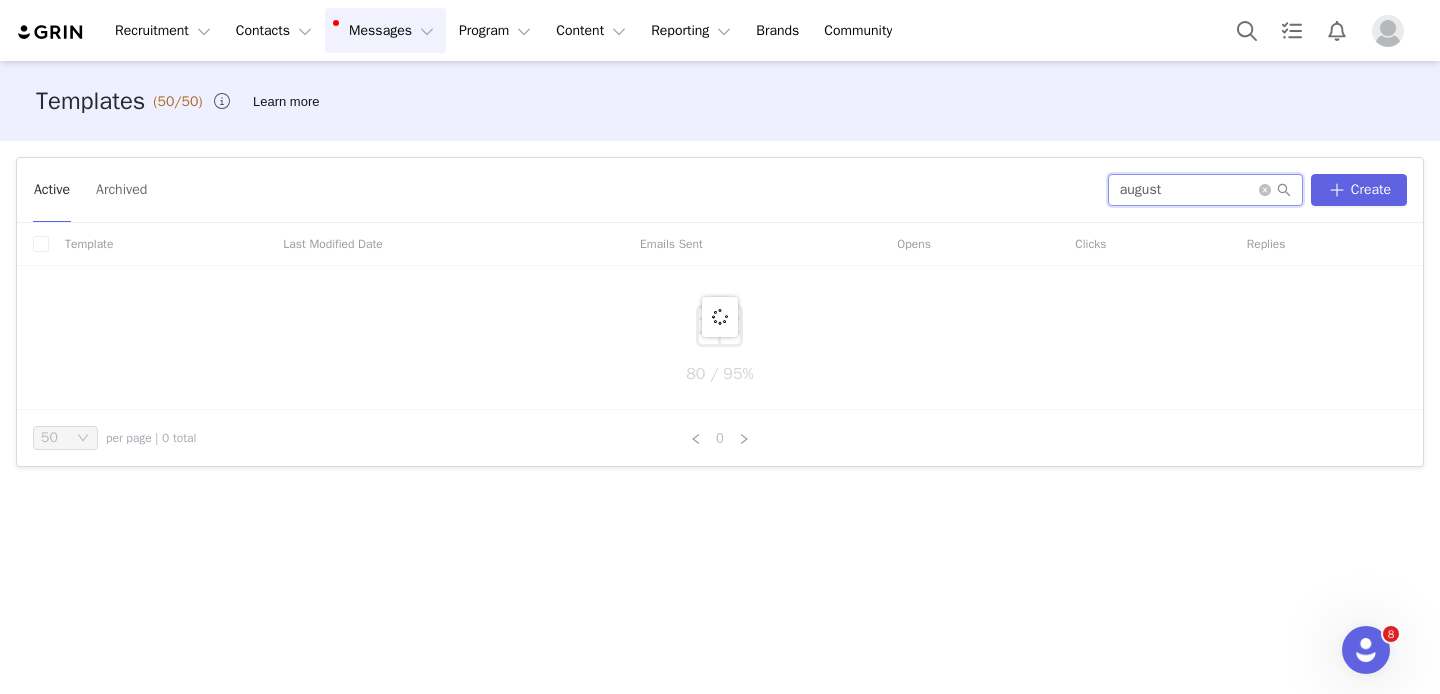 type on "august" 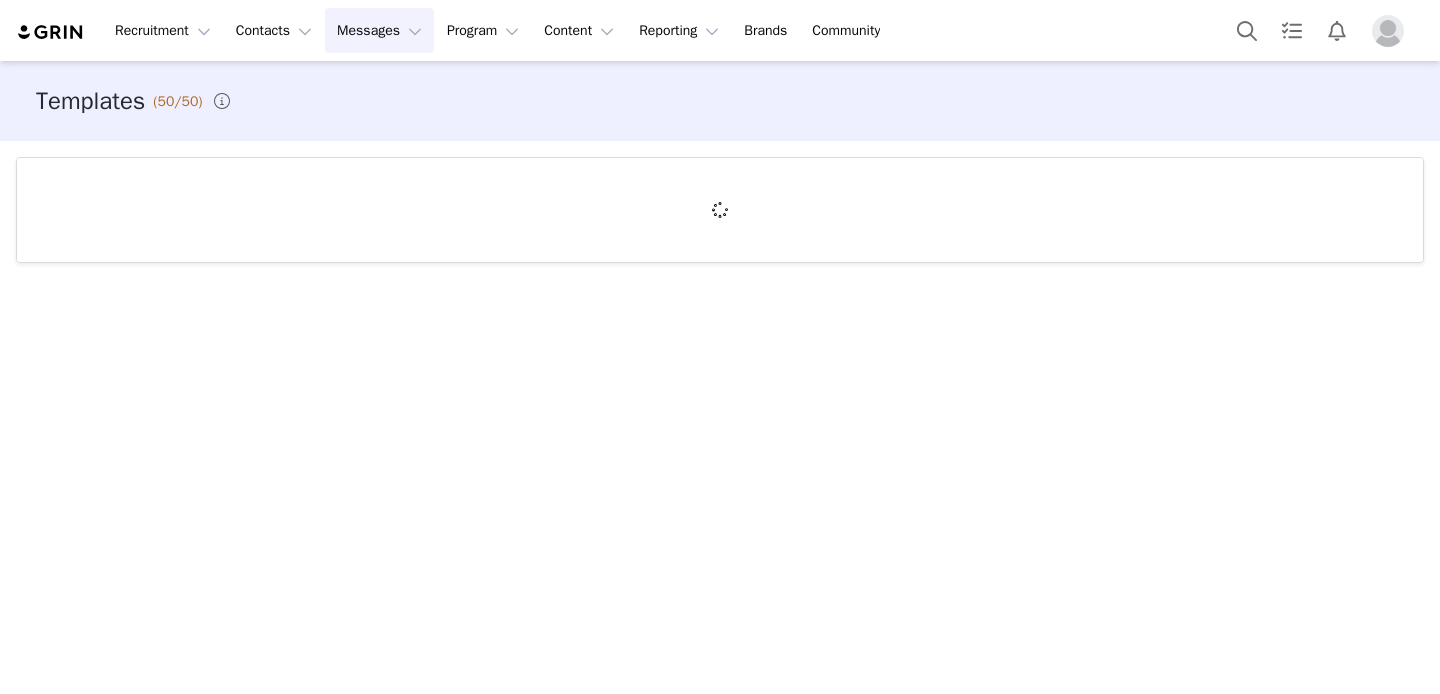scroll, scrollTop: 0, scrollLeft: 0, axis: both 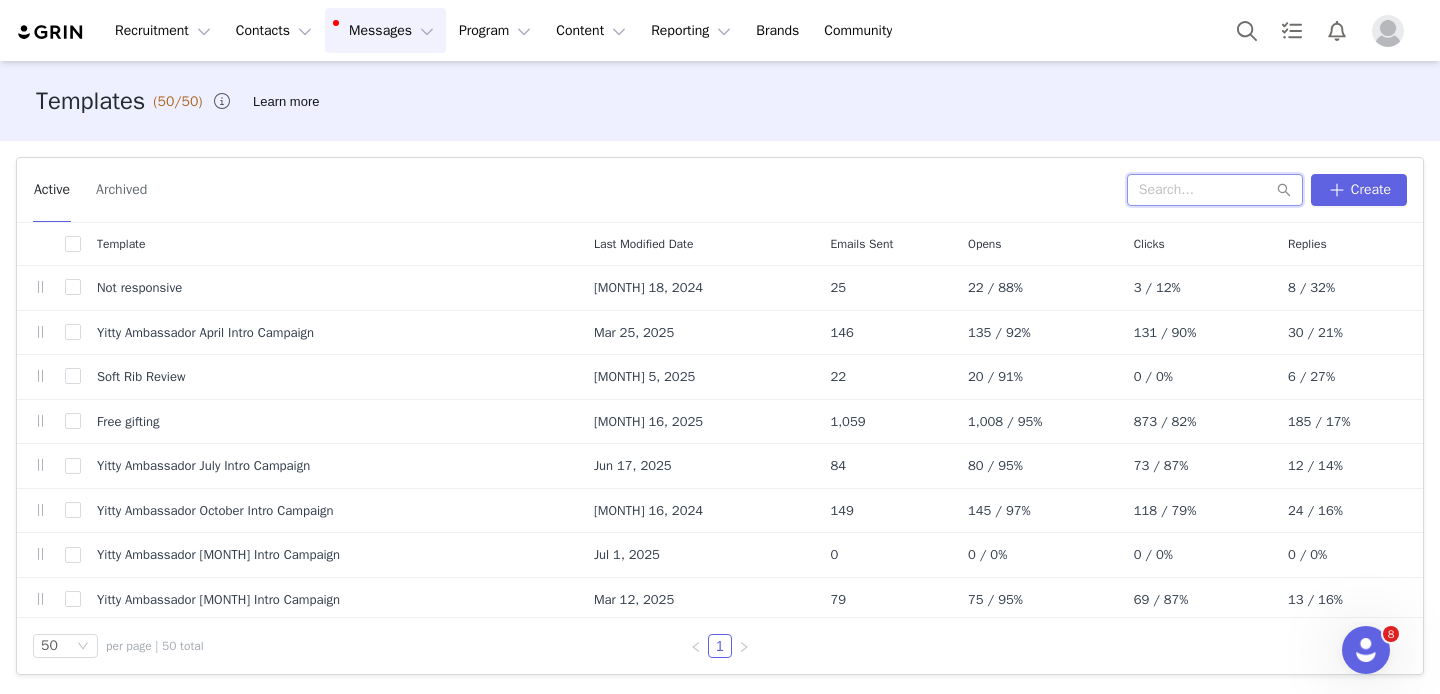 click at bounding box center (1215, 190) 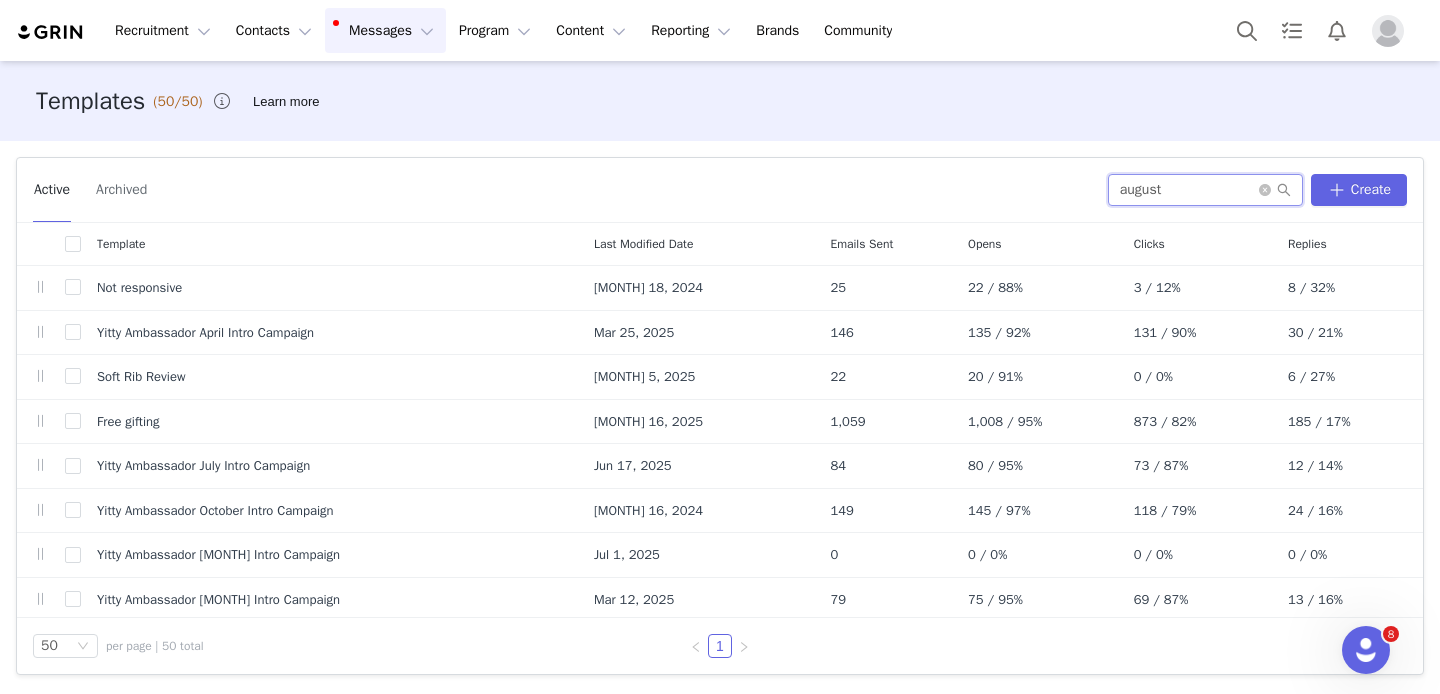 type on "august" 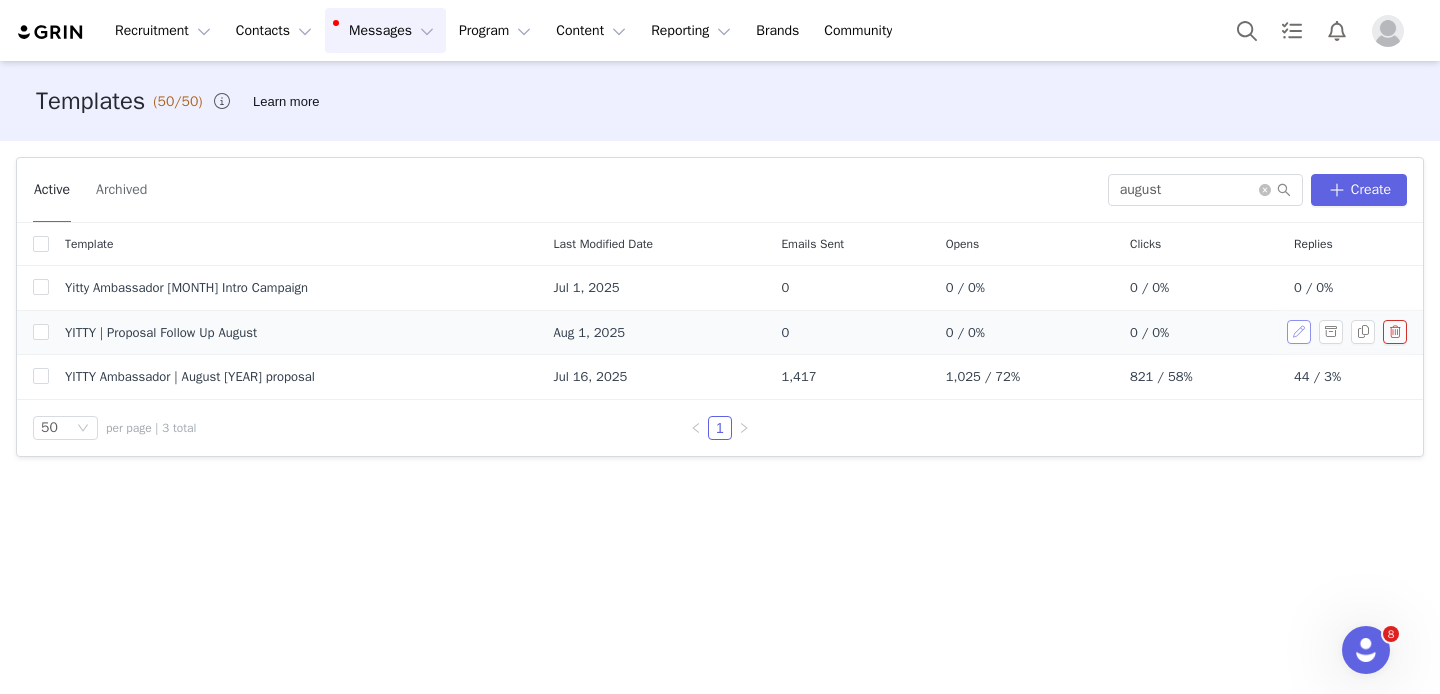 click at bounding box center [1299, 332] 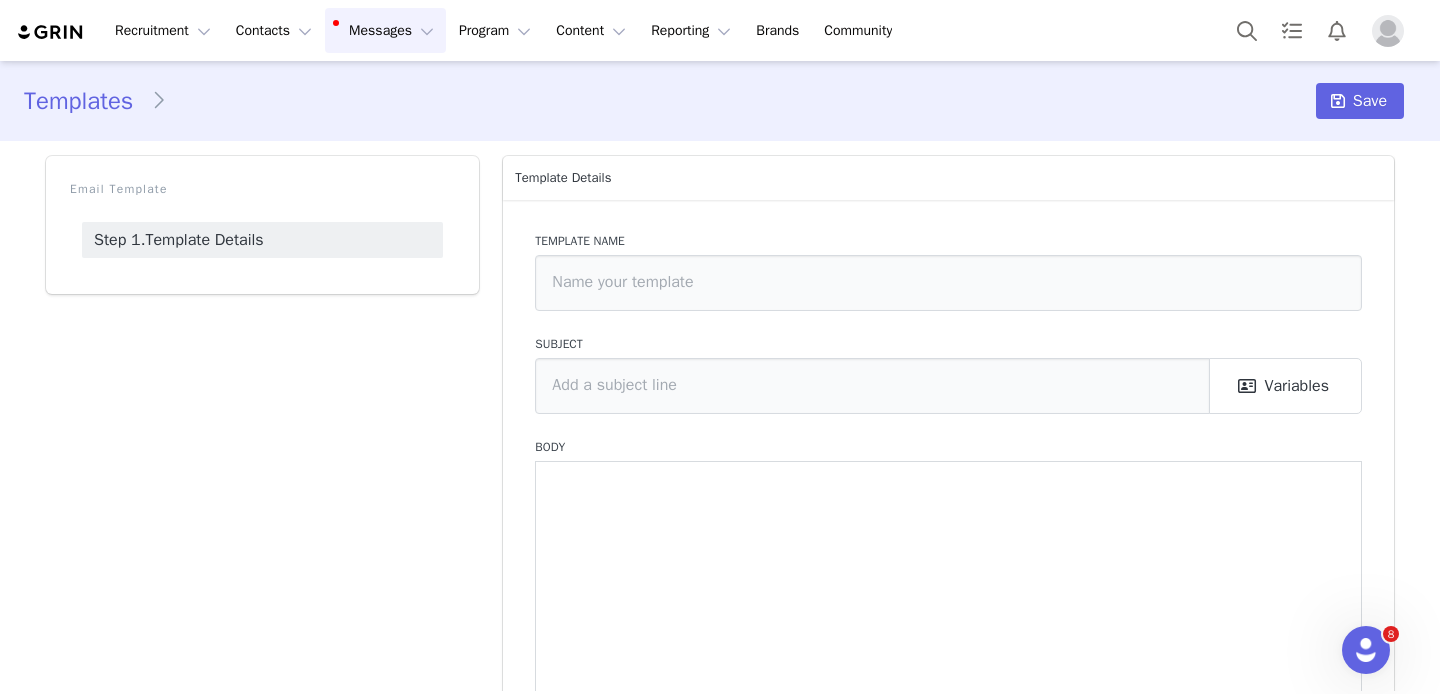 type on "YITTY | Proposal Follow Up August" 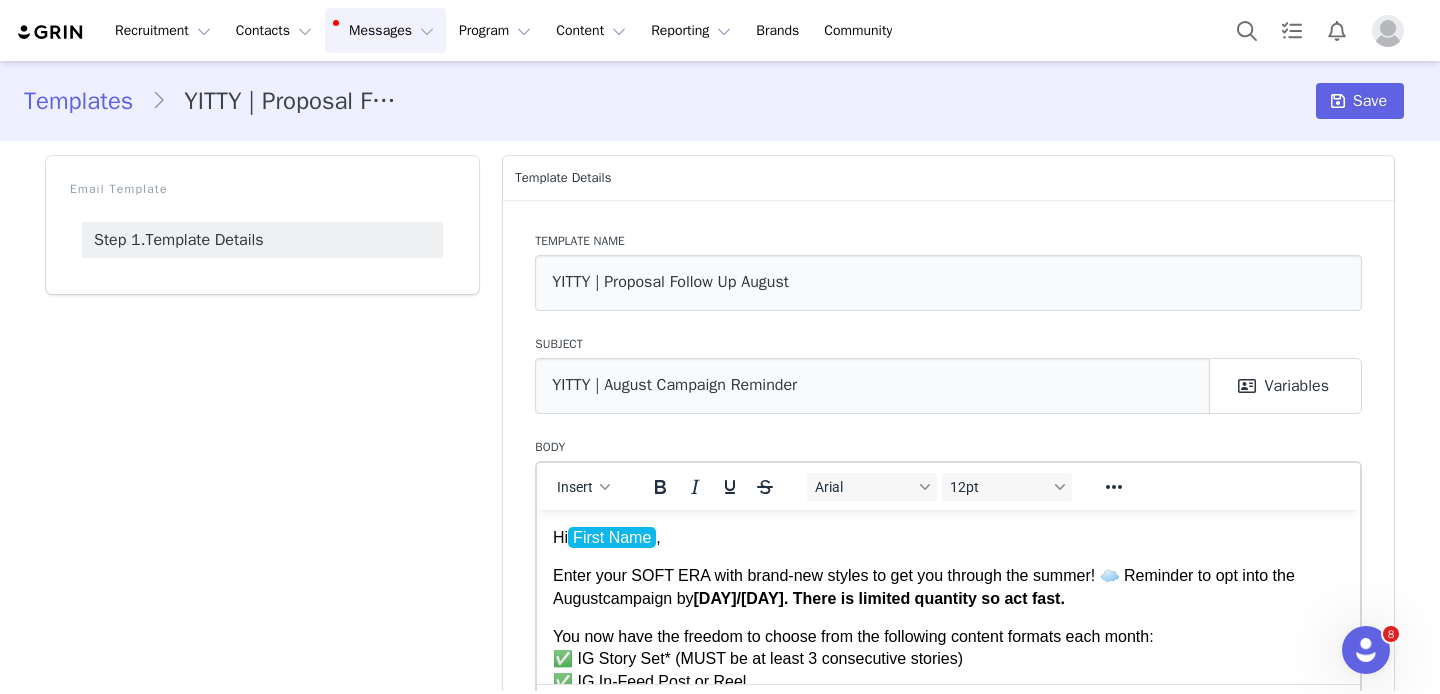 scroll, scrollTop: 58, scrollLeft: 0, axis: vertical 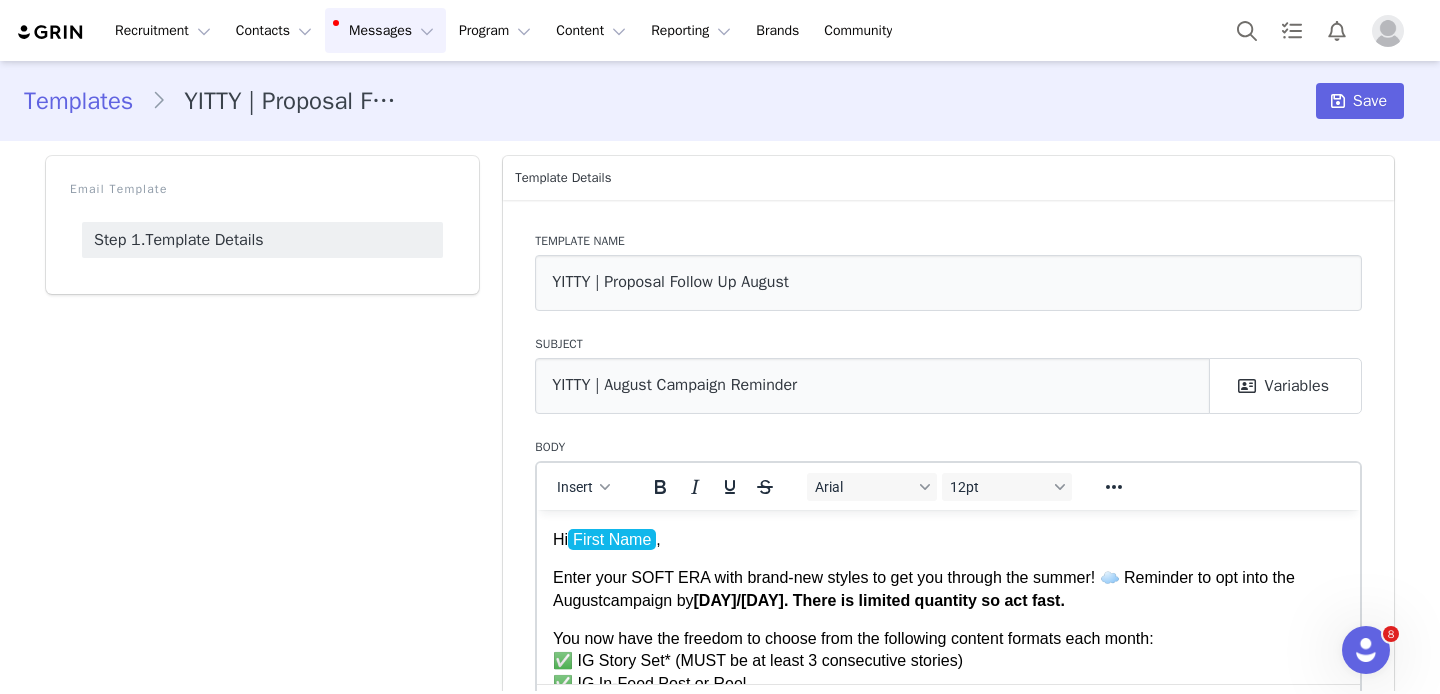 click on "*If you are receiving this, we have NOT received your order/proposal for our August campaign. Please reach out with questions if needed.* Hi  First Name , Enter your SOFT ERA with brand-new styles to get you through the summer! ☁️ Reminder to opt into the August  campaign by  8/13. There is limited quantity so act fast.  You now have the freedom to choose from the following content formats each month: ✅ IG Story Set* (MUST be at least 3 consecutive stories) ✅ IG In-Feed Post or Reel ✅ TikTok Video (make sure to tag products on TTS if you don’t already) ✅ YouTube Video/Short All our posting guidelines still apply and we will be continuing to closely monitor the completion and quality of content in the program to ensure that consistency and ambassador standards are upheld. Content that does not follow guidelines will be flagged and ambassador may not be eligible for following campaign. Please note:  All ambassadors will receive one outfit only.  Comfort & effortless style! ✨   August Lookbook!" at bounding box center (948, 1216) 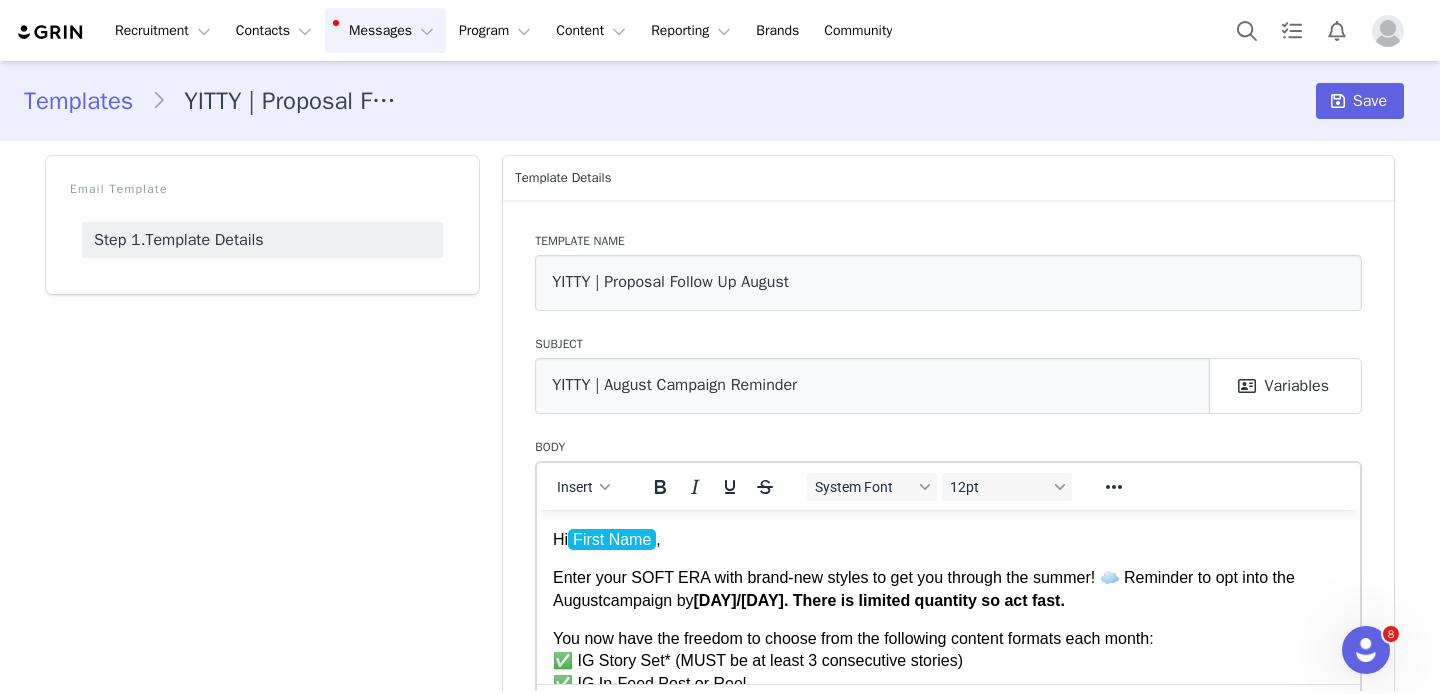 click on "Enter your SOFT ERA with brand-new styles to get you through the summer! ☁️ Reminder to opt into the August  campaign by  8/13. There is limited quantity so act fast." at bounding box center [948, 588] 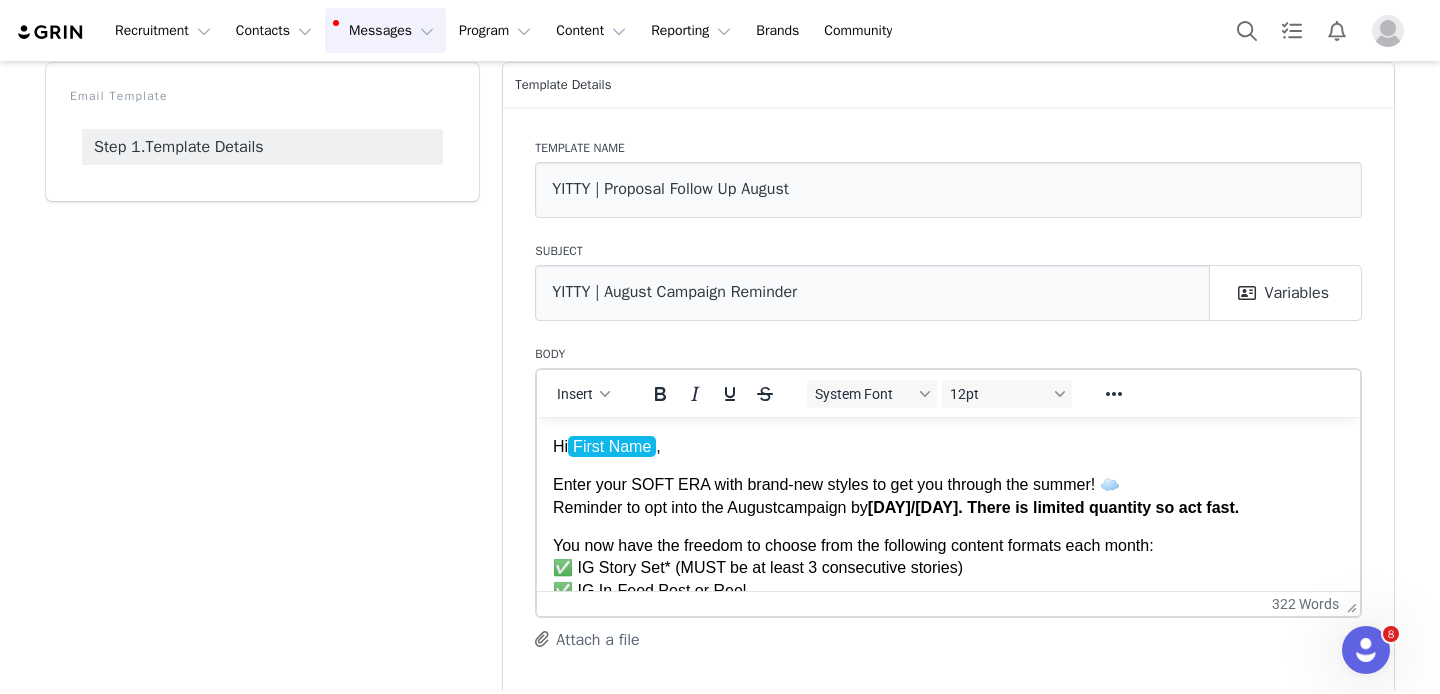 scroll, scrollTop: 92, scrollLeft: 0, axis: vertical 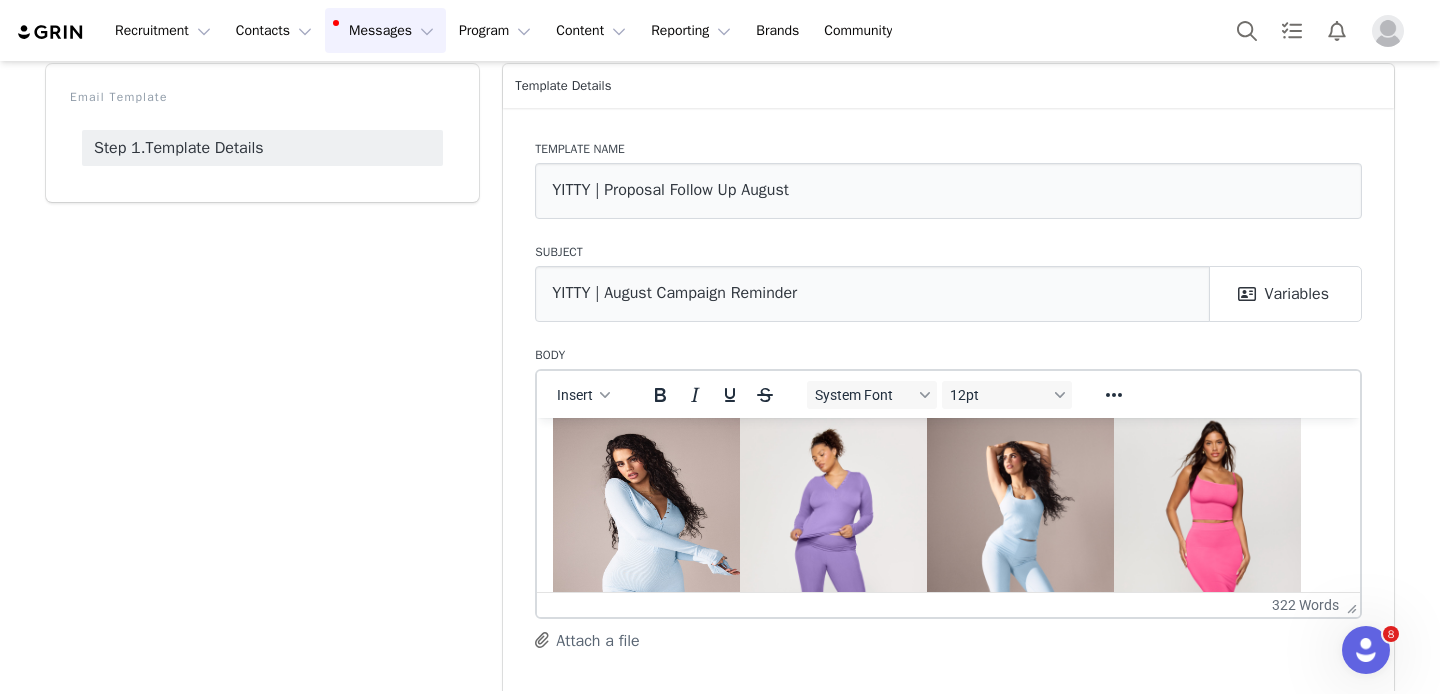 click at bounding box center (646, 554) 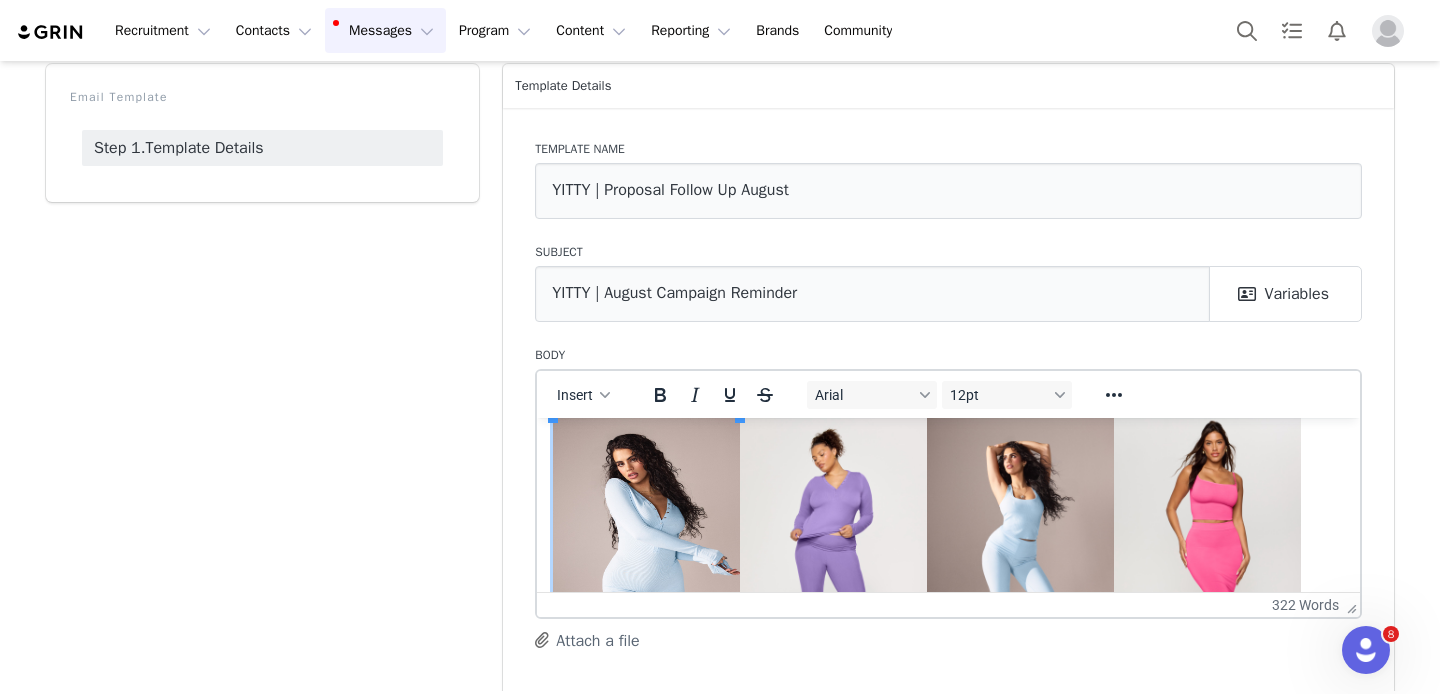 click at bounding box center (646, 554) 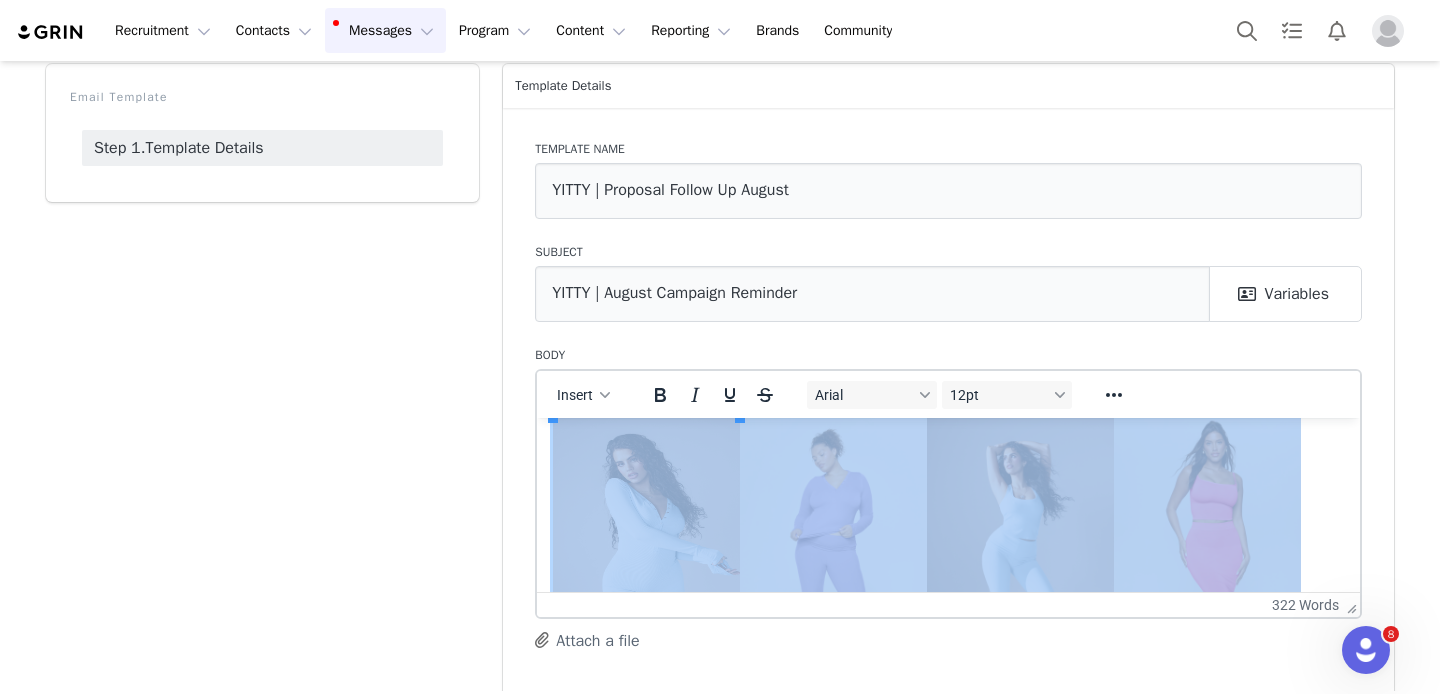 click at bounding box center (646, 554) 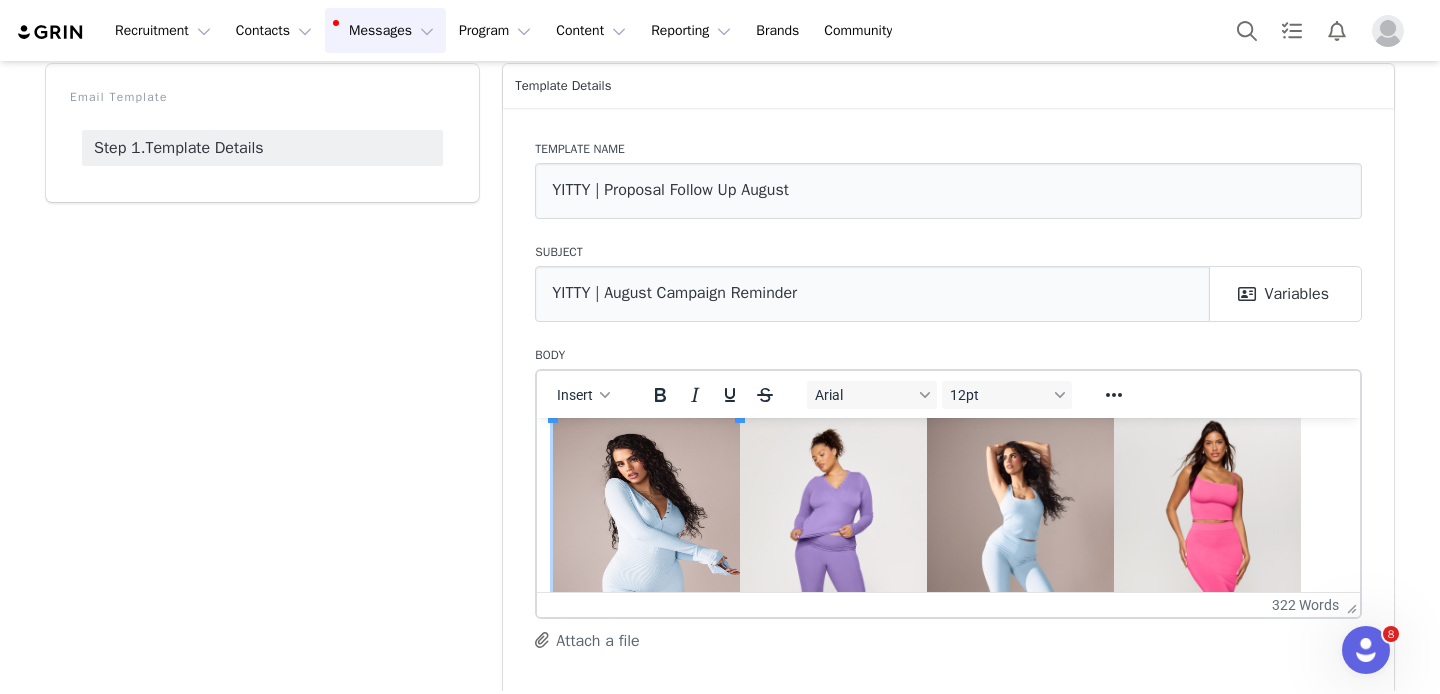 click at bounding box center (646, 554) 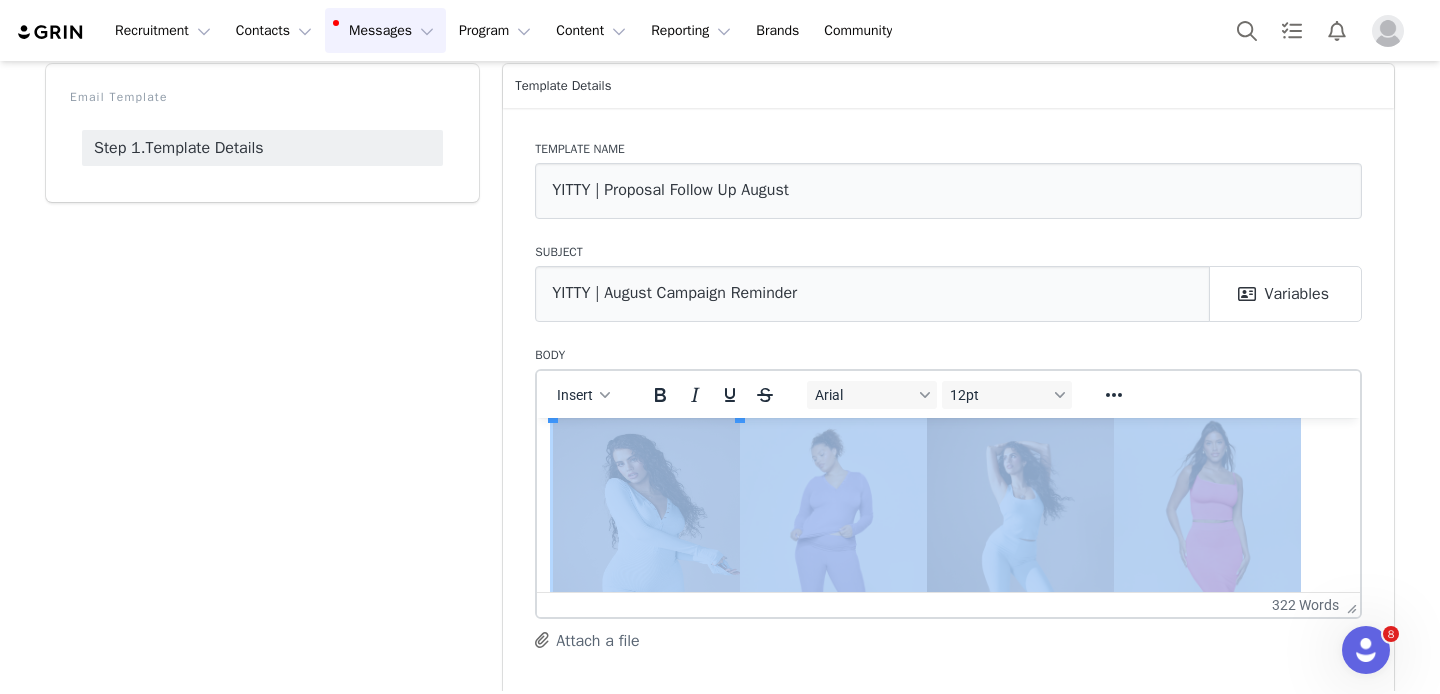 click at bounding box center (646, 554) 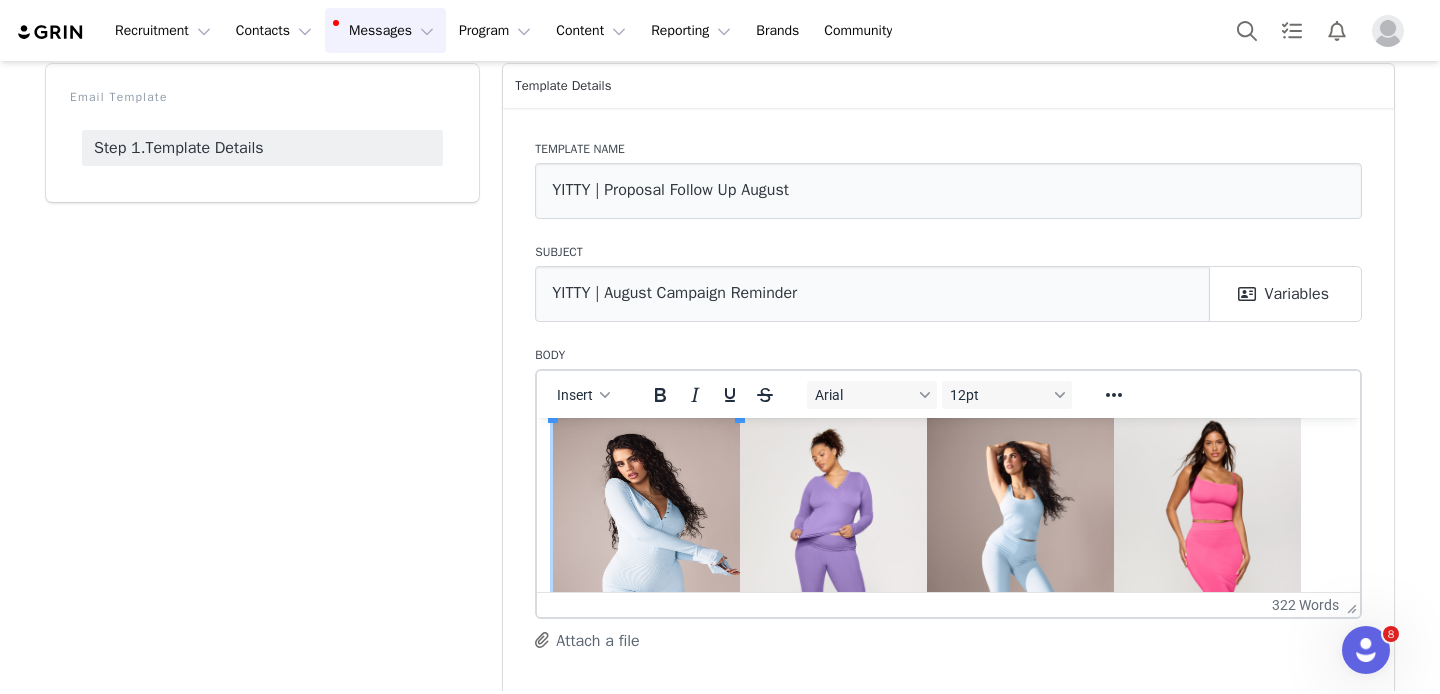 click at bounding box center (646, 554) 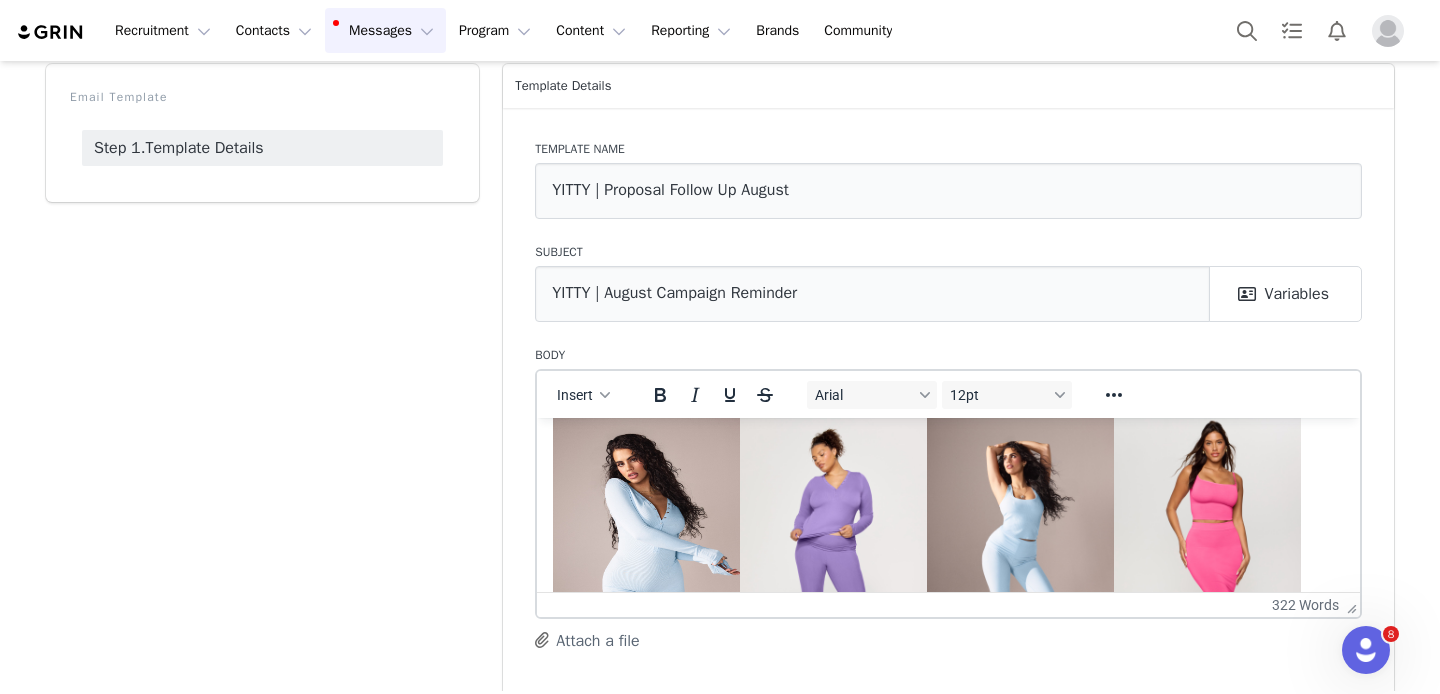 click on "Email Template Step 1.  Template Details" at bounding box center [262, 387] 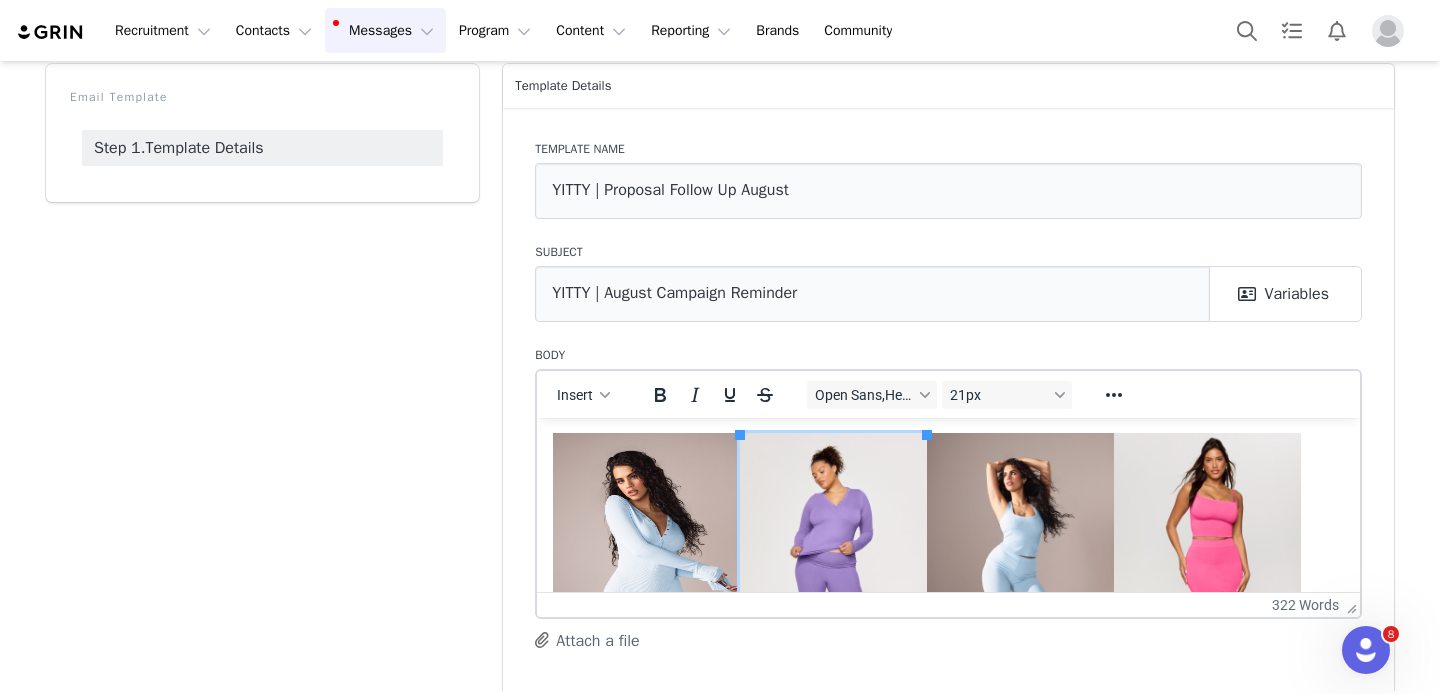 scroll, scrollTop: 499, scrollLeft: 0, axis: vertical 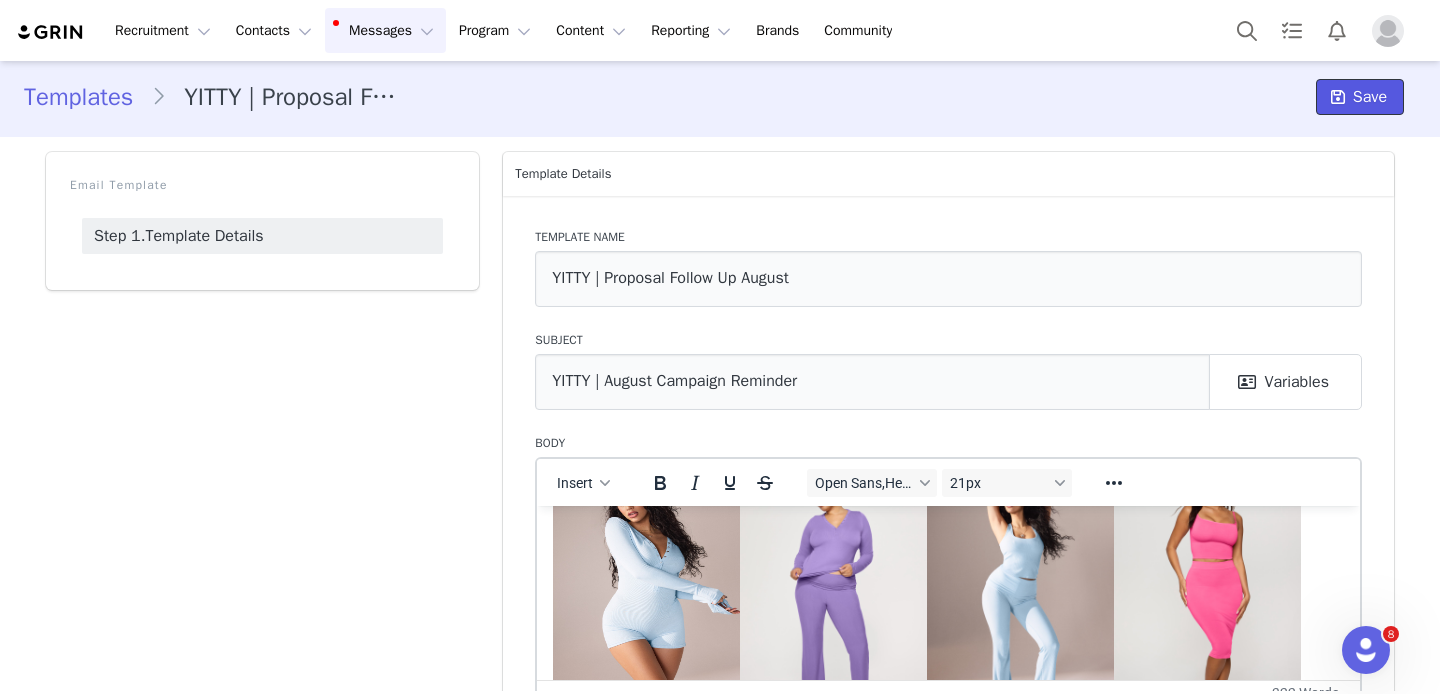 click at bounding box center [1338, 97] 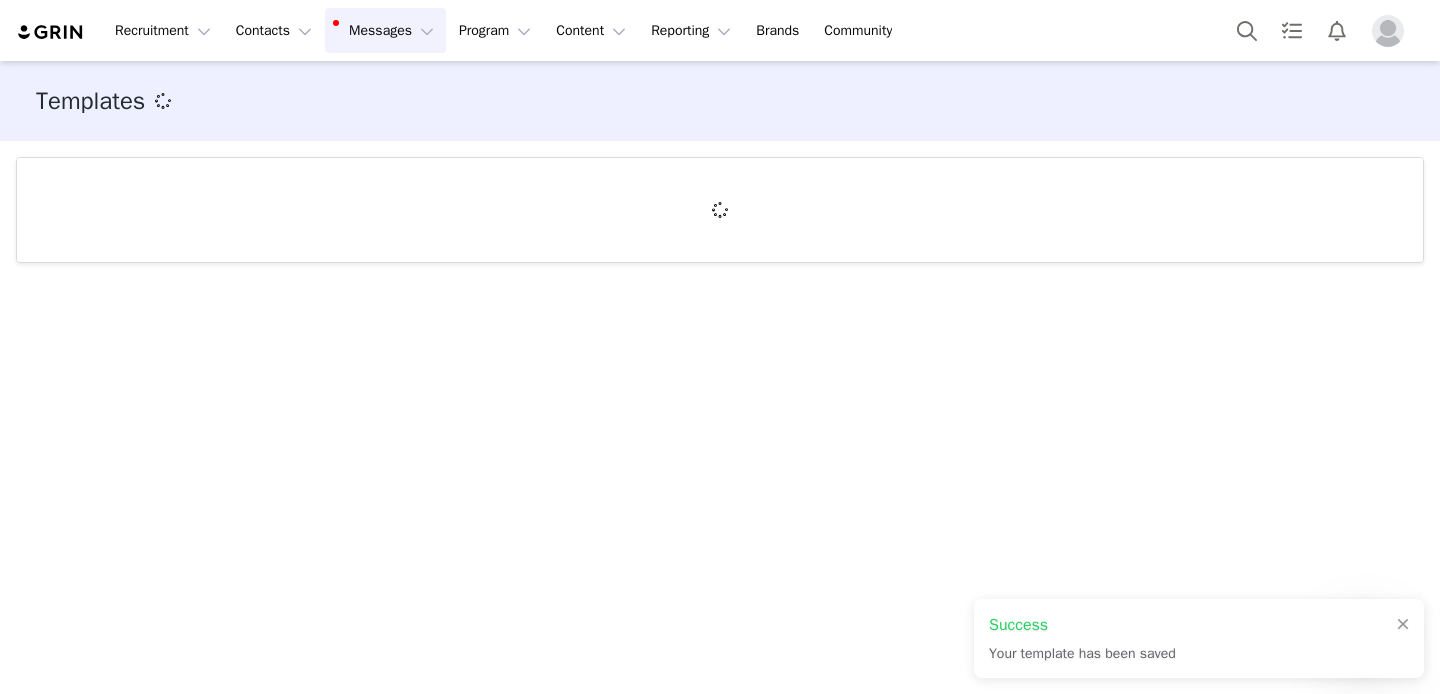 scroll, scrollTop: 0, scrollLeft: 0, axis: both 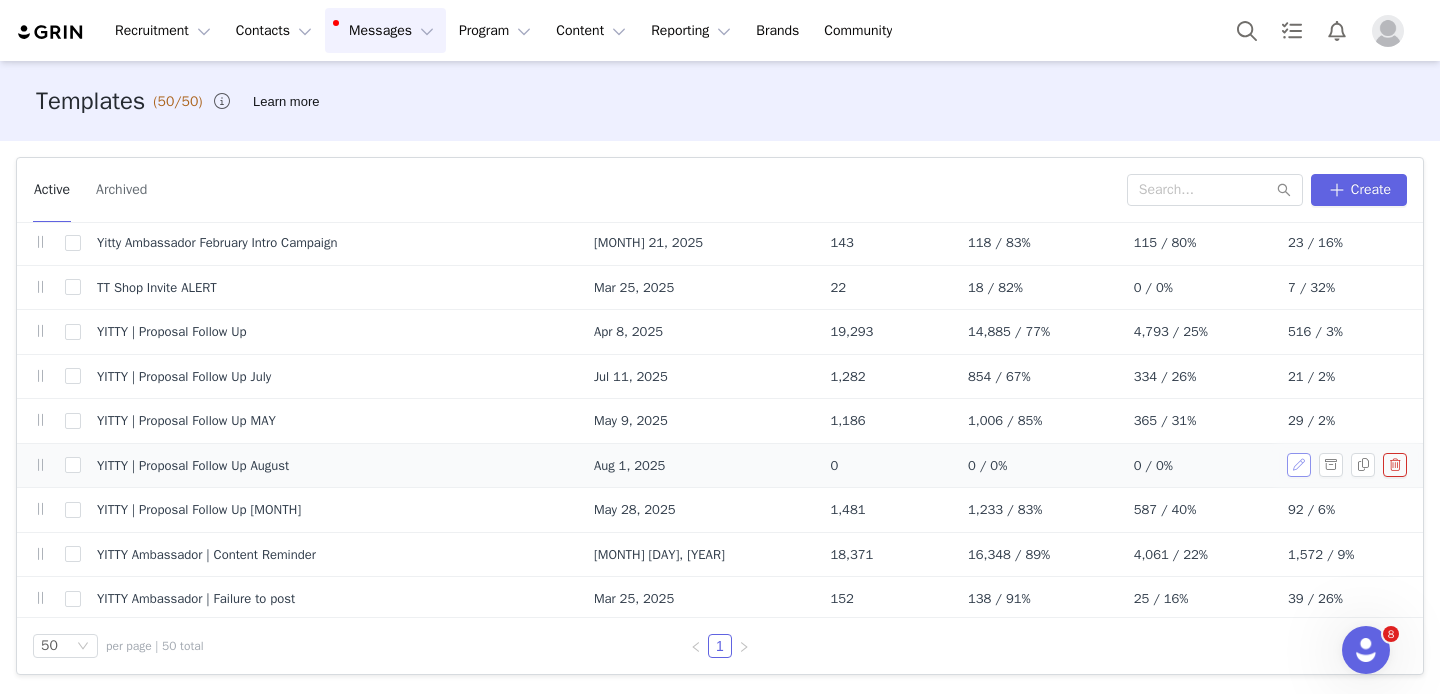 click at bounding box center [1299, 465] 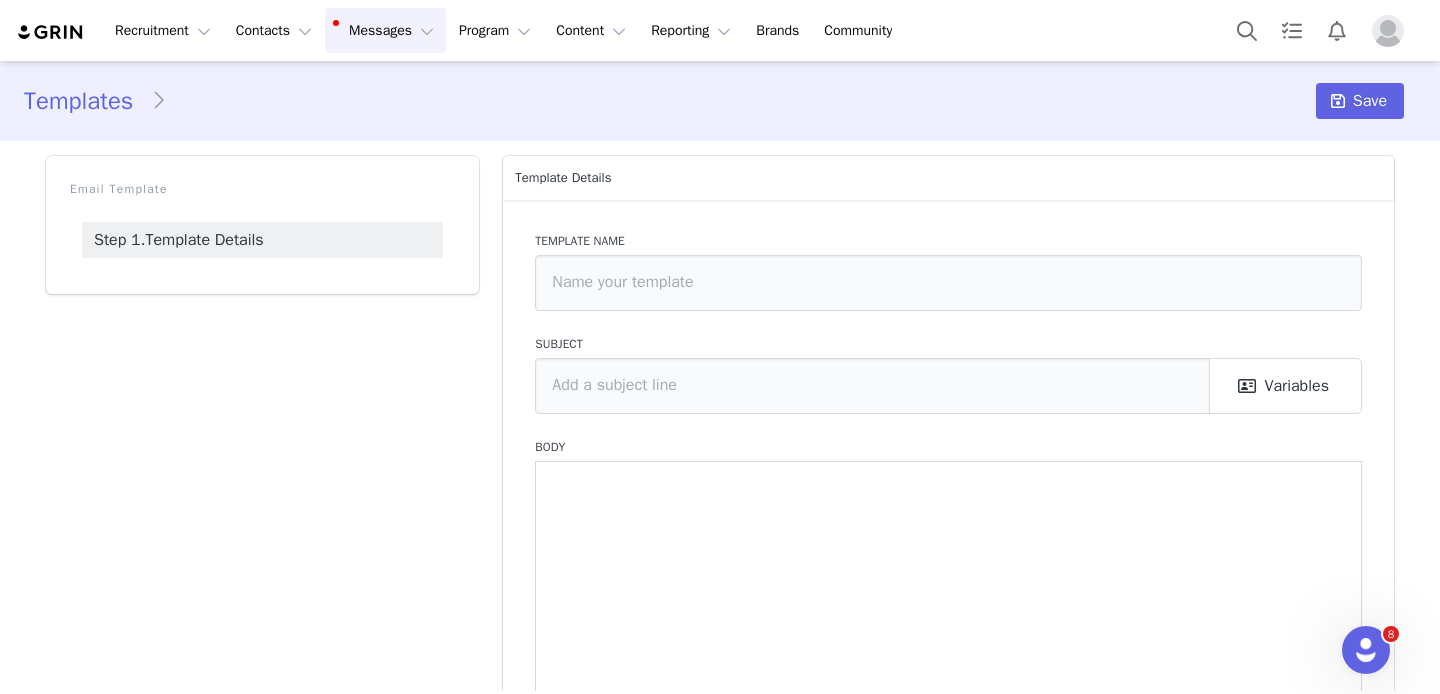 type on "[NAME] prospects week [DATE] [MONTH]" 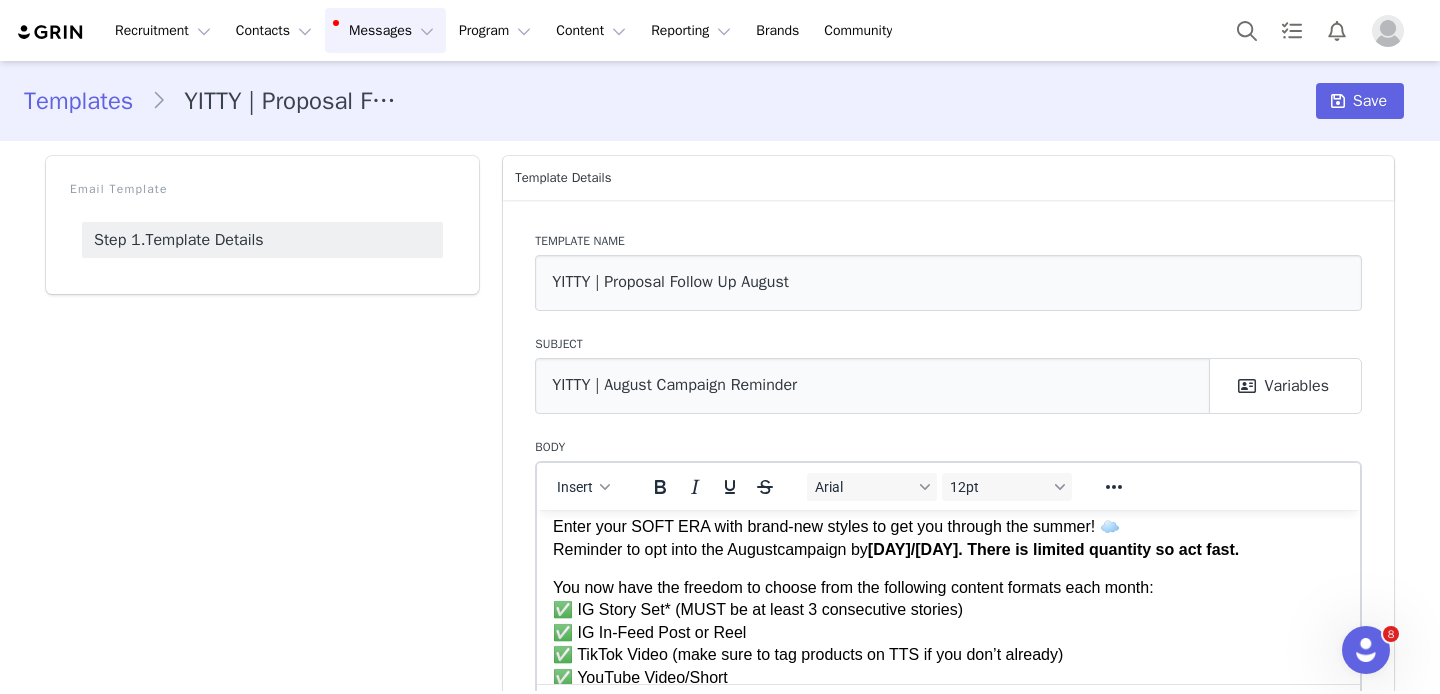 scroll, scrollTop: 91, scrollLeft: 0, axis: vertical 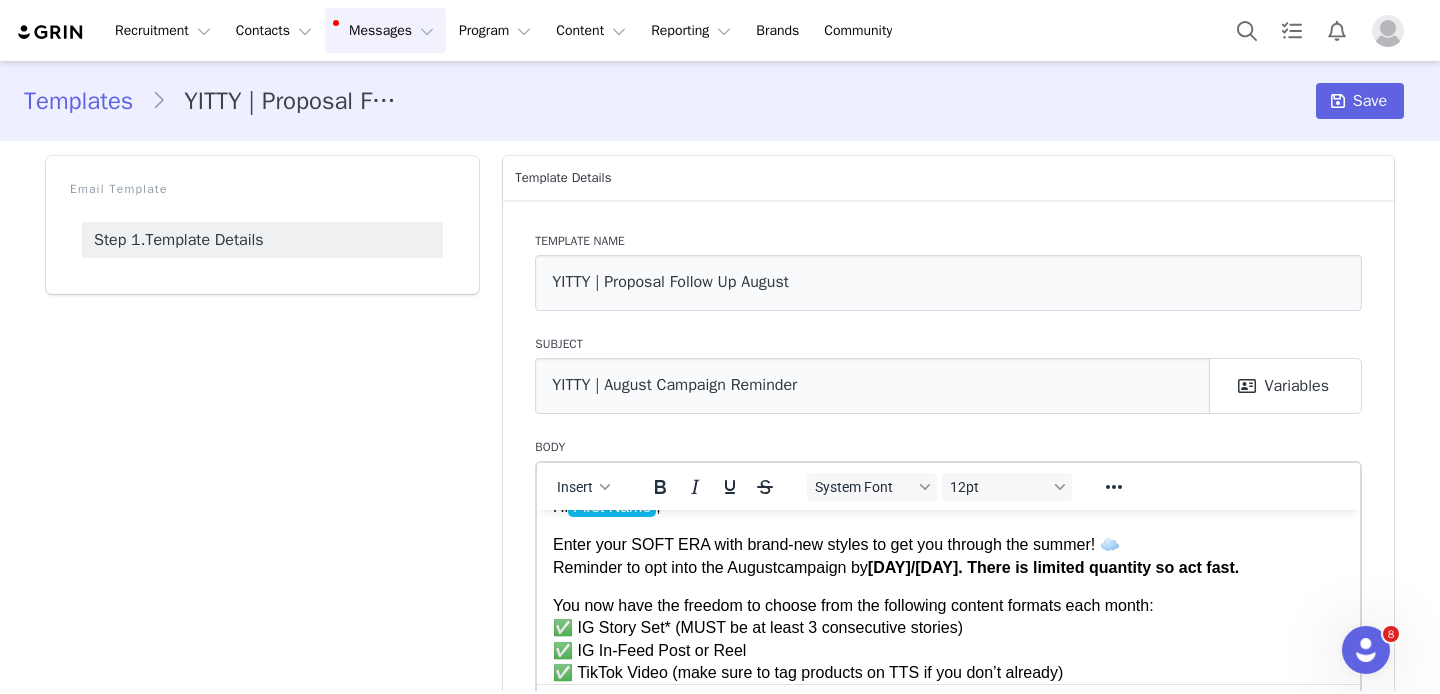 click on "Enter your SOFT ERA with brand-new styles to get you through the summer! ☁️  Reminder to opt into the August  campaign by  8/13. There is limited quantity so act fast." at bounding box center (948, 555) 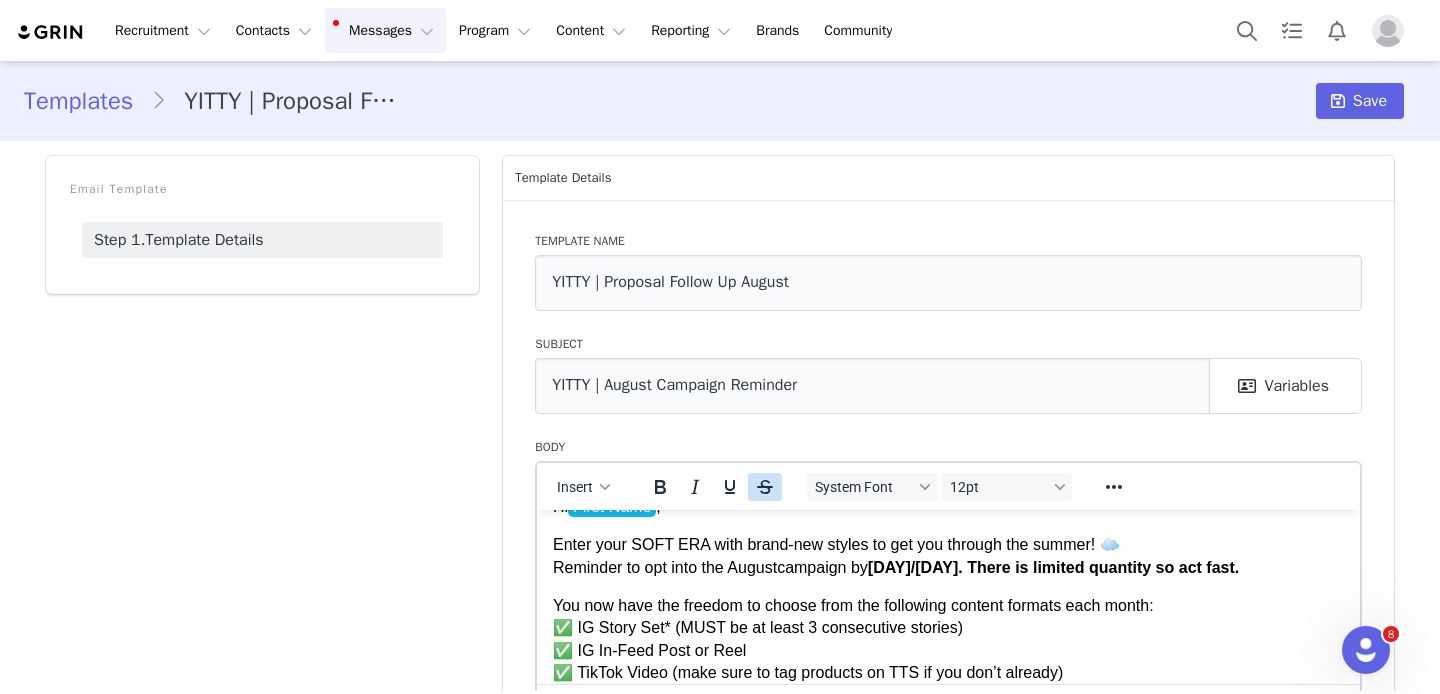 type 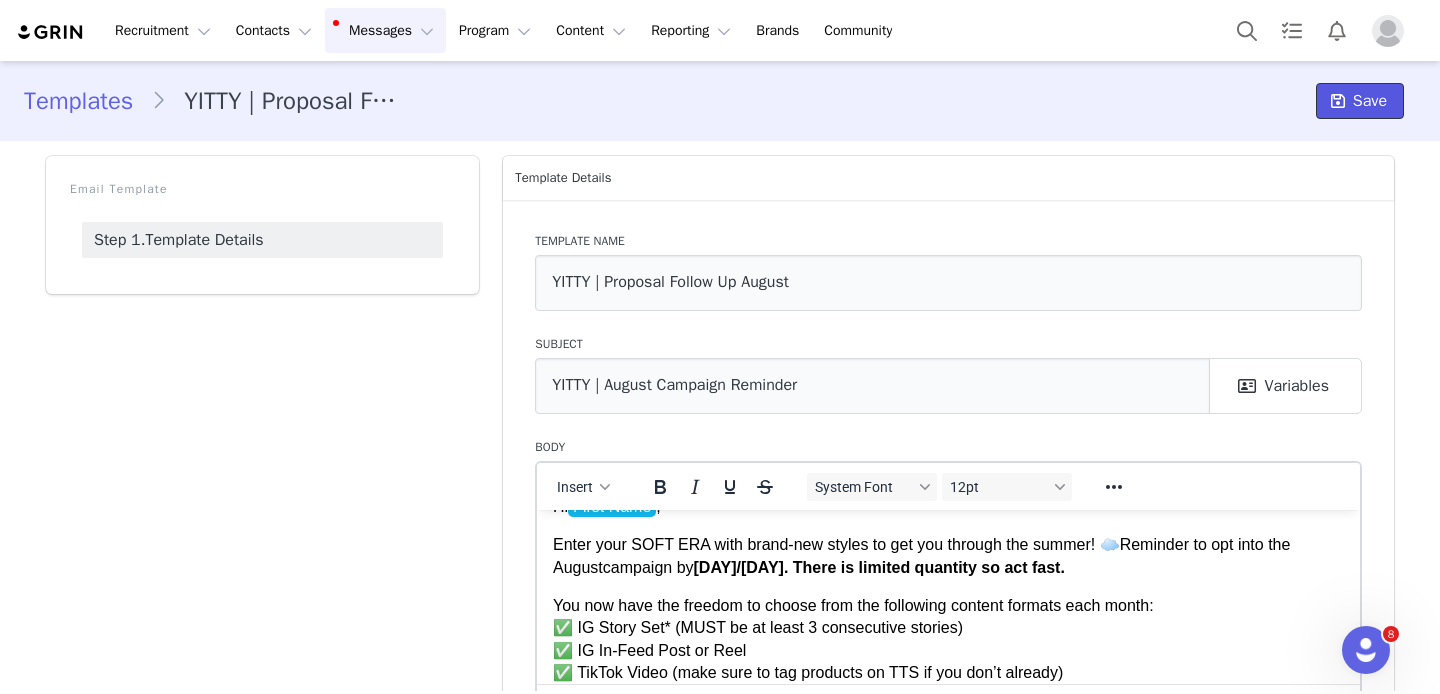 click at bounding box center [1338, 101] 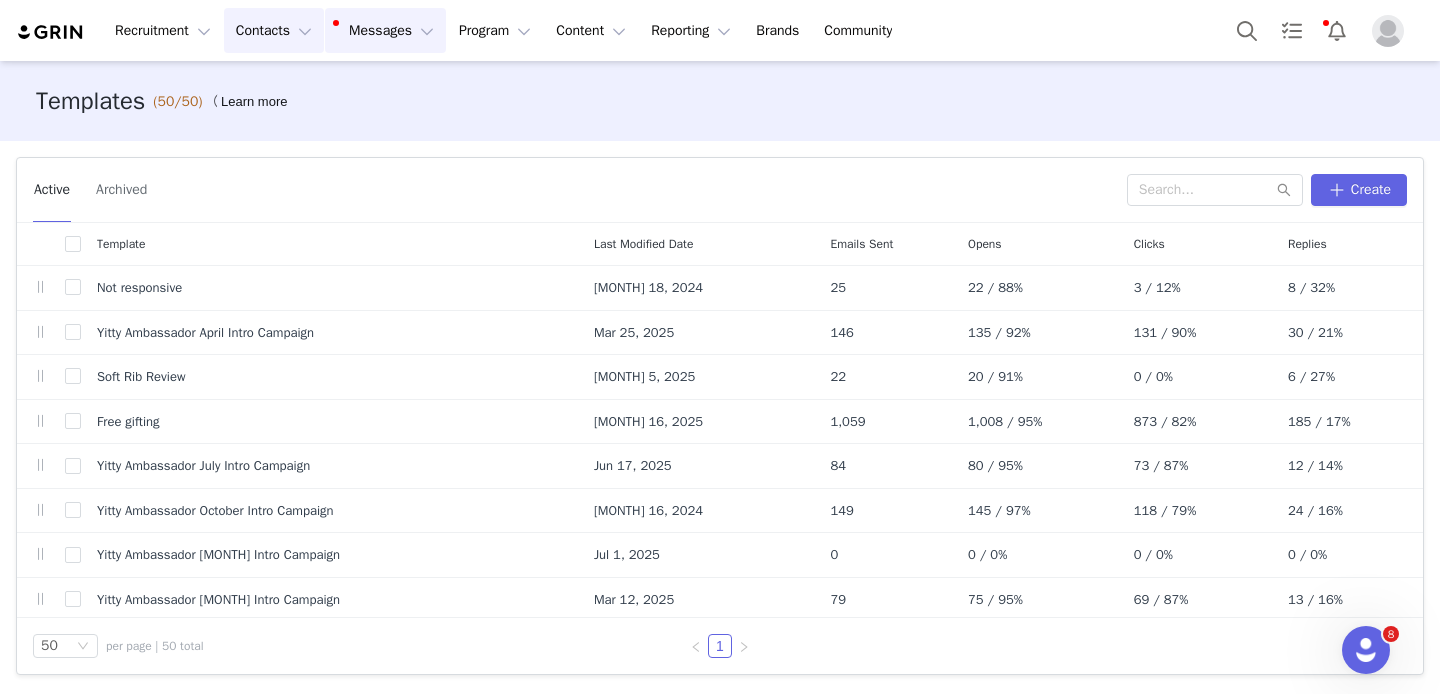 click on "Contacts Contacts" at bounding box center (274, 30) 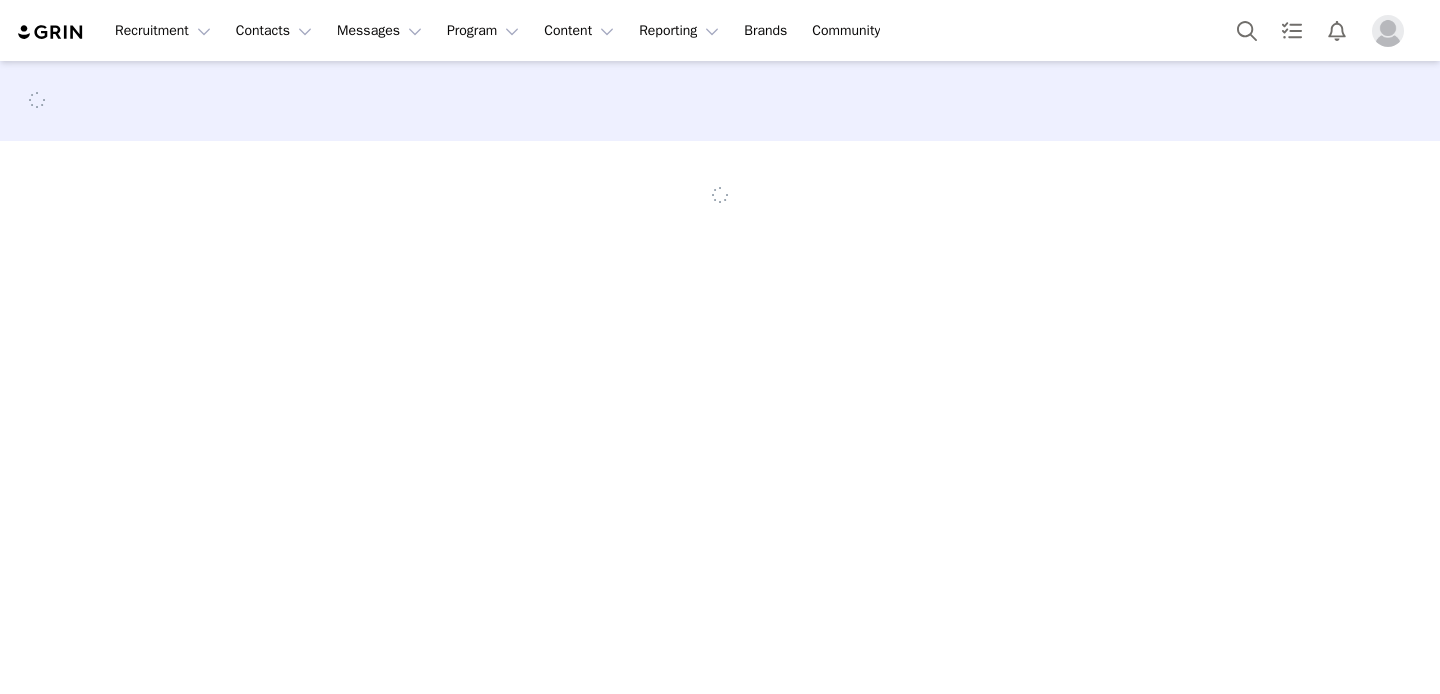 scroll, scrollTop: 0, scrollLeft: 0, axis: both 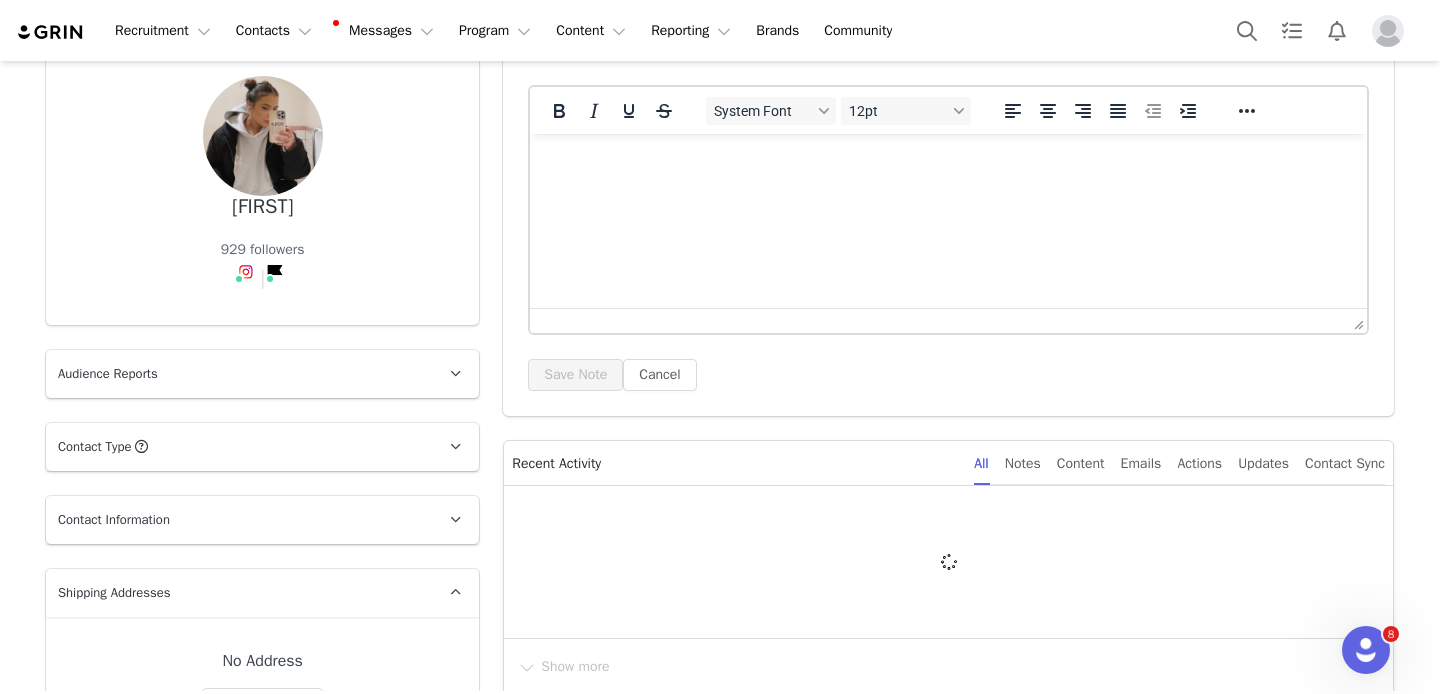 click on "Contact Type" at bounding box center [94, 447] 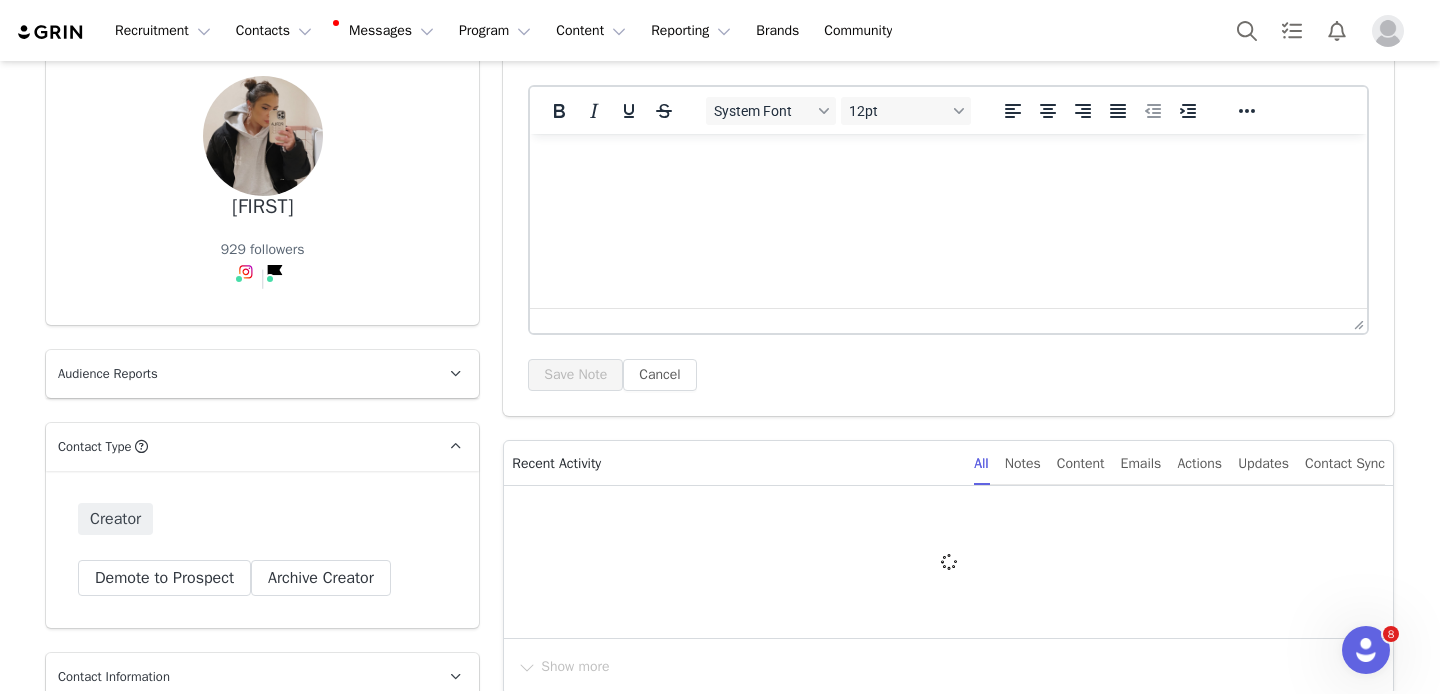 click on "Audience Reports" at bounding box center [238, 374] 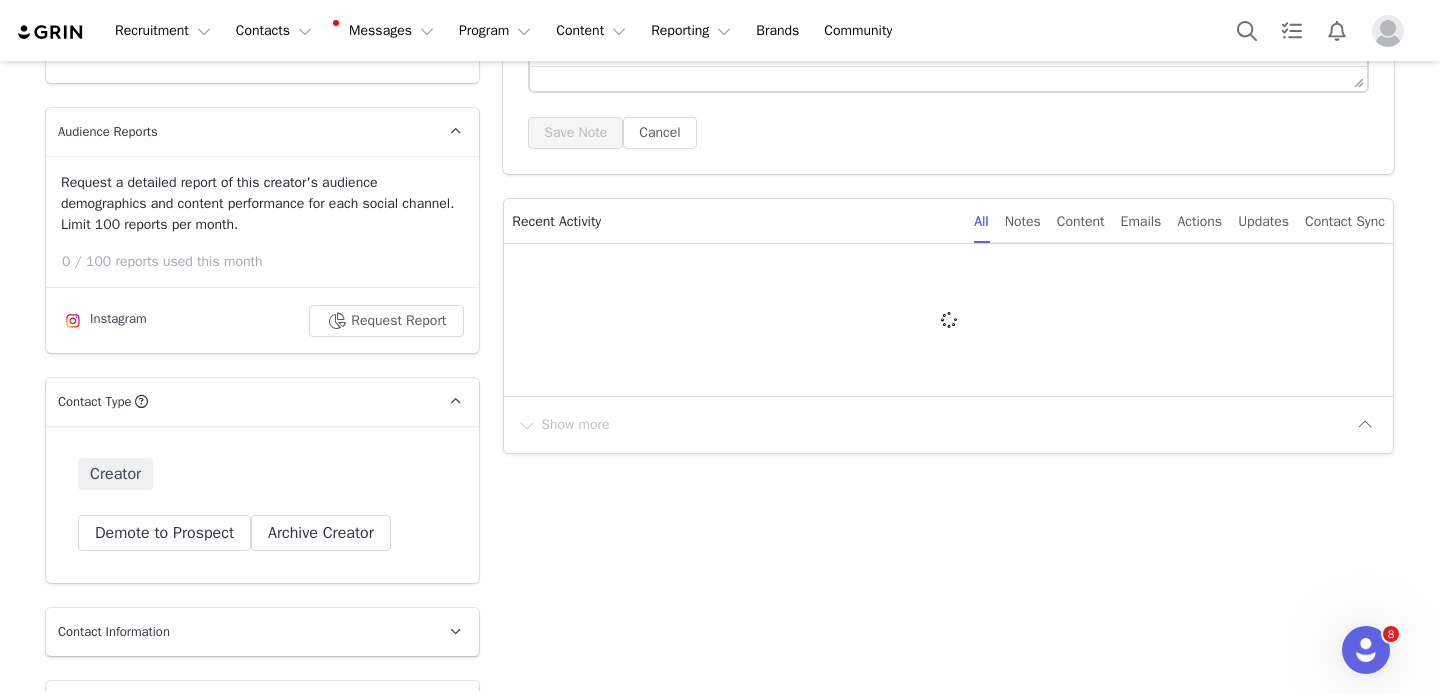 scroll, scrollTop: 529, scrollLeft: 0, axis: vertical 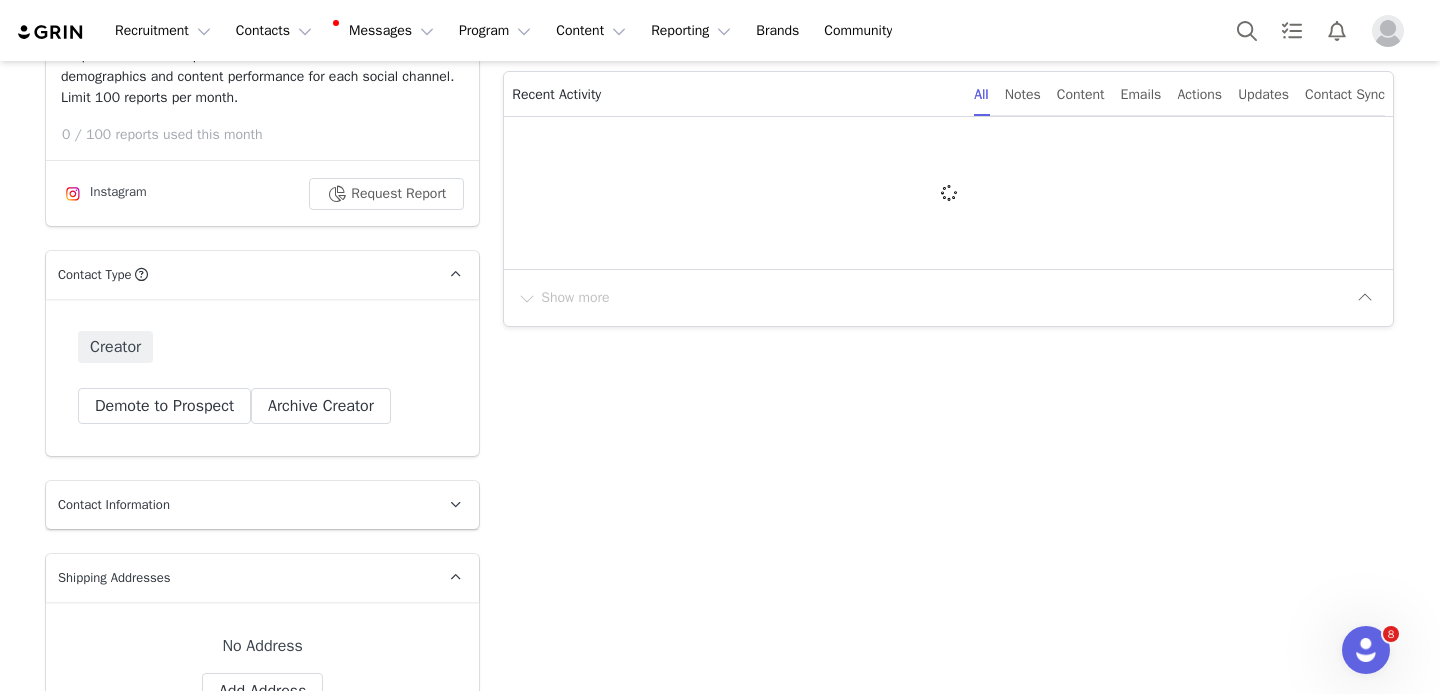 click on "Contact Information" at bounding box center [238, 505] 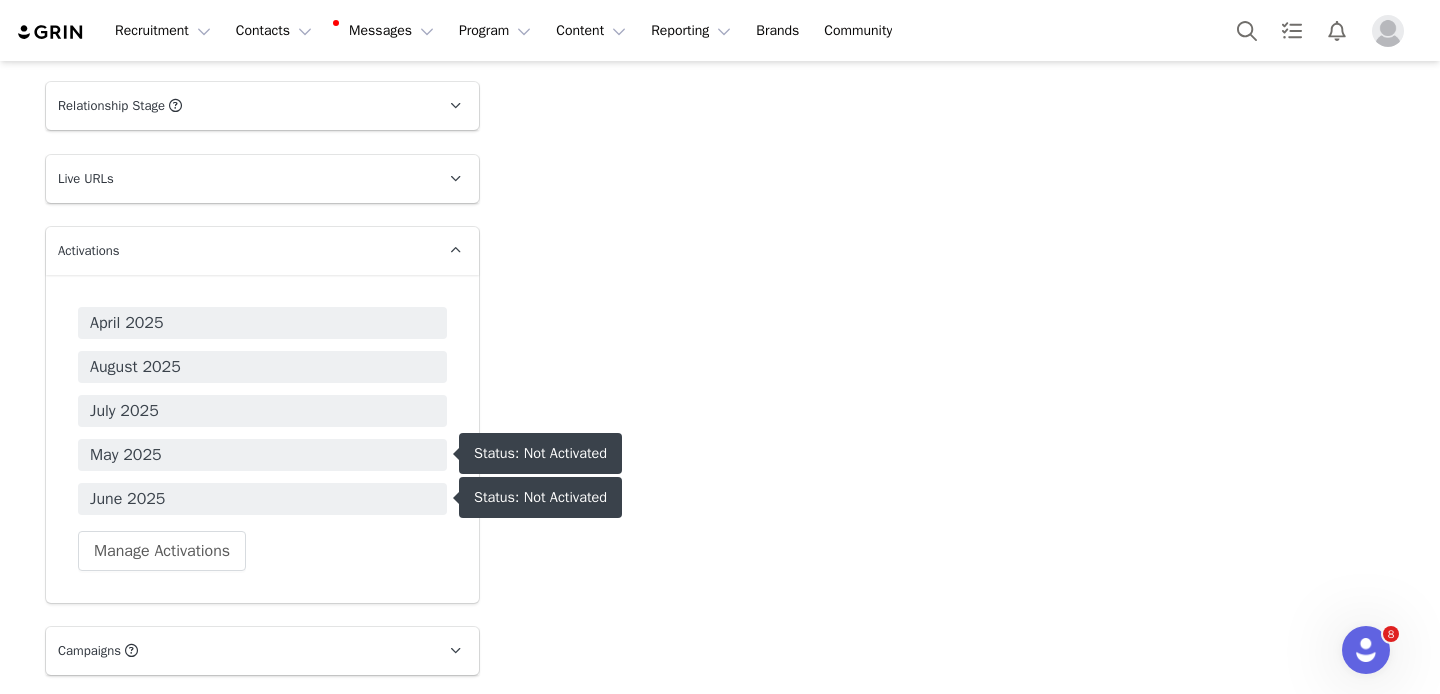 scroll, scrollTop: 2387, scrollLeft: 0, axis: vertical 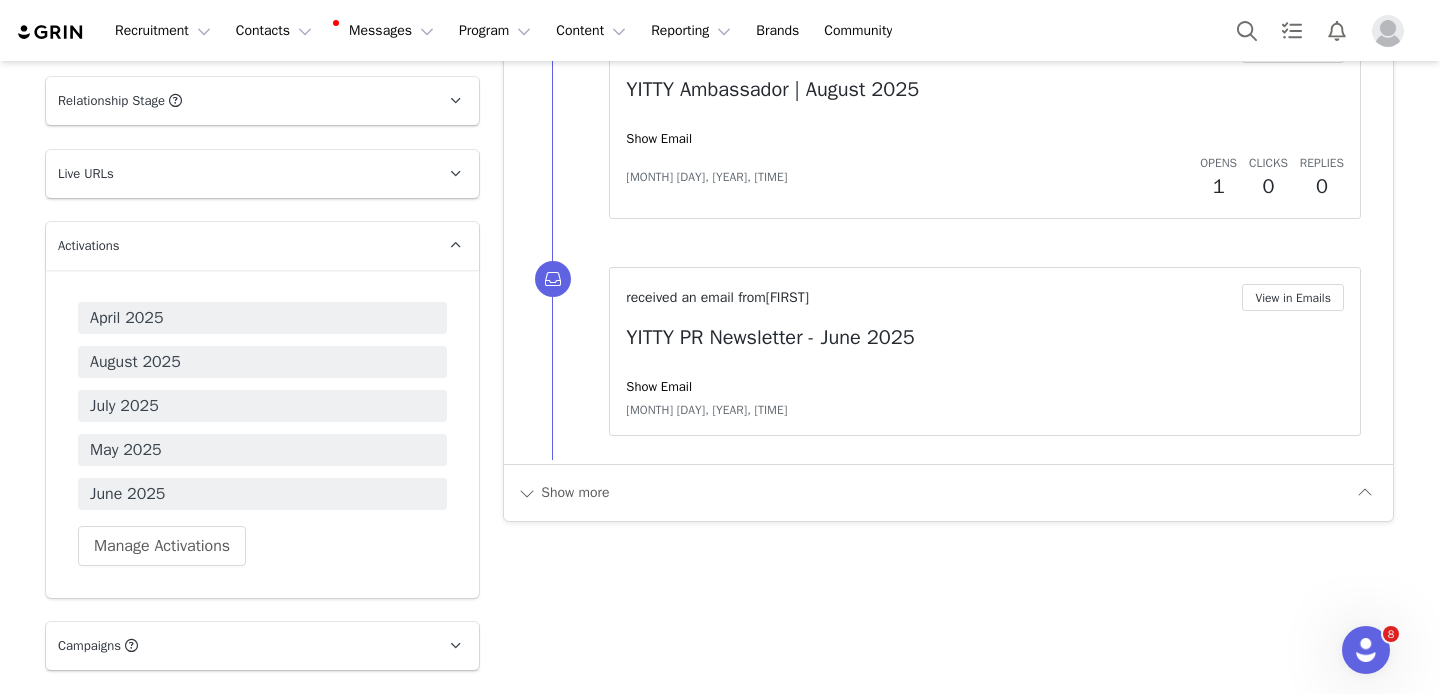 click on "Show more" at bounding box center (948, 492) 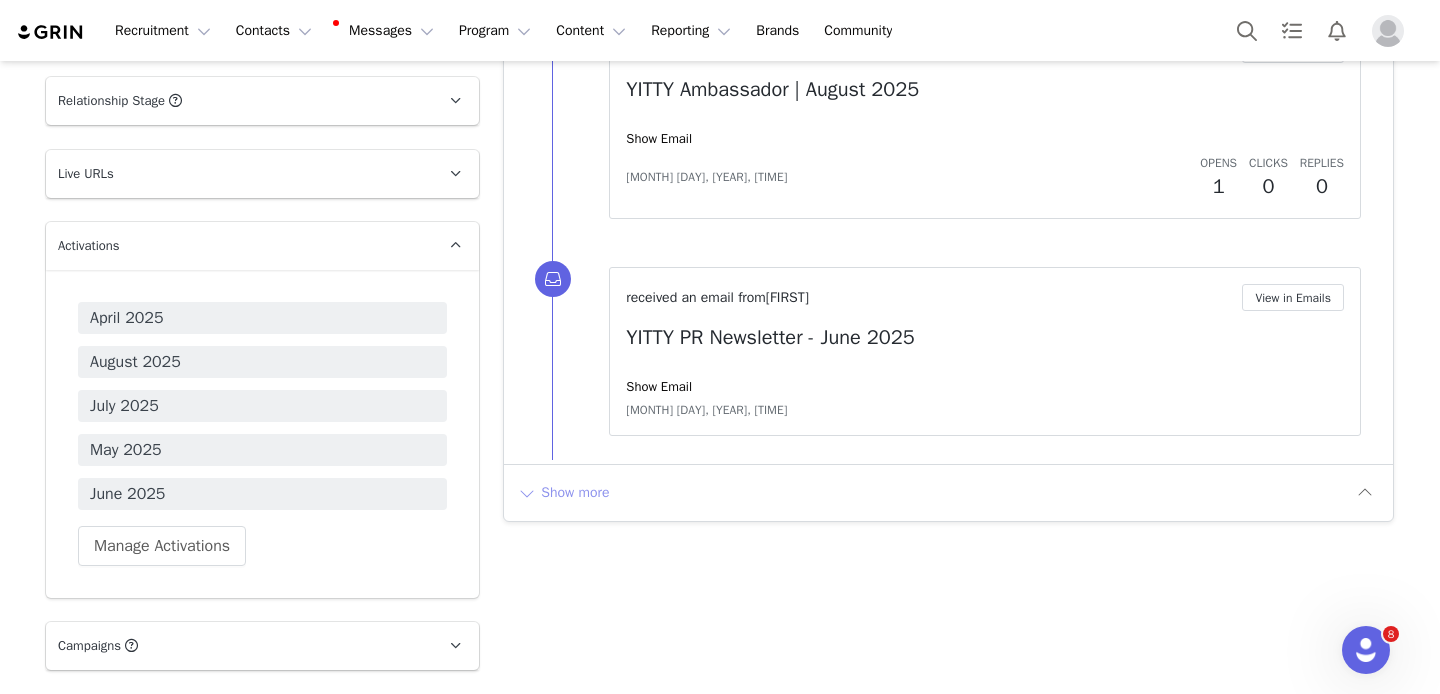 click on "Show more" at bounding box center [563, 493] 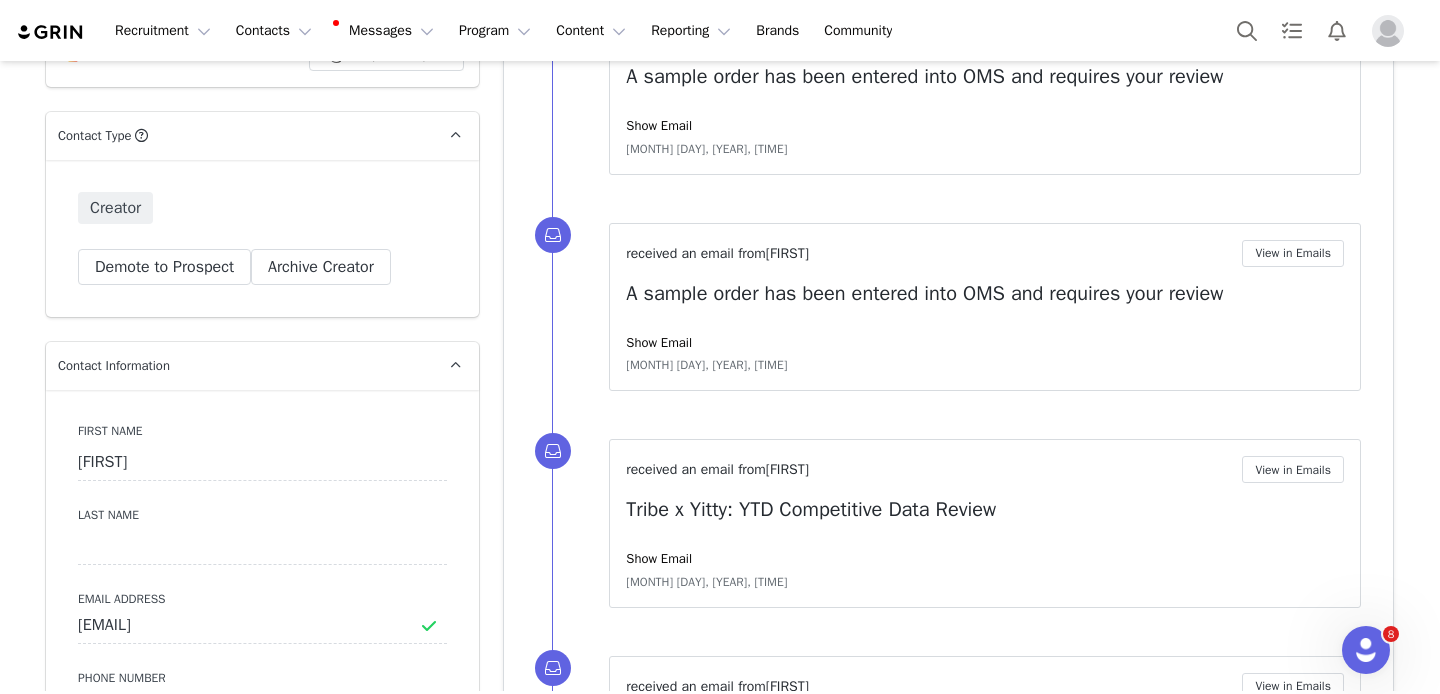 scroll, scrollTop: 0, scrollLeft: 0, axis: both 